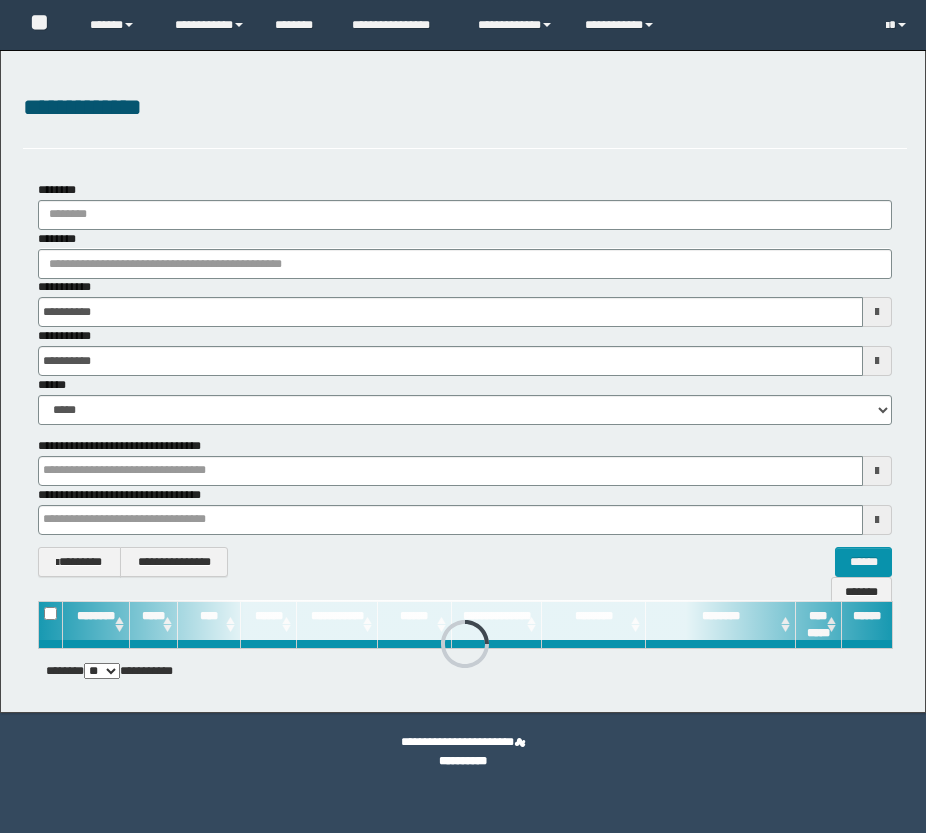 scroll, scrollTop: 0, scrollLeft: 0, axis: both 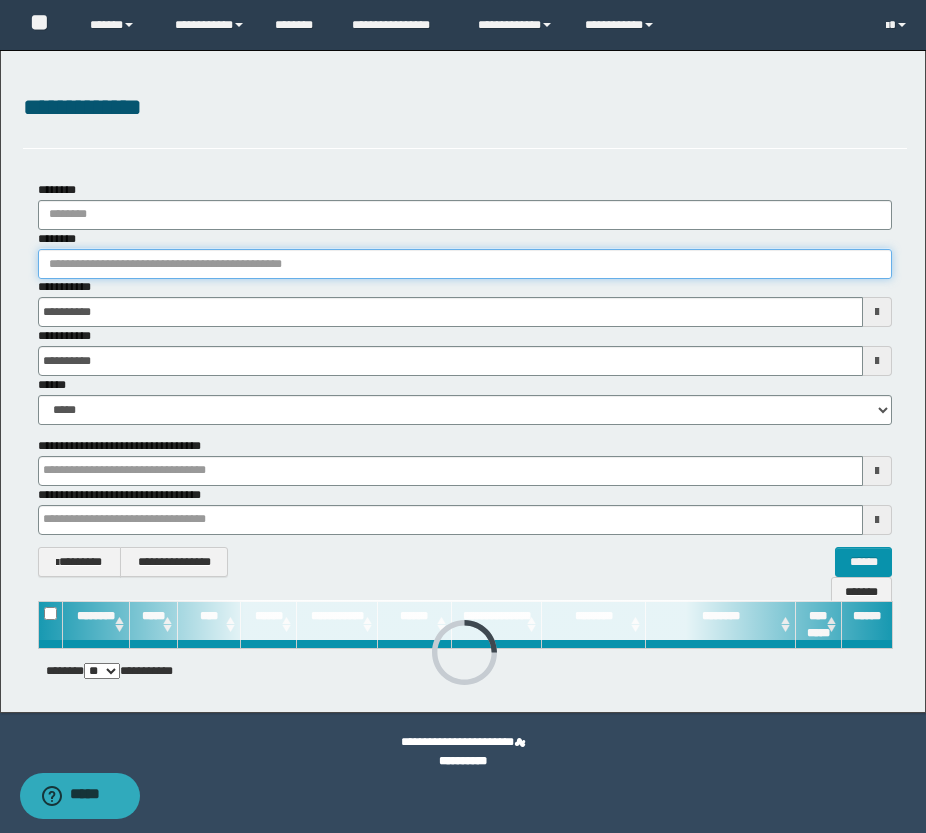 click on "********" at bounding box center (465, 264) 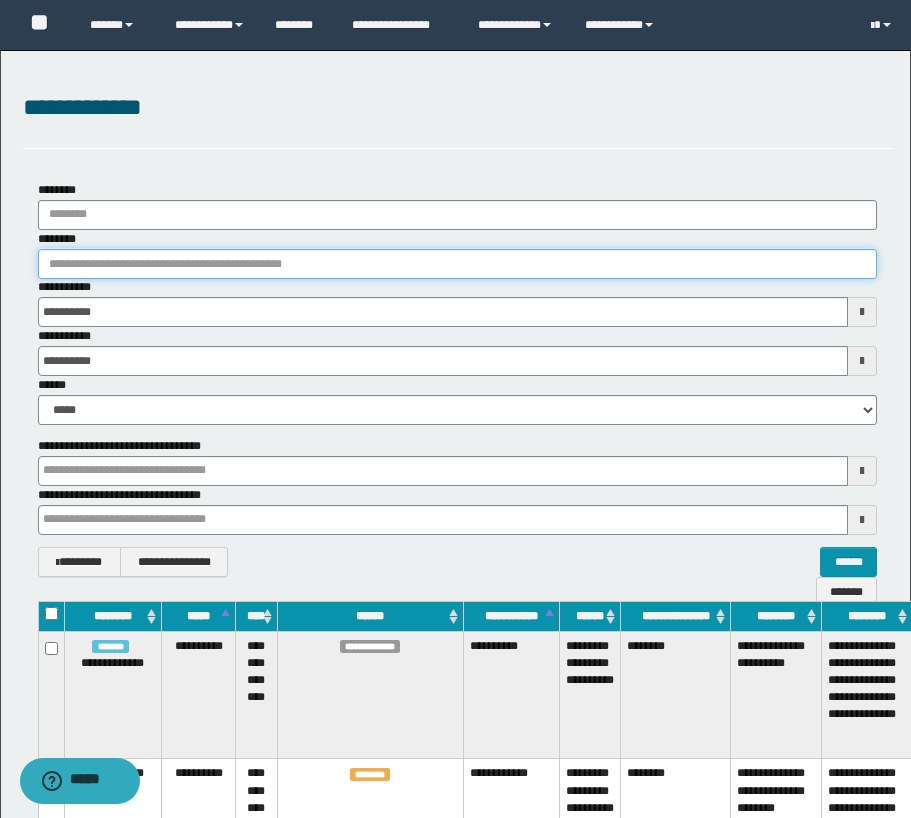 paste on "**********" 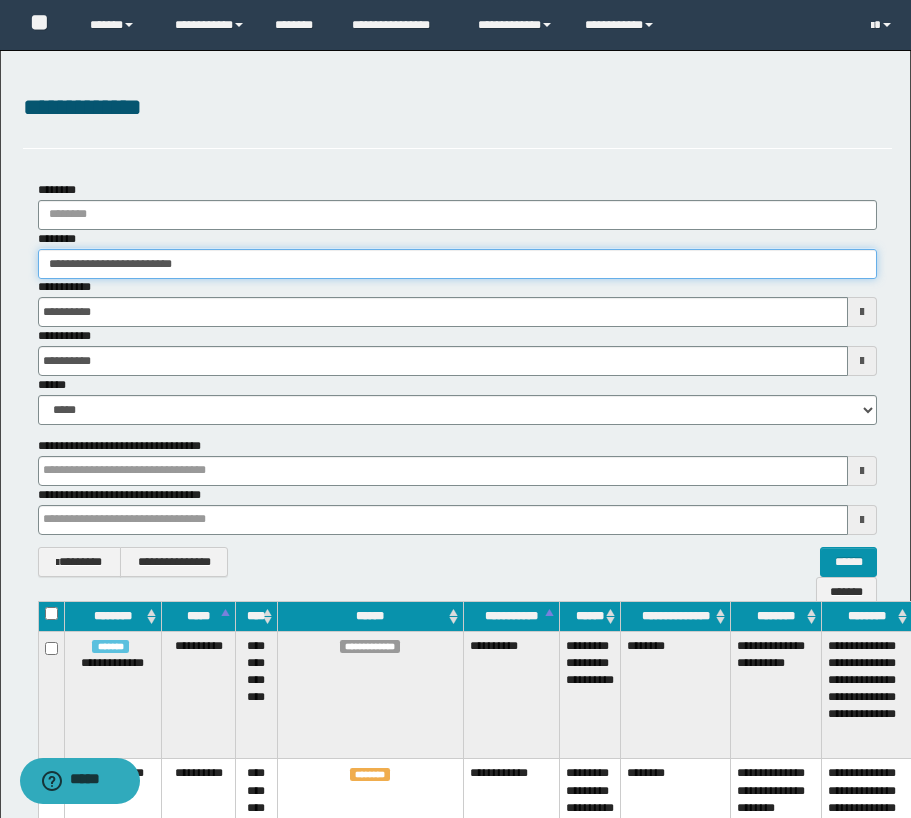 drag, startPoint x: 185, startPoint y: 264, endPoint x: 119, endPoint y: 264, distance: 66 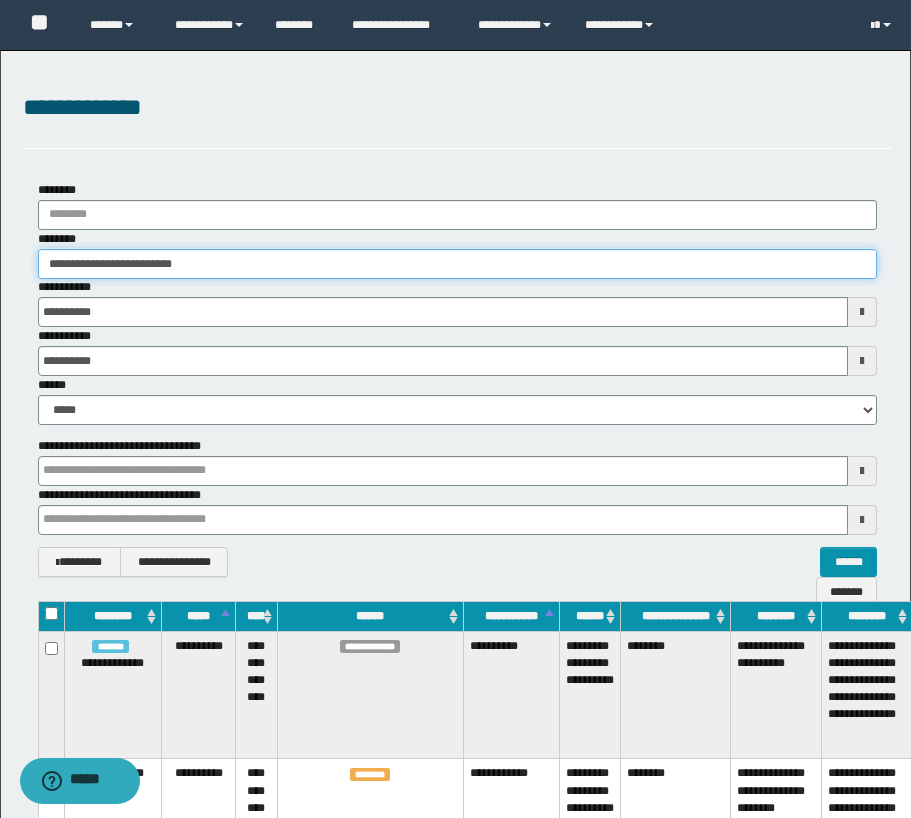 click on "**********" at bounding box center [457, 264] 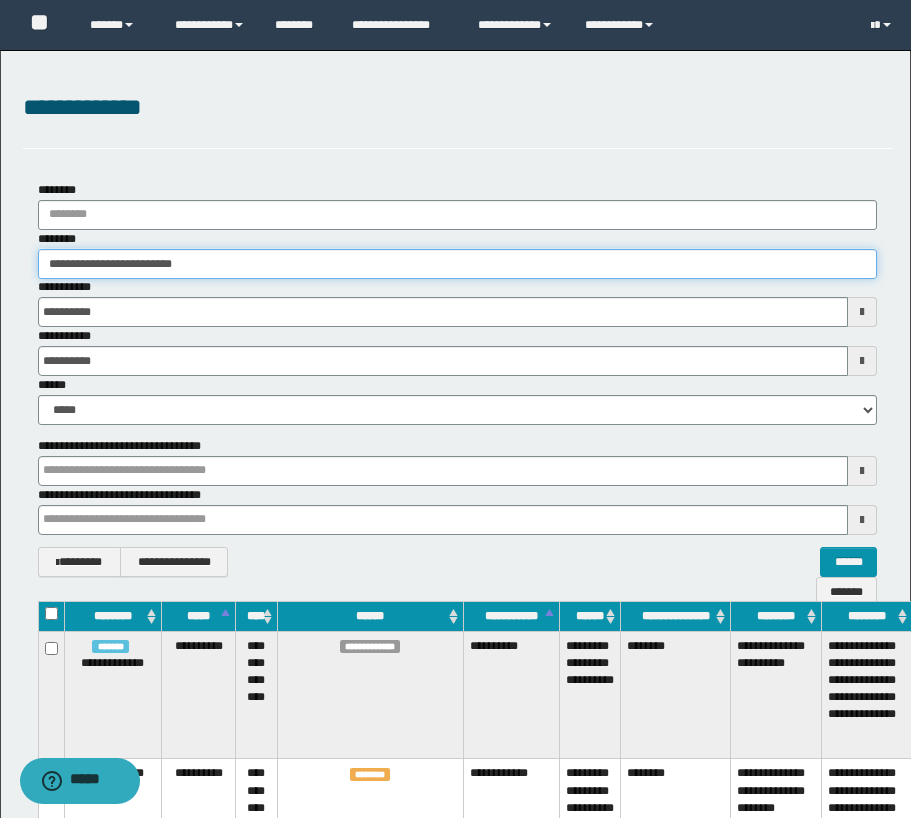 type on "**********" 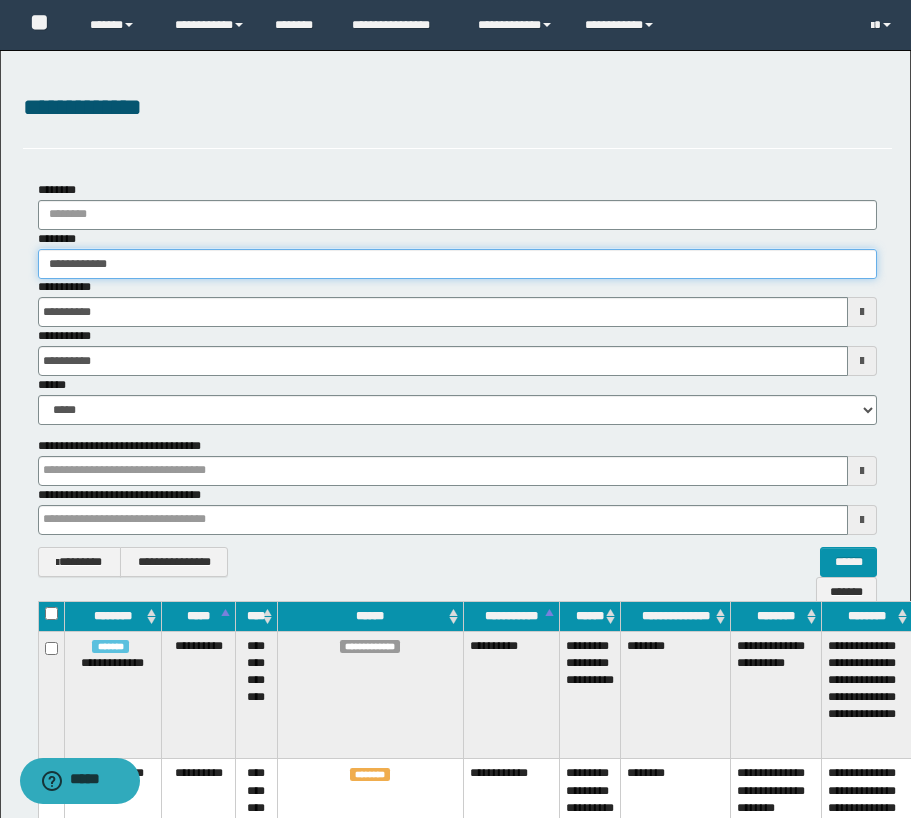 type on "**********" 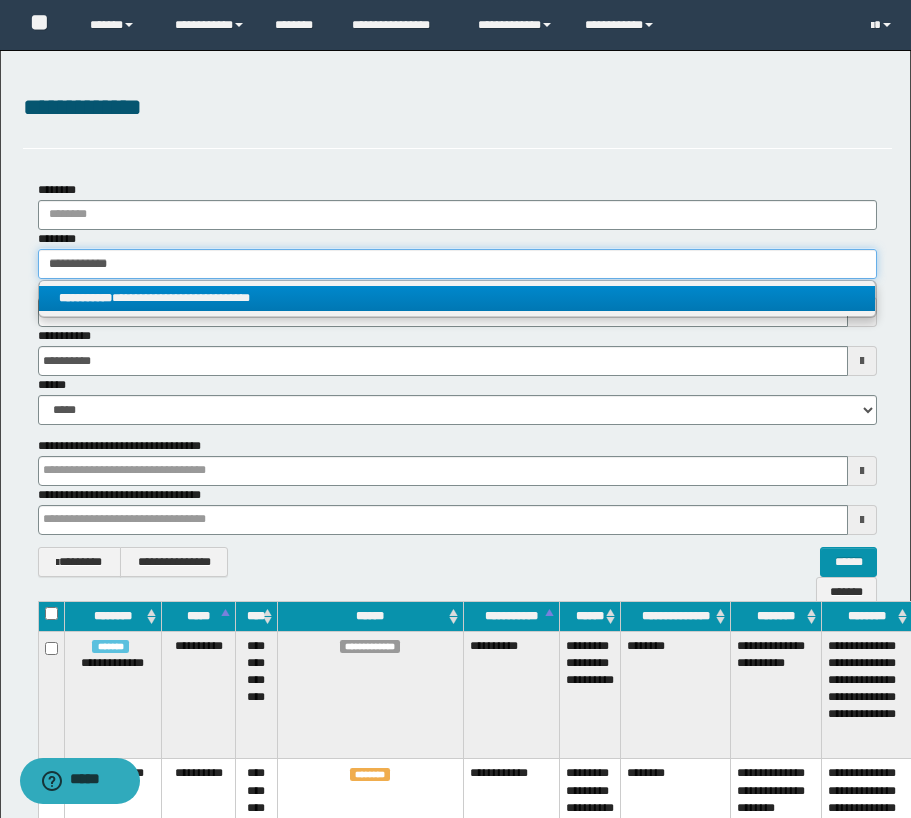 type on "**********" 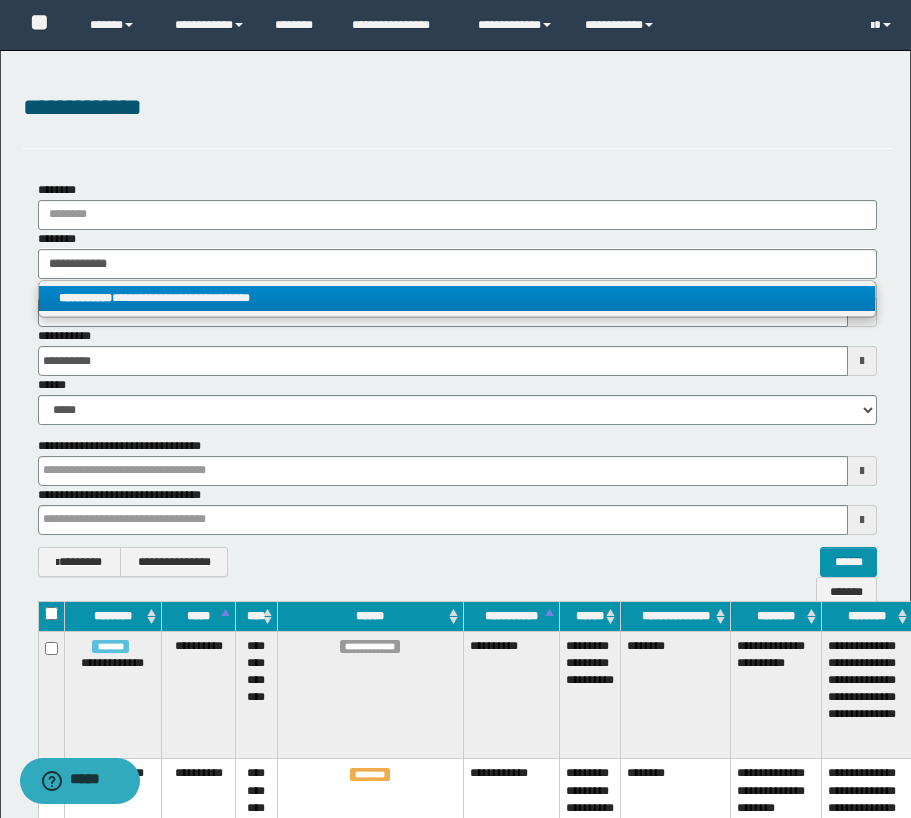 click on "**********" at bounding box center (457, 298) 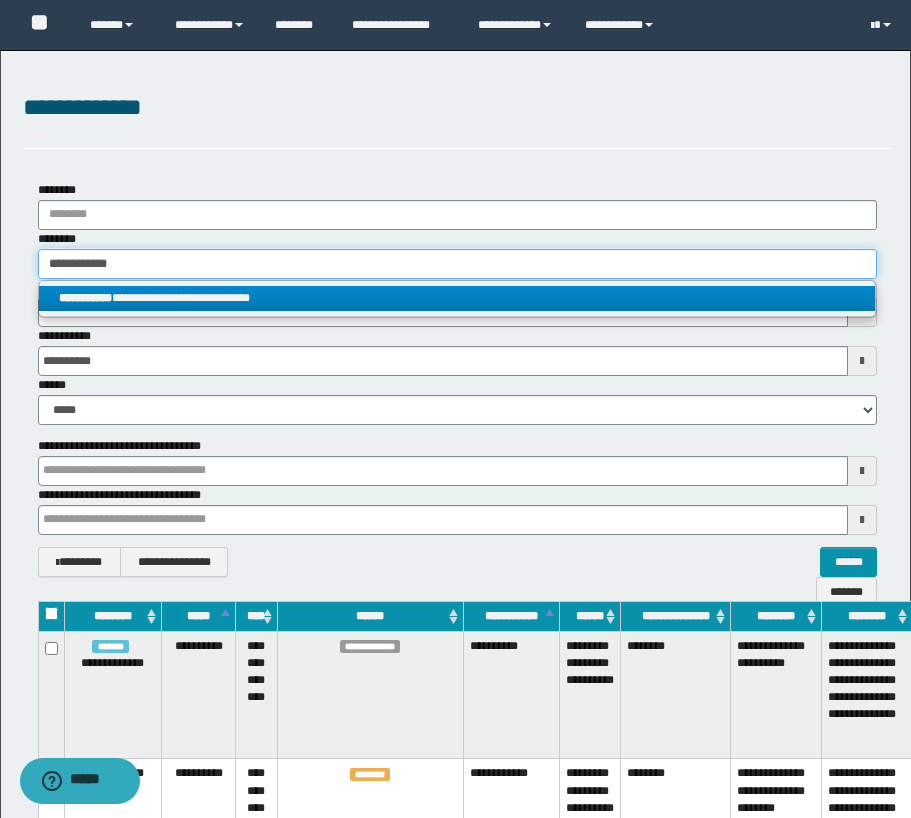 type 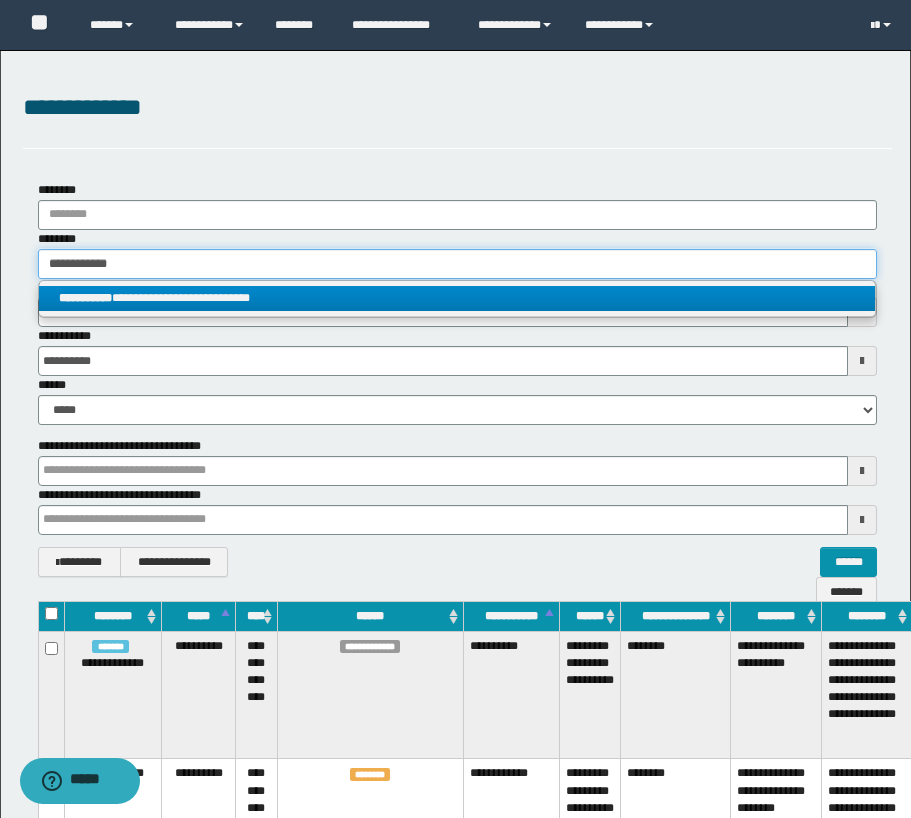 type on "**********" 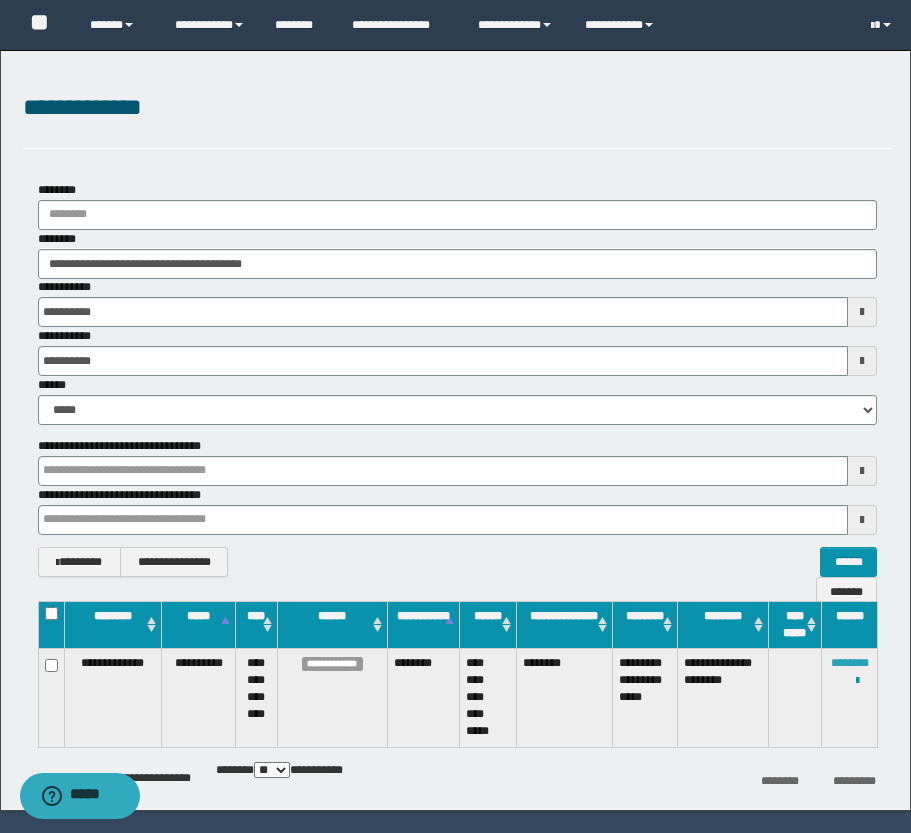 click on "********" at bounding box center [850, 663] 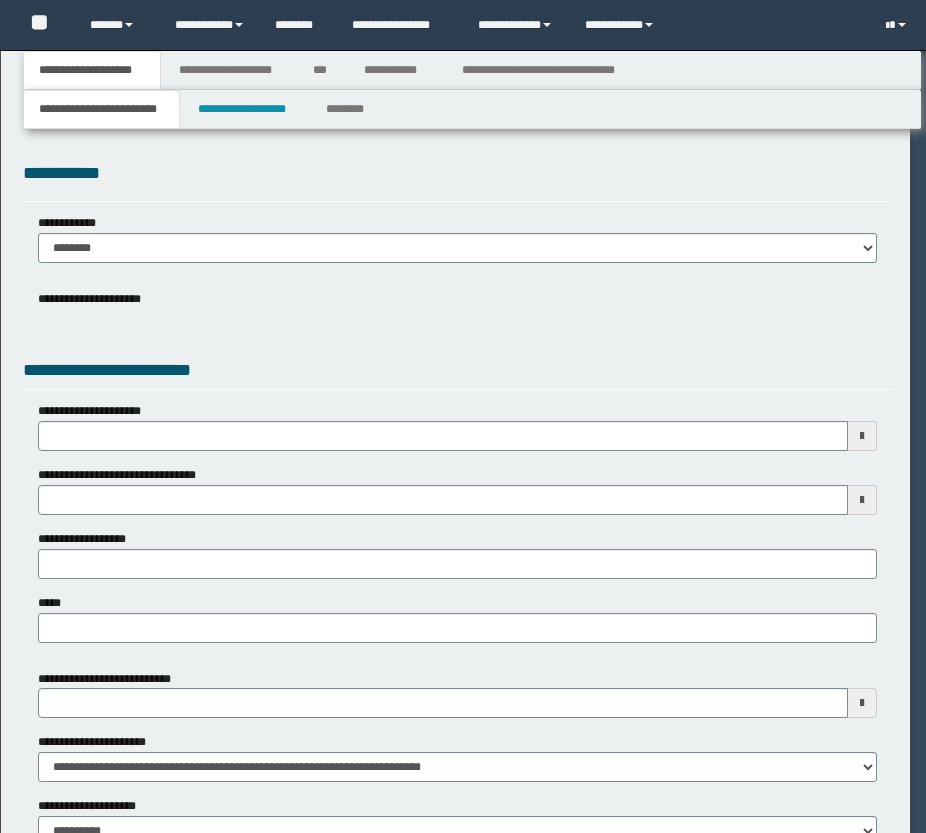 scroll, scrollTop: 0, scrollLeft: 0, axis: both 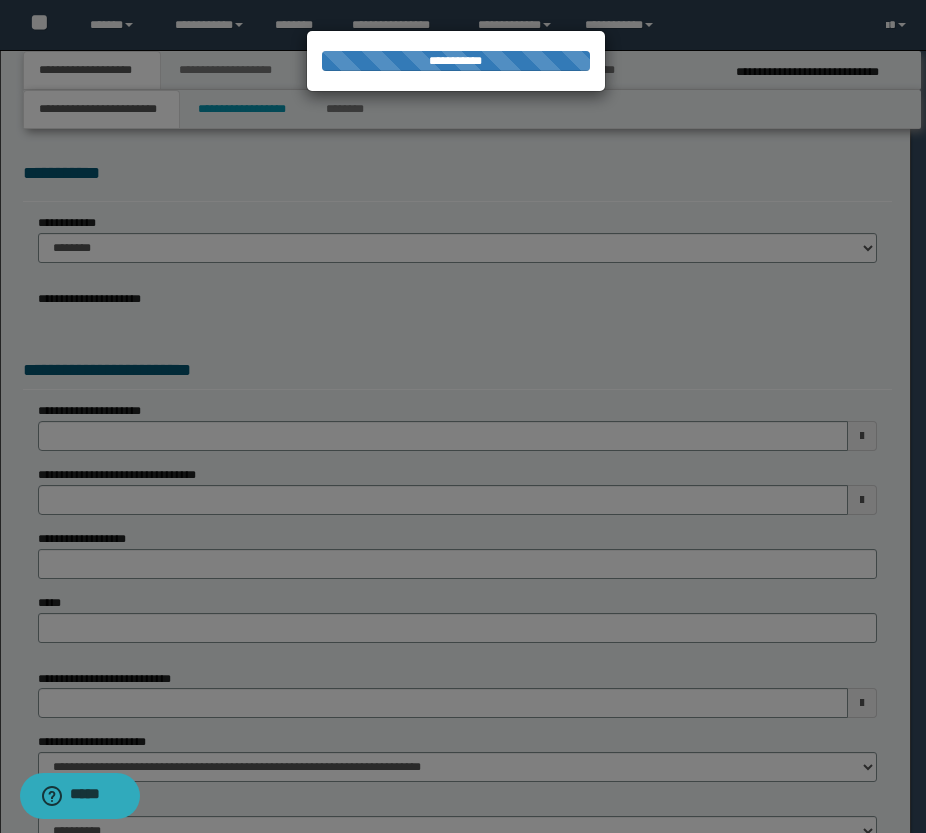 select on "*" 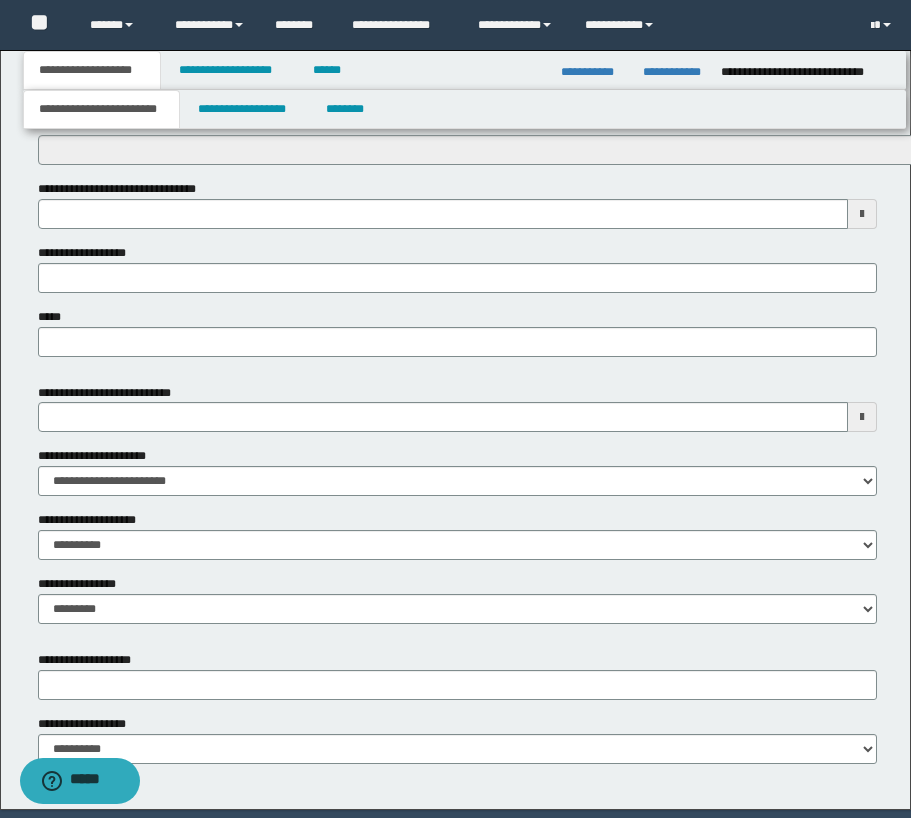 scroll, scrollTop: 800, scrollLeft: 0, axis: vertical 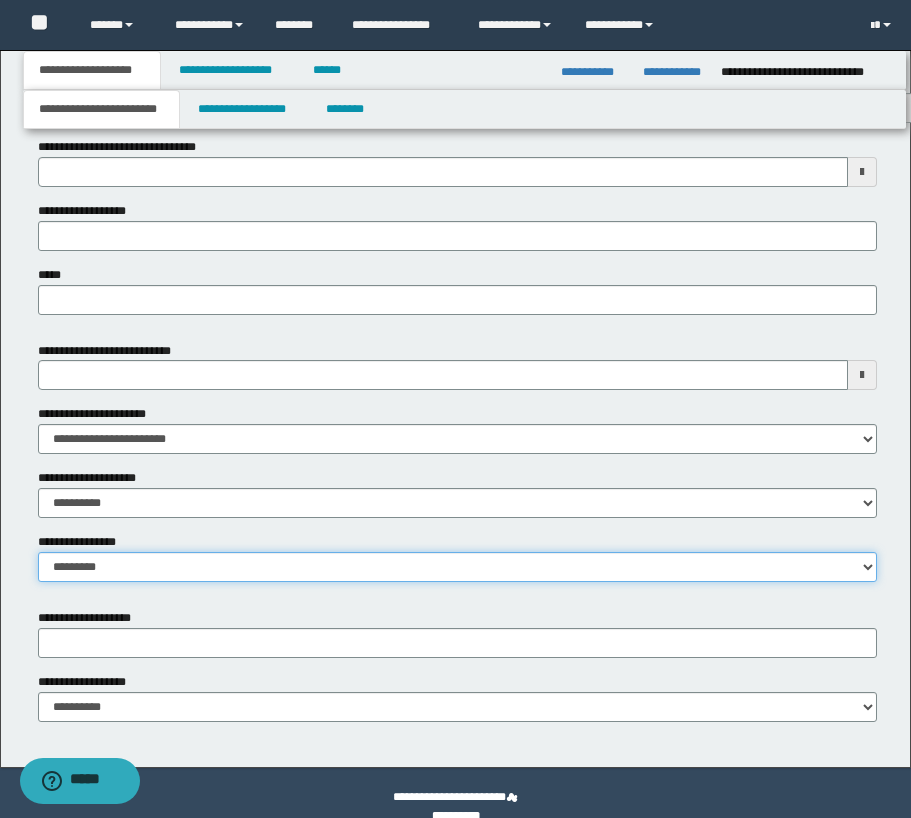 click on "**********" at bounding box center (457, 567) 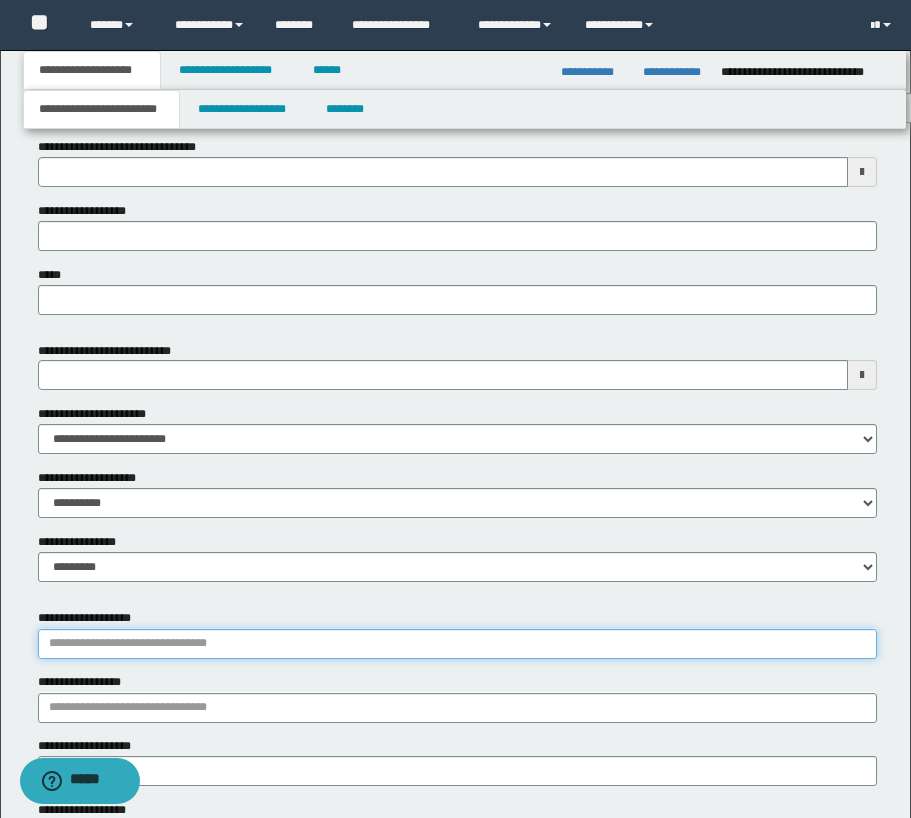 click on "**********" at bounding box center (457, 644) 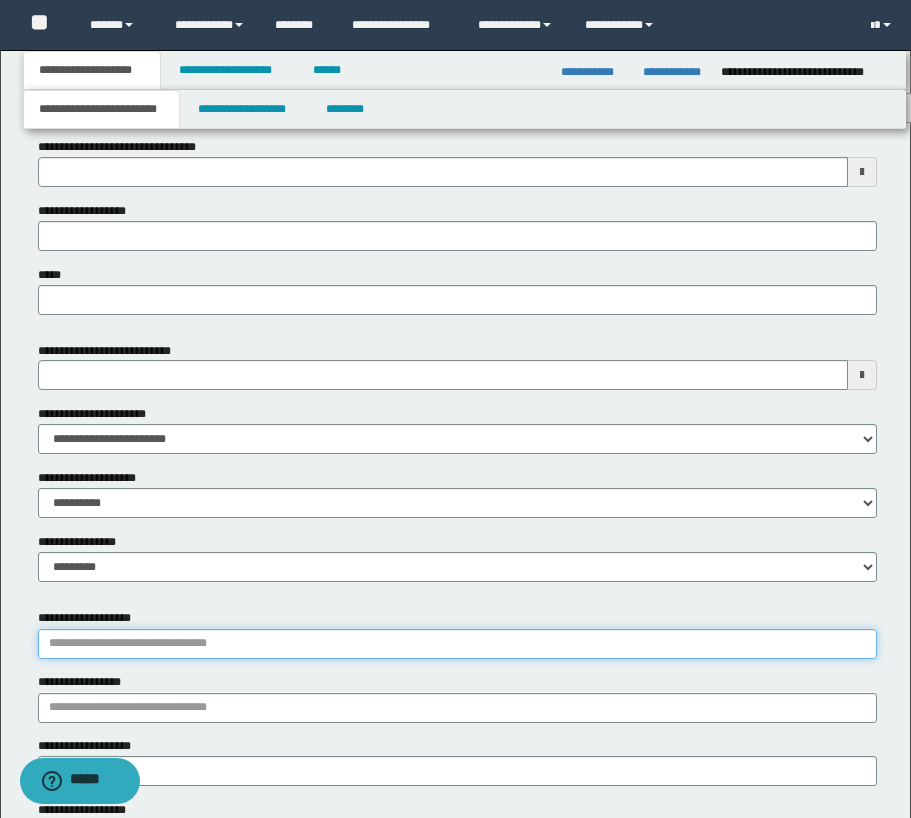 paste on "*********" 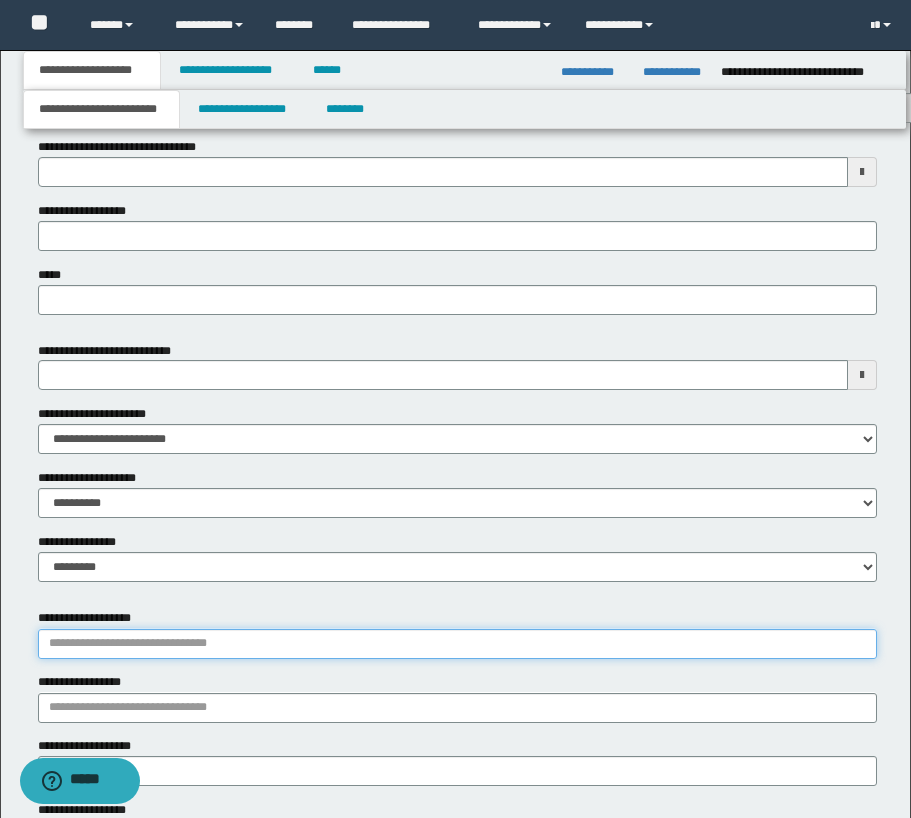 type on "*********" 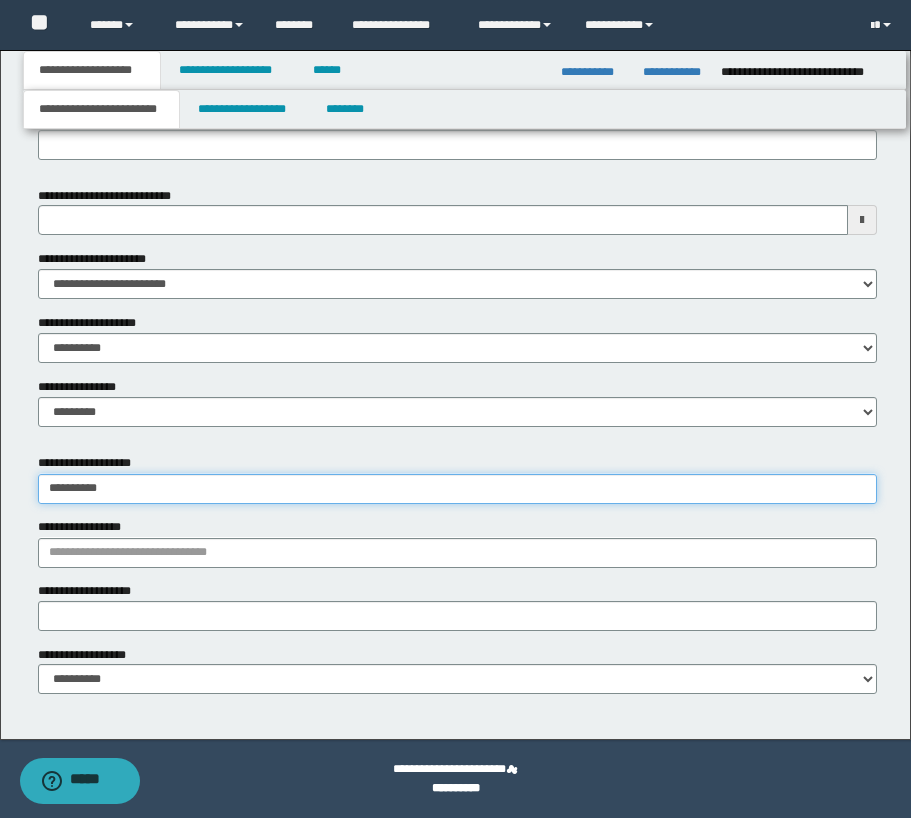 type on "*********" 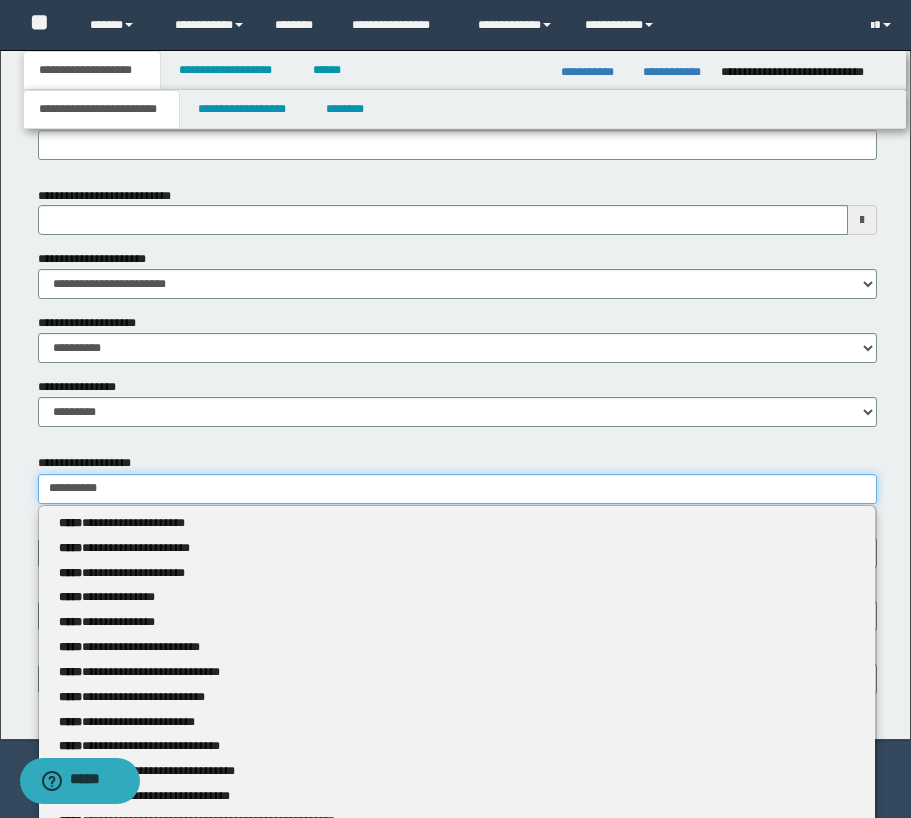 scroll, scrollTop: 1055, scrollLeft: 0, axis: vertical 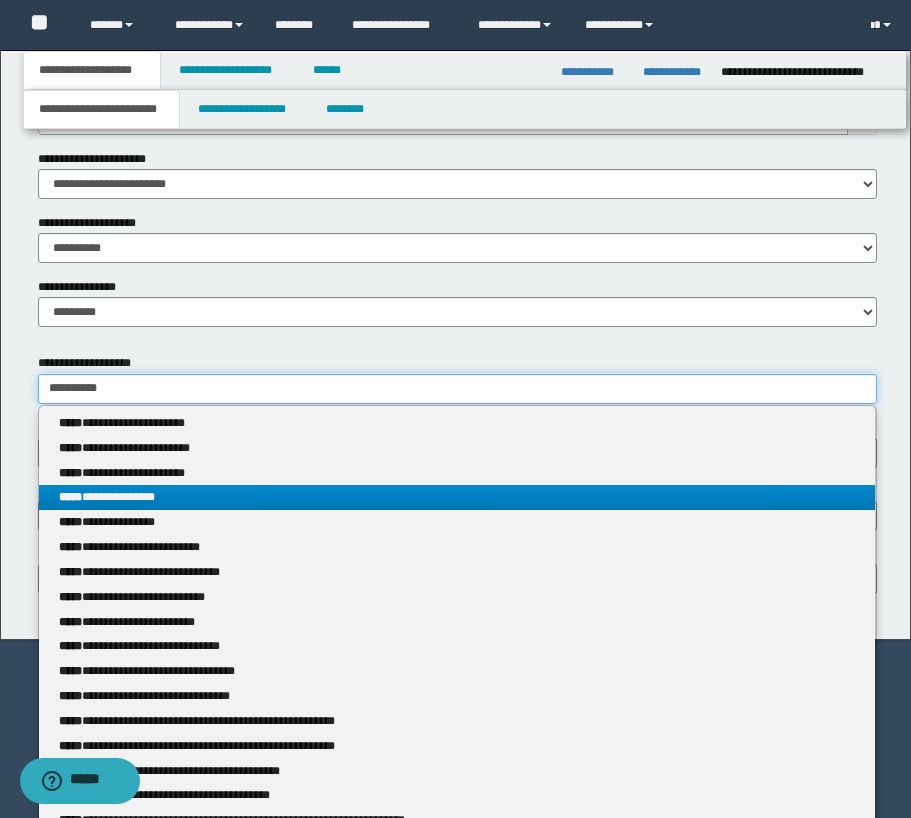 type on "*********" 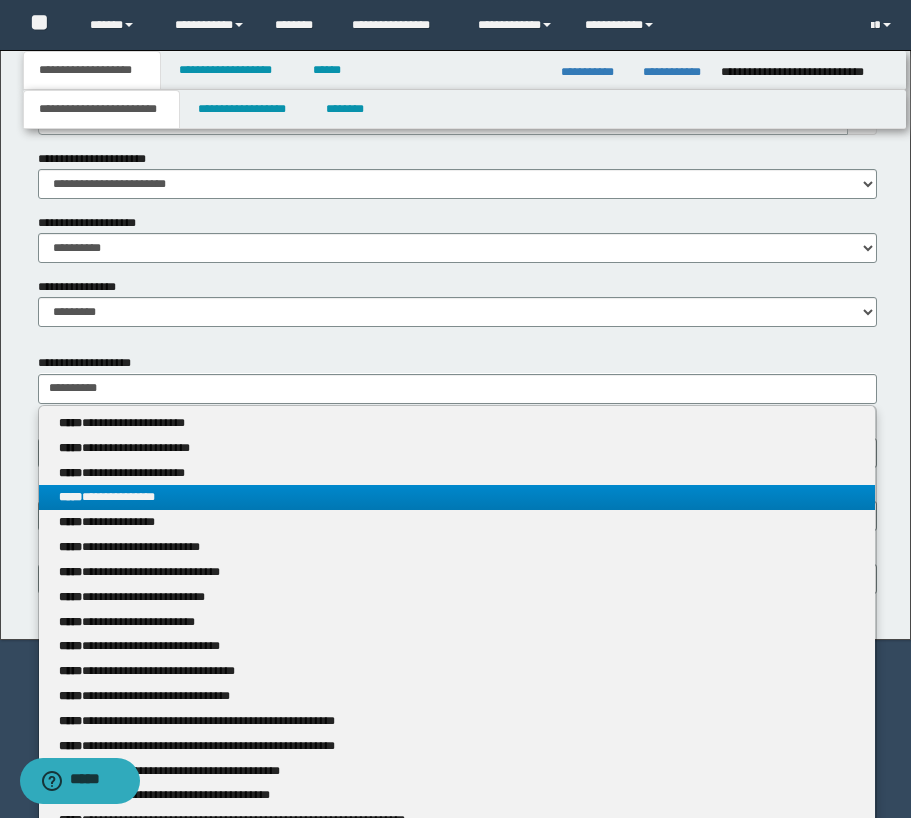 click on "**********" at bounding box center [457, 497] 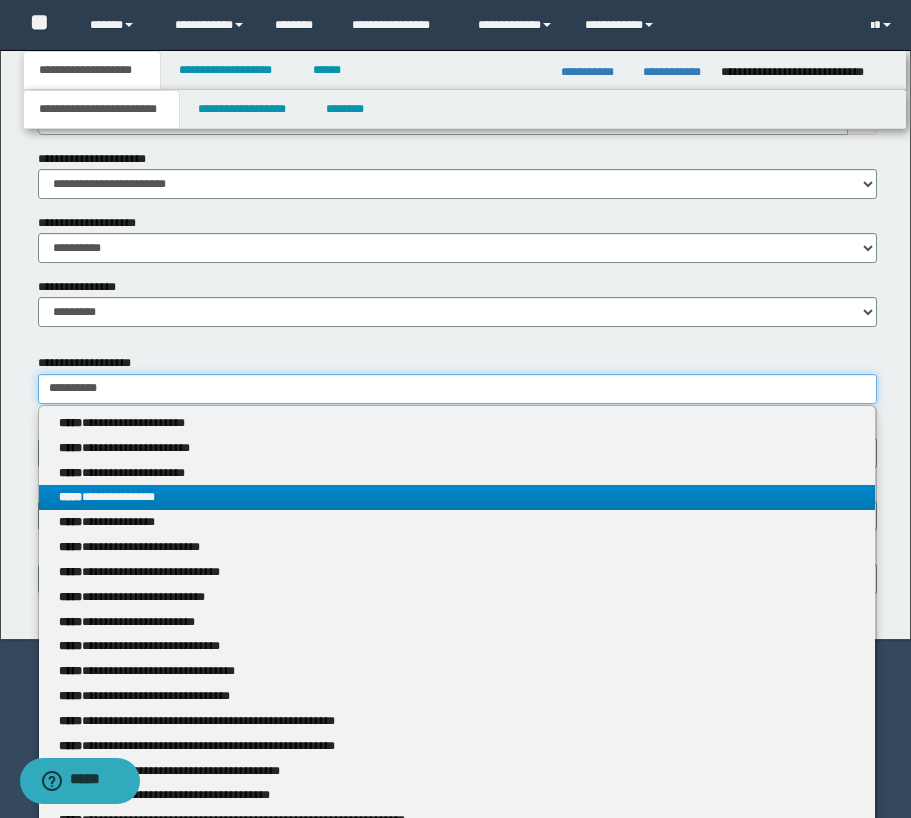 type 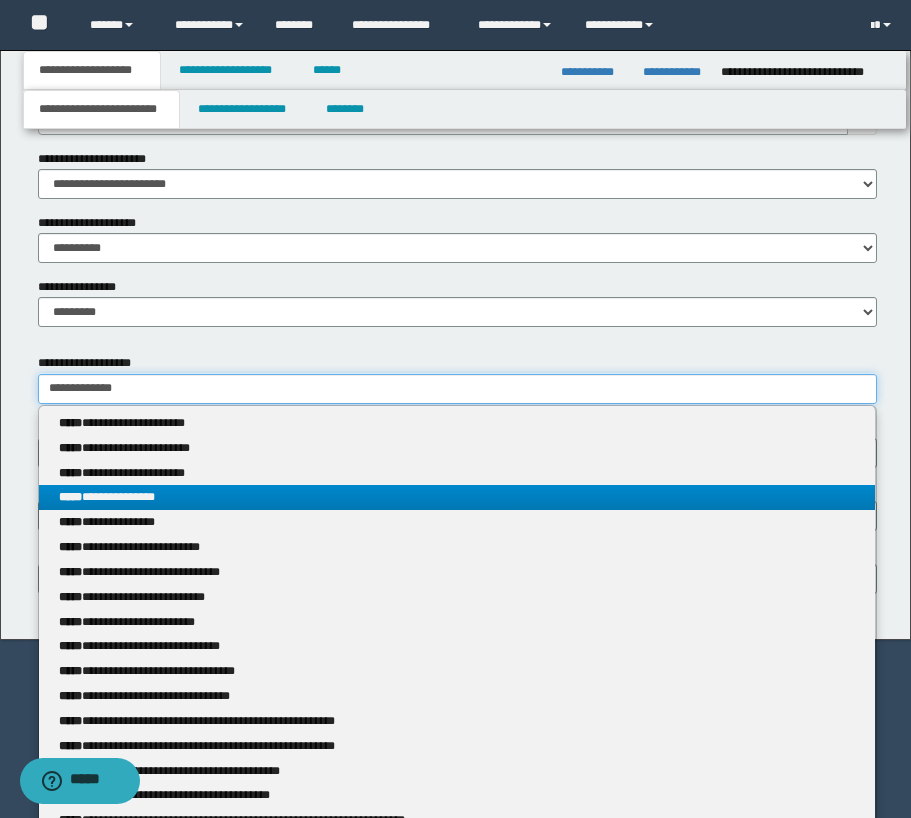 scroll, scrollTop: 955, scrollLeft: 0, axis: vertical 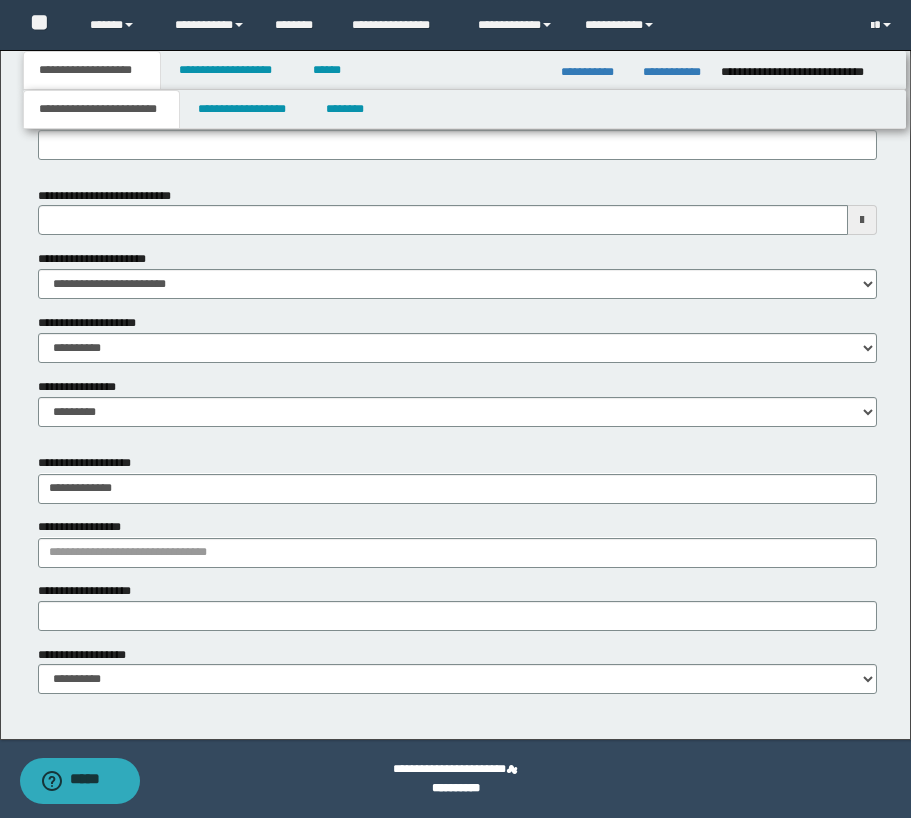 type on "**********" 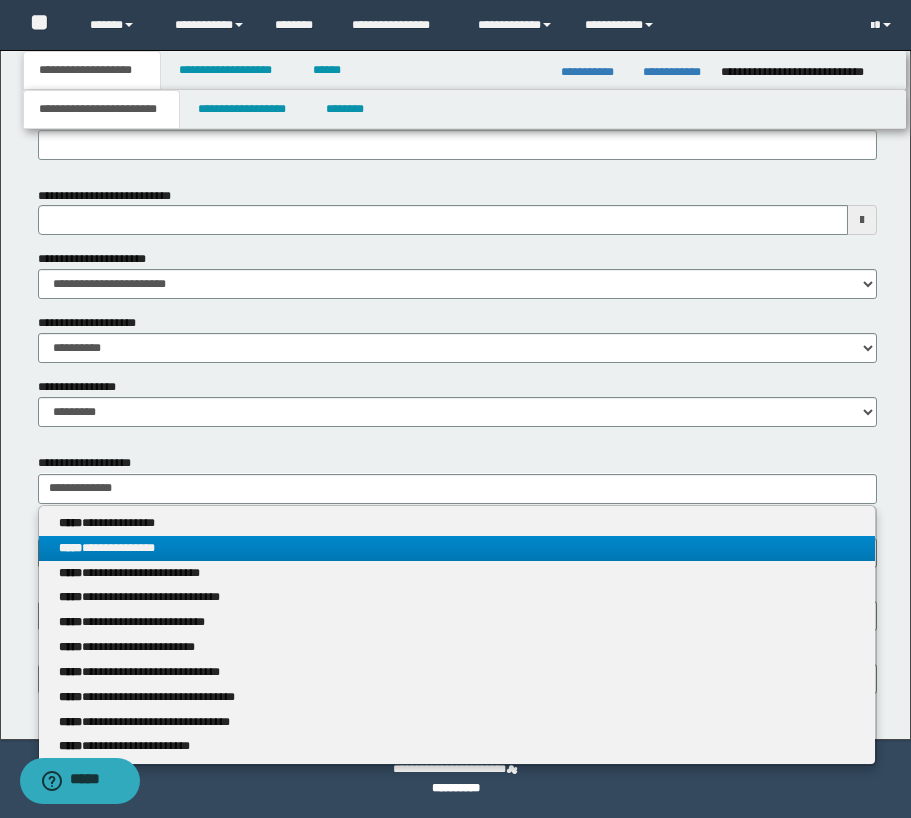 click on "****" at bounding box center (70, 548) 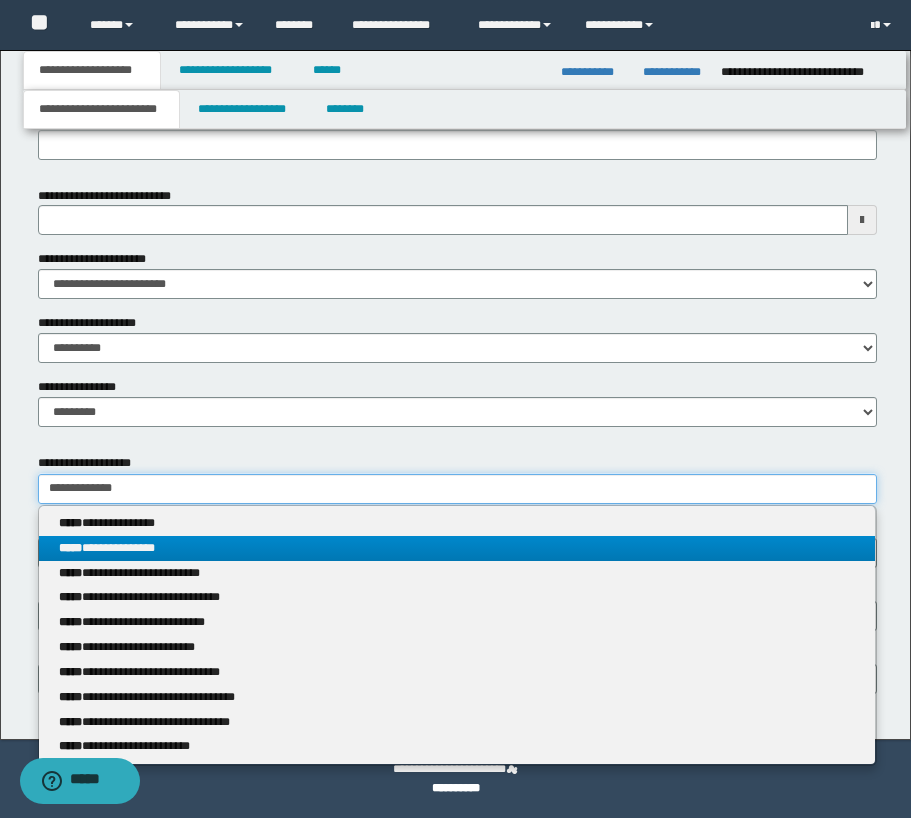 type 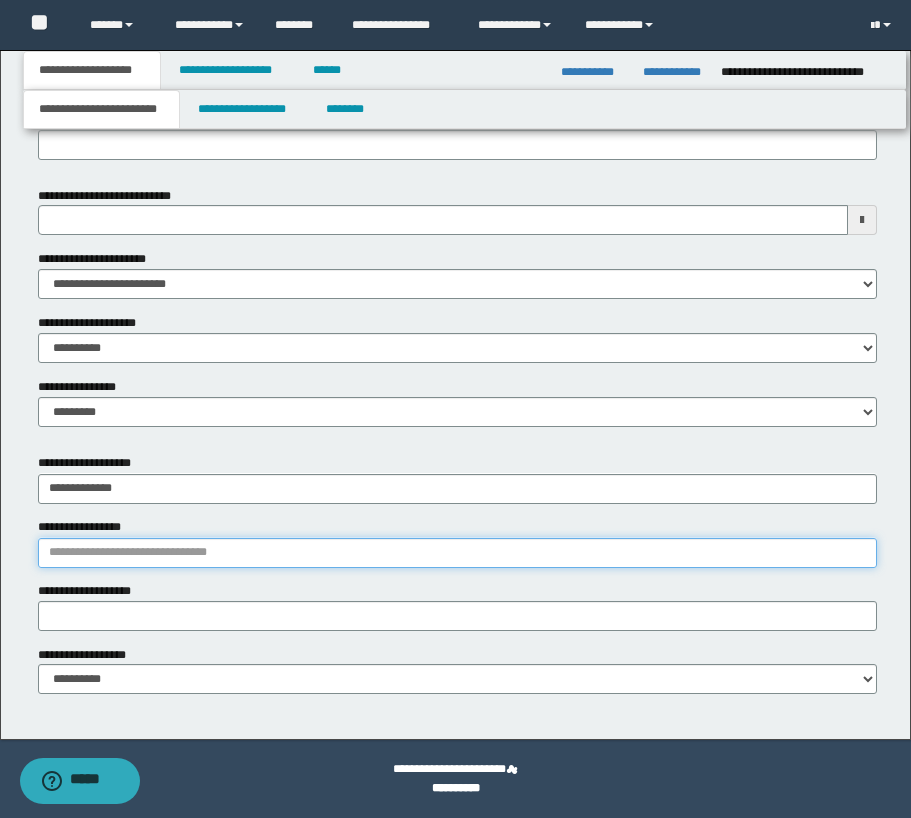 click on "**********" at bounding box center (457, 553) 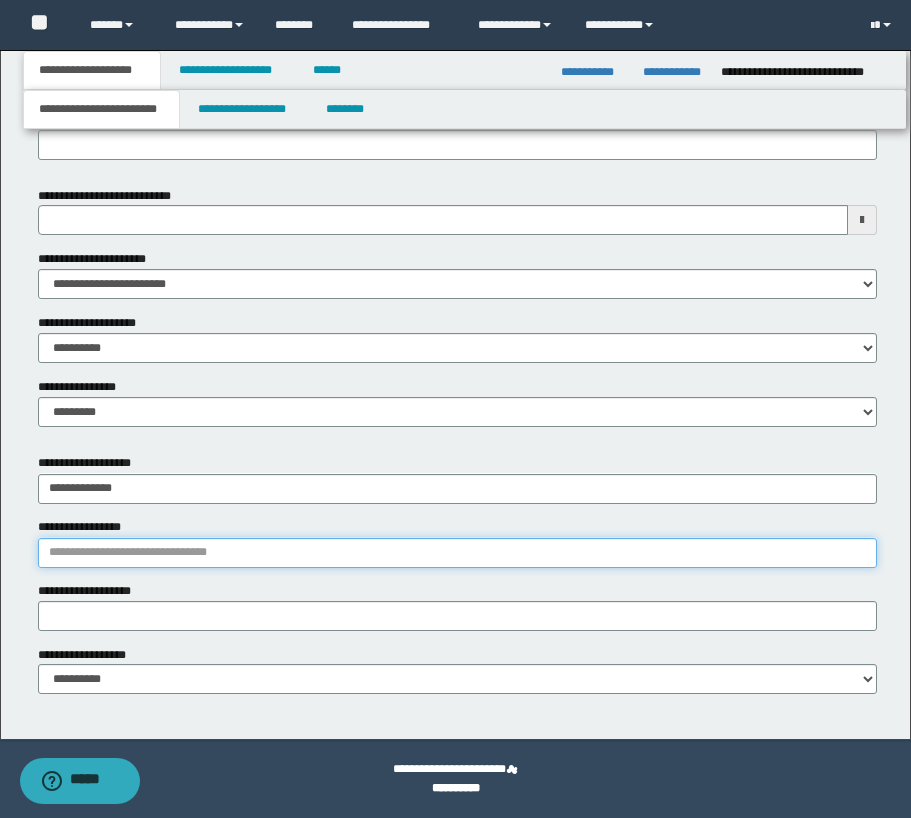 paste on "**********" 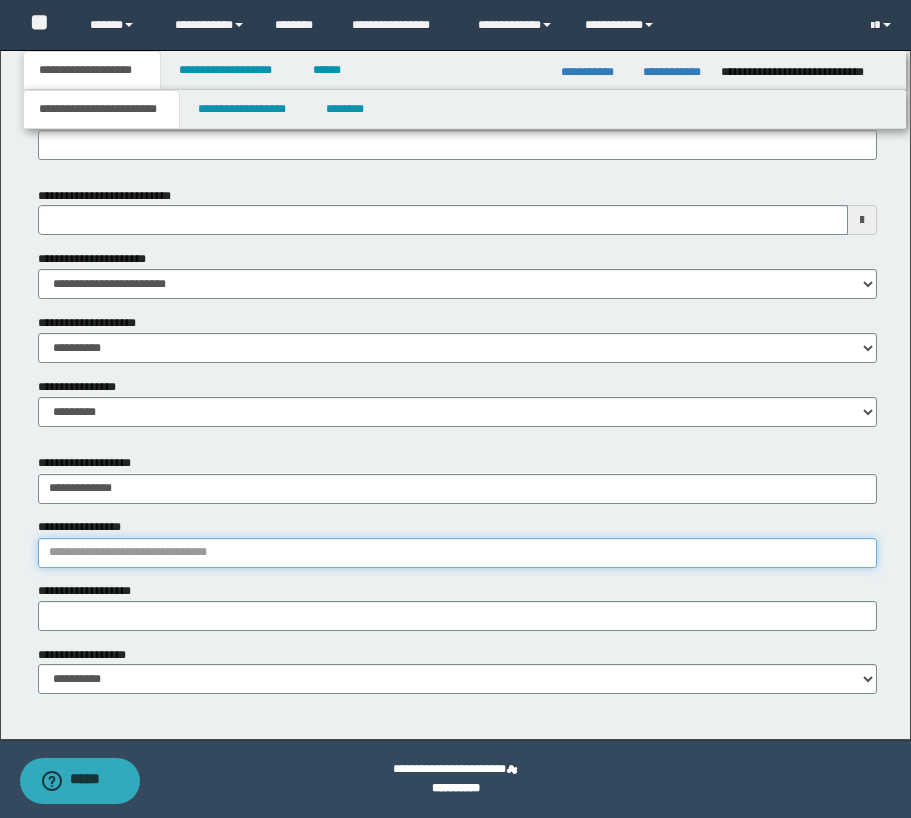 type on "**********" 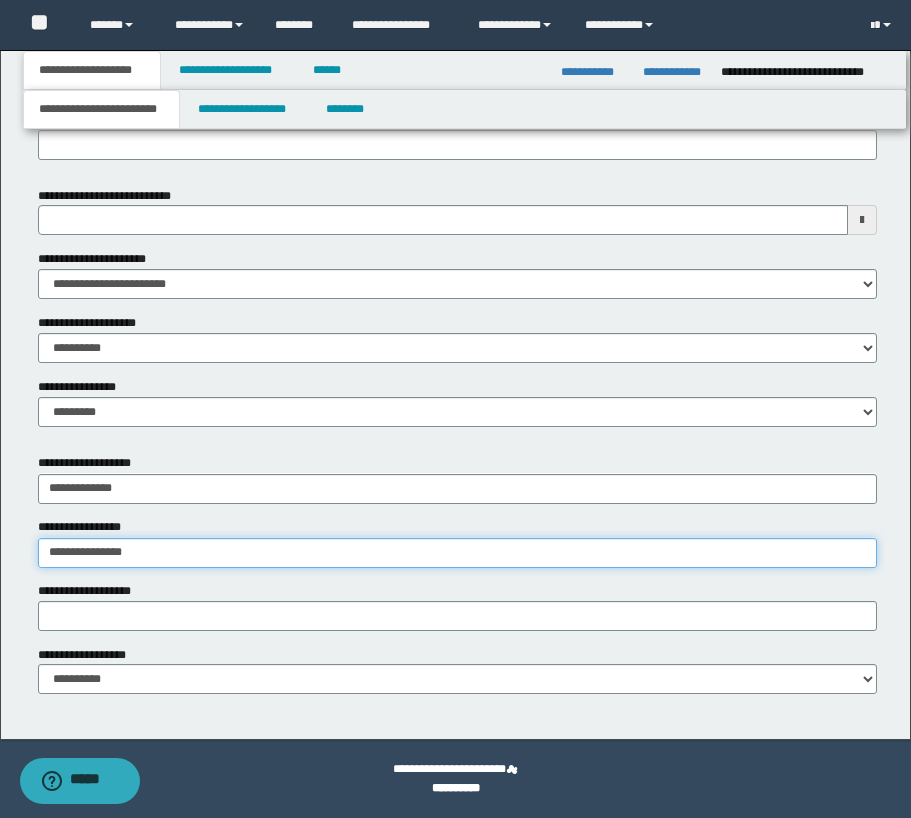 type on "**********" 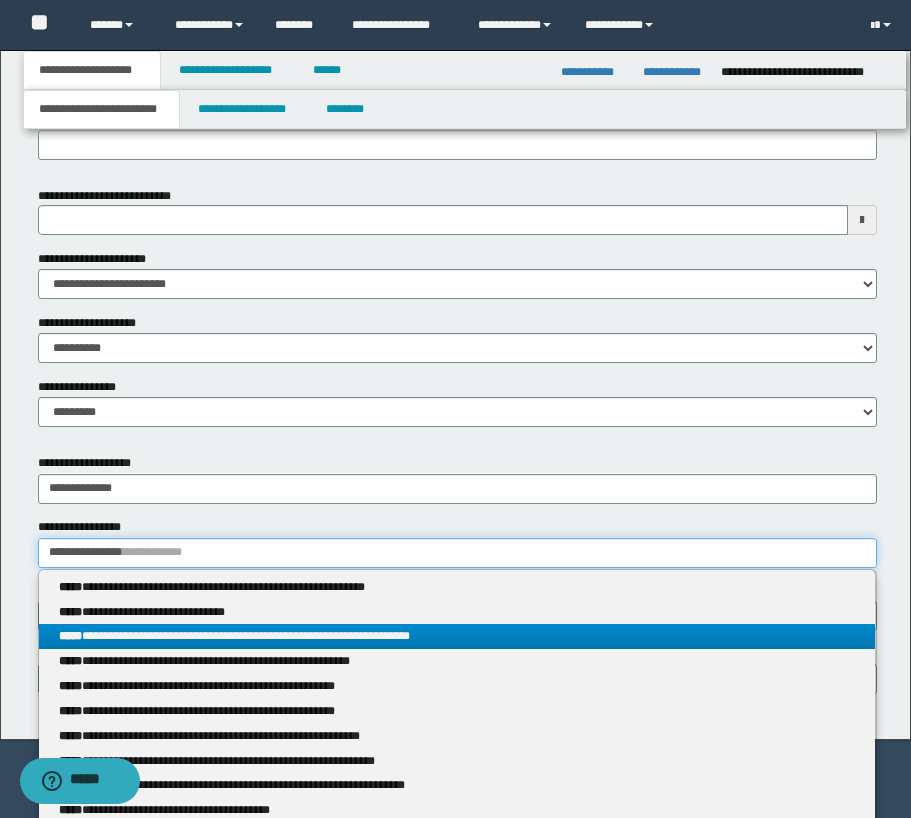 type on "**********" 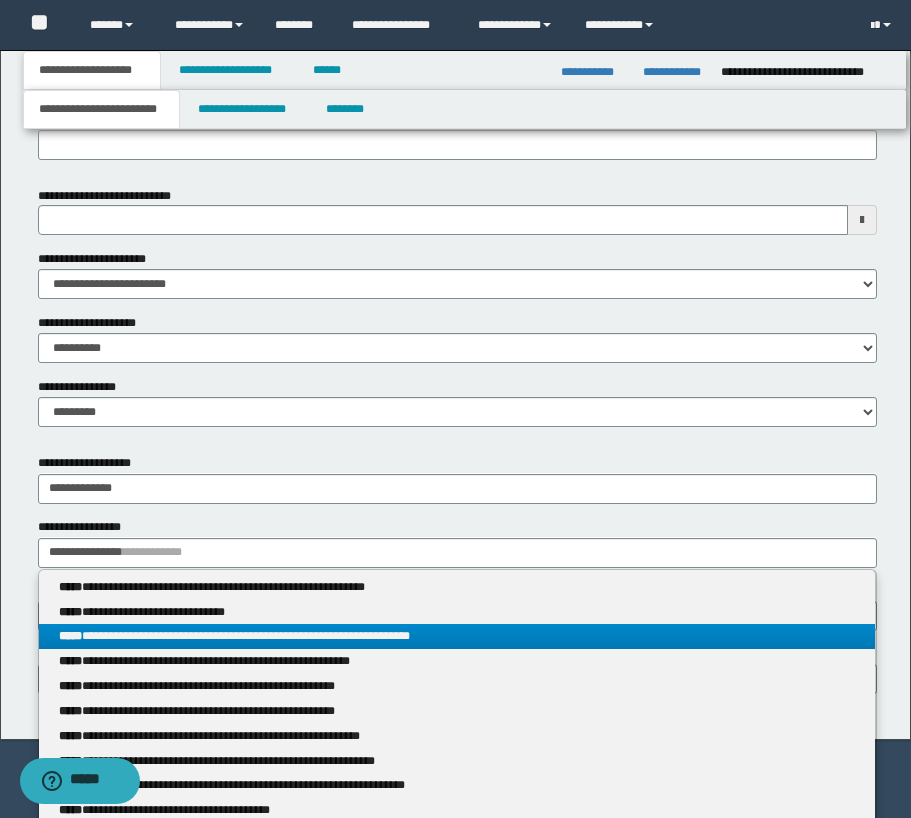 click on "**********" at bounding box center (457, 636) 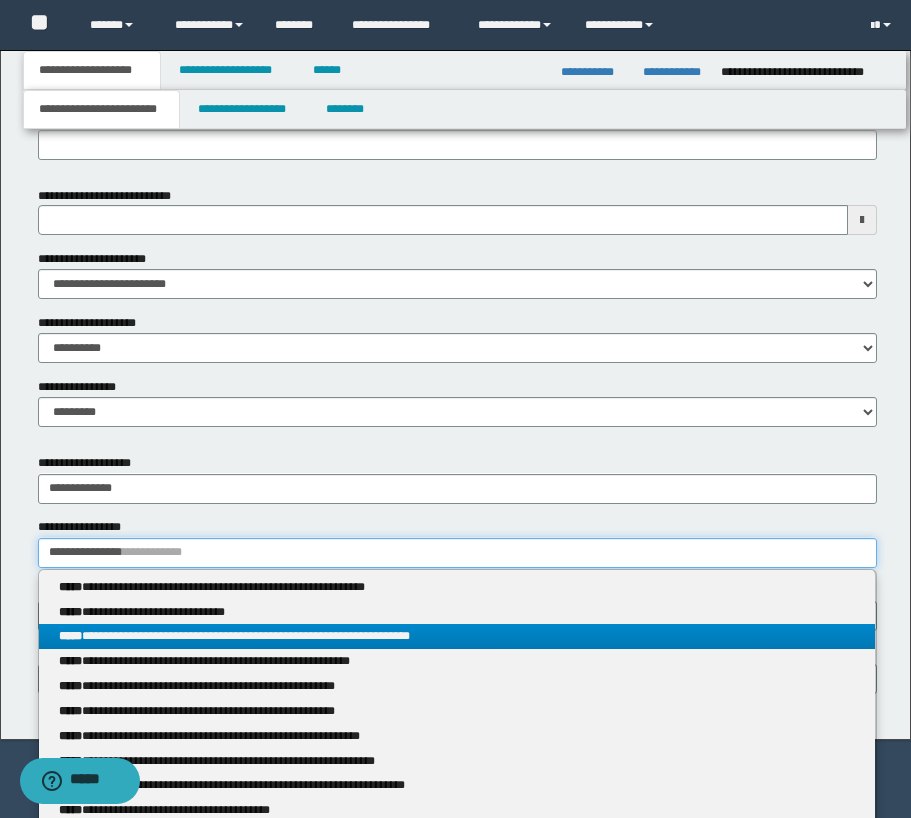 type 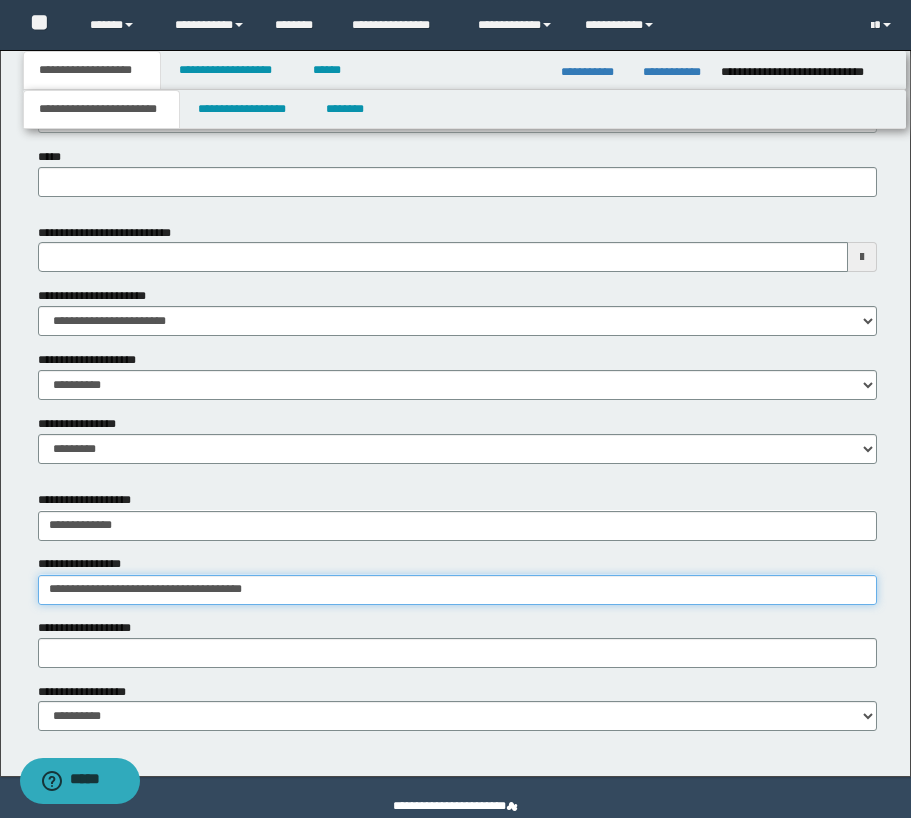 scroll, scrollTop: 755, scrollLeft: 0, axis: vertical 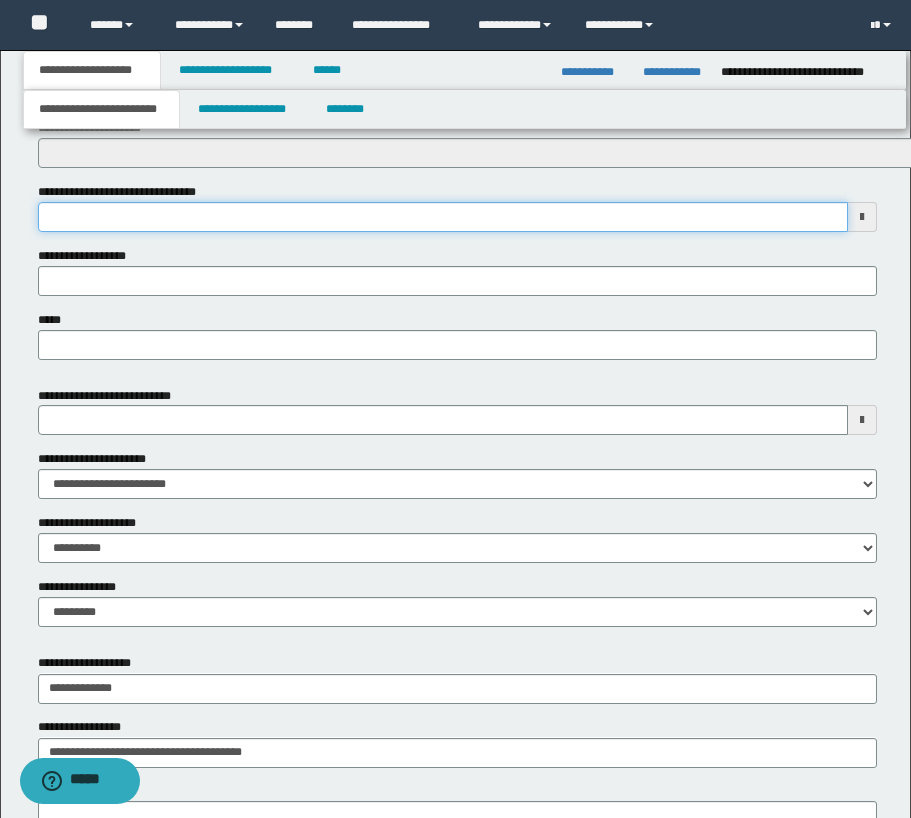 click on "**********" at bounding box center (443, 217) 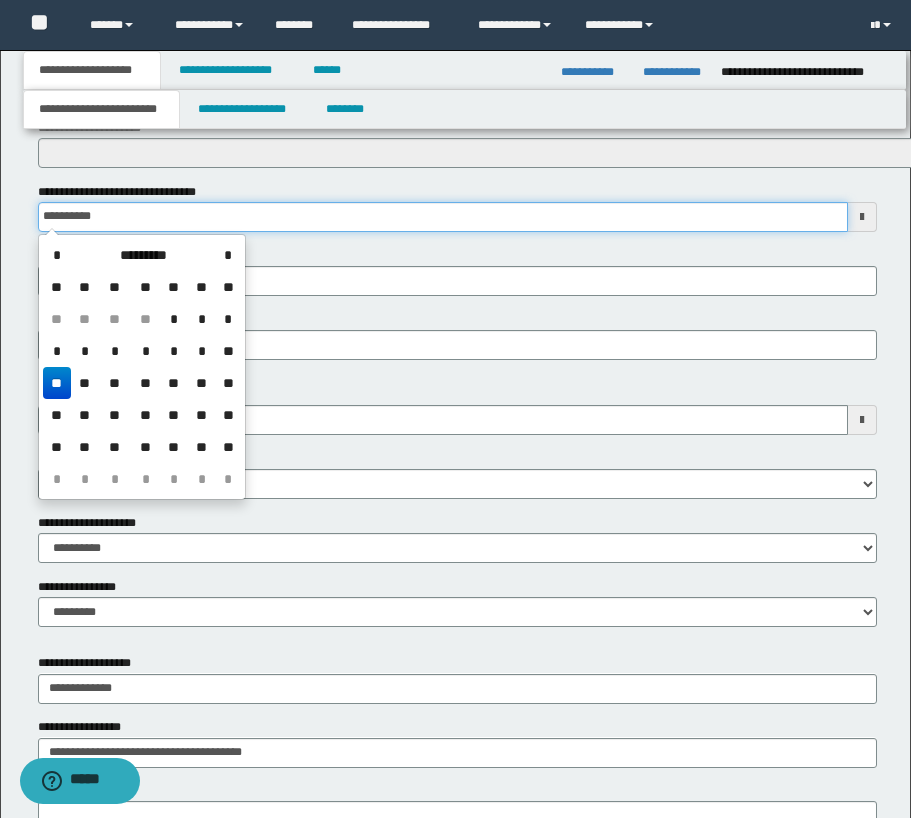 type on "**********" 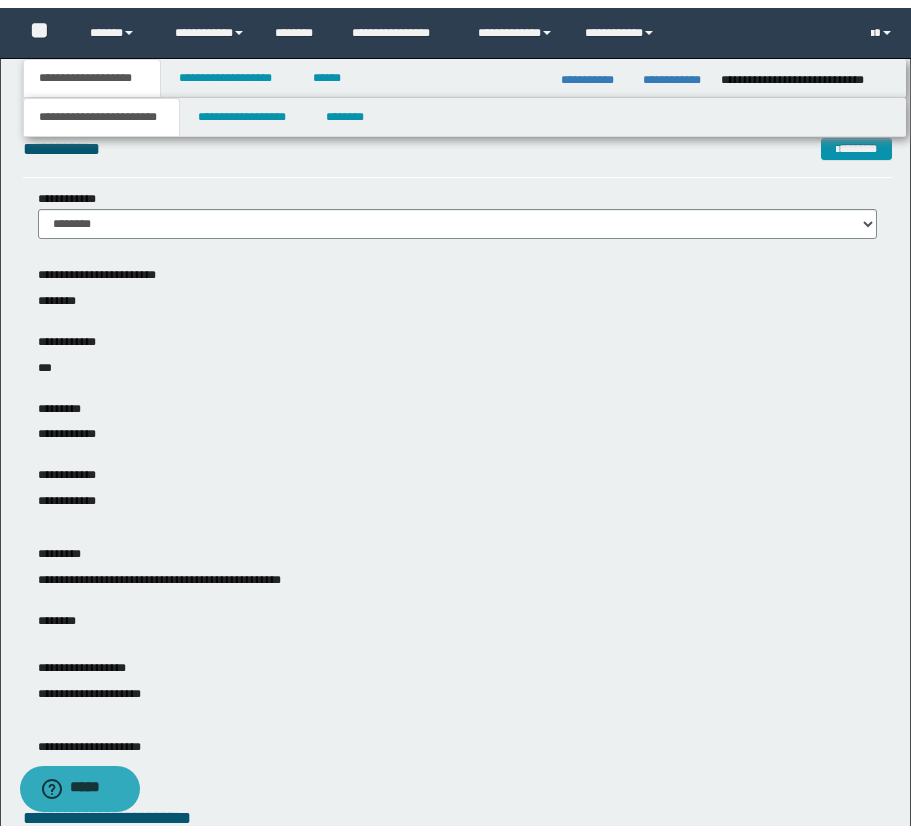 scroll, scrollTop: 0, scrollLeft: 0, axis: both 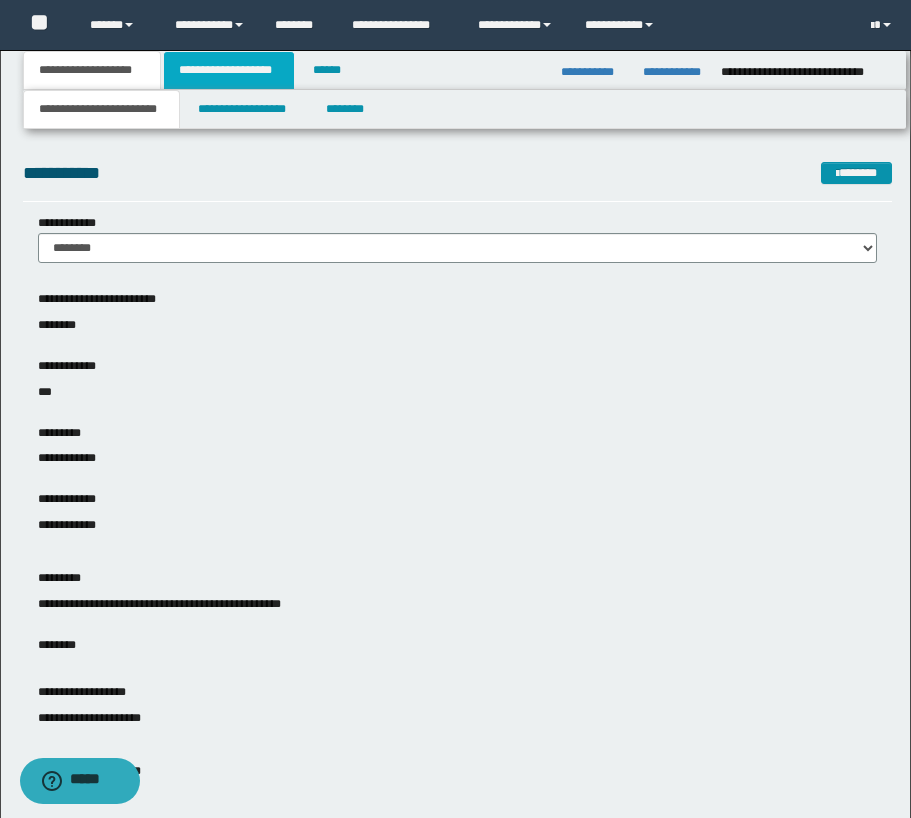 click on "**********" at bounding box center [229, 70] 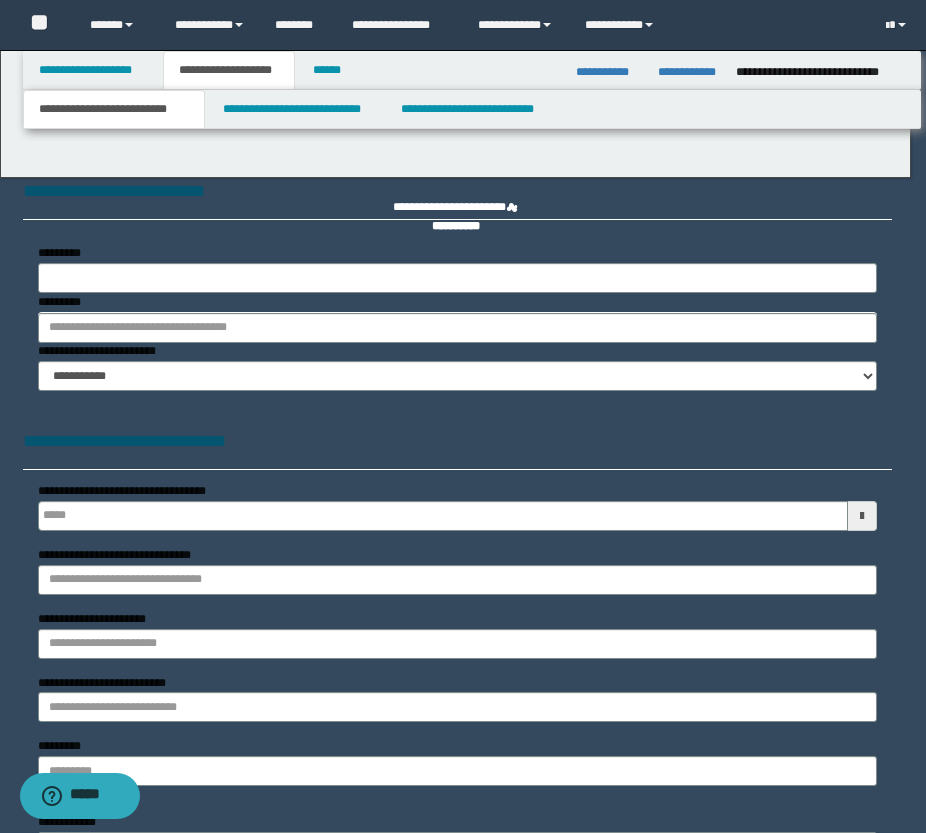 type 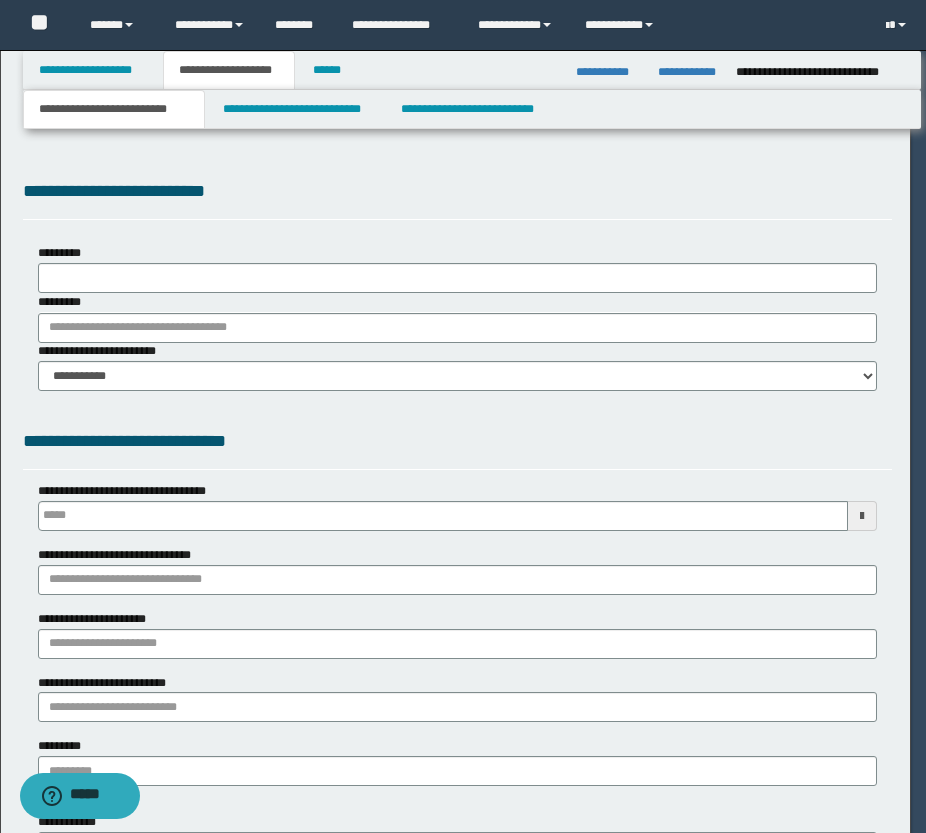 type on "**********" 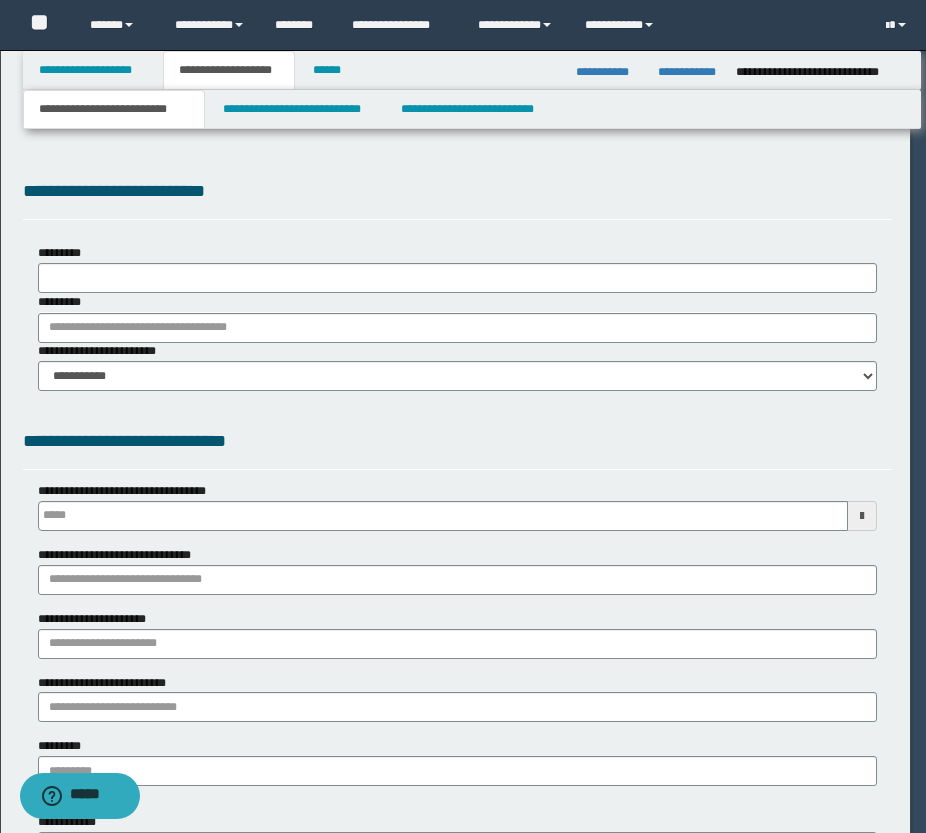 select on "*" 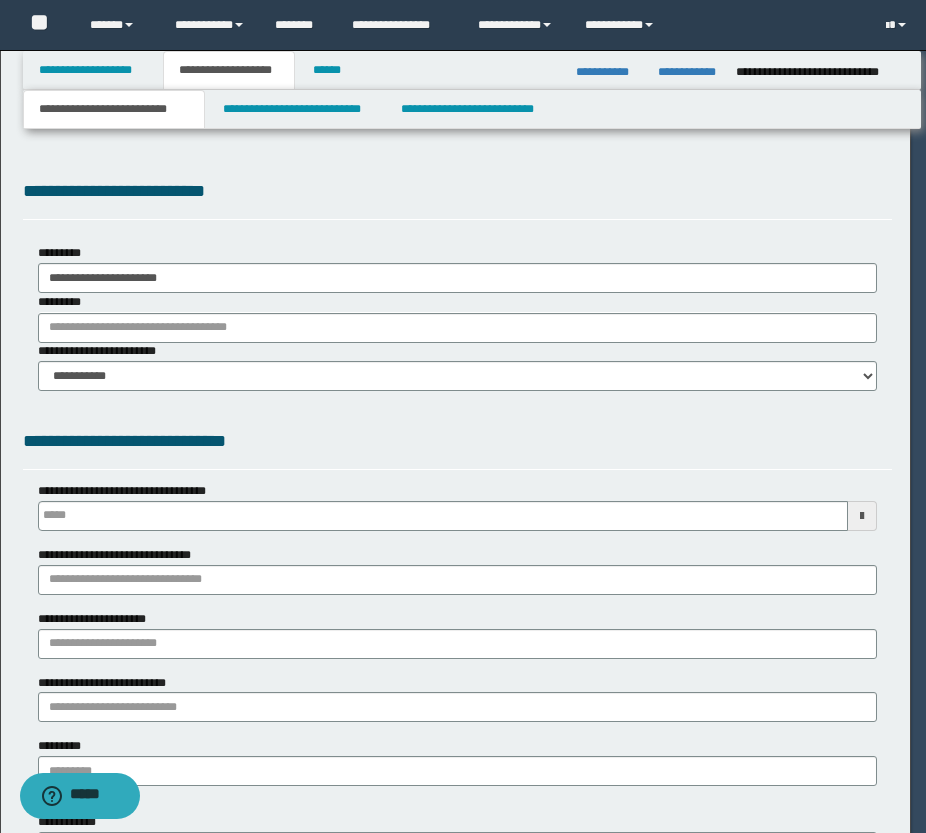 scroll, scrollTop: 0, scrollLeft: 0, axis: both 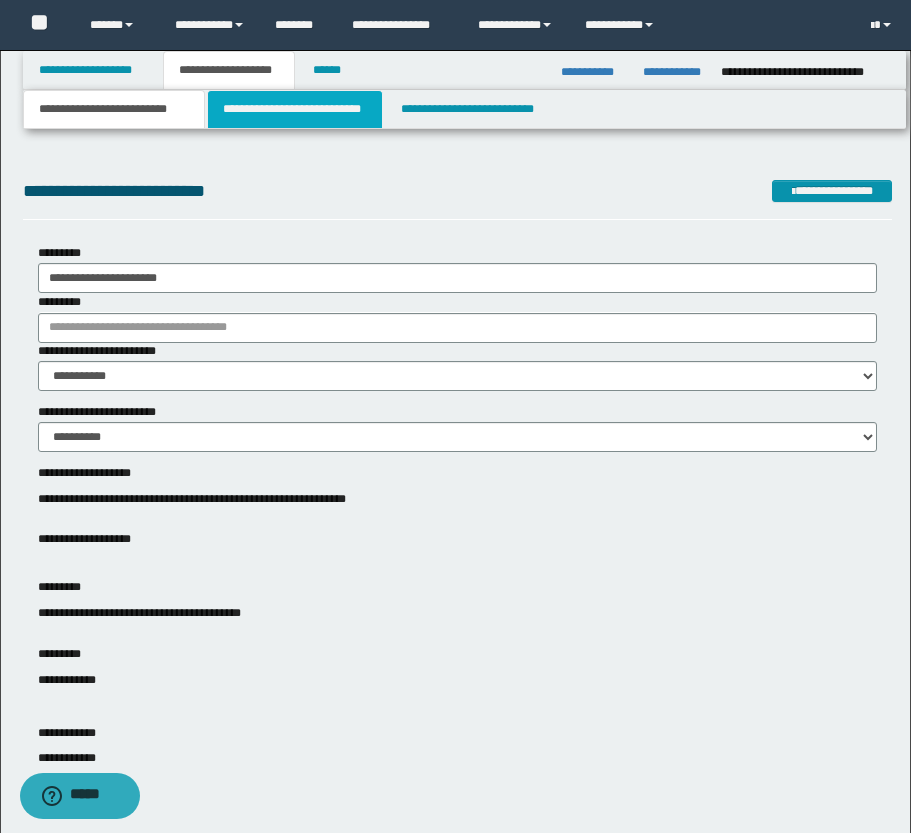 click on "**********" at bounding box center [295, 109] 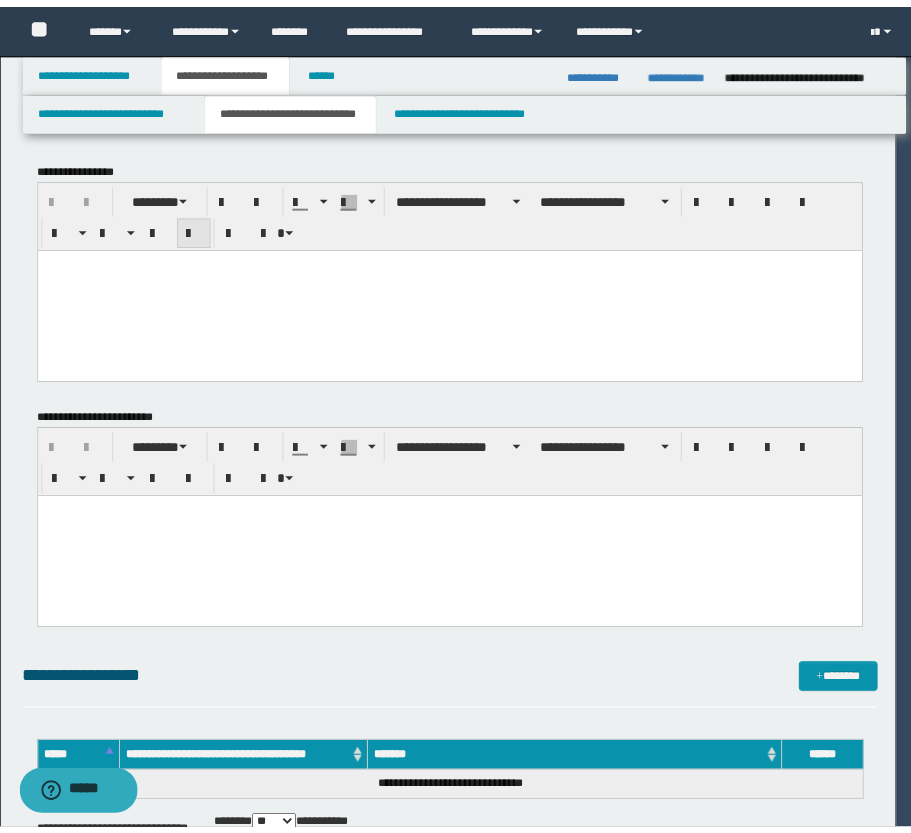 scroll, scrollTop: 0, scrollLeft: 0, axis: both 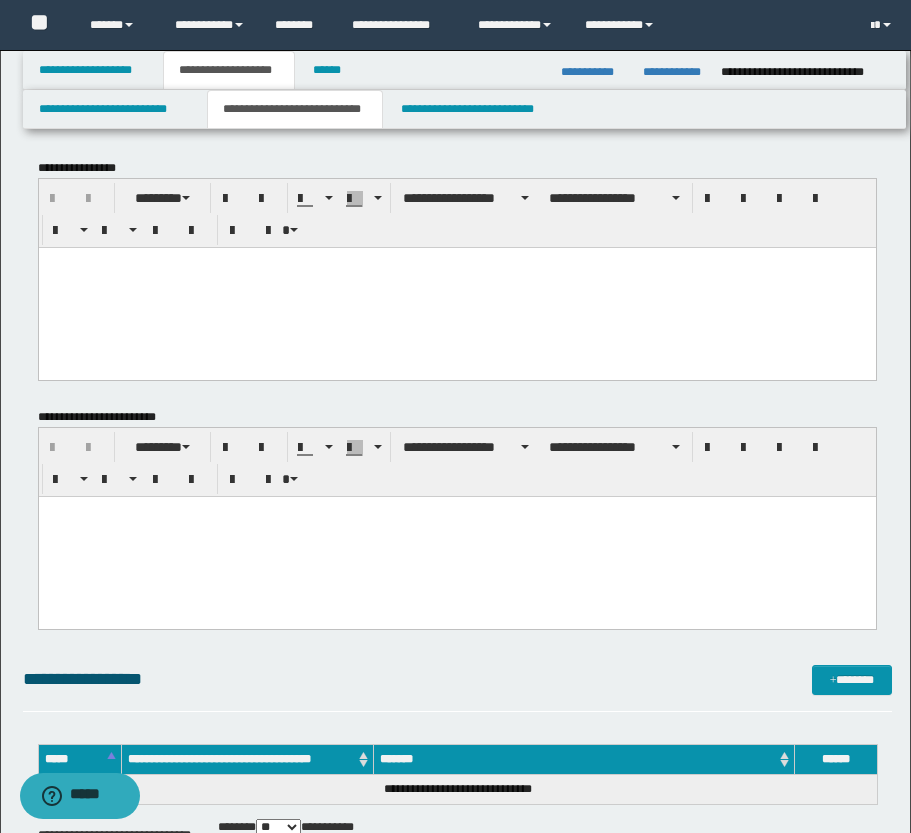 click at bounding box center [456, 262] 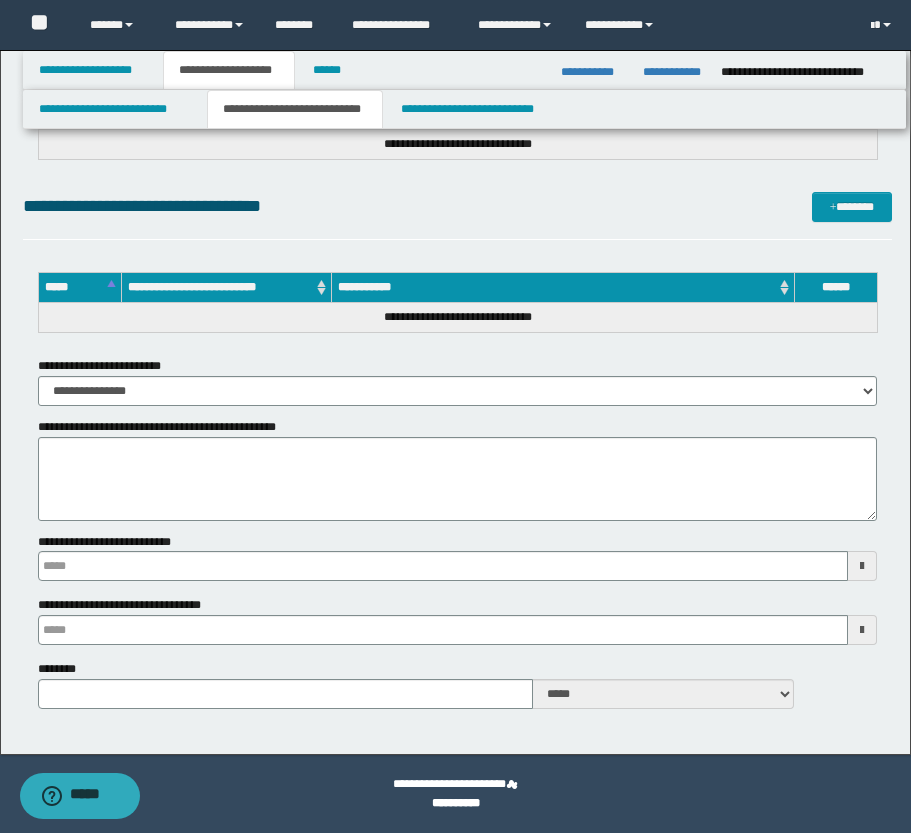 drag, startPoint x: 48, startPoint y: -4432, endPoint x: 313, endPoint y: 876, distance: 5314.611 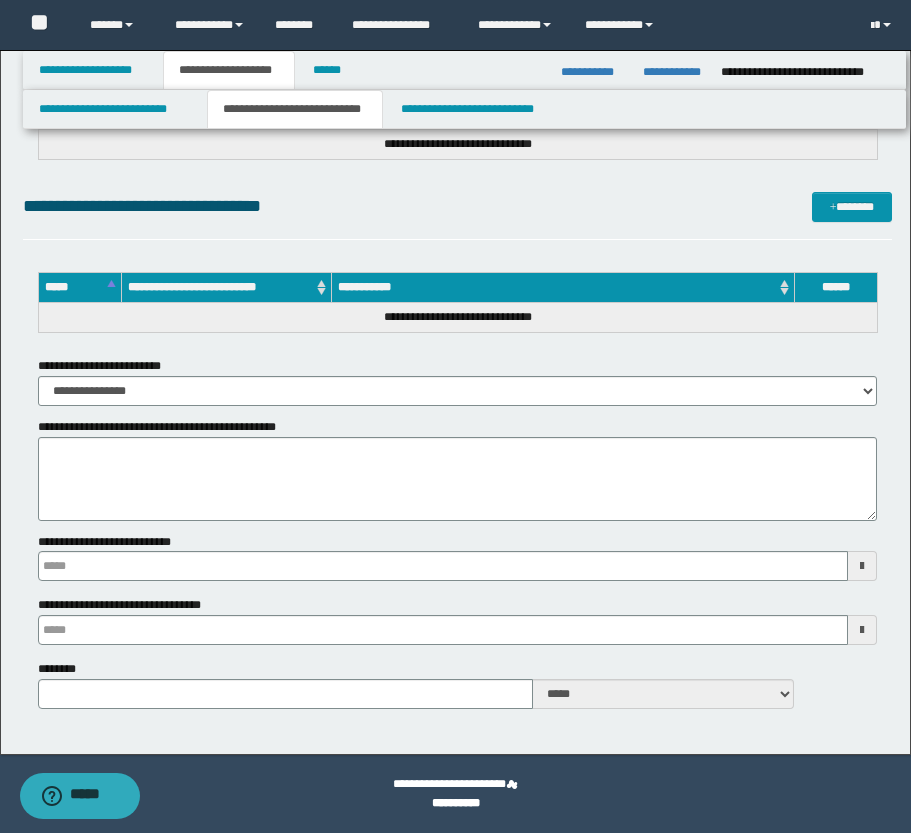 click on "**********" at bounding box center (456, -2814) 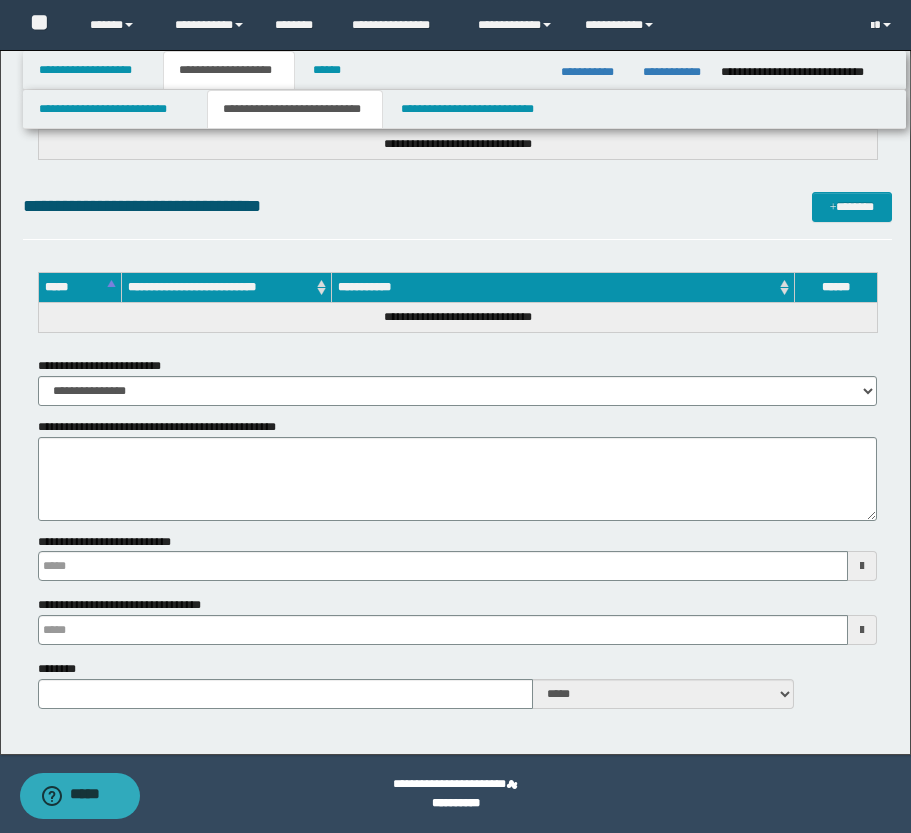 type 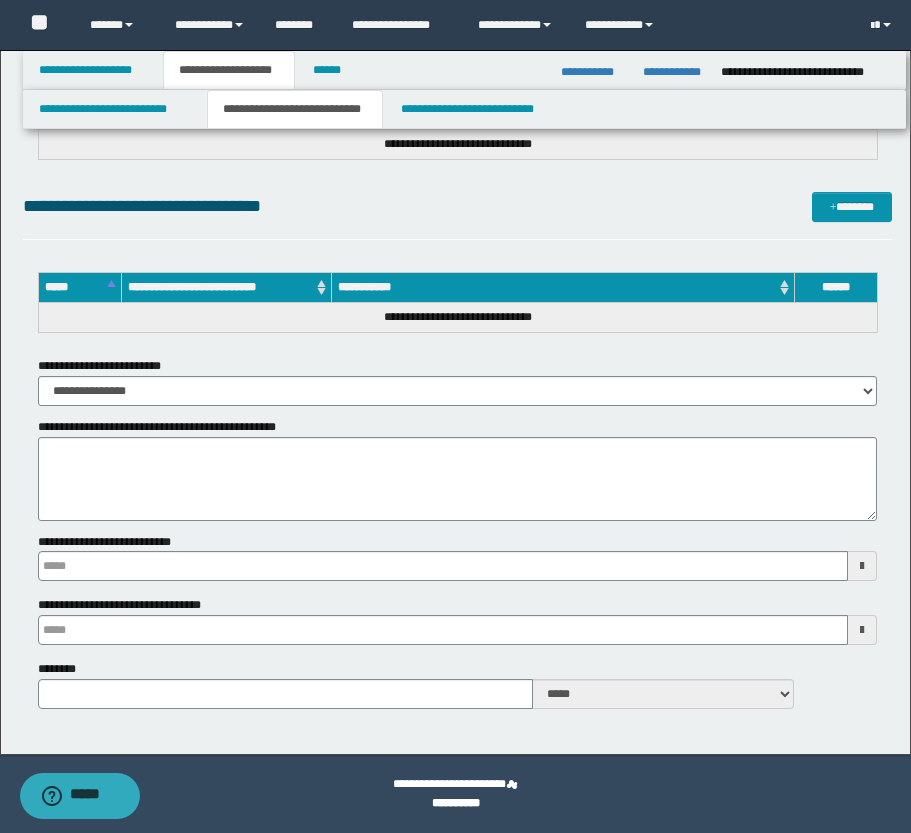 type 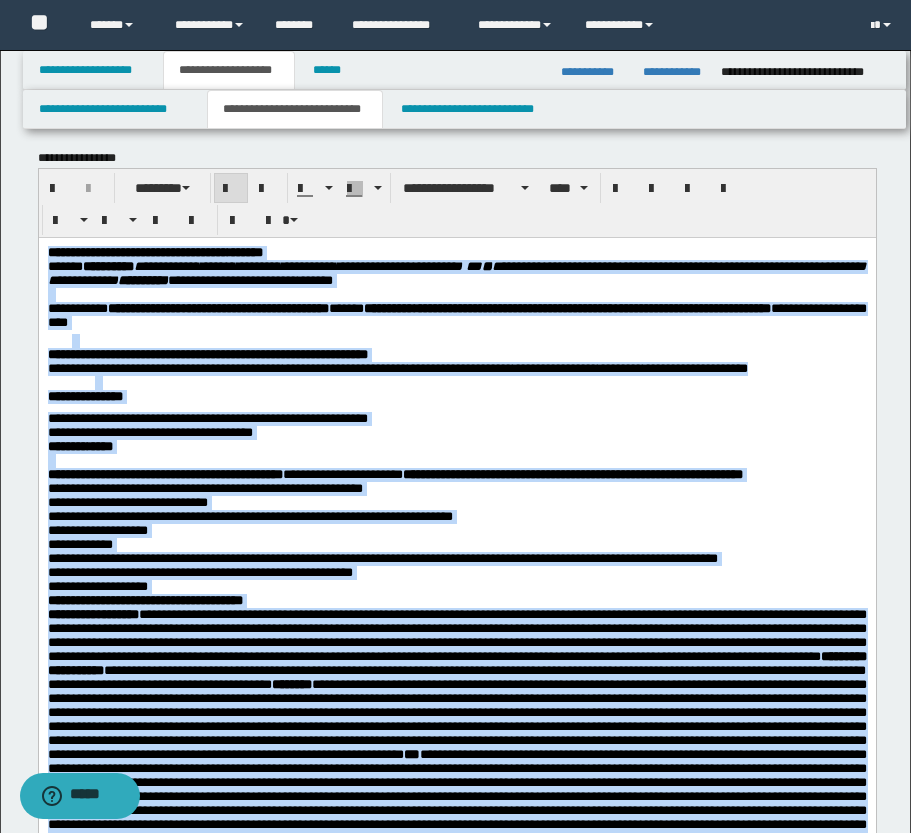 scroll, scrollTop: 0, scrollLeft: 0, axis: both 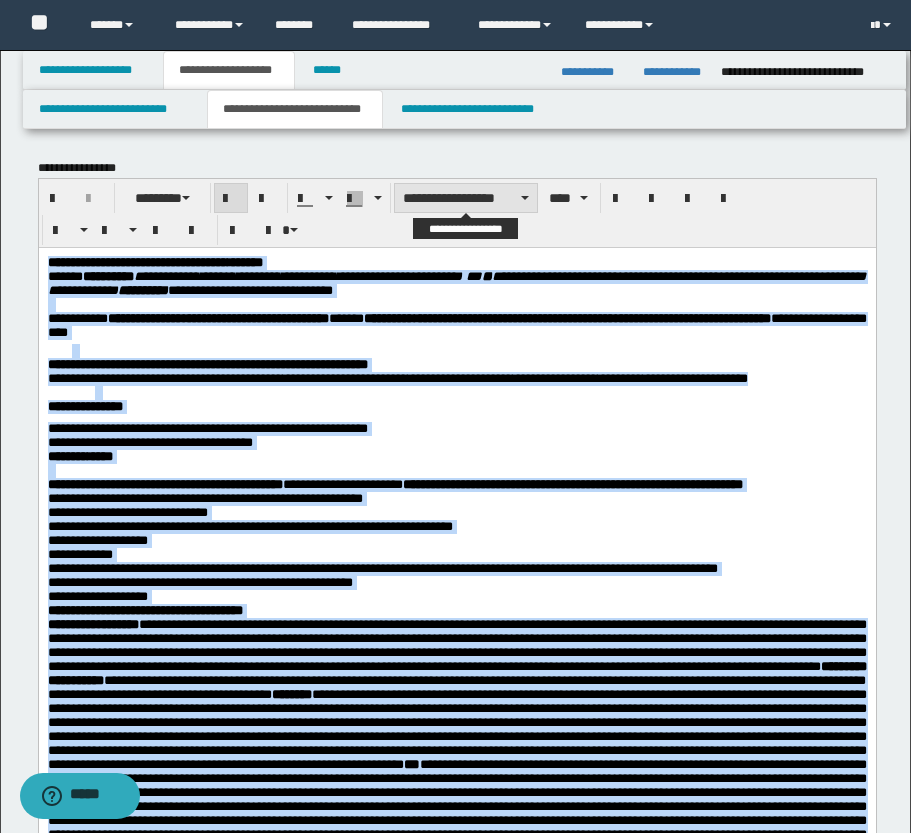 click at bounding box center (525, 198) 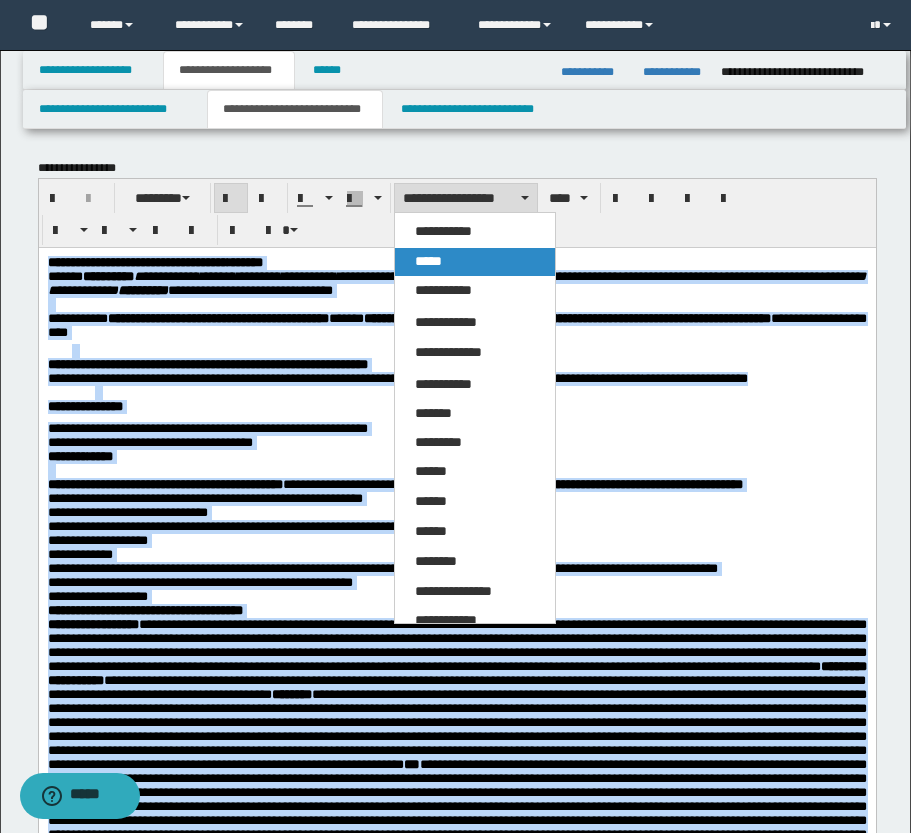click on "*****" at bounding box center [475, 262] 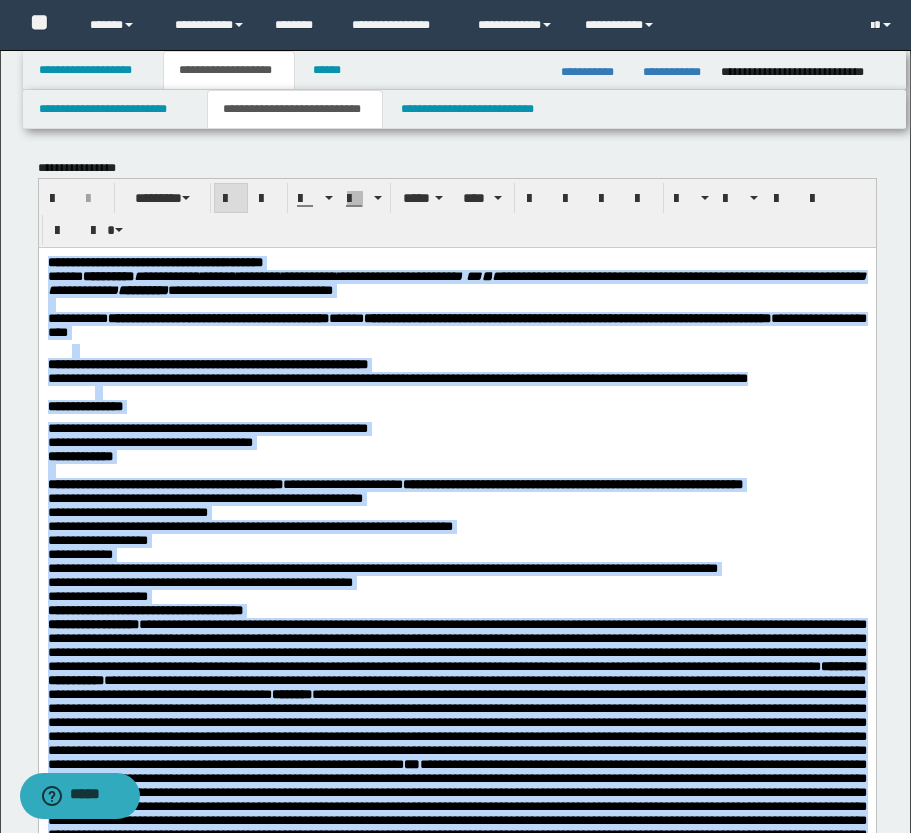 click on "**********" at bounding box center [456, 364] 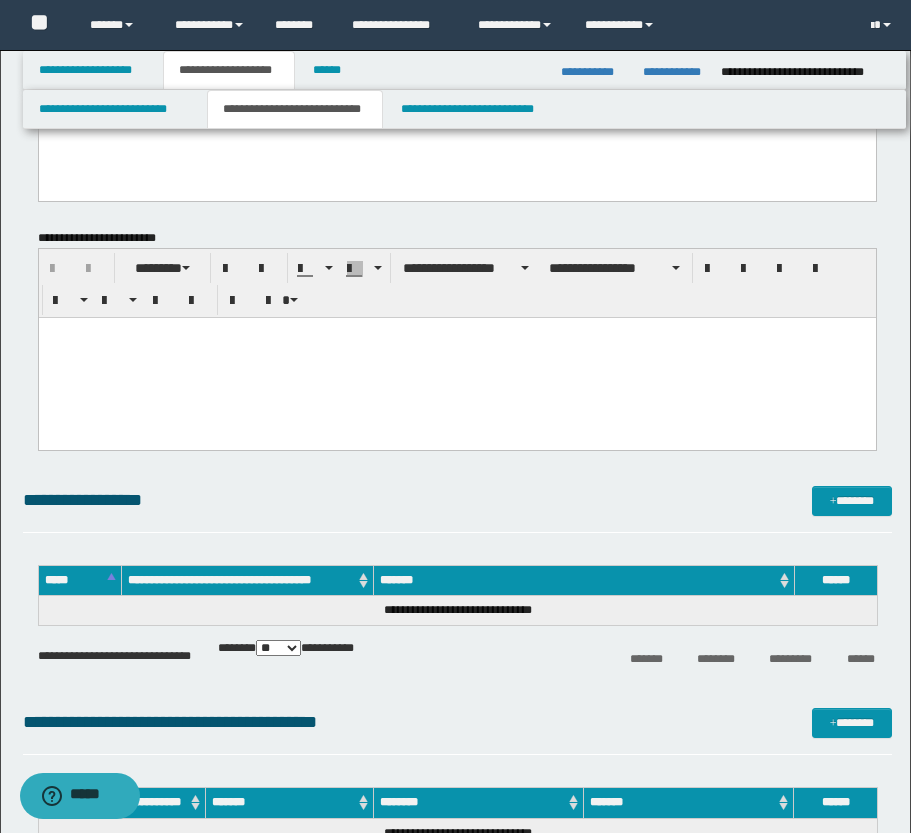 scroll, scrollTop: 4100, scrollLeft: 0, axis: vertical 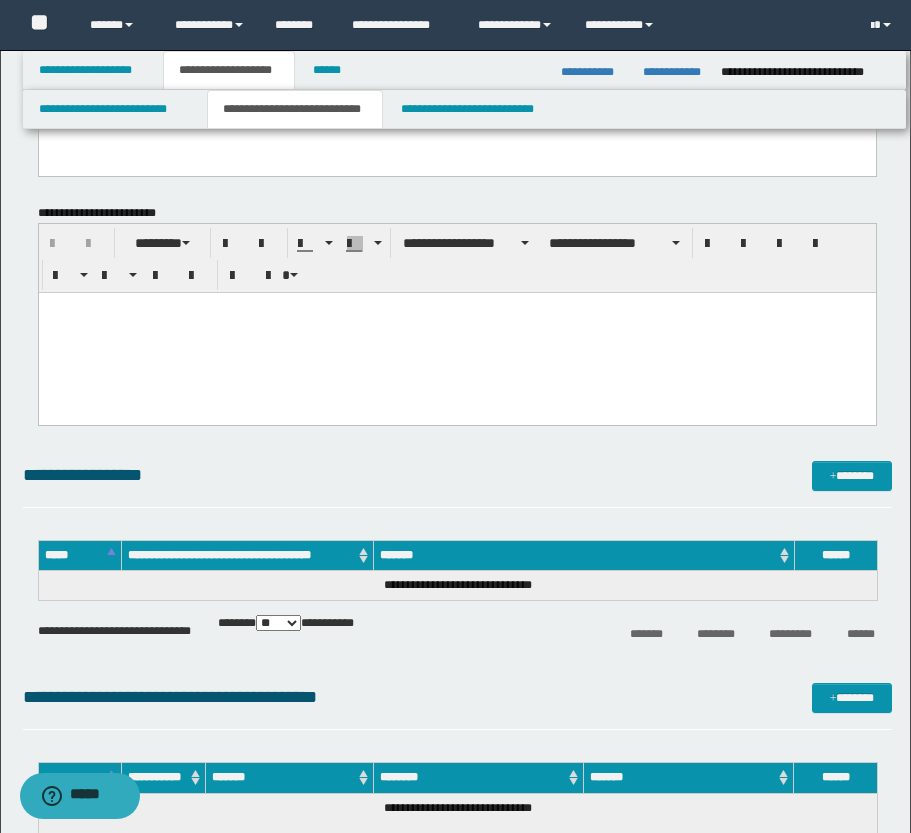 click at bounding box center (456, 307) 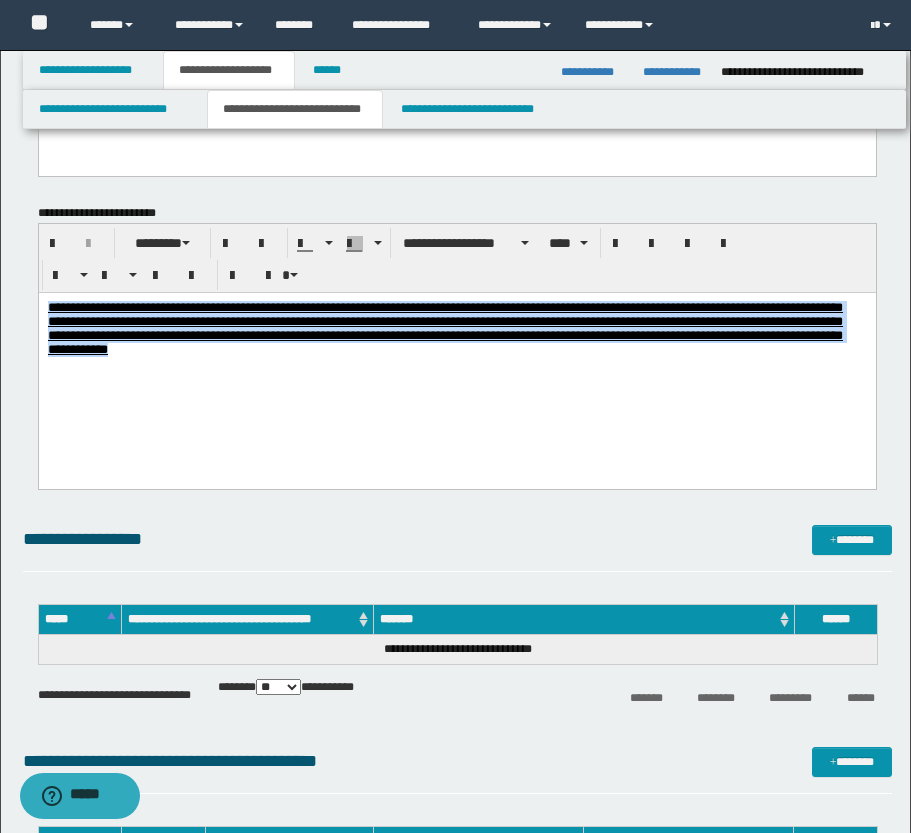 drag, startPoint x: 258, startPoint y: 358, endPoint x: 34, endPoint y: 281, distance: 236.86494 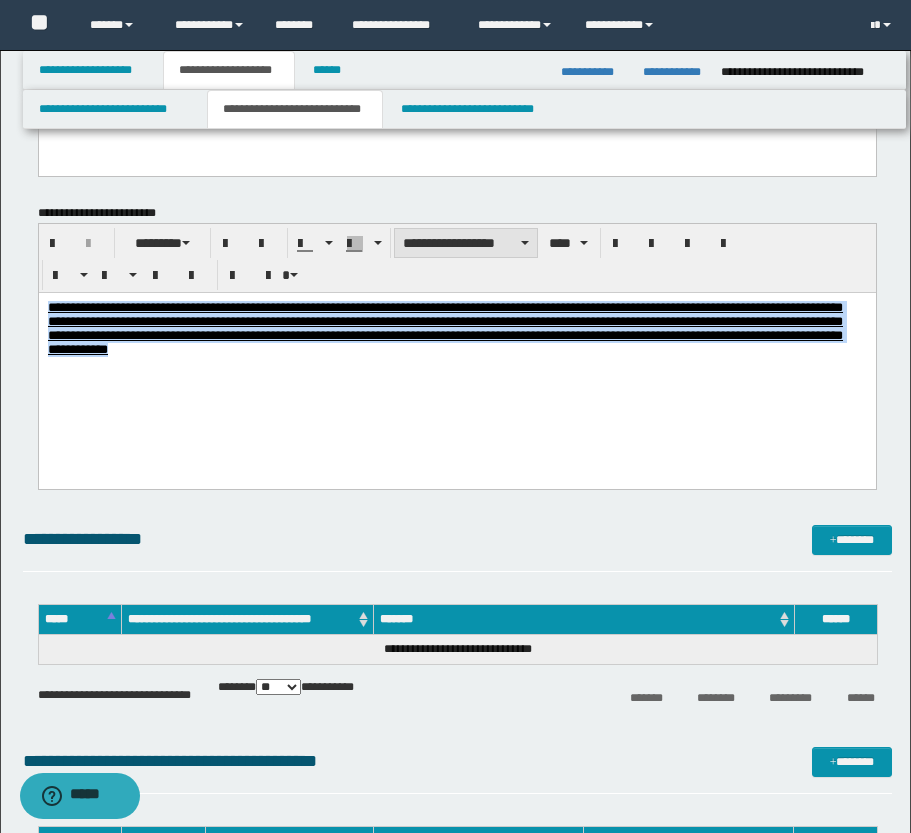 click on "**********" at bounding box center [466, 243] 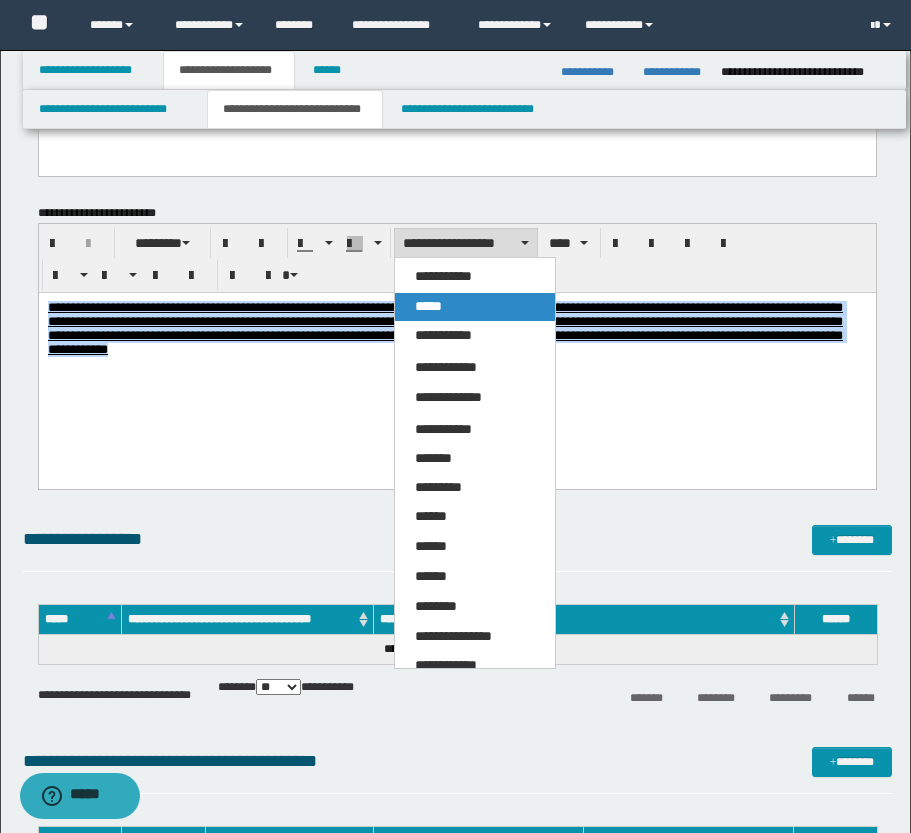 click on "*****" at bounding box center (475, 307) 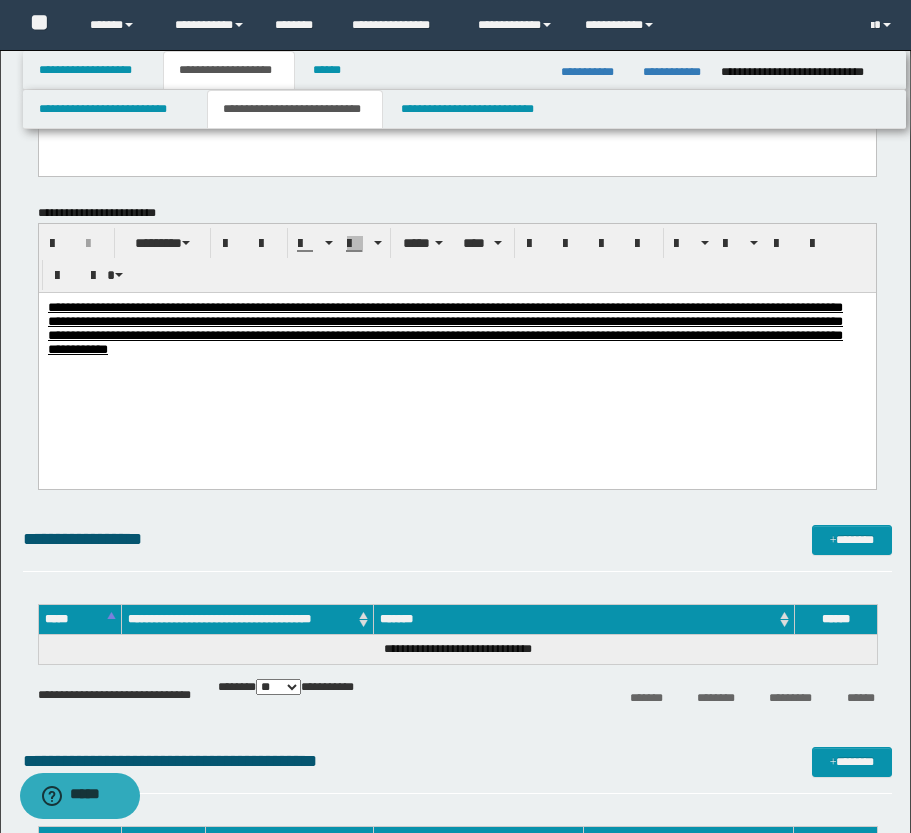 click on "**********" at bounding box center (456, 360) 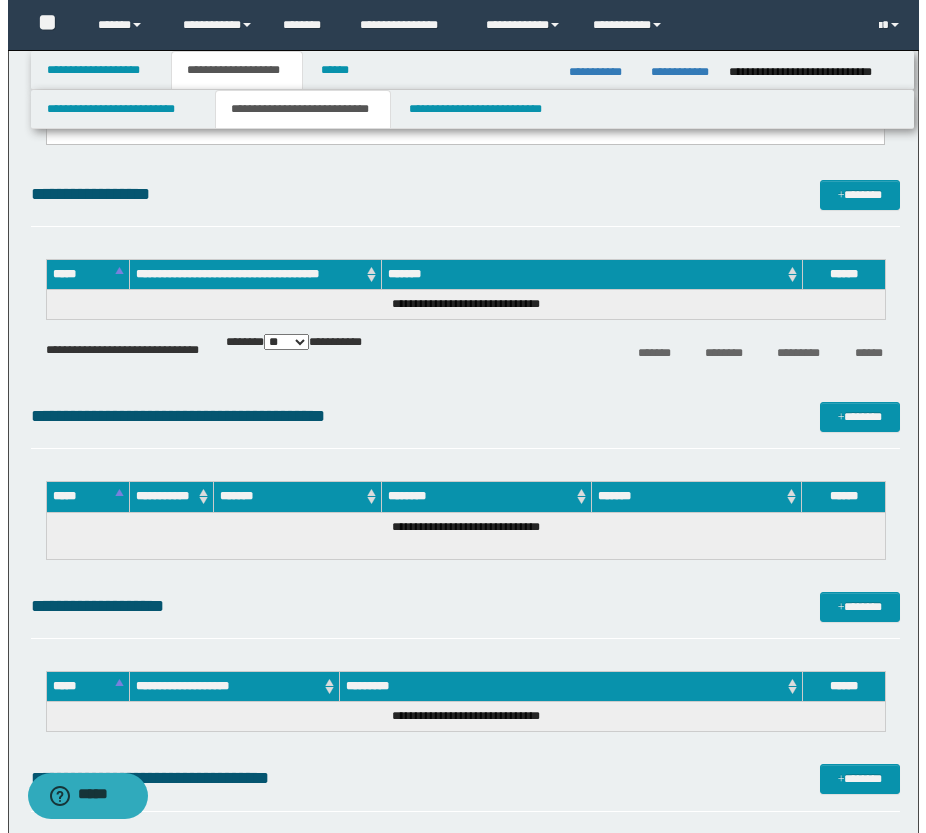 scroll, scrollTop: 4400, scrollLeft: 0, axis: vertical 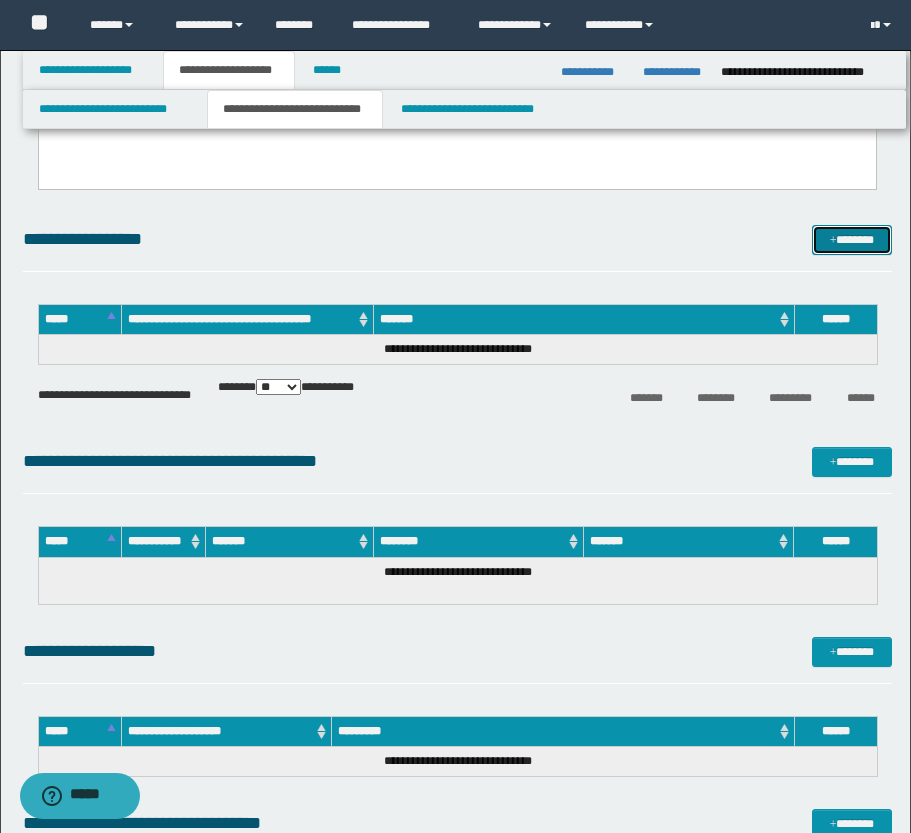 click on "*******" at bounding box center (852, 240) 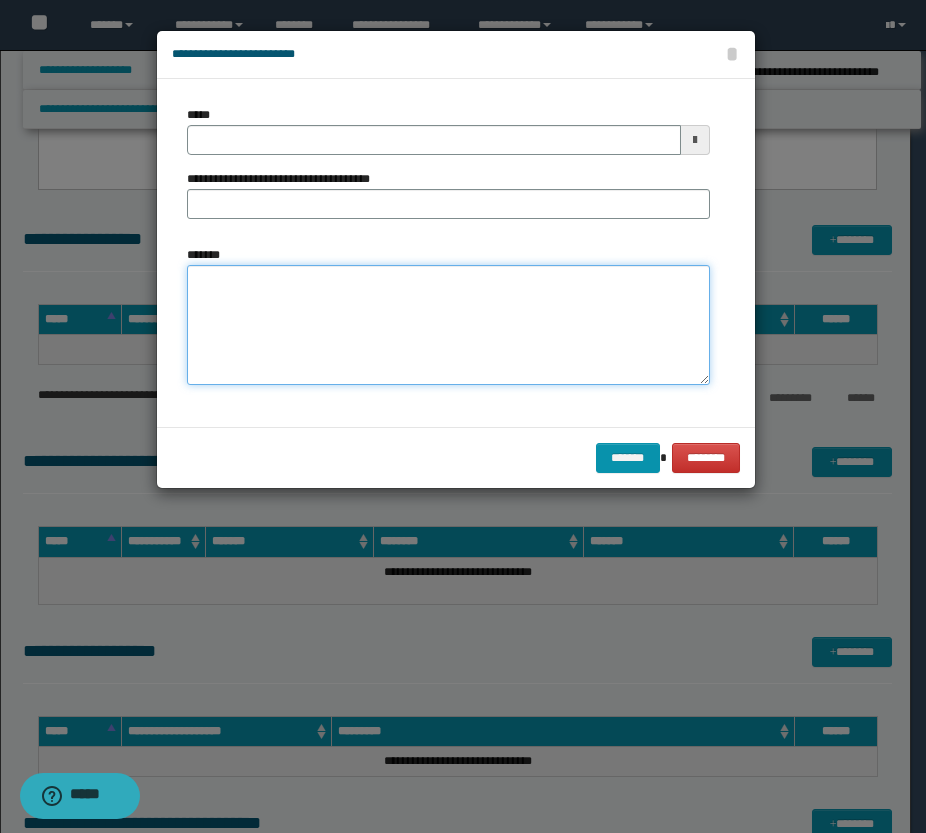 click on "*******" at bounding box center (448, 325) 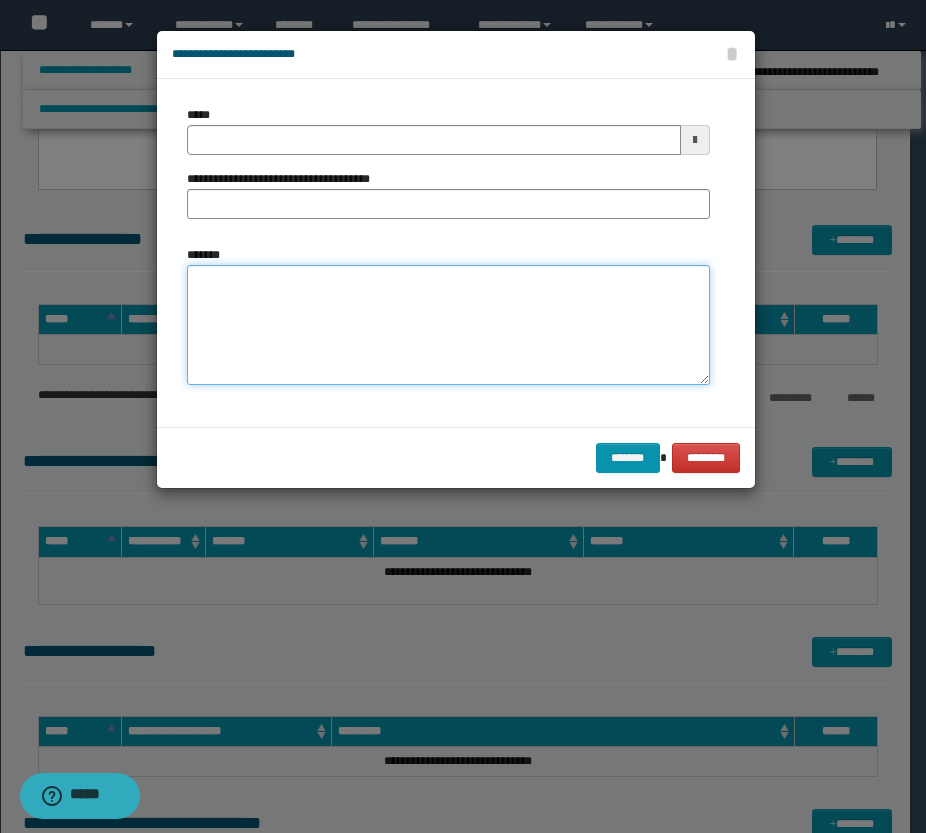 paste on "**********" 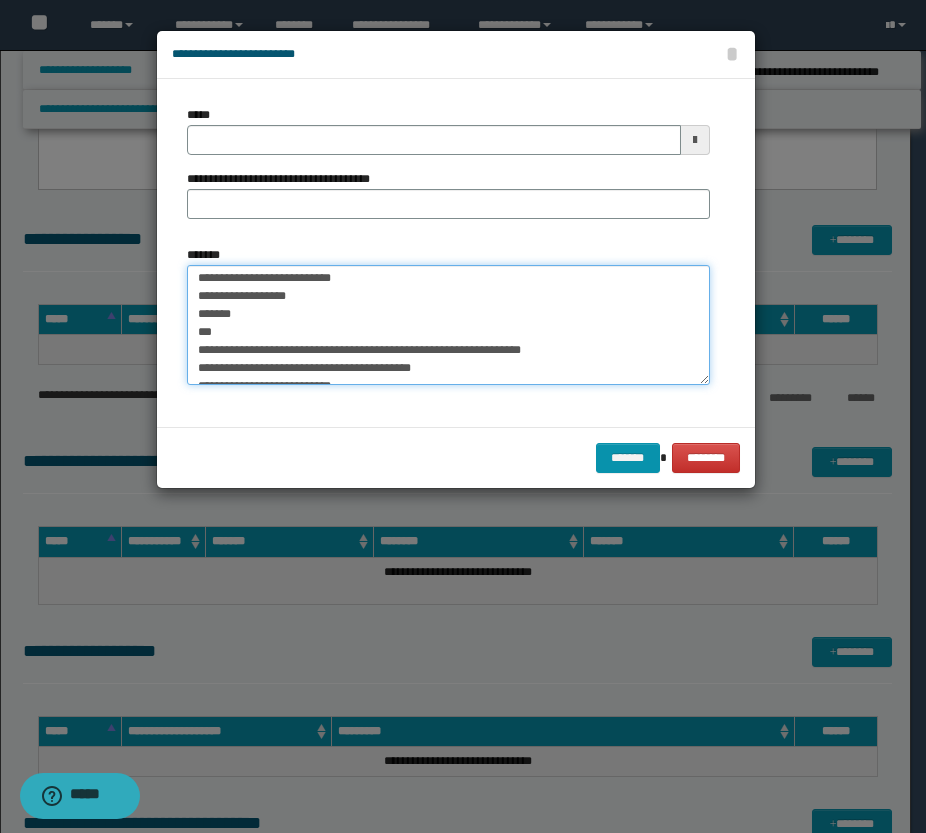 scroll, scrollTop: 0, scrollLeft: 0, axis: both 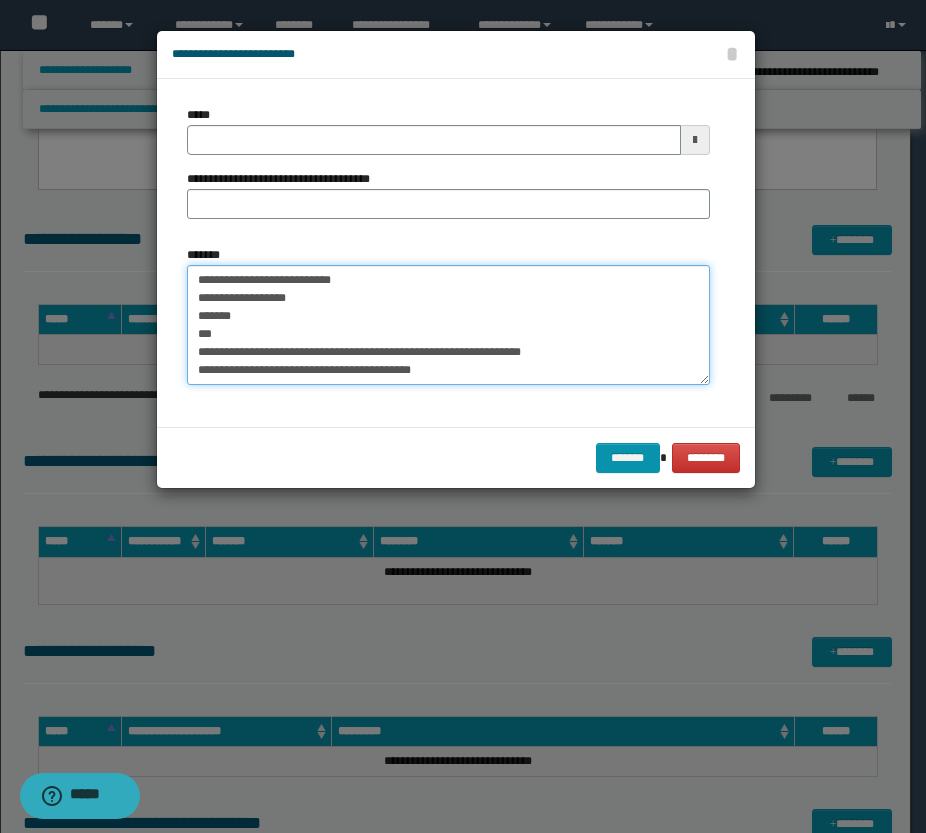 drag, startPoint x: 339, startPoint y: 278, endPoint x: 141, endPoint y: 275, distance: 198.02272 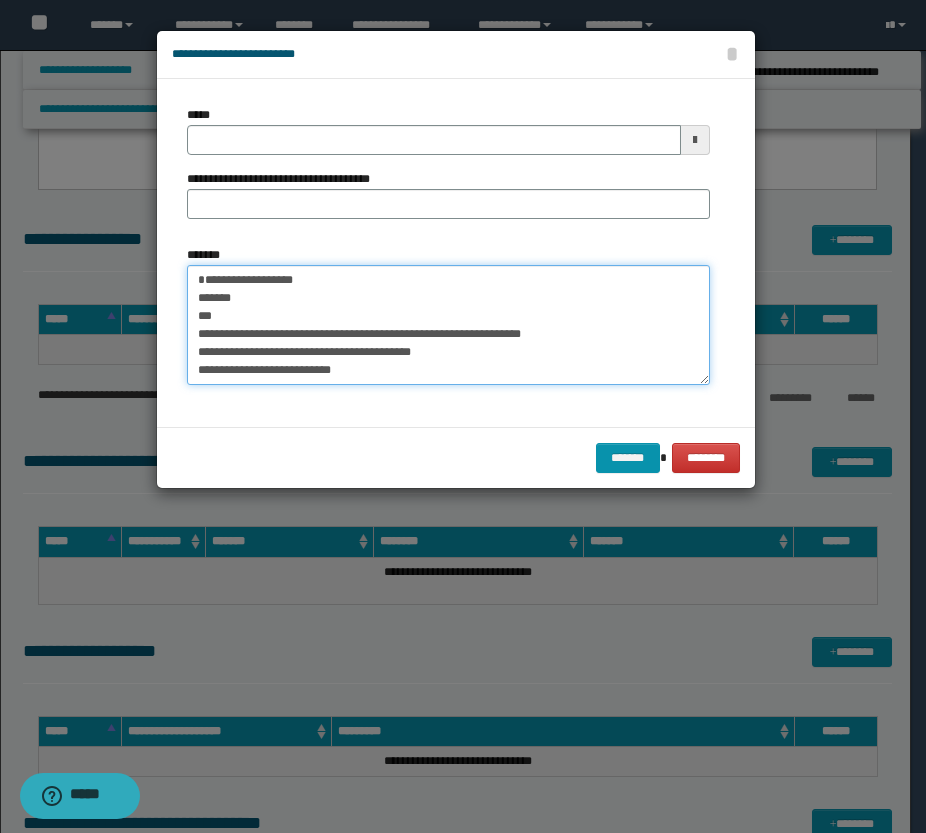 type on "**********" 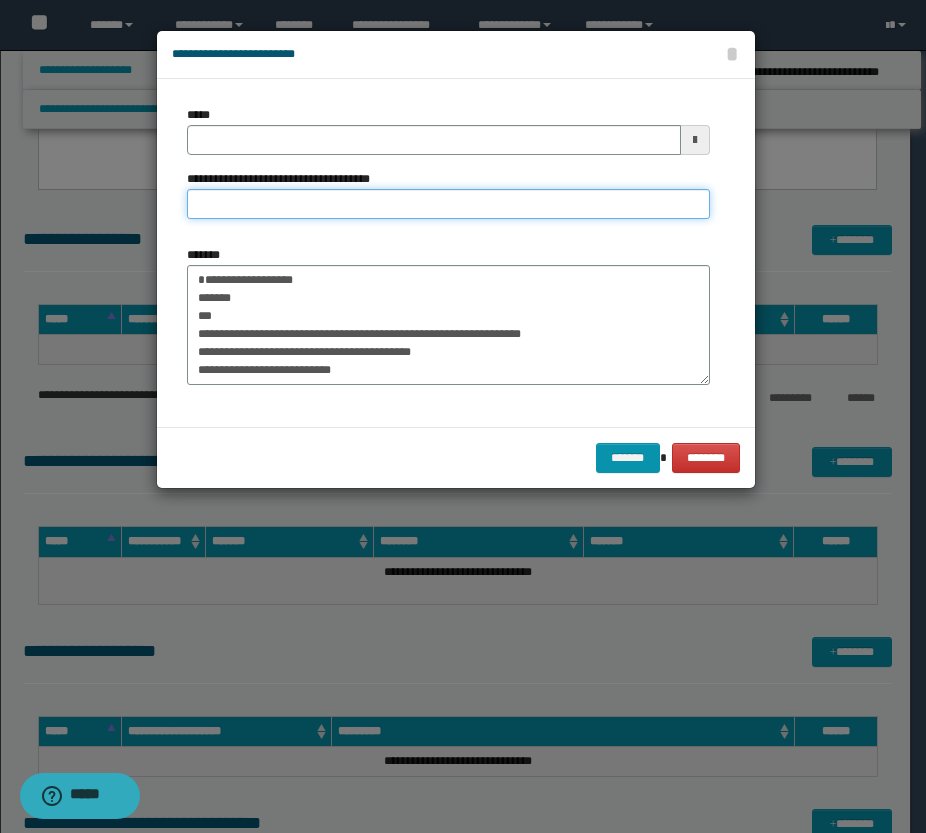 click on "**********" at bounding box center [448, 204] 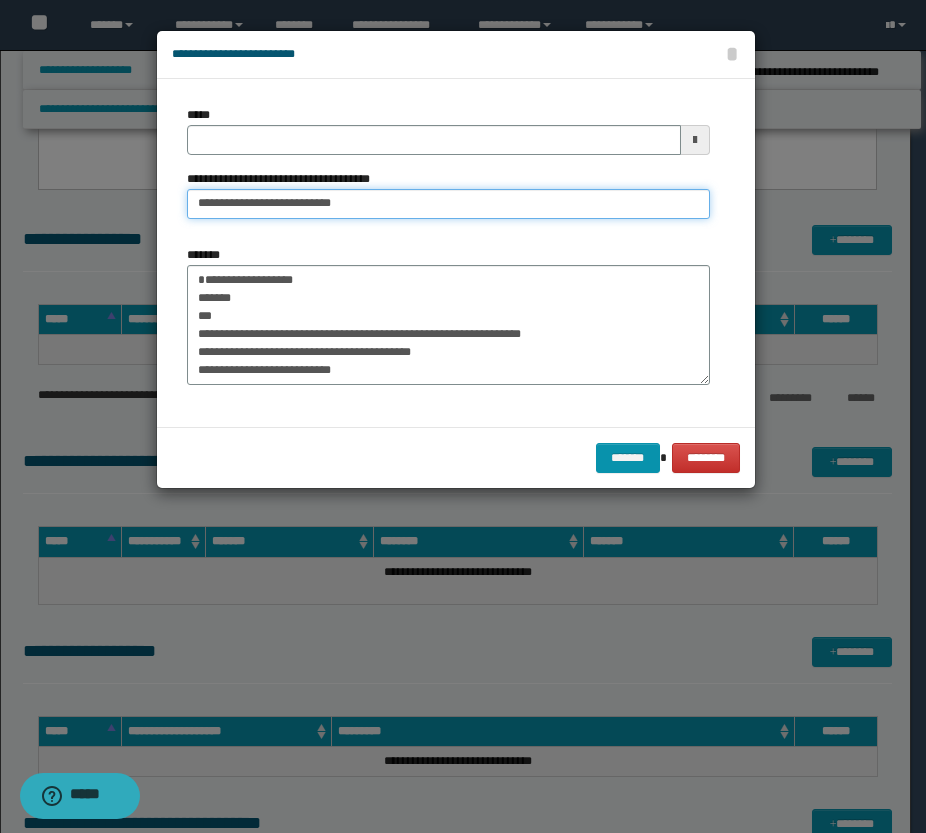 drag, startPoint x: 252, startPoint y: 207, endPoint x: 134, endPoint y: 203, distance: 118.06778 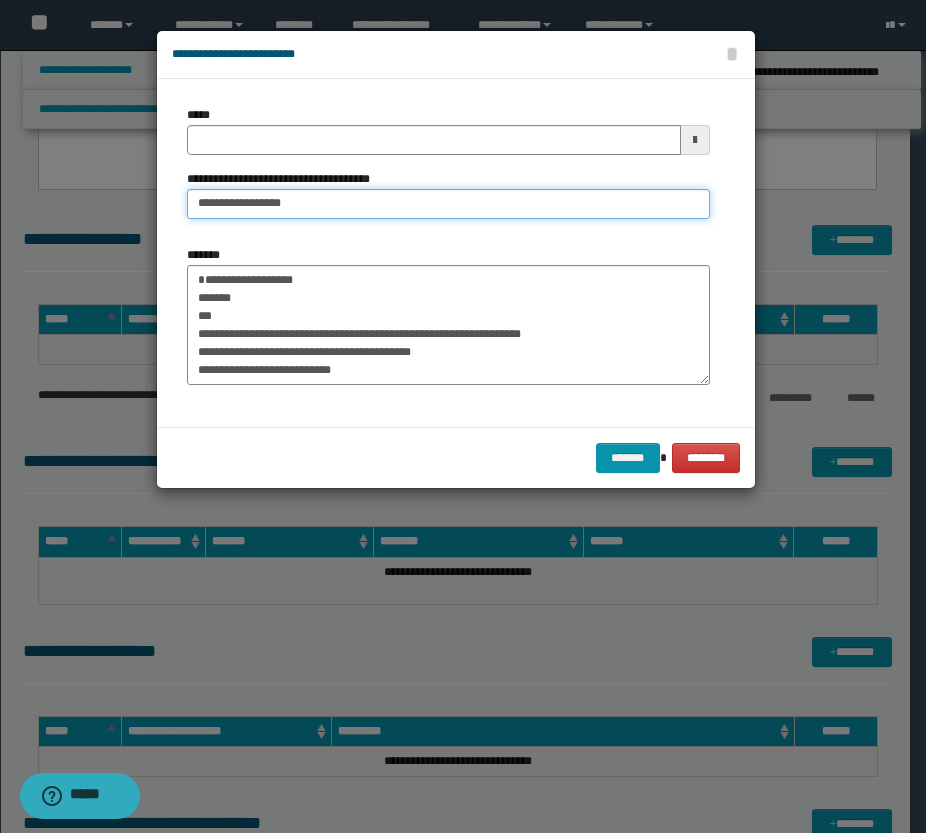 type 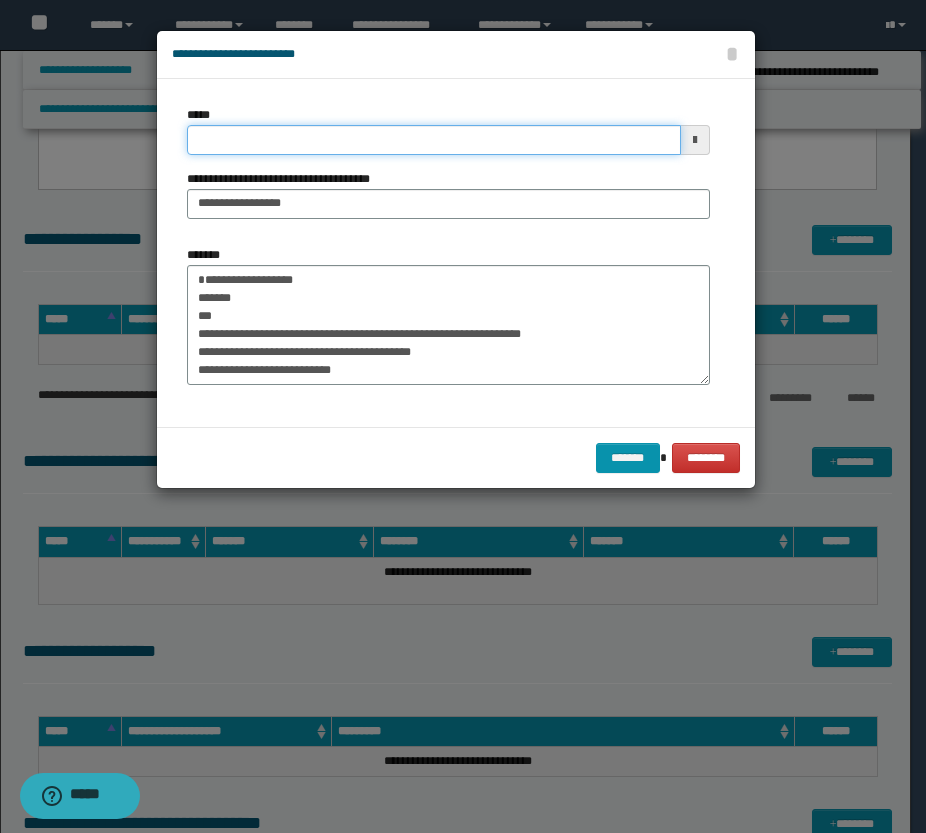 click on "*****" at bounding box center [434, 140] 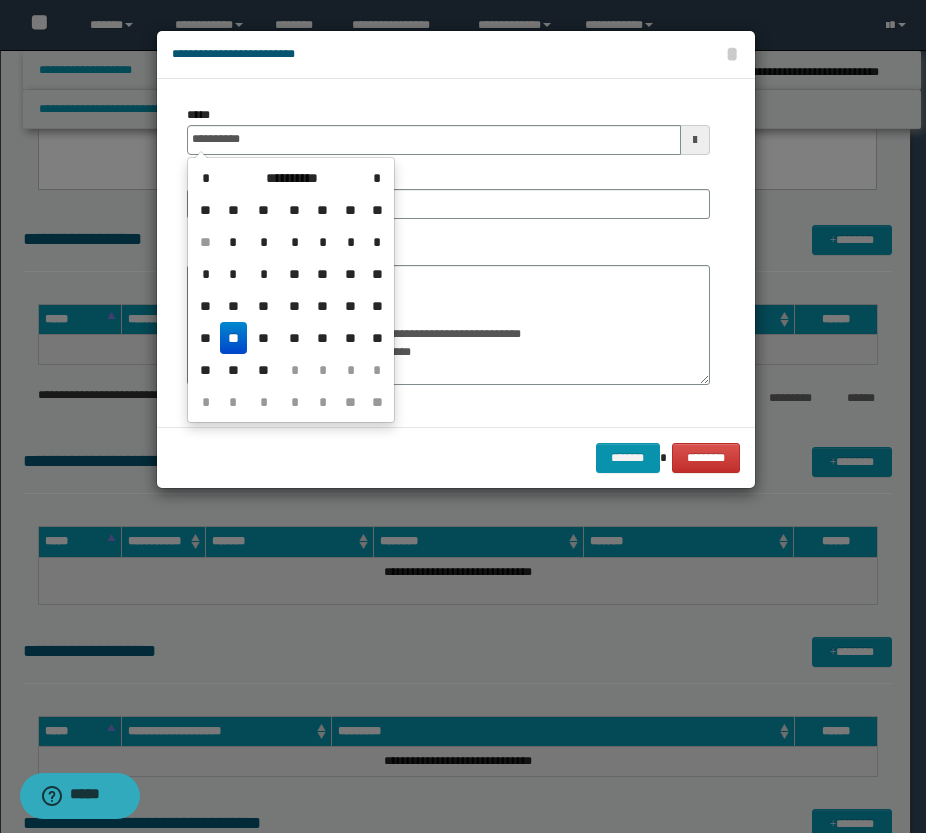 click on "**" at bounding box center (234, 338) 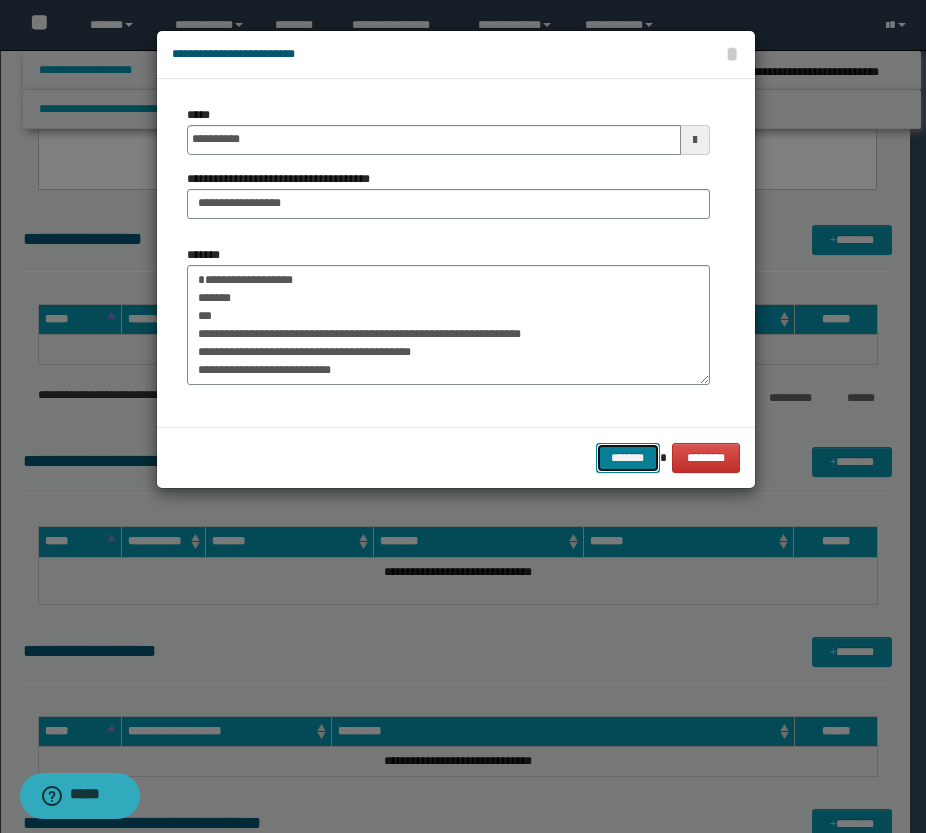 click on "*******" at bounding box center [628, 458] 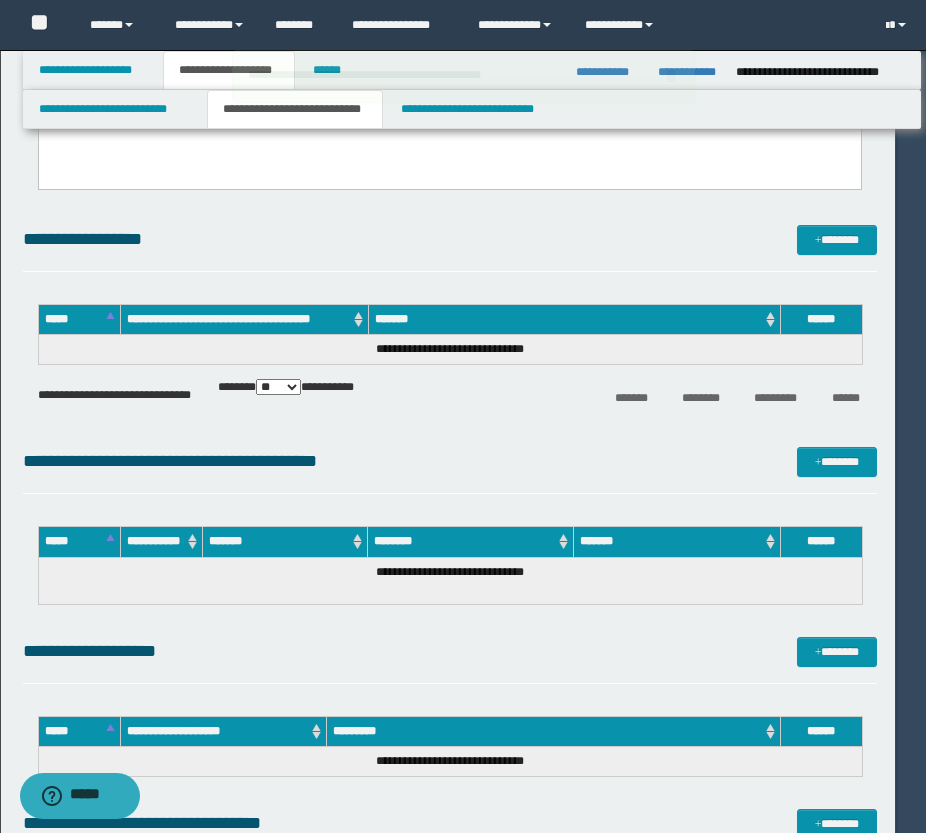 type 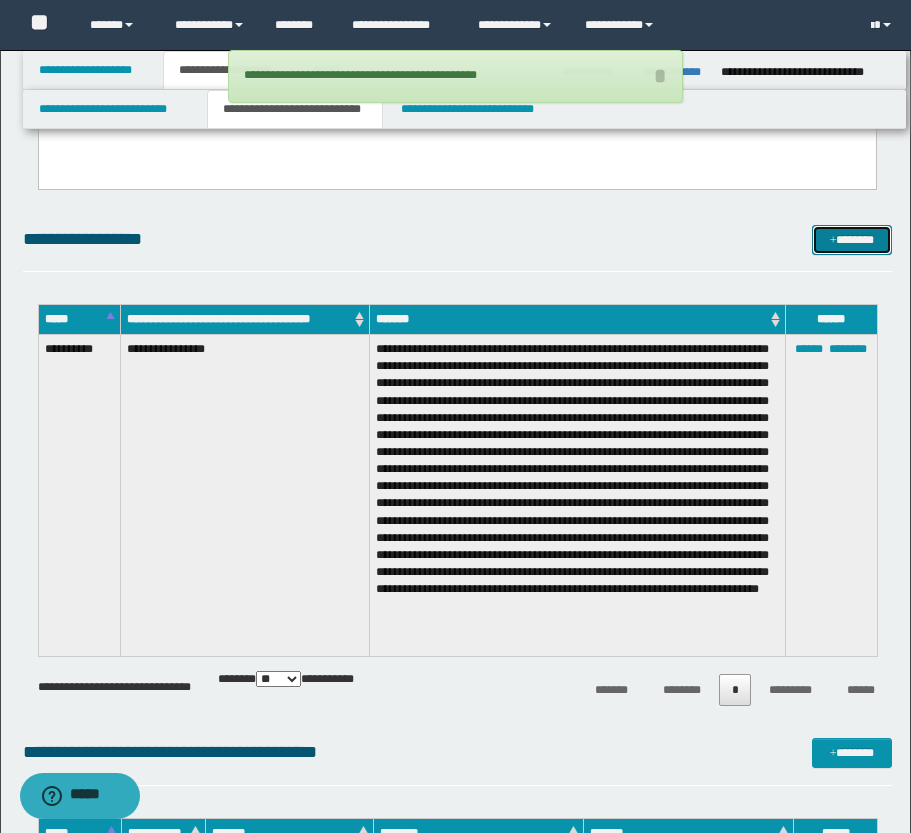 click on "*******" at bounding box center [852, 240] 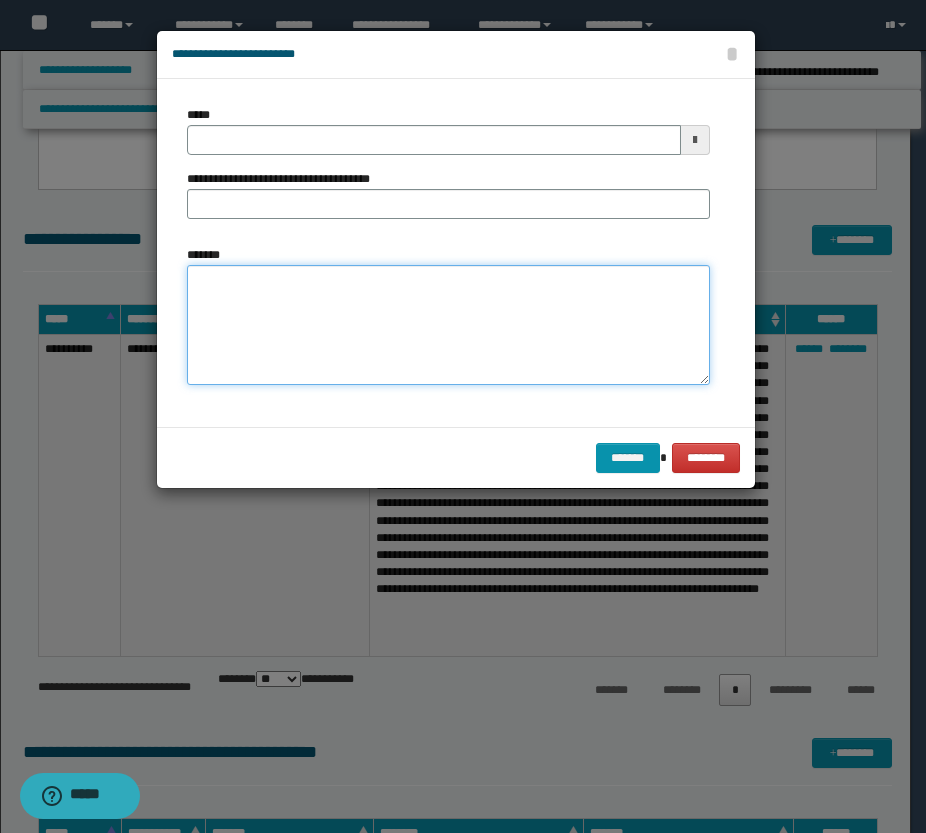 click on "*******" at bounding box center (448, 325) 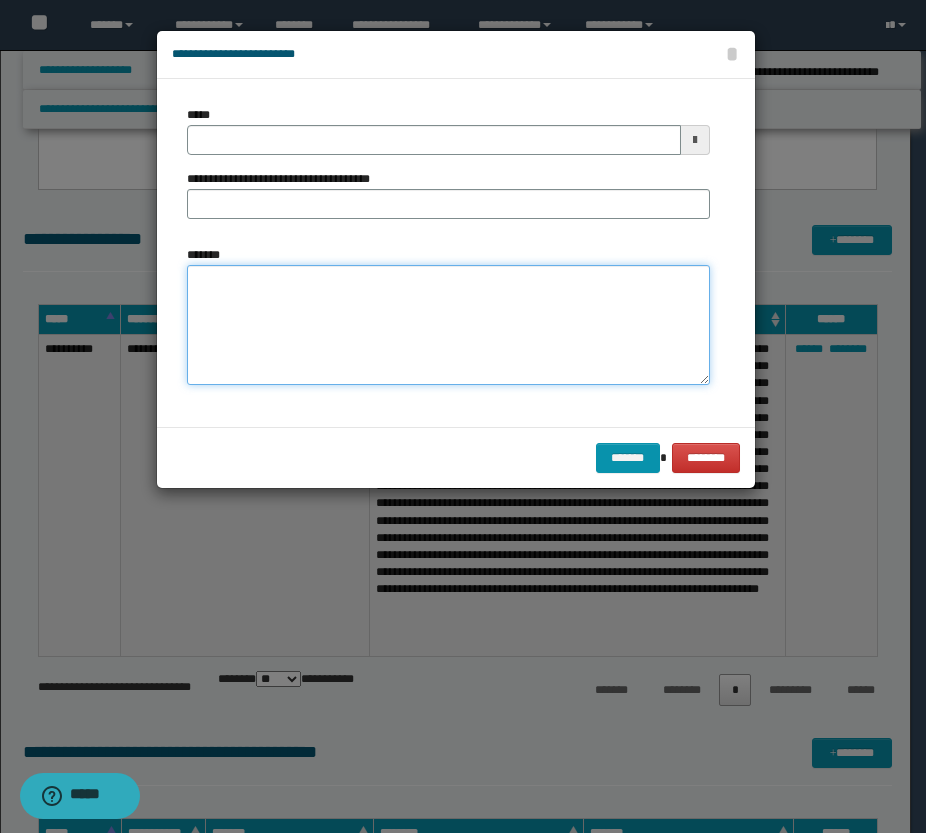 paste on "**********" 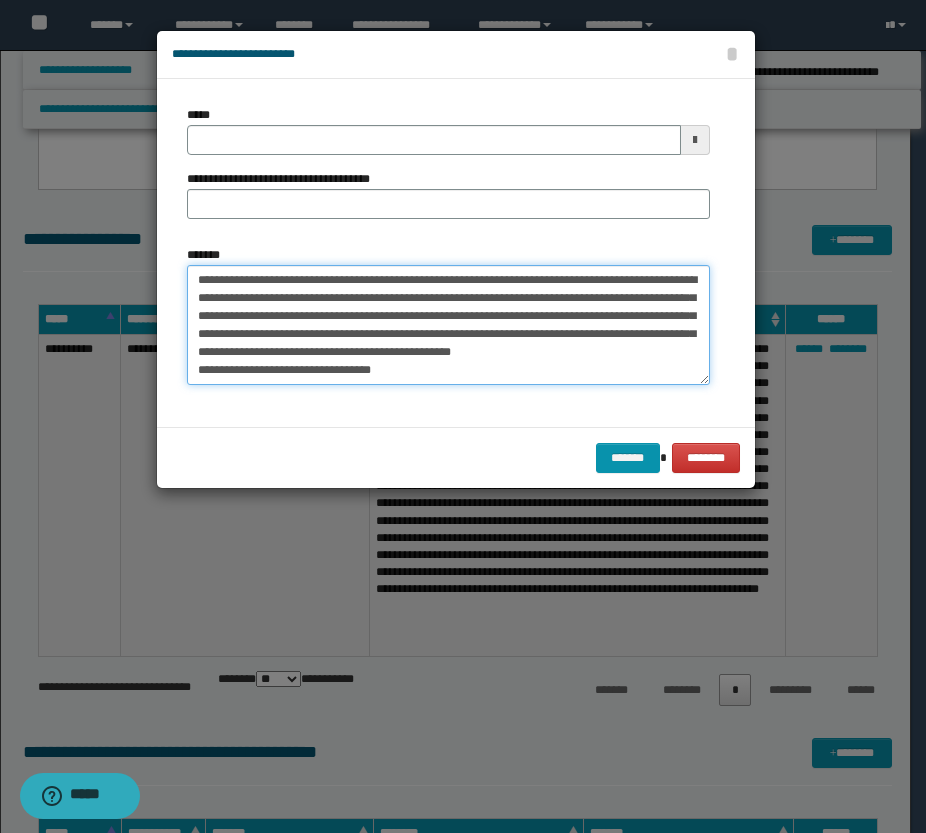 scroll, scrollTop: 0, scrollLeft: 0, axis: both 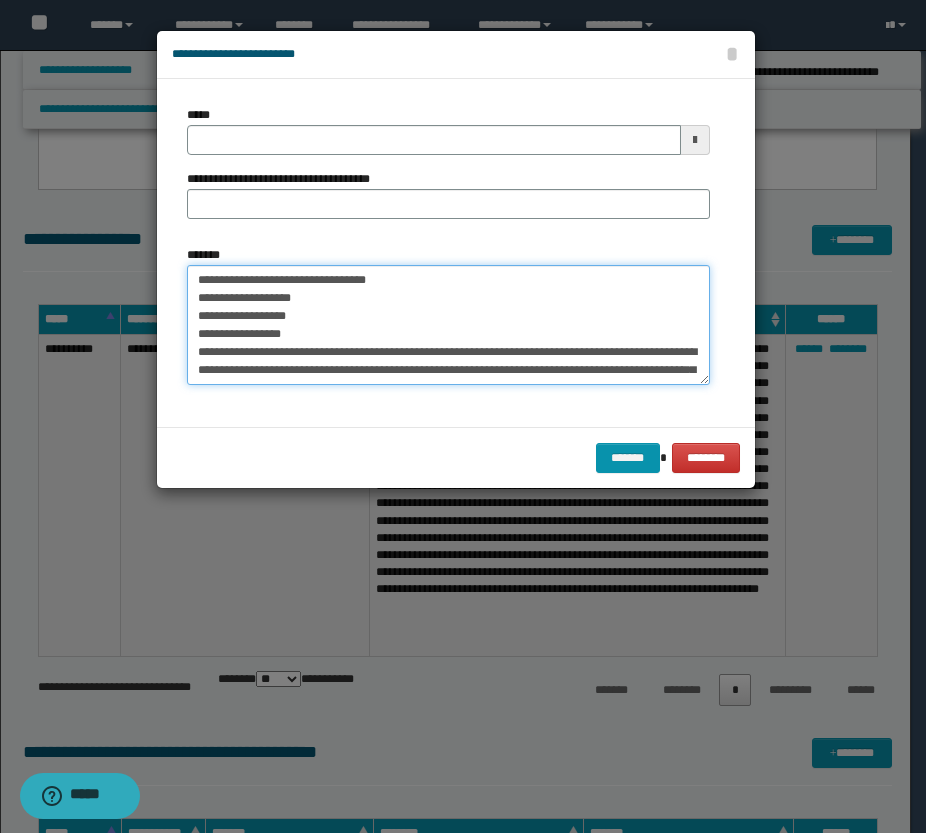 drag, startPoint x: 403, startPoint y: 278, endPoint x: 128, endPoint y: 288, distance: 275.18176 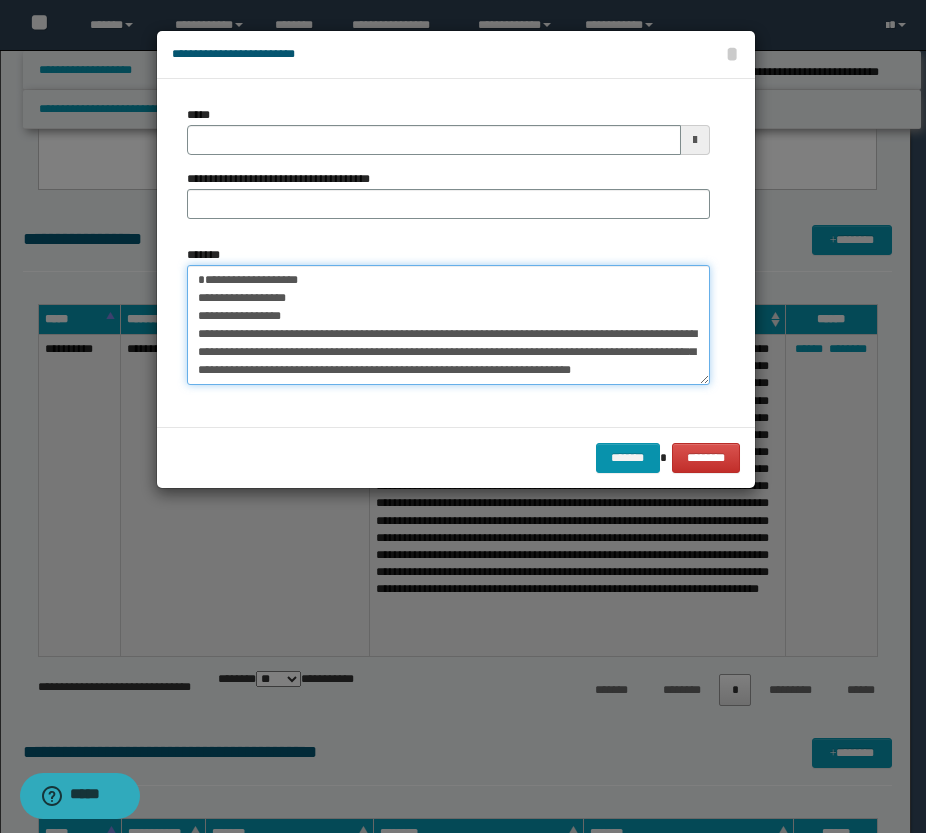 type on "**********" 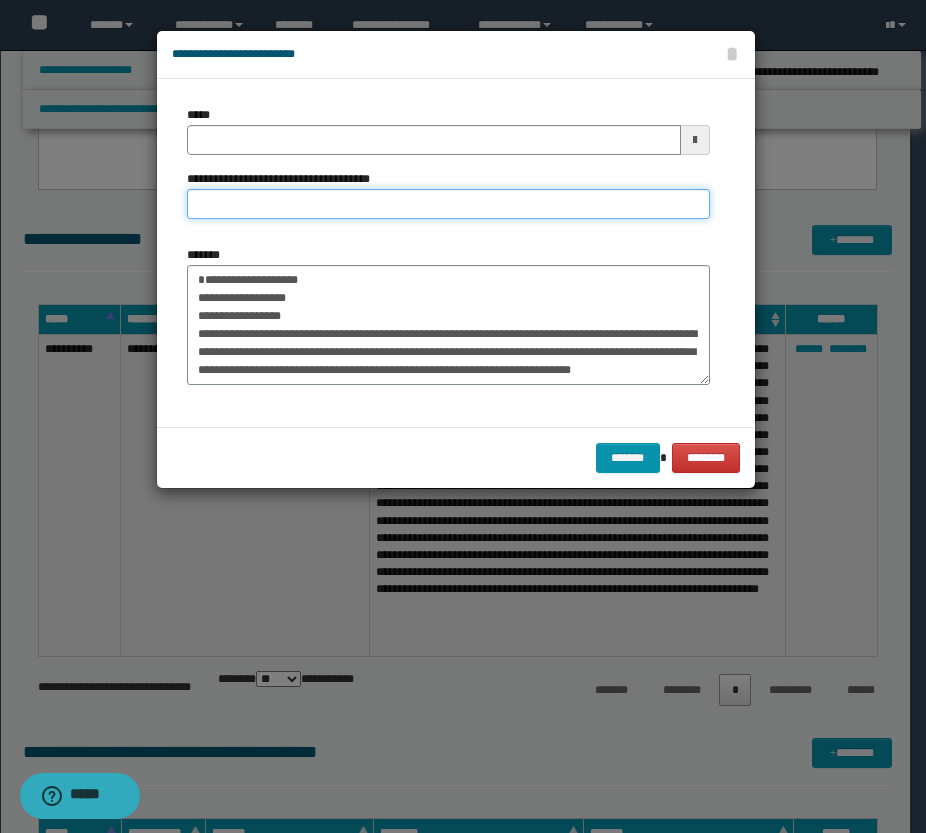 click on "**********" at bounding box center (448, 204) 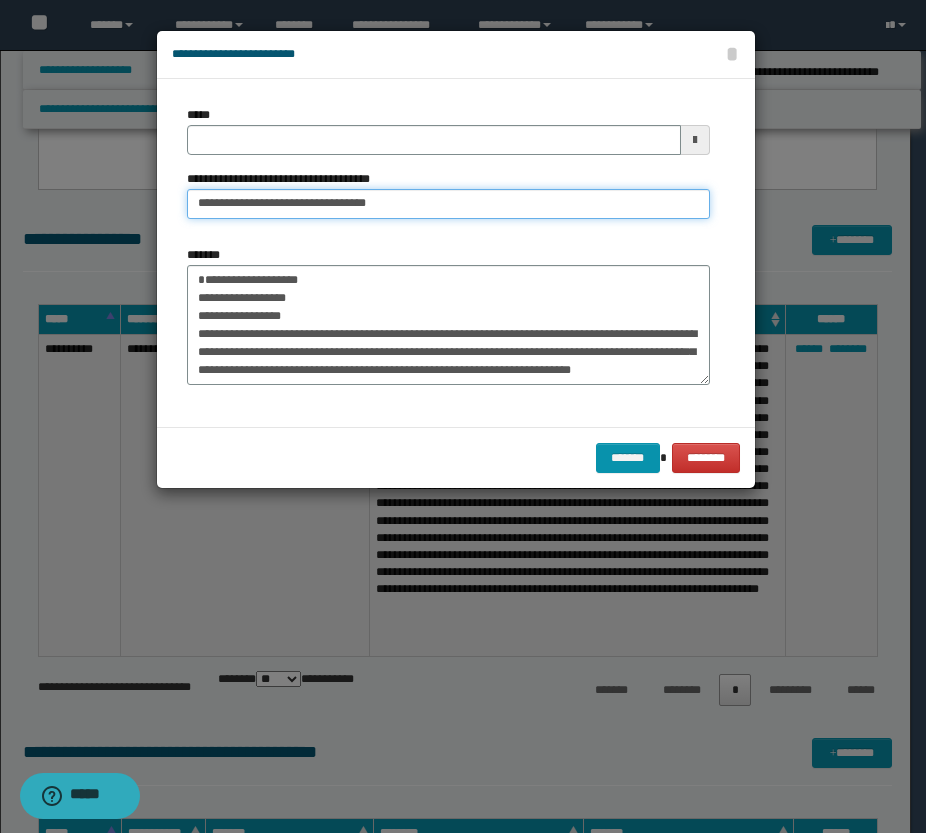 drag, startPoint x: 257, startPoint y: 198, endPoint x: 85, endPoint y: 225, distance: 174.1063 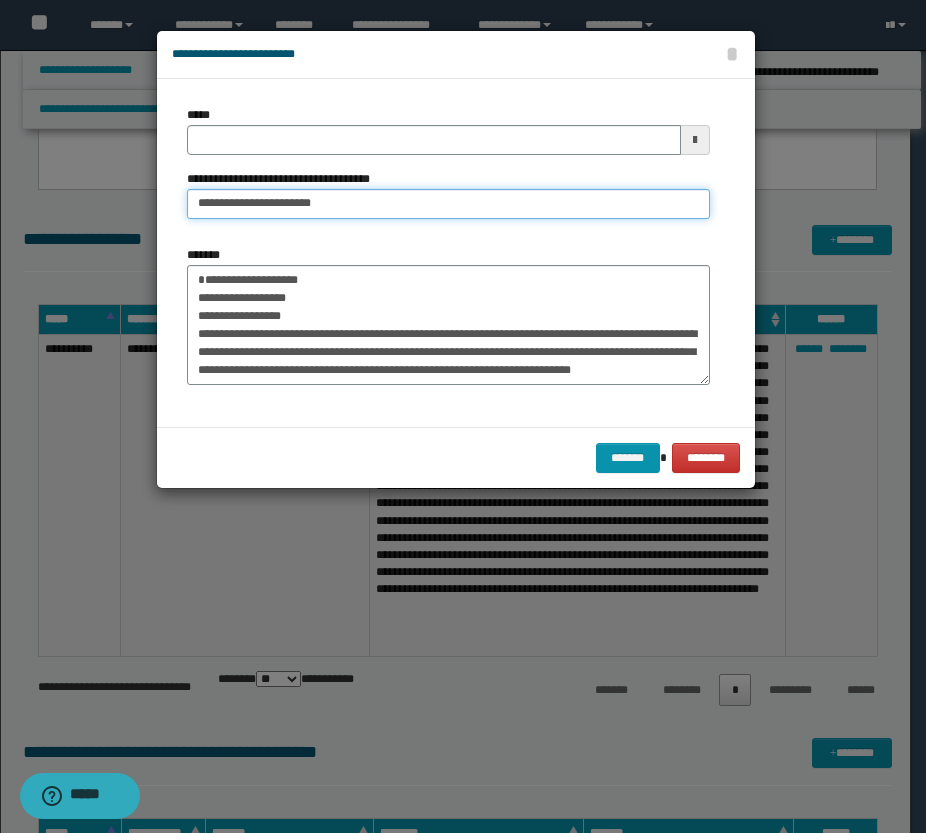 type 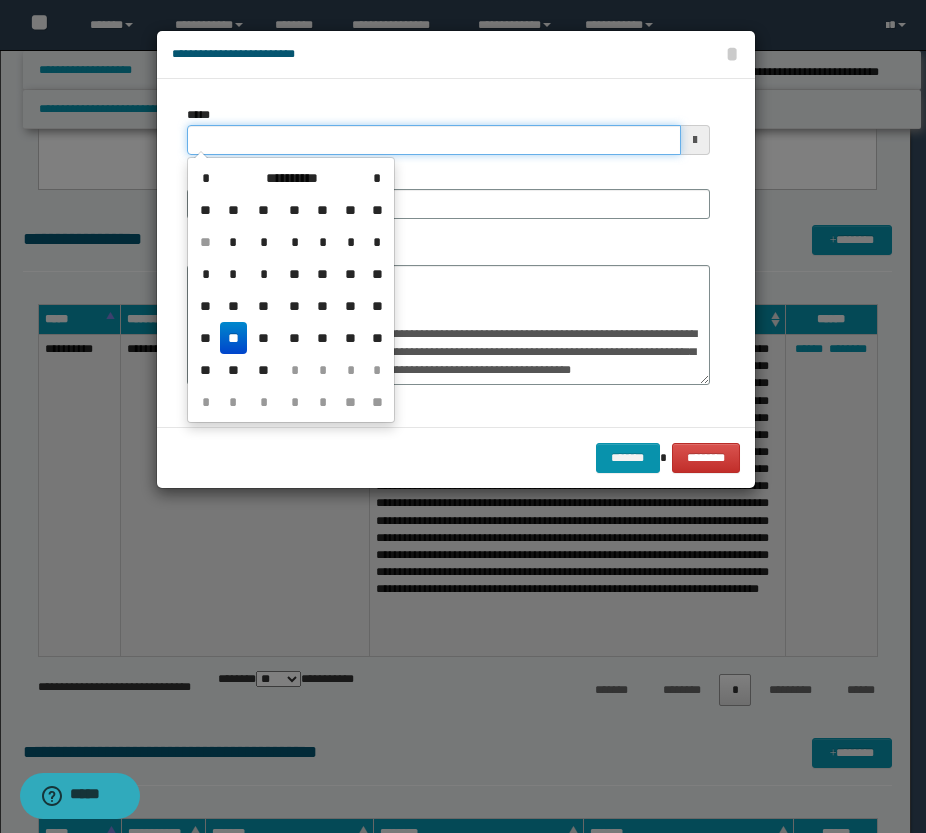 click on "*****" at bounding box center [434, 140] 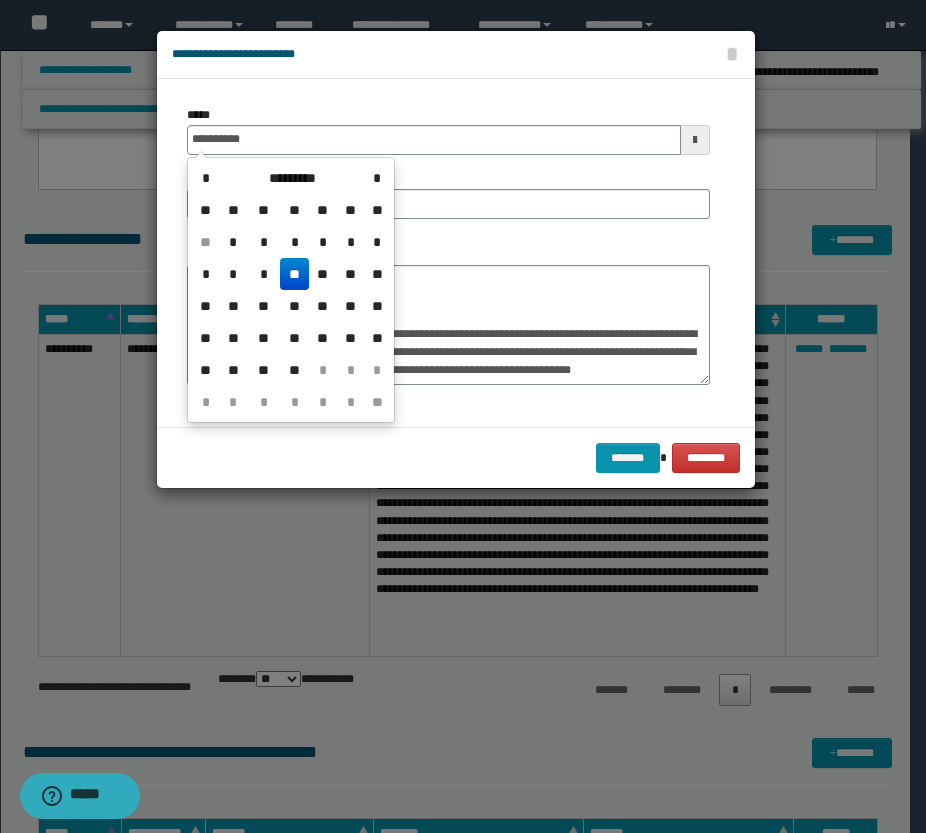 click on "**" at bounding box center (294, 274) 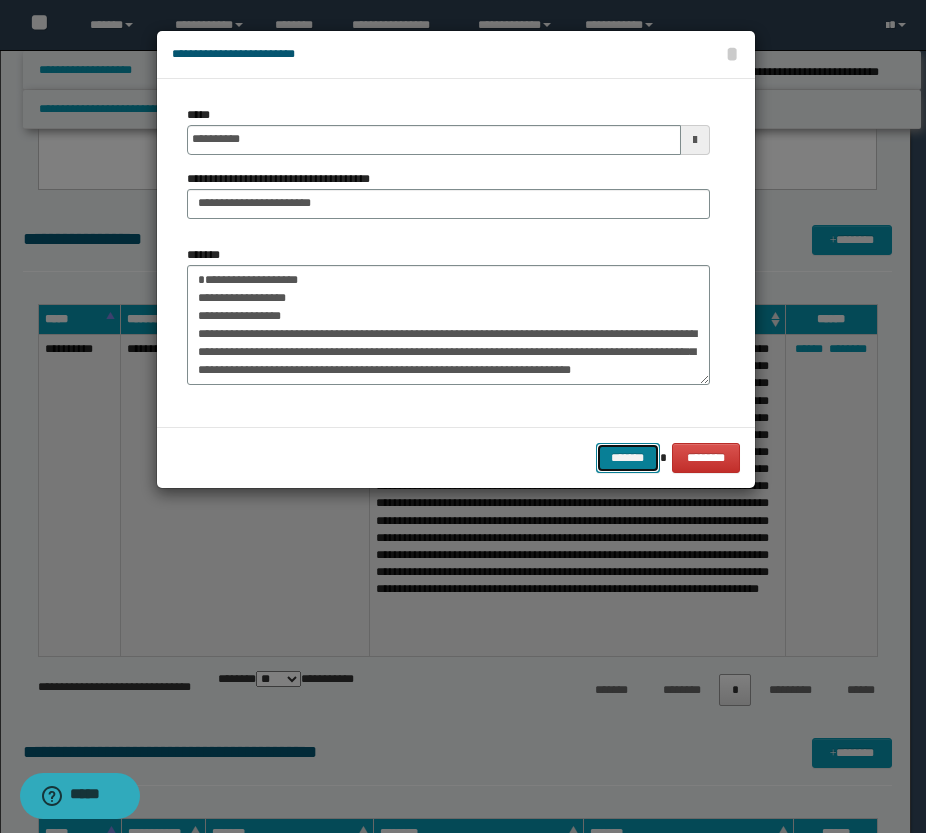 click on "*******" at bounding box center [628, 458] 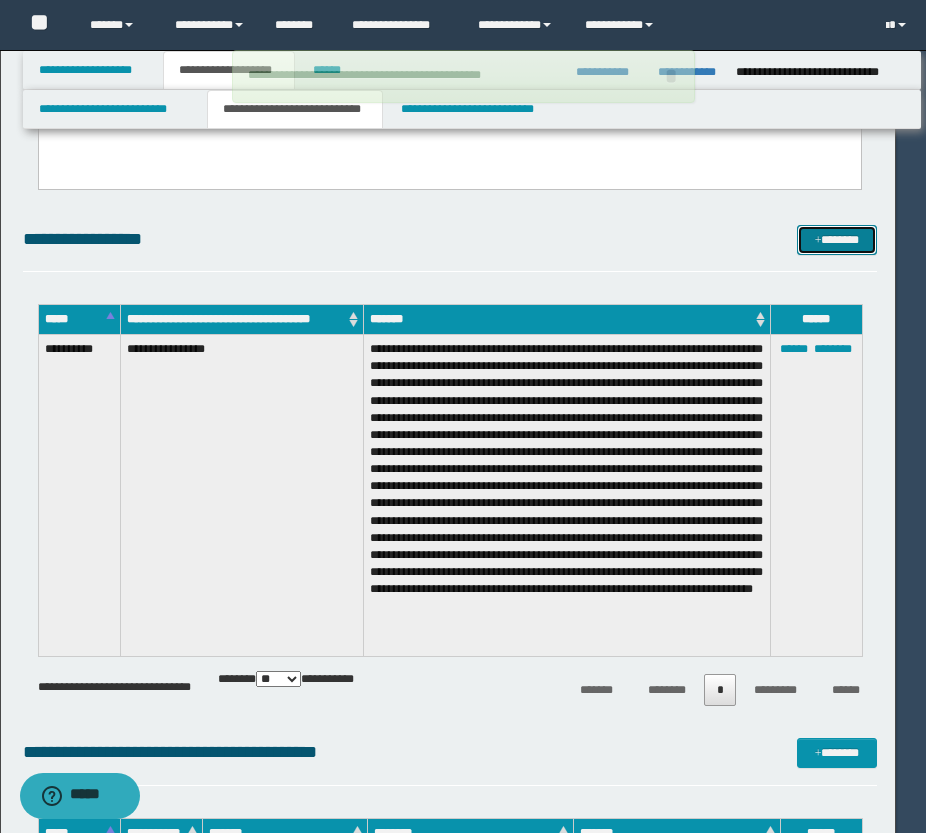 type 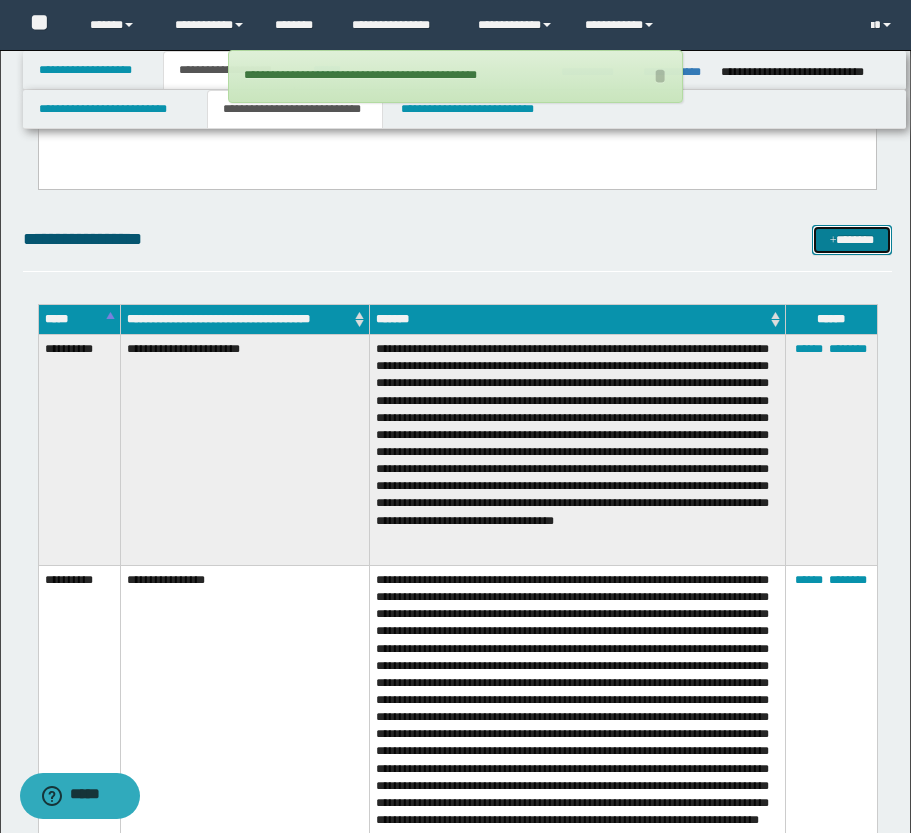 click on "*******" at bounding box center (852, 240) 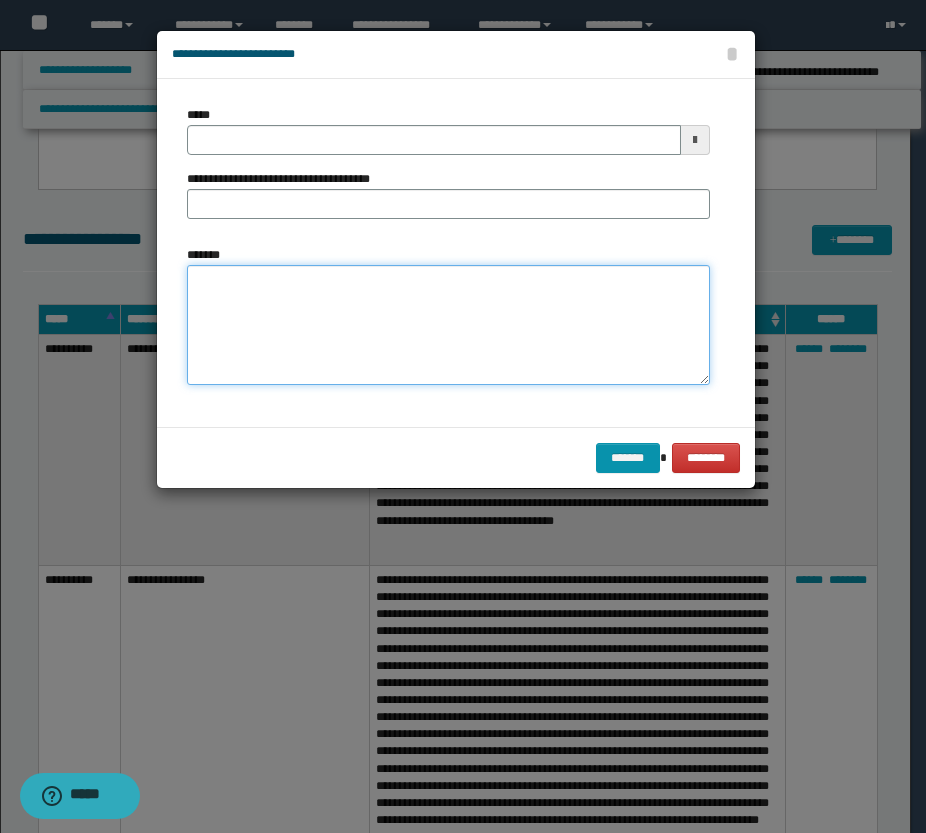 click on "*******" at bounding box center [448, 325] 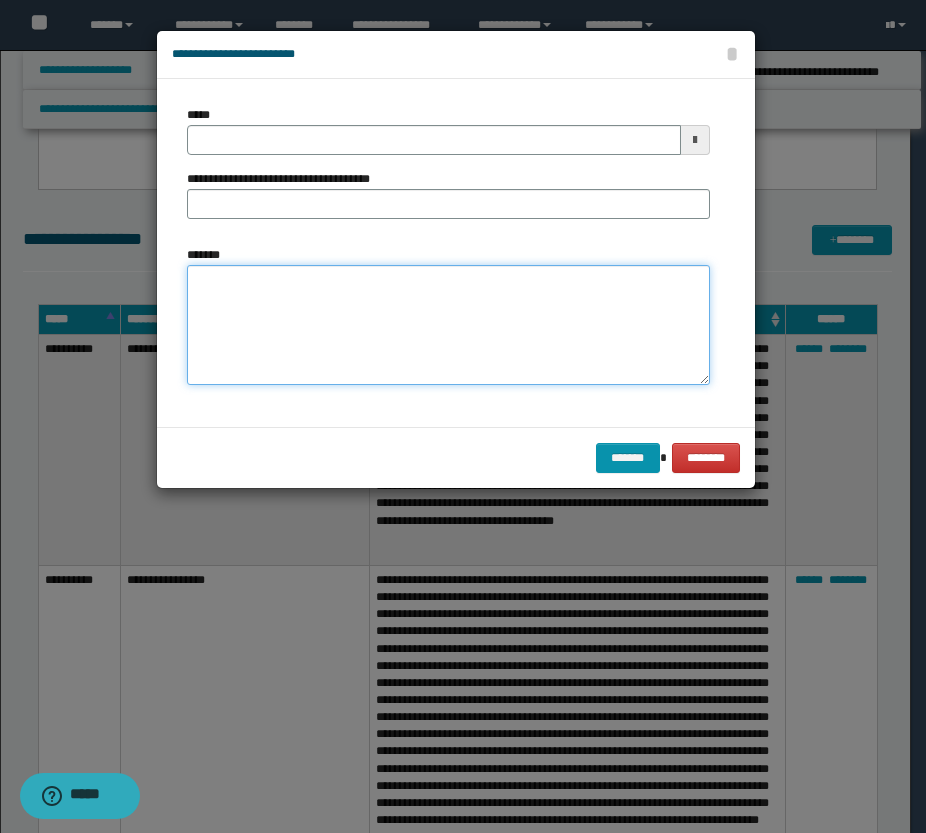paste on "**********" 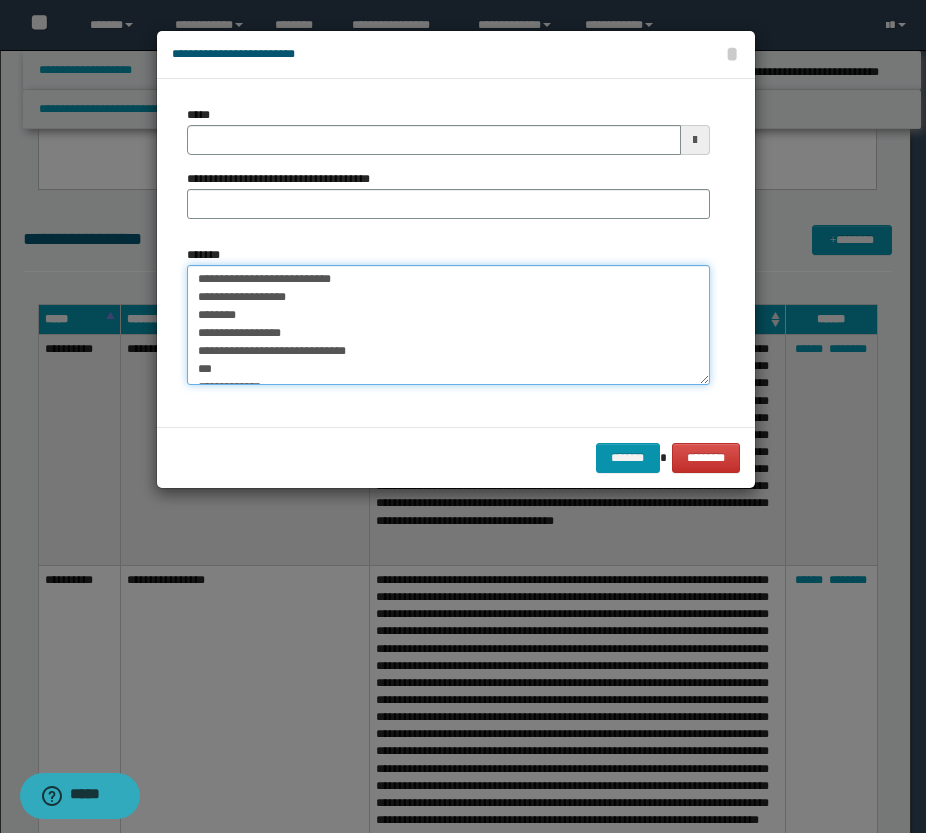 scroll, scrollTop: 0, scrollLeft: 0, axis: both 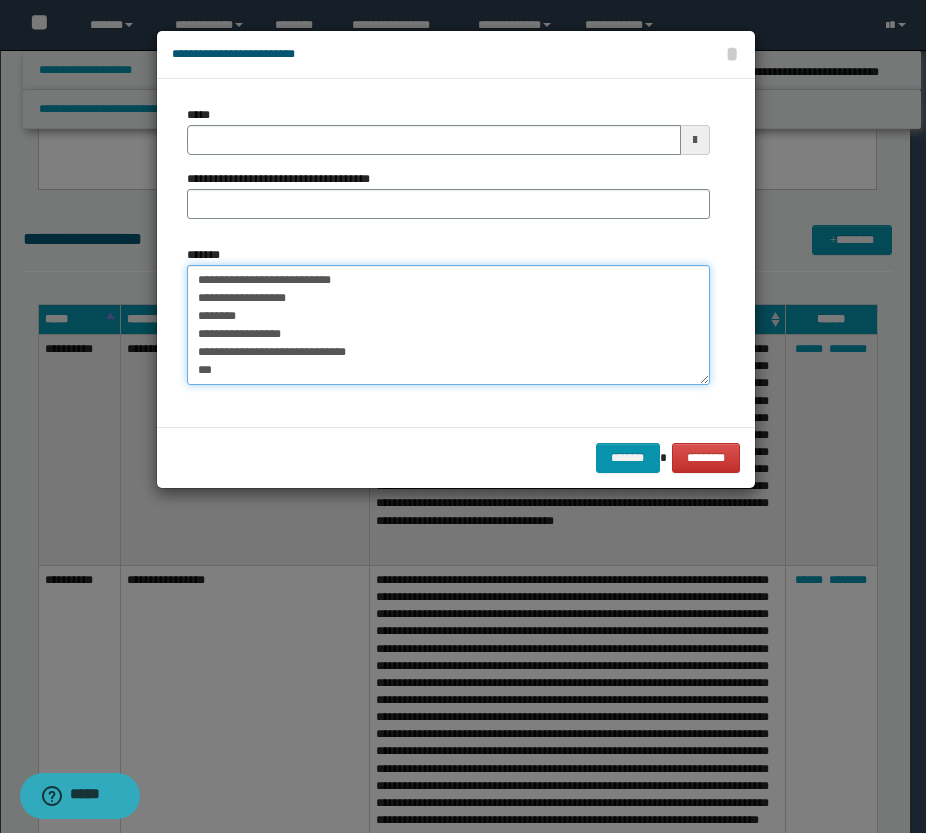 drag, startPoint x: 354, startPoint y: 278, endPoint x: 163, endPoint y: 275, distance: 191.02356 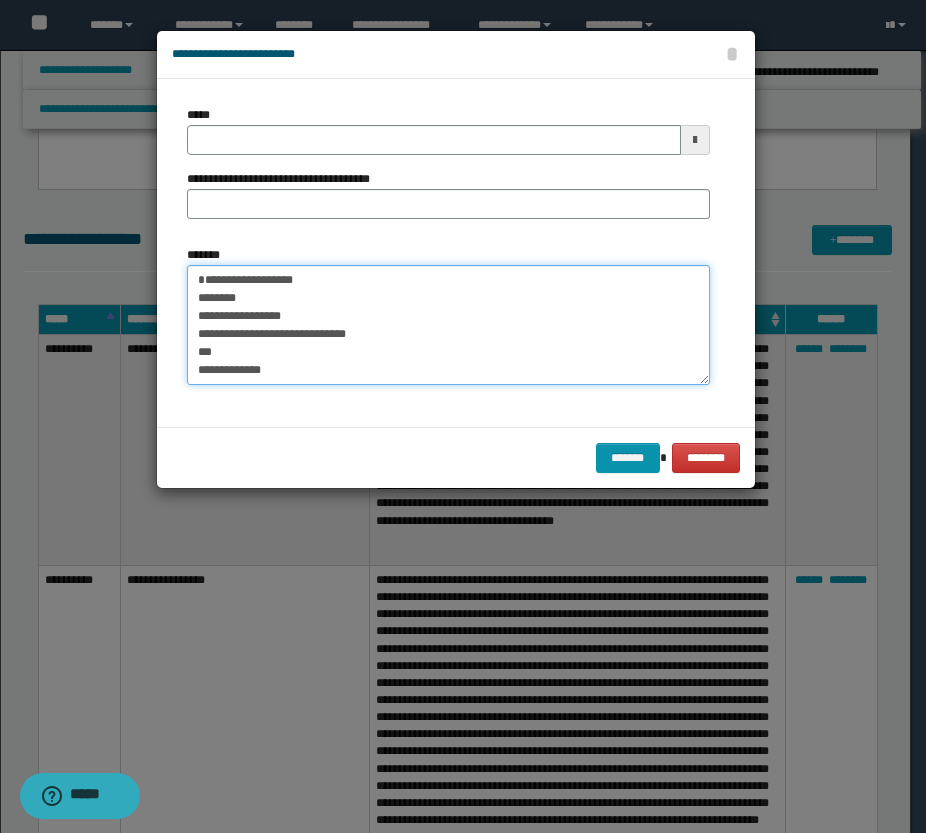type on "**********" 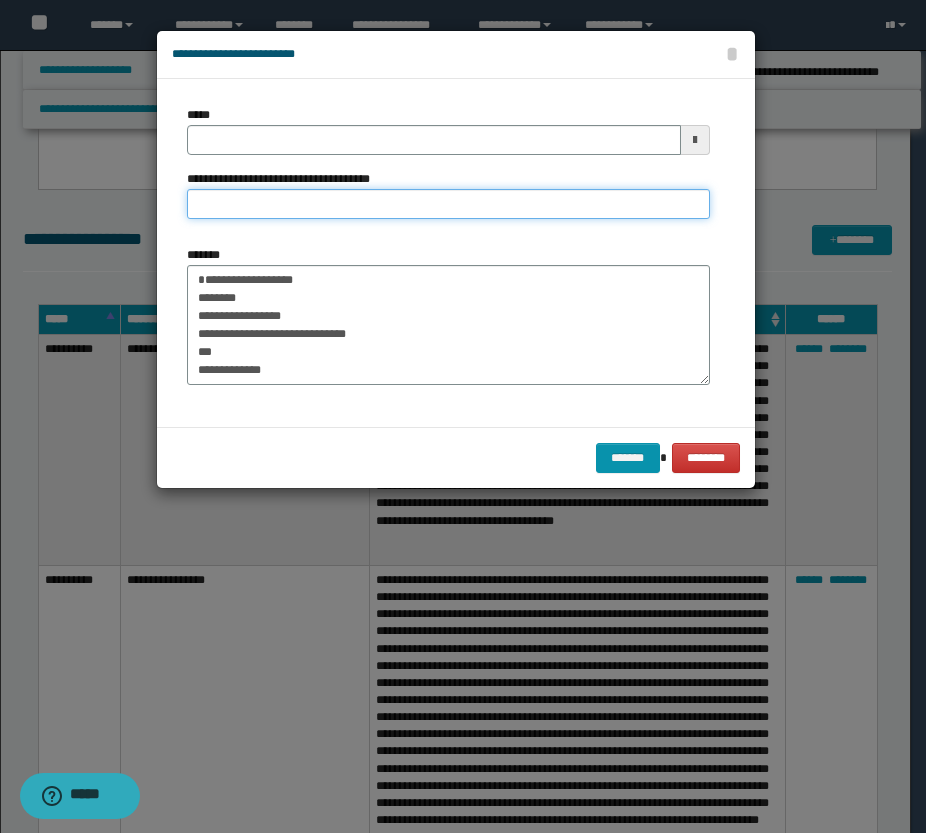 click on "**********" at bounding box center [448, 204] 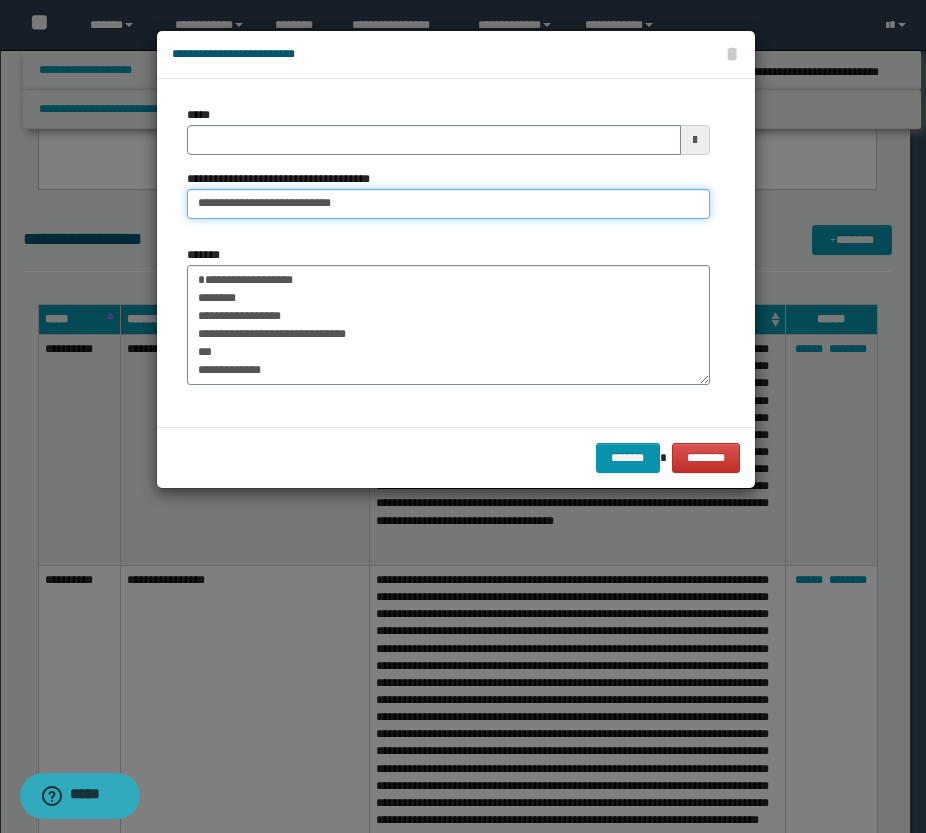 drag, startPoint x: 258, startPoint y: 200, endPoint x: 188, endPoint y: 213, distance: 71.19691 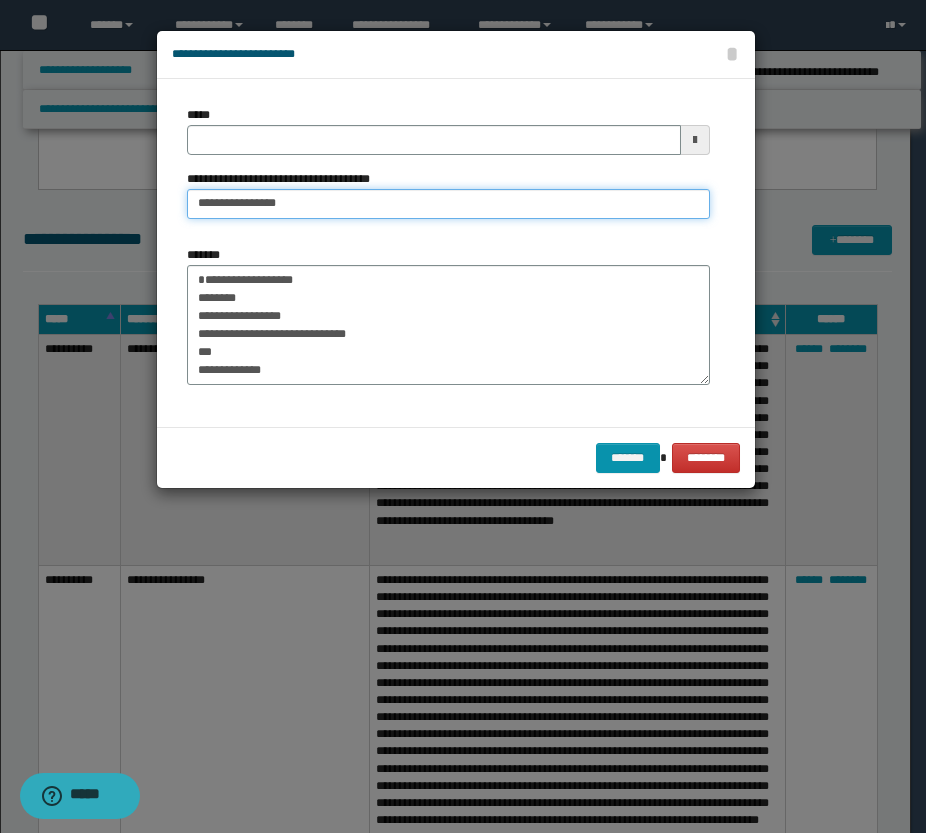 type 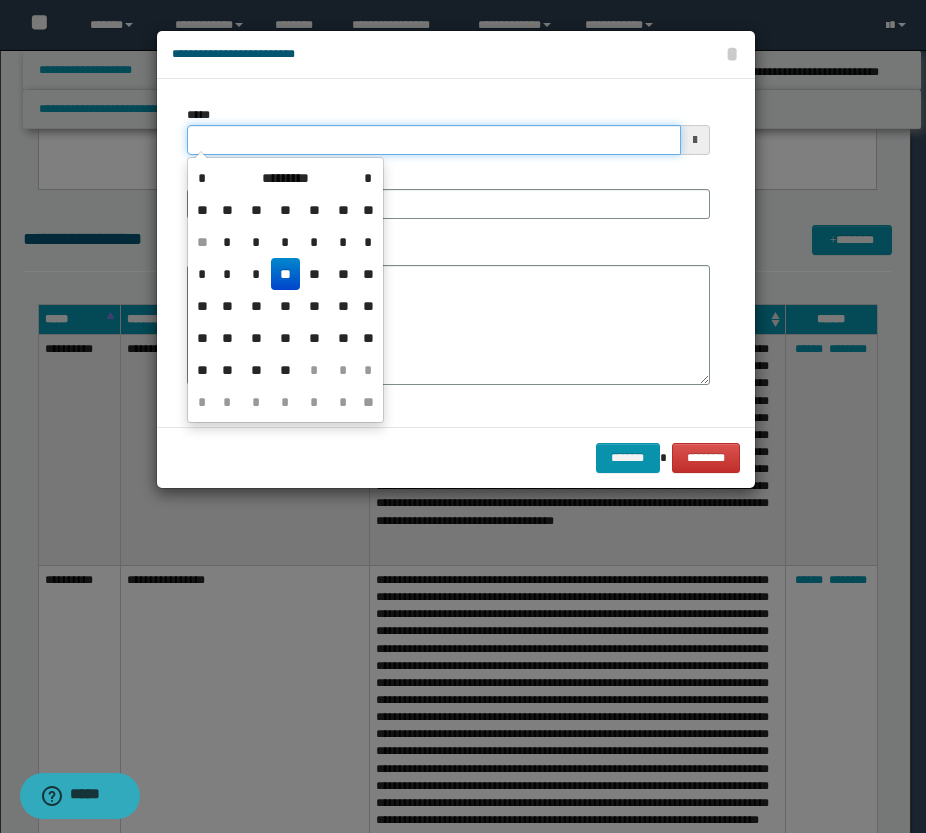 click on "*****" at bounding box center [434, 140] 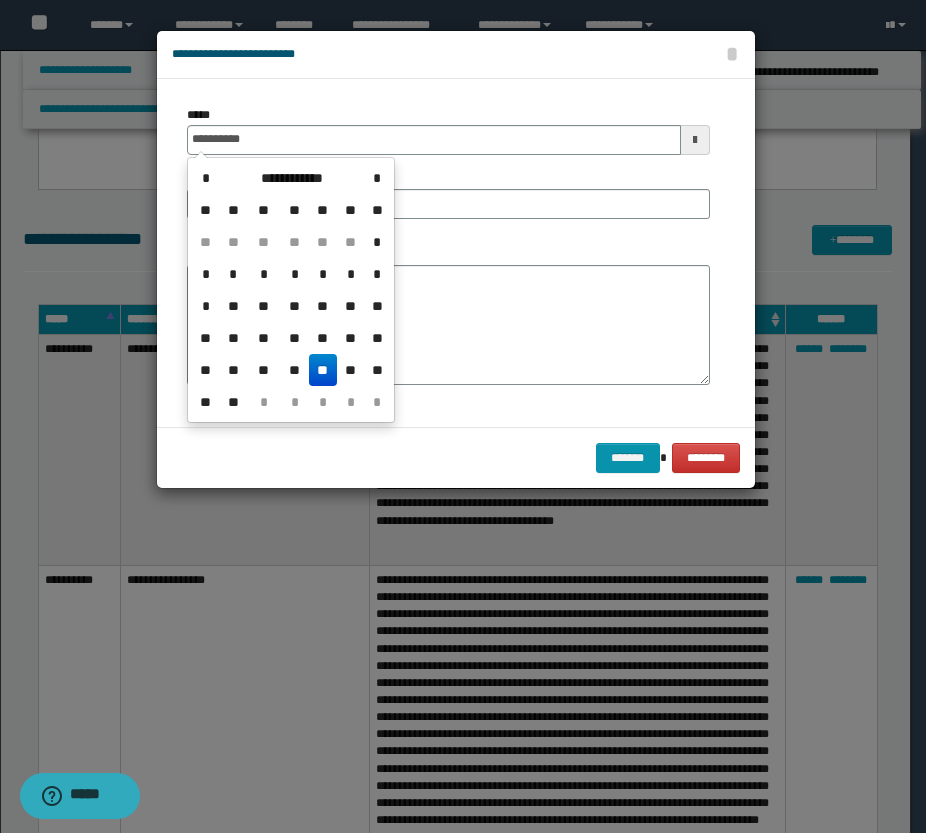 click on "**" at bounding box center (323, 370) 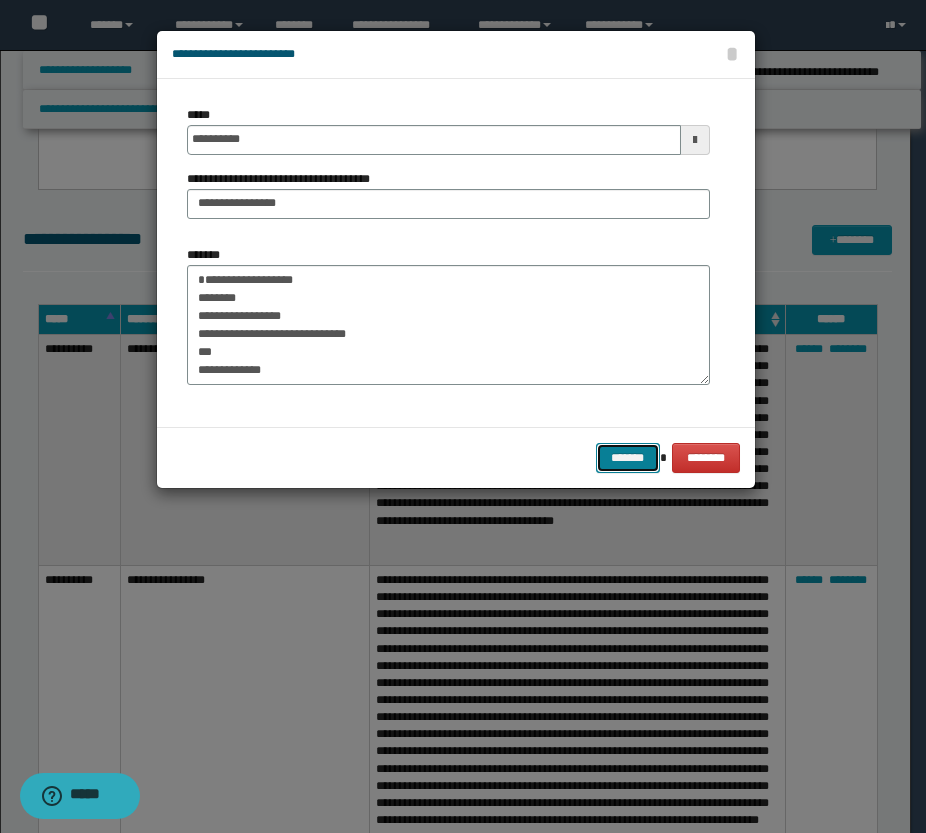 click on "*******" at bounding box center [628, 458] 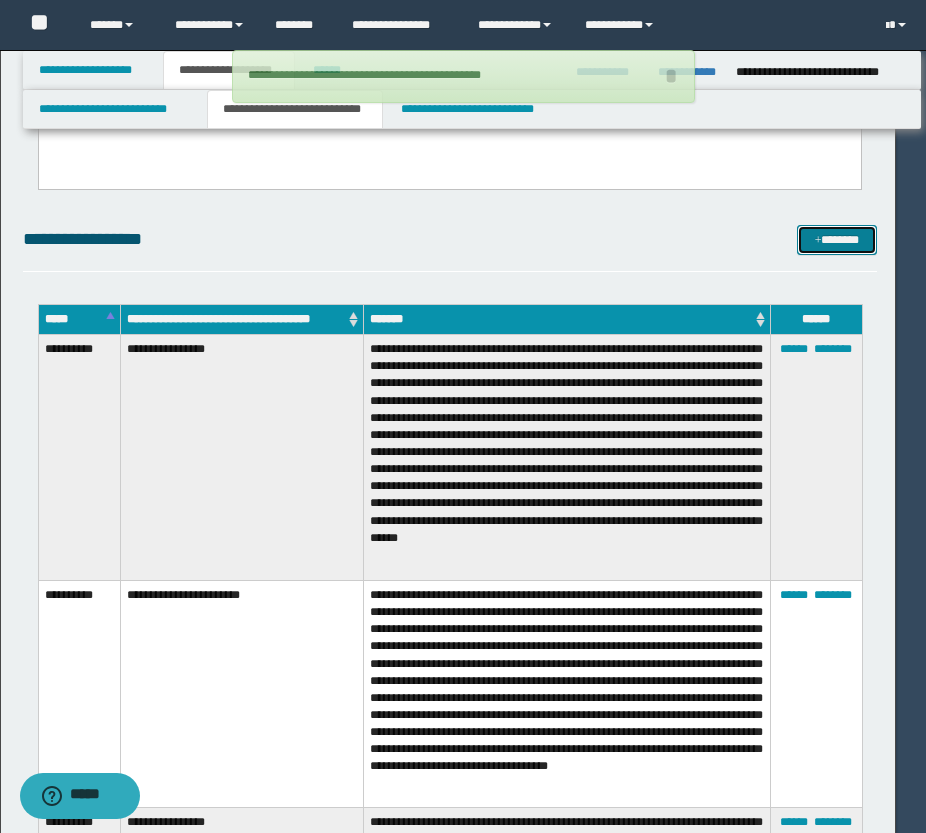 type 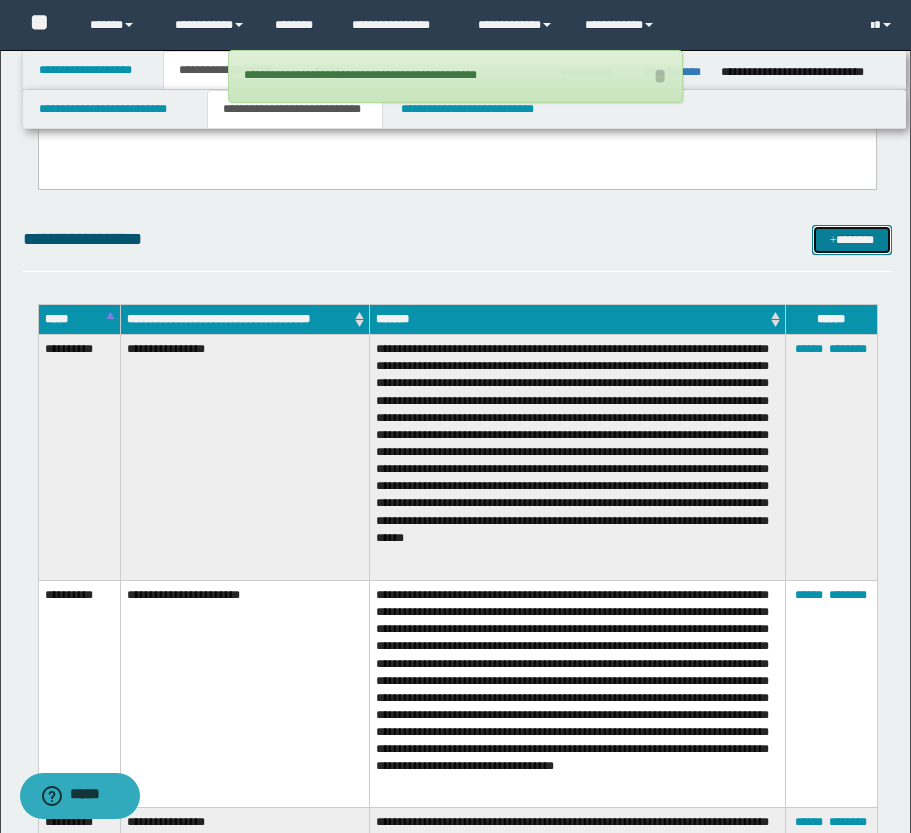 click on "*******" at bounding box center (852, 240) 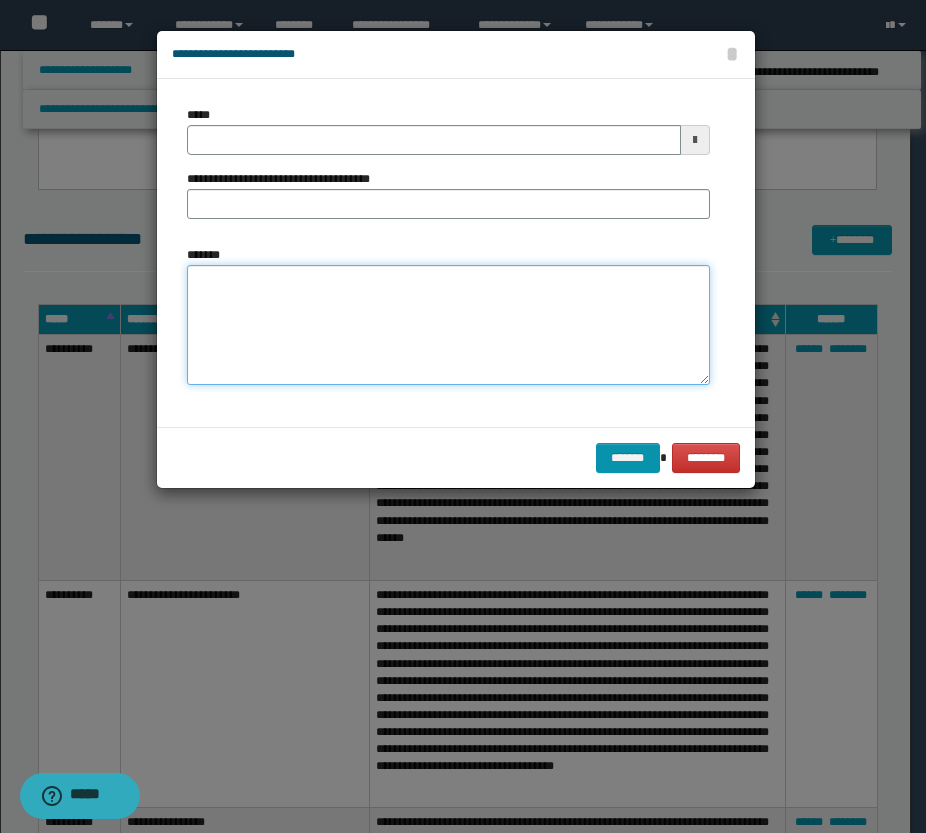 click on "*******" at bounding box center (448, 325) 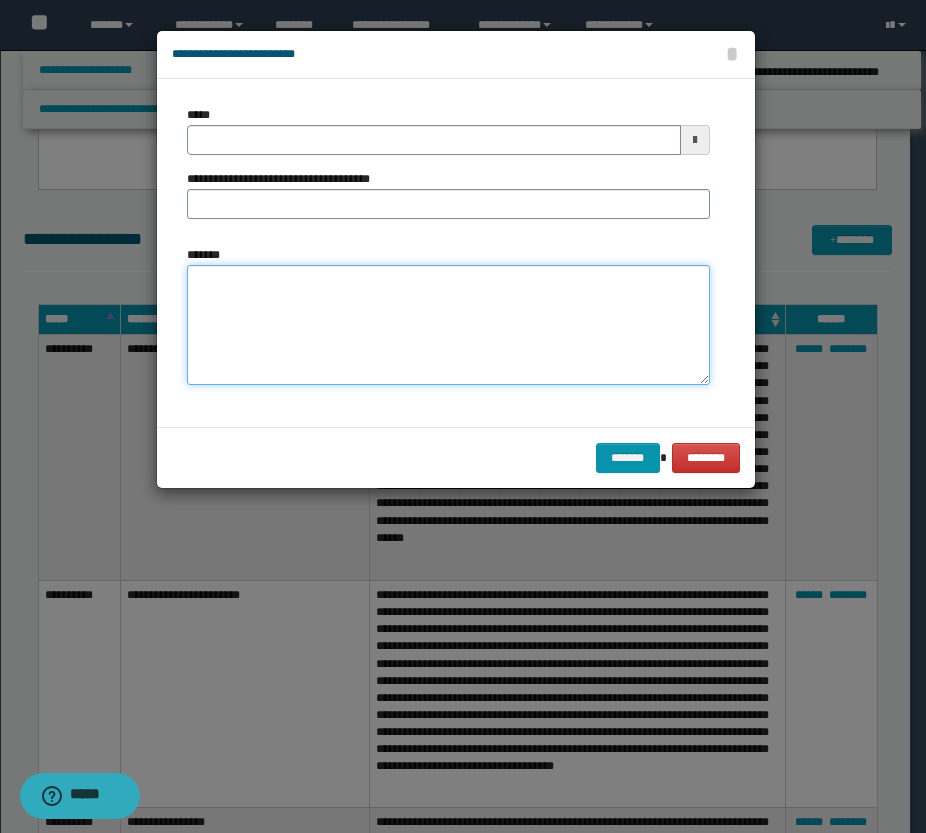 paste on "**********" 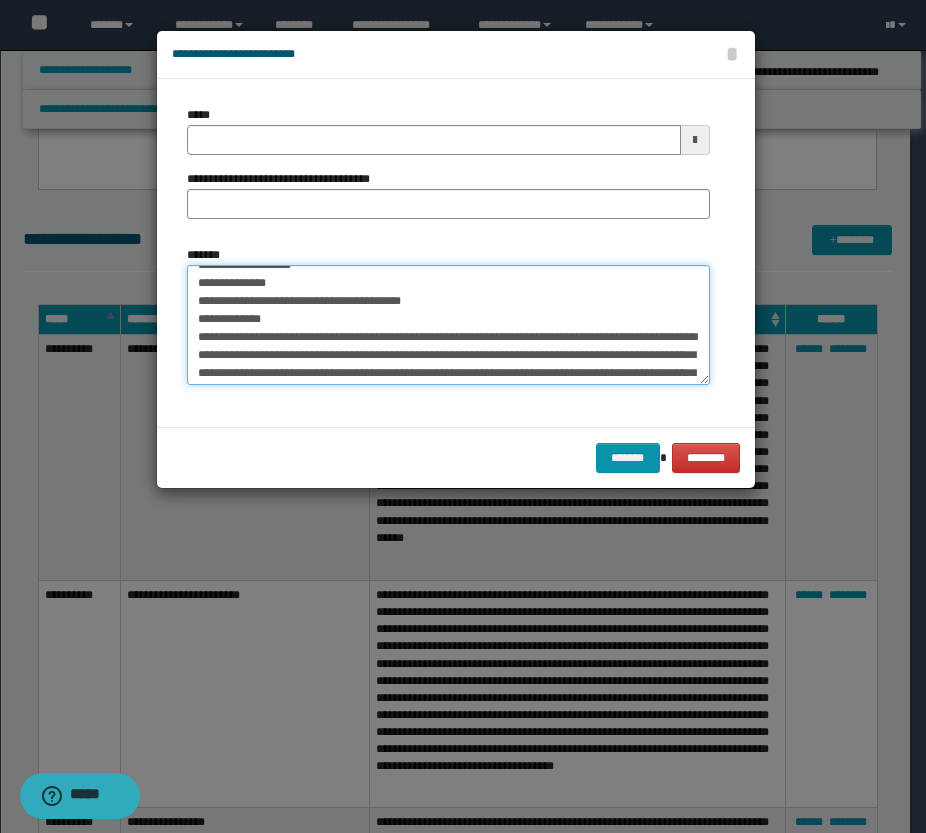 scroll, scrollTop: 0, scrollLeft: 0, axis: both 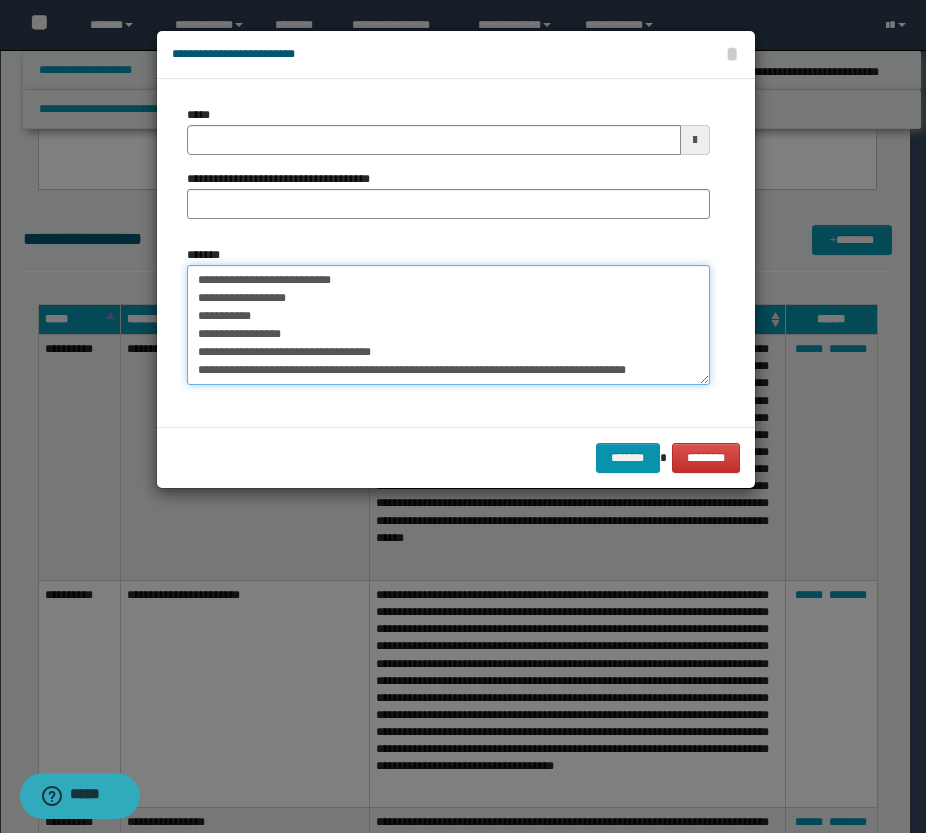 drag, startPoint x: 345, startPoint y: 279, endPoint x: 132, endPoint y: 282, distance: 213.02112 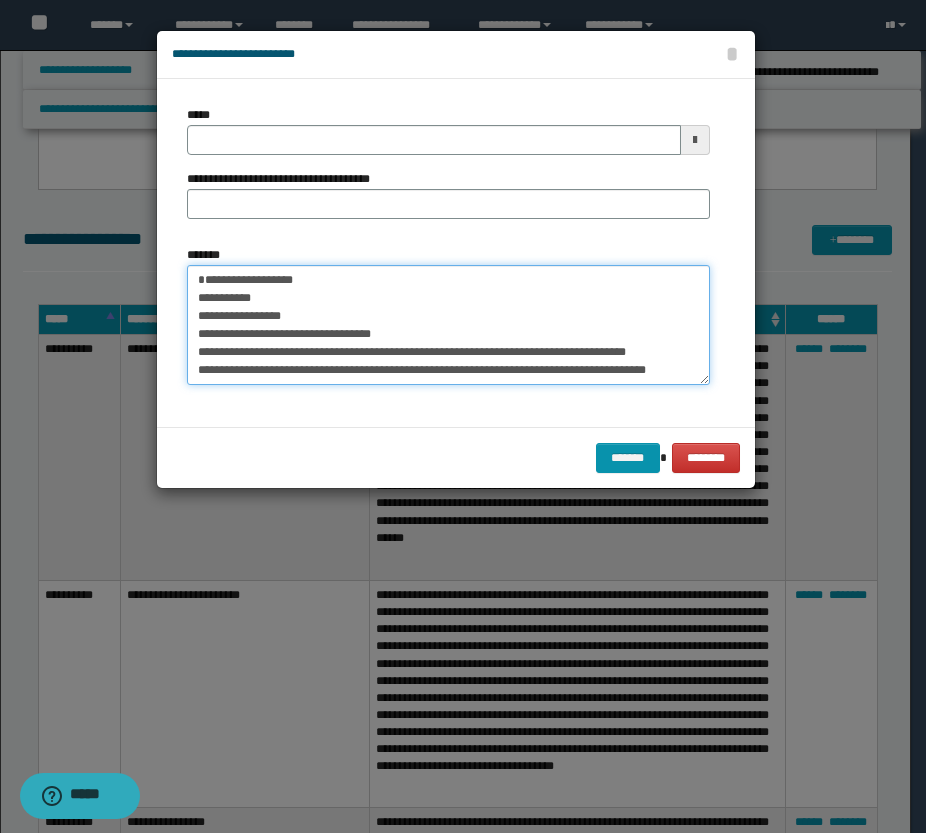type on "**********" 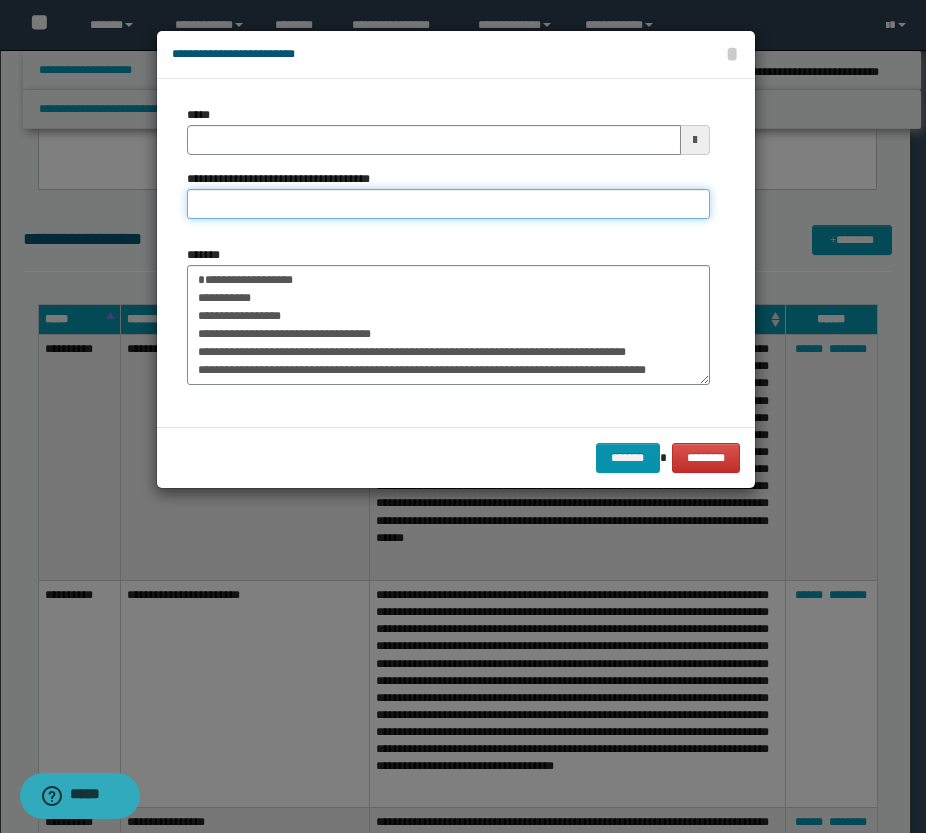 click on "**********" at bounding box center (448, 204) 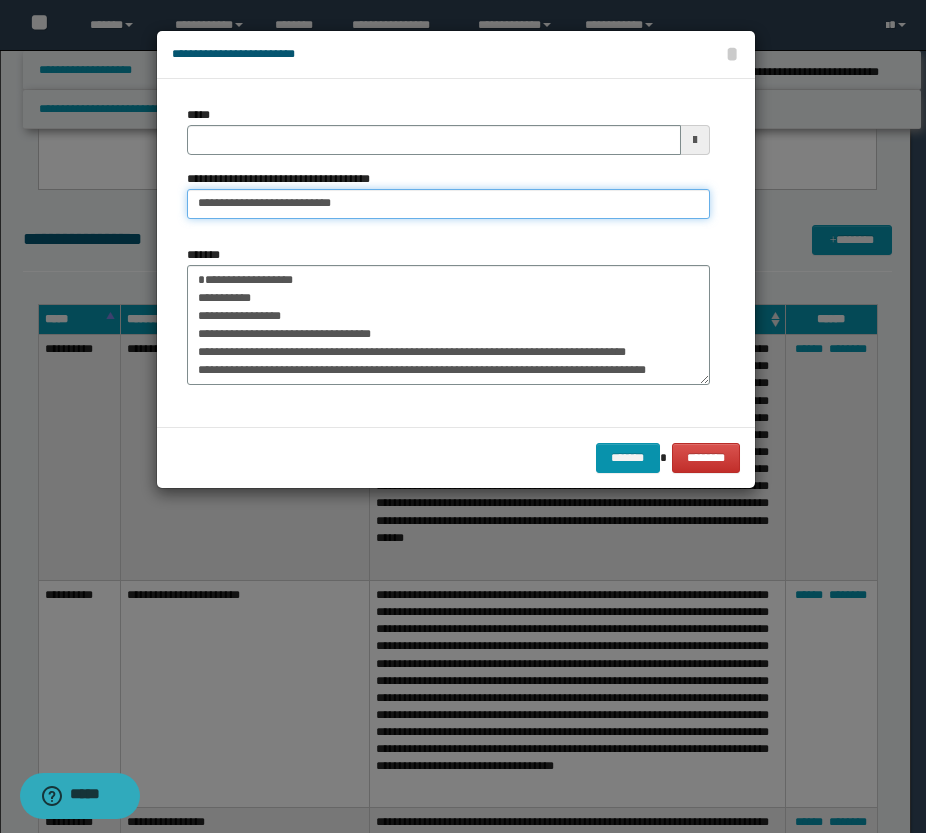 drag, startPoint x: 255, startPoint y: 202, endPoint x: 155, endPoint y: 188, distance: 100.97524 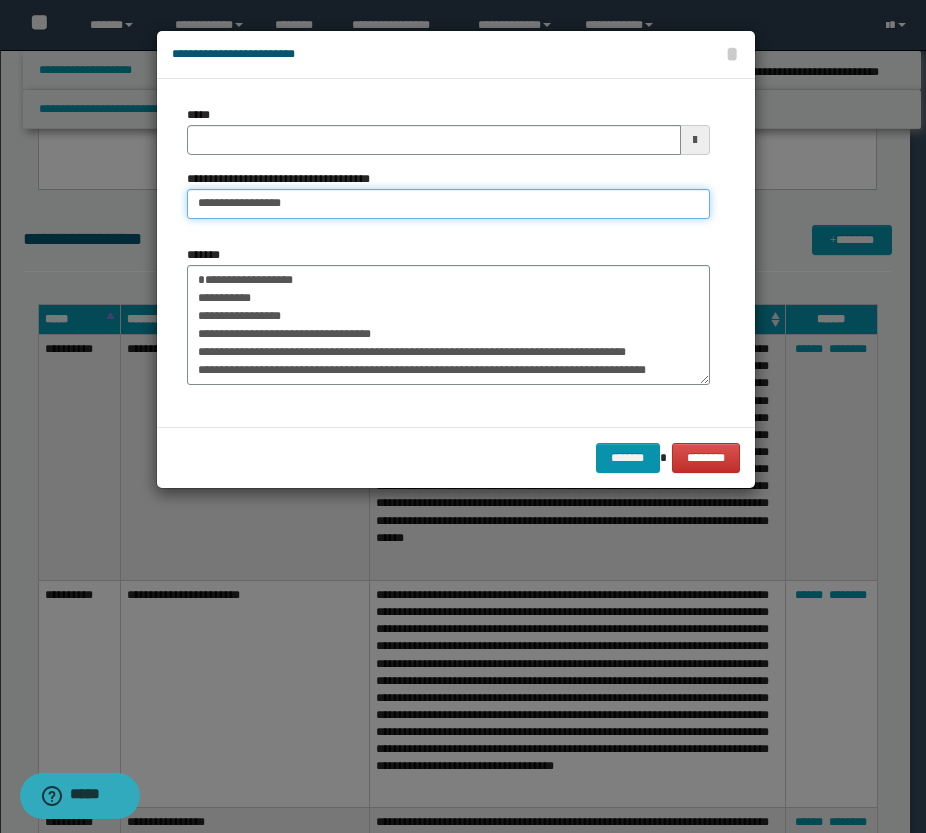 type 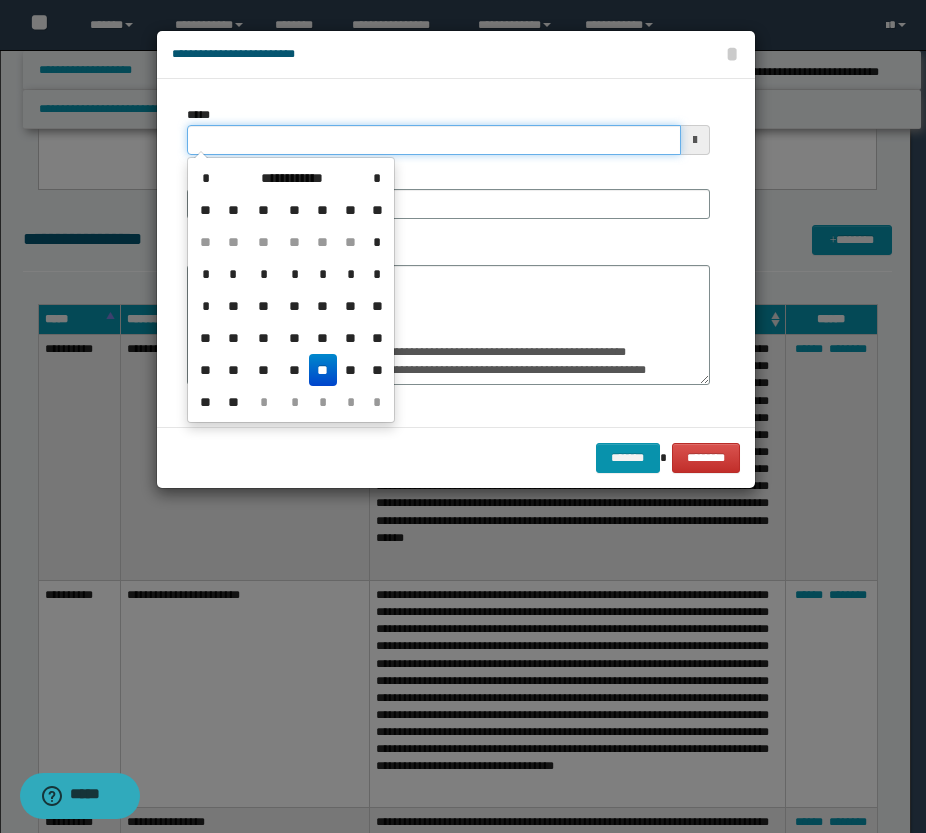 click on "*****" at bounding box center (434, 140) 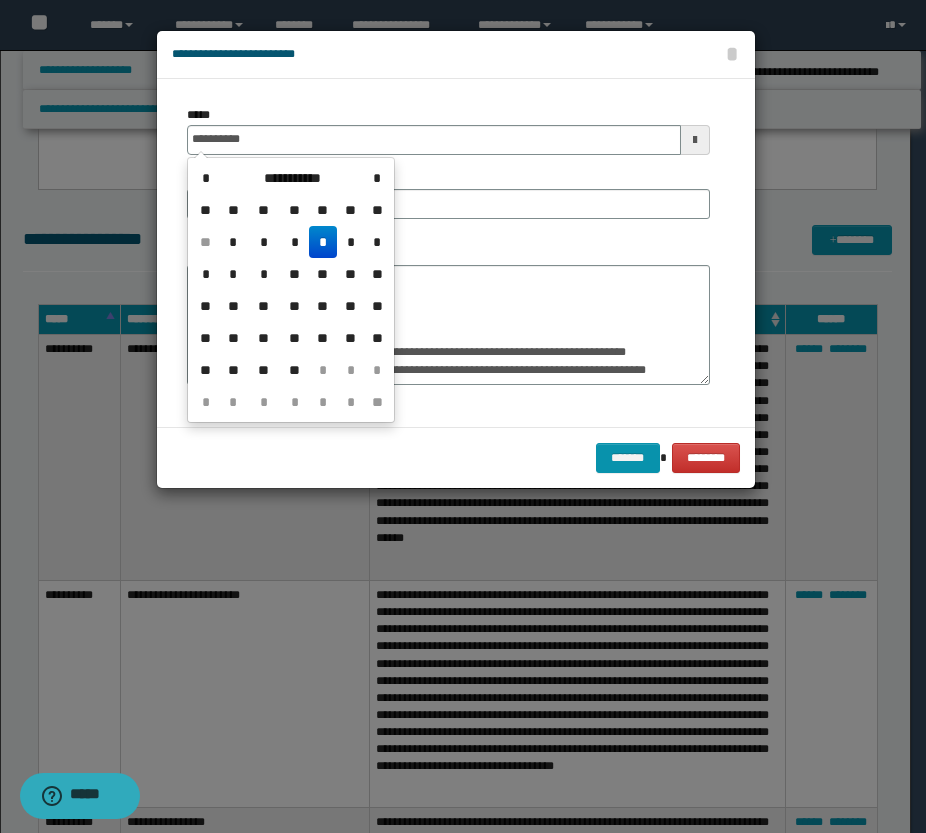 click on "*" at bounding box center (323, 242) 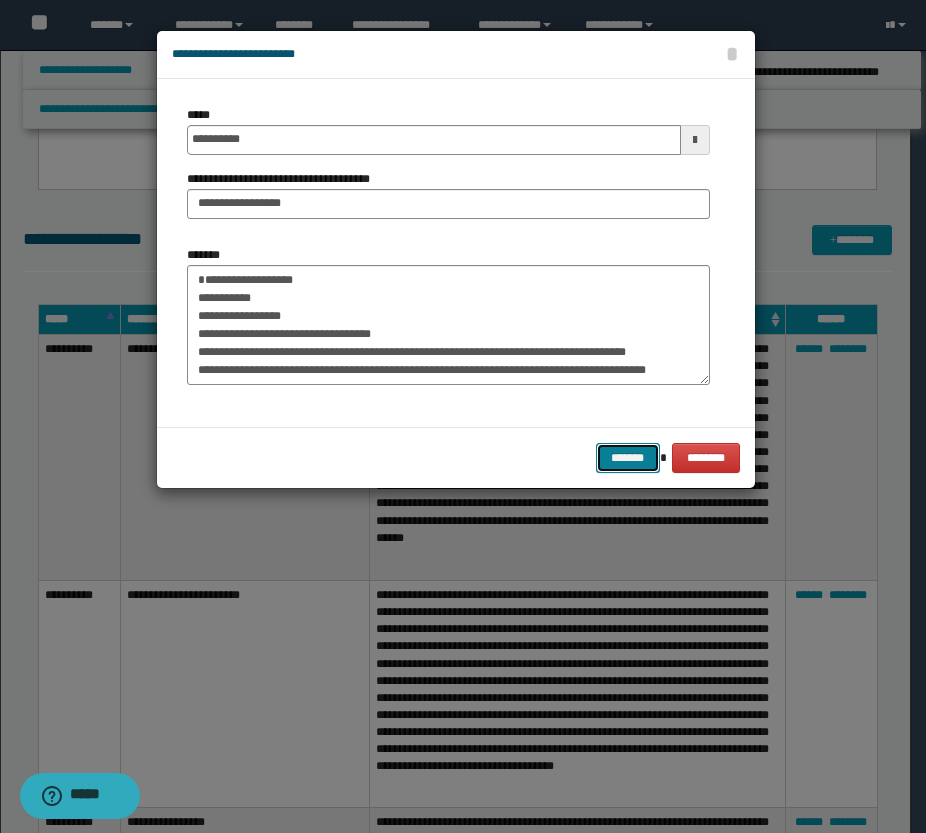 click on "*******" at bounding box center [628, 458] 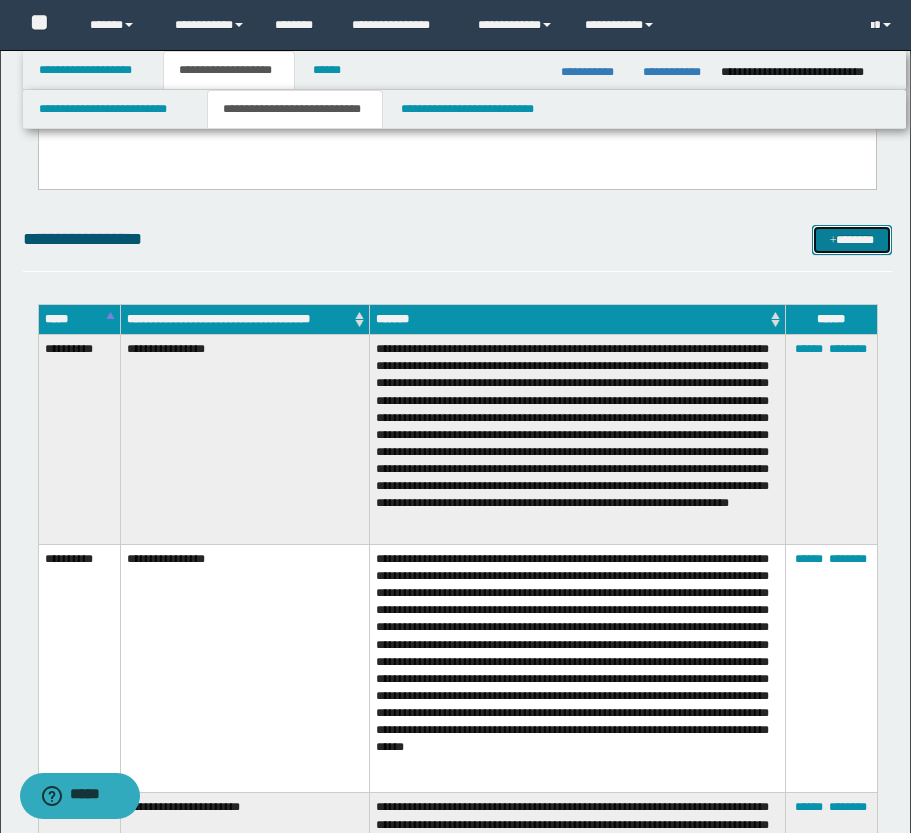click at bounding box center [833, 241] 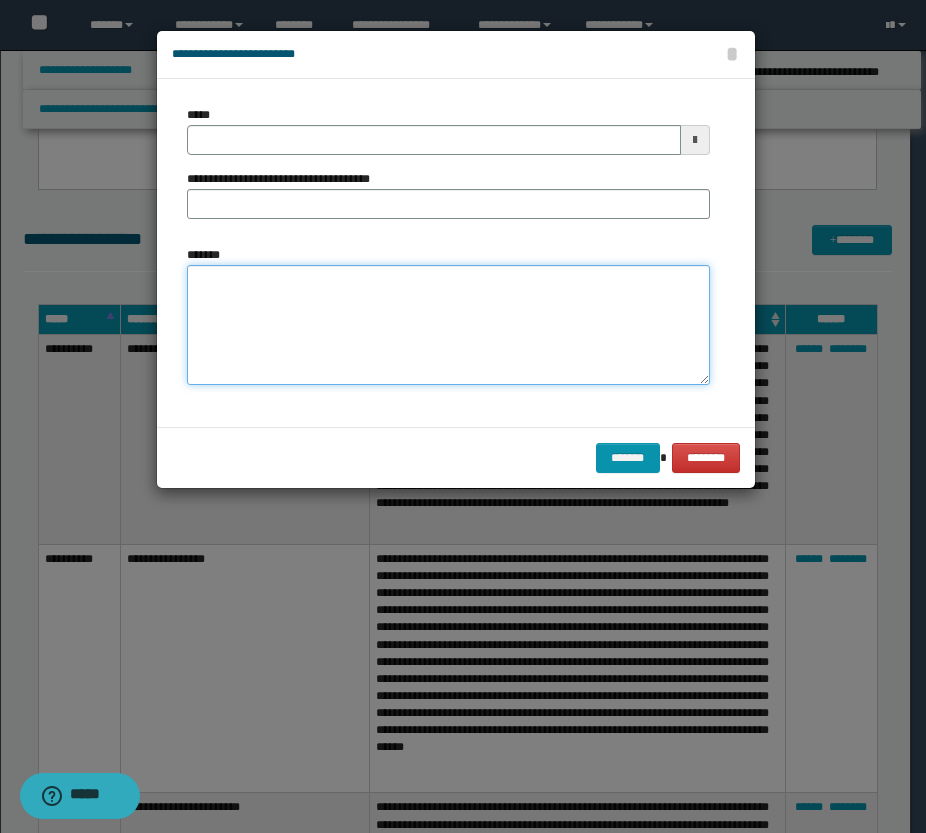 click on "*******" at bounding box center [448, 325] 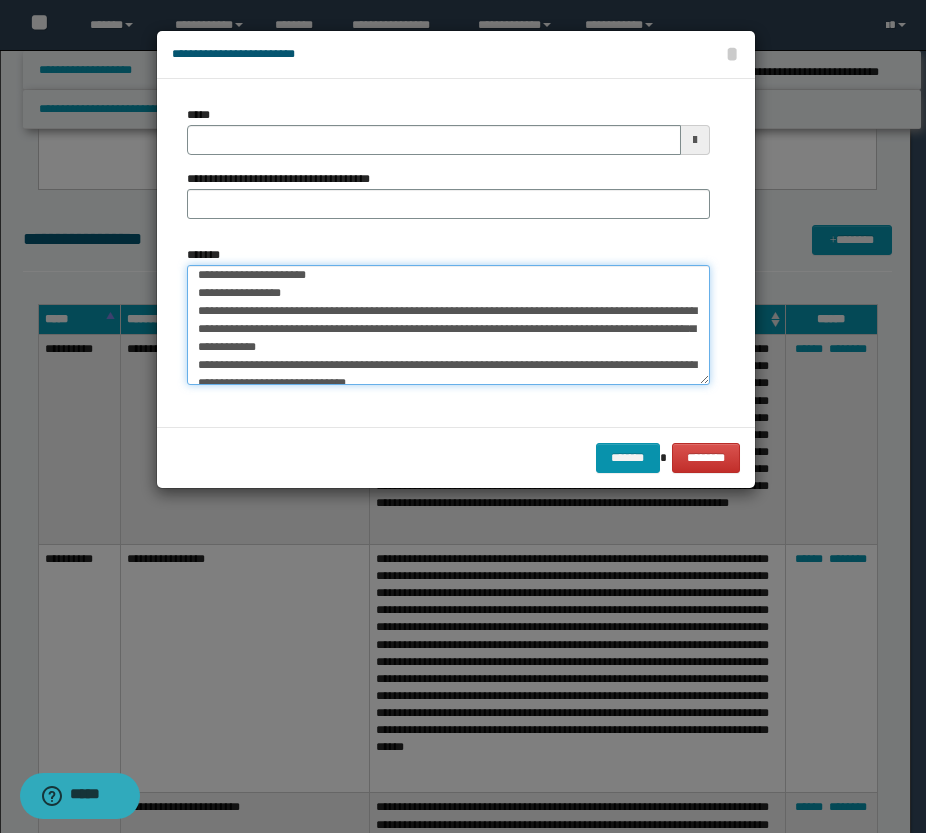 scroll, scrollTop: 0, scrollLeft: 0, axis: both 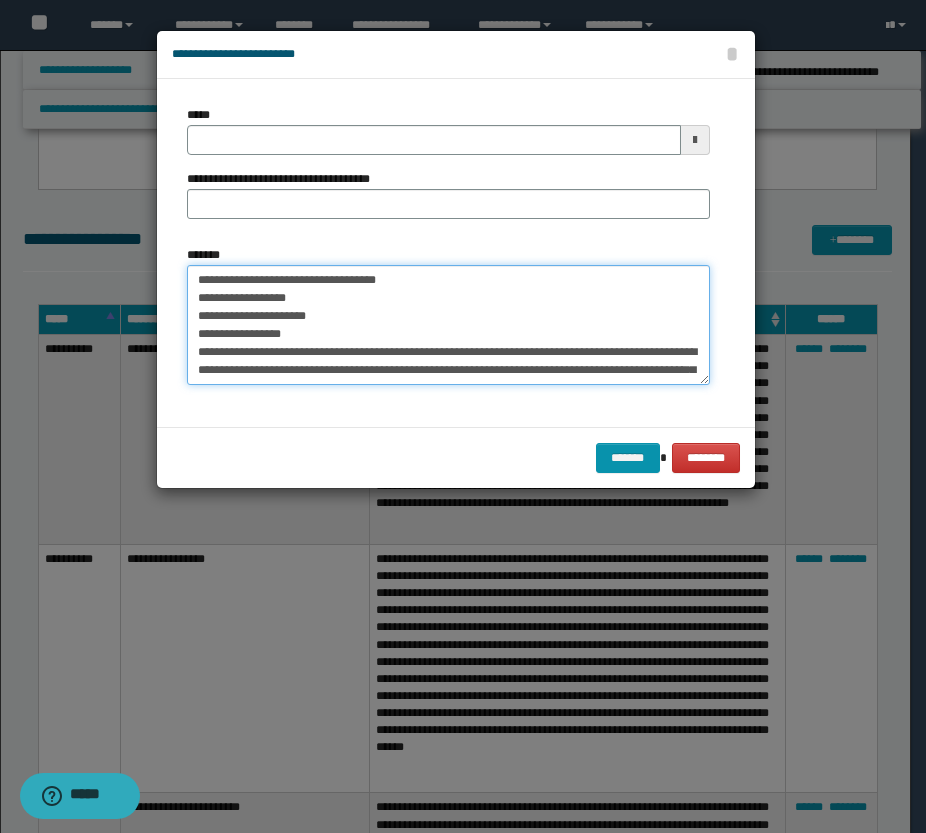 drag, startPoint x: 404, startPoint y: 283, endPoint x: 162, endPoint y: 271, distance: 242.29733 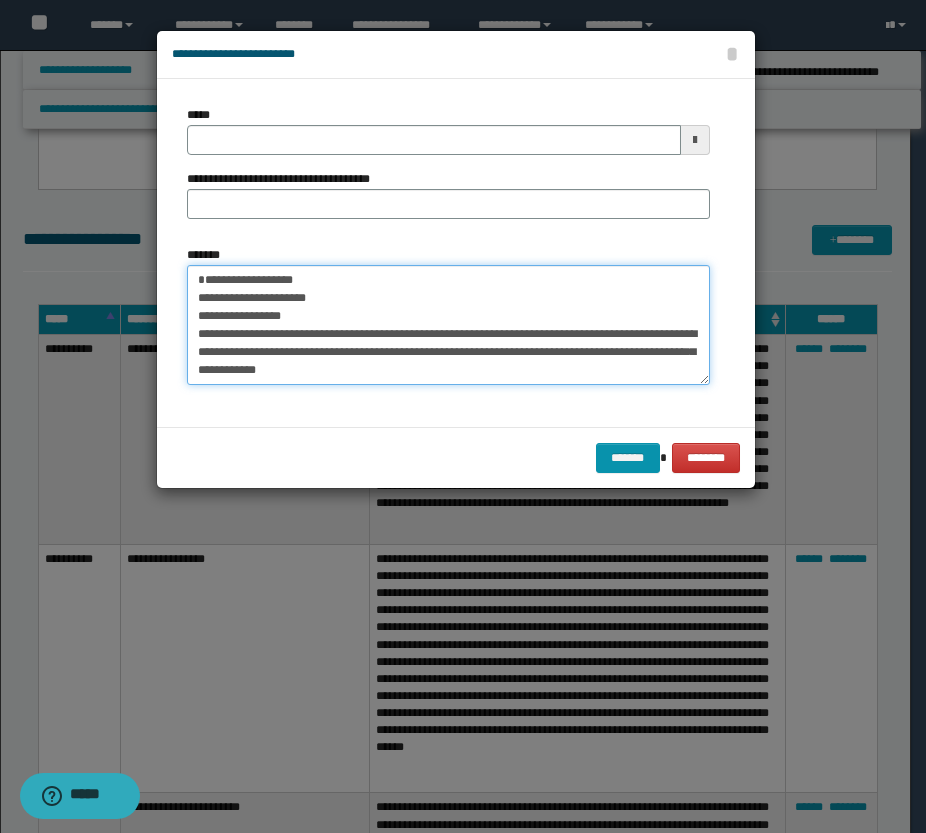 type on "**********" 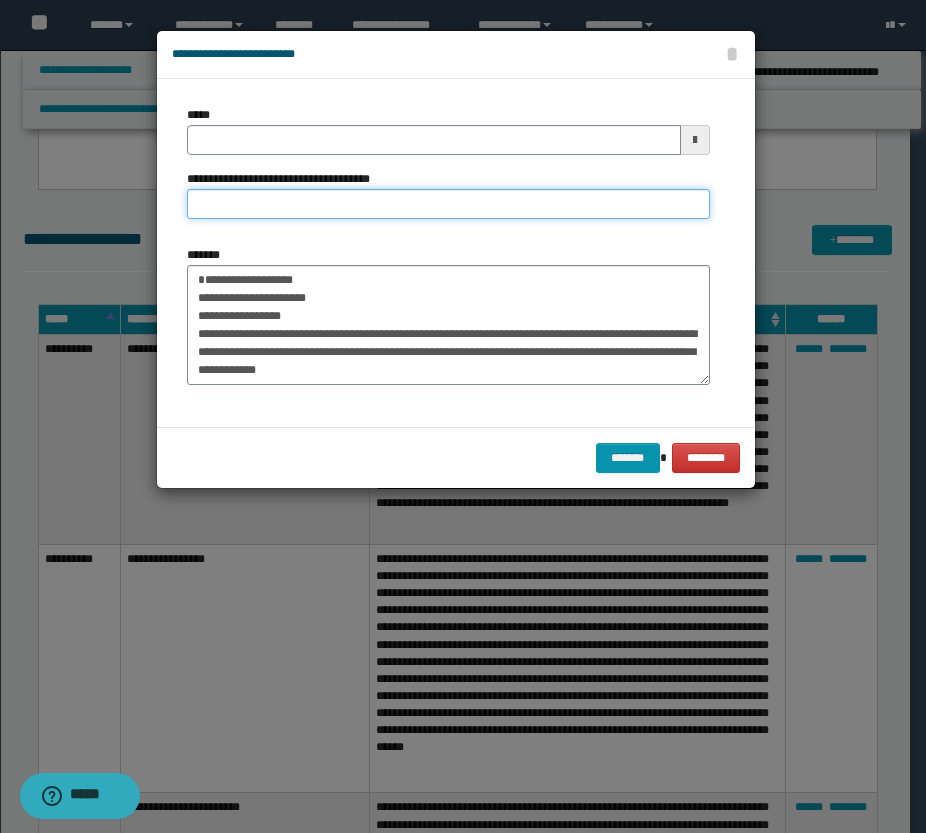 click on "**********" at bounding box center [448, 204] 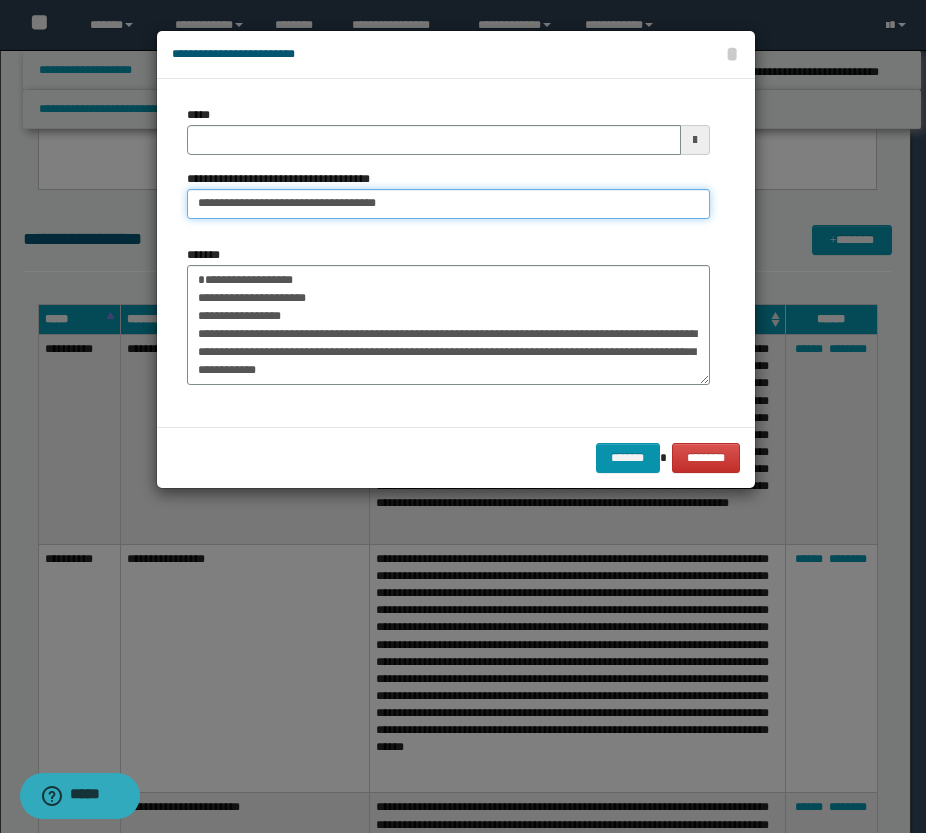 drag, startPoint x: 264, startPoint y: 203, endPoint x: 218, endPoint y: 207, distance: 46.173584 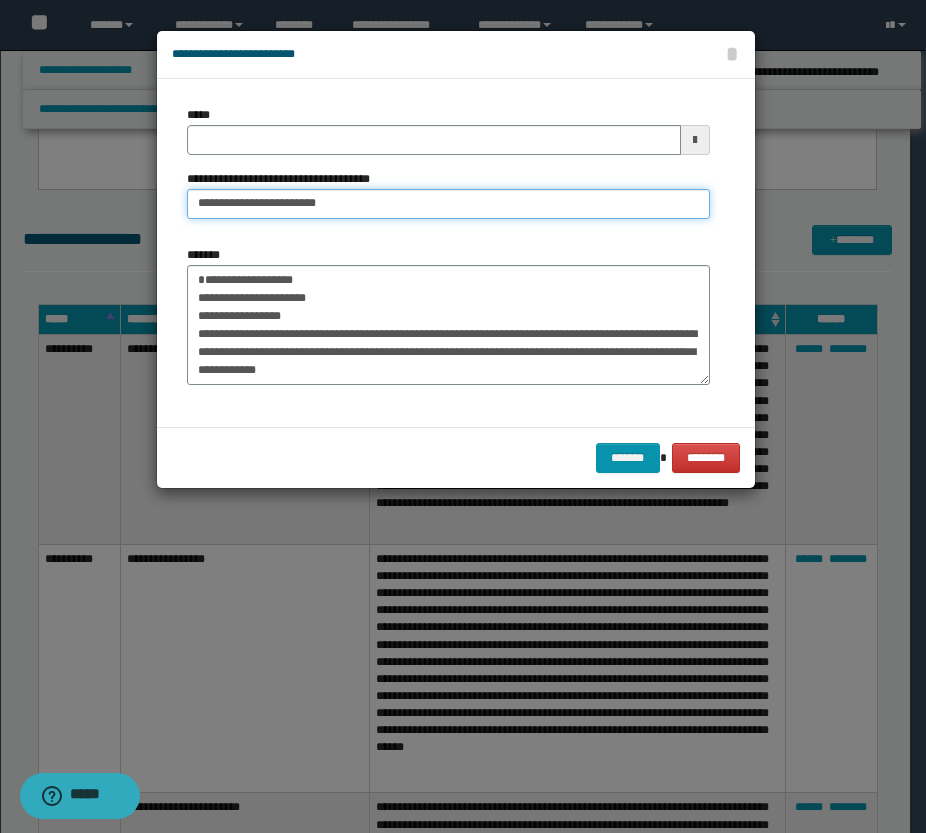 type 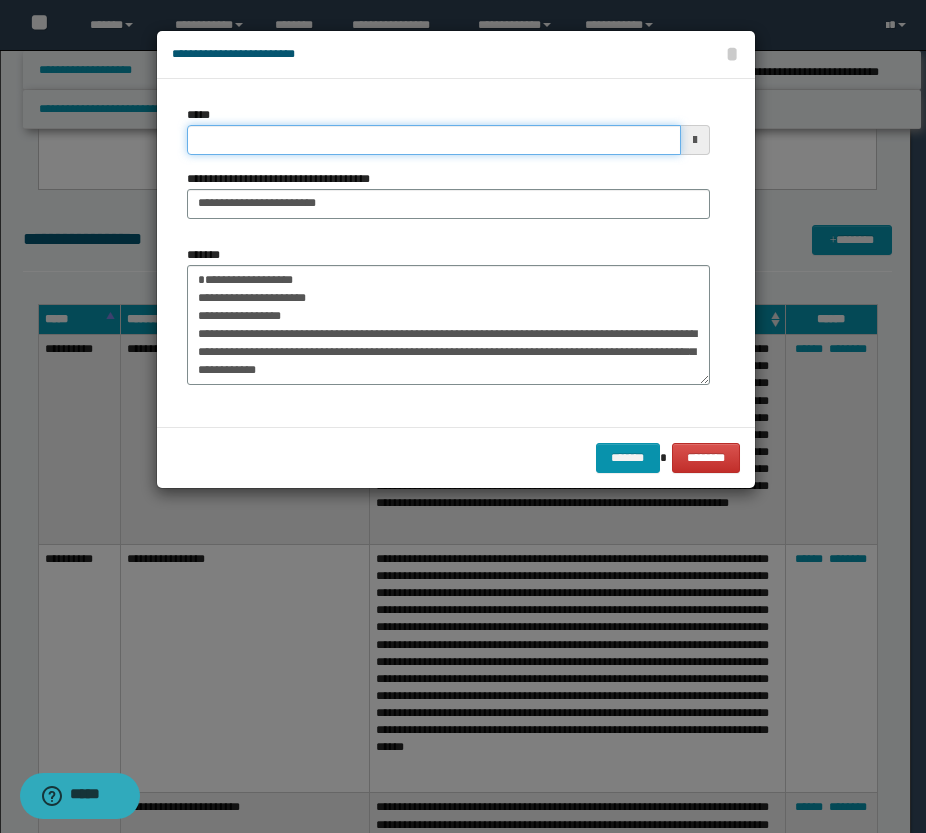 click on "*****" at bounding box center (434, 140) 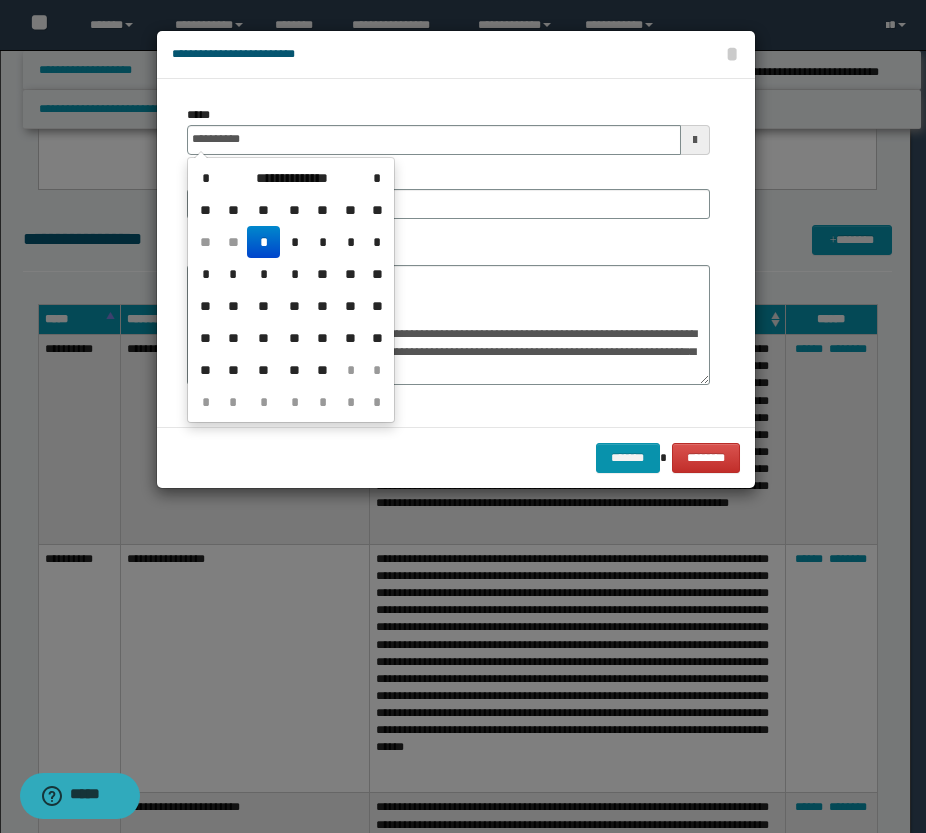click on "*" at bounding box center [263, 242] 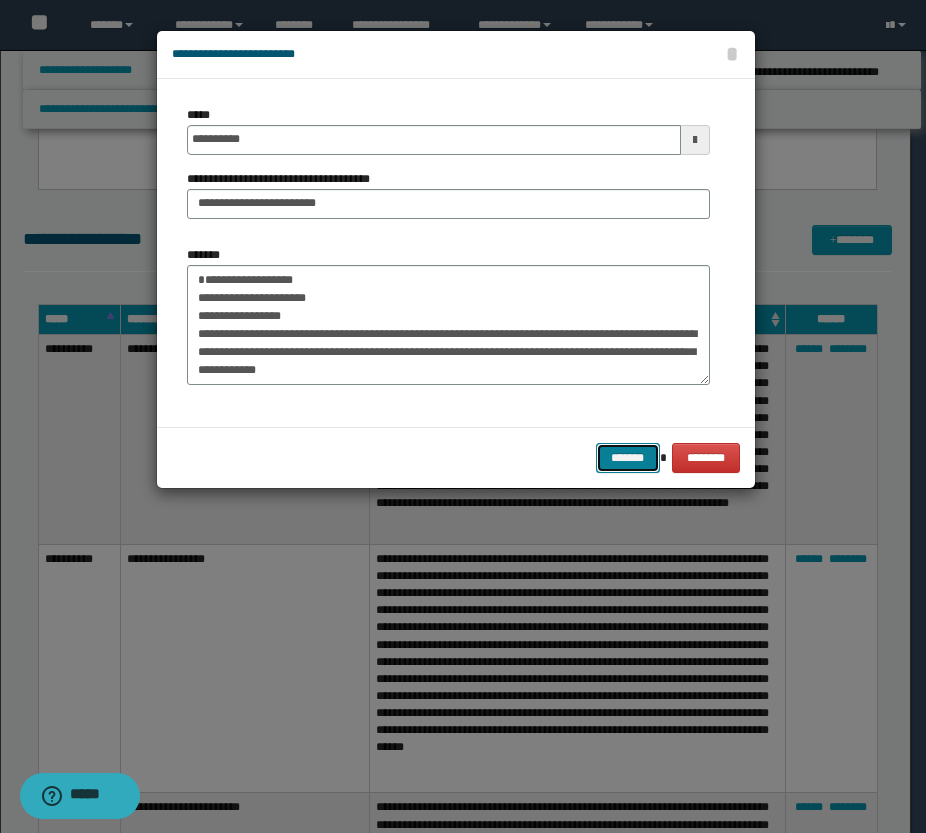 click on "*******" at bounding box center [628, 458] 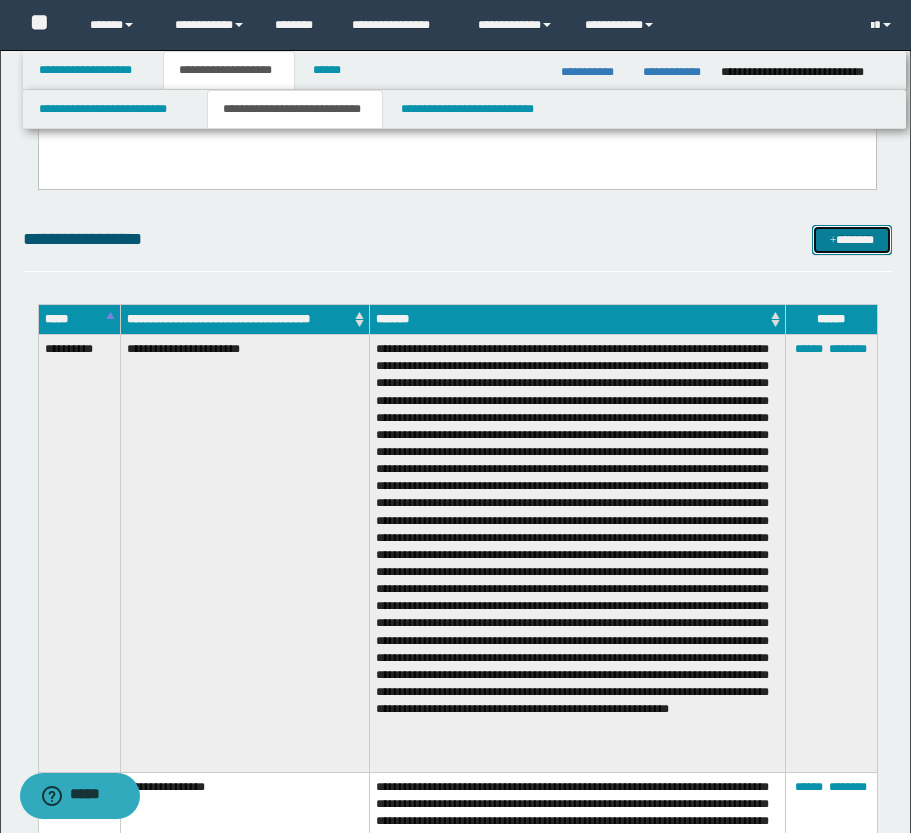 click at bounding box center [833, 241] 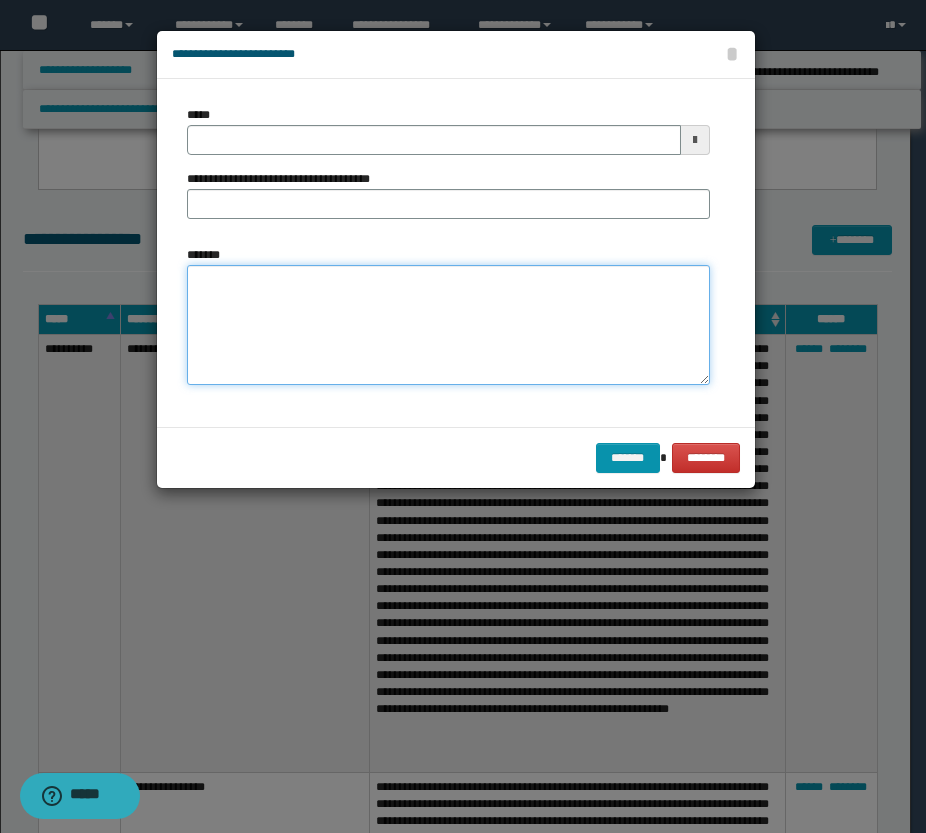 click on "*******" at bounding box center (448, 325) 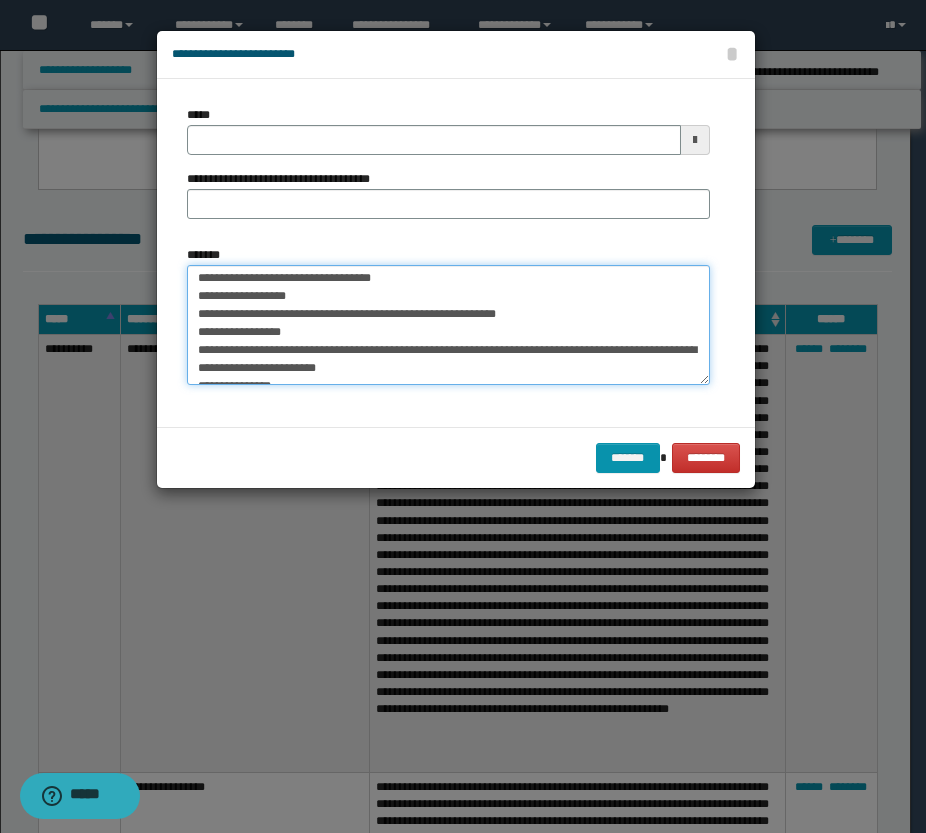 scroll, scrollTop: 0, scrollLeft: 0, axis: both 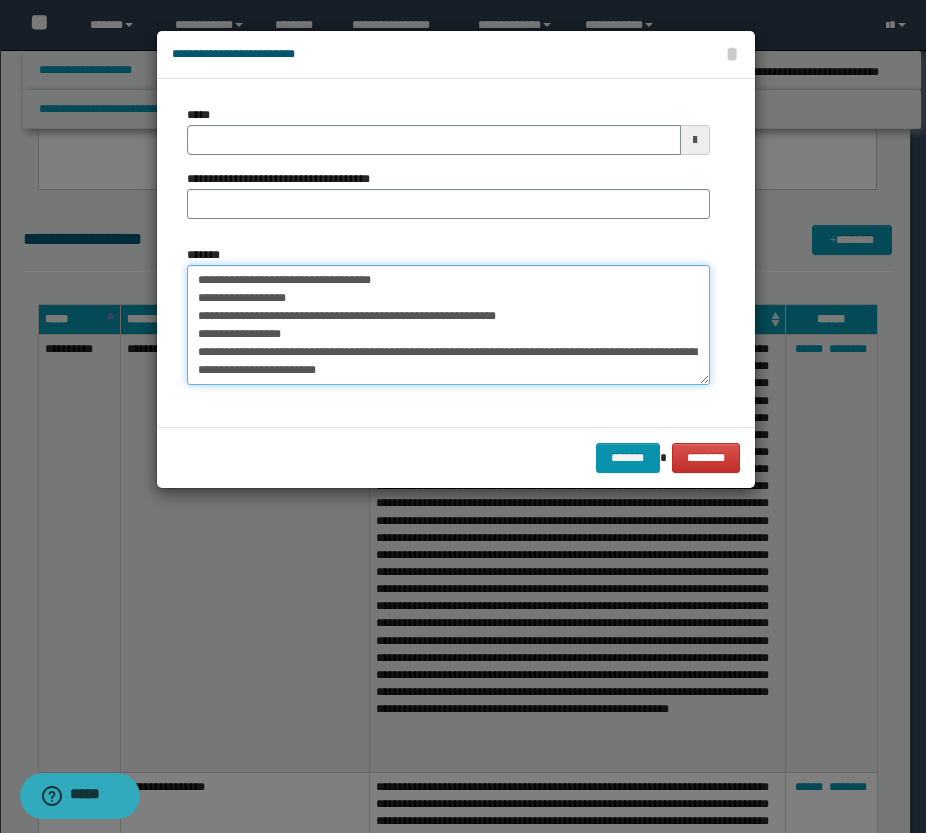 drag, startPoint x: 399, startPoint y: 280, endPoint x: 185, endPoint y: 278, distance: 214.00934 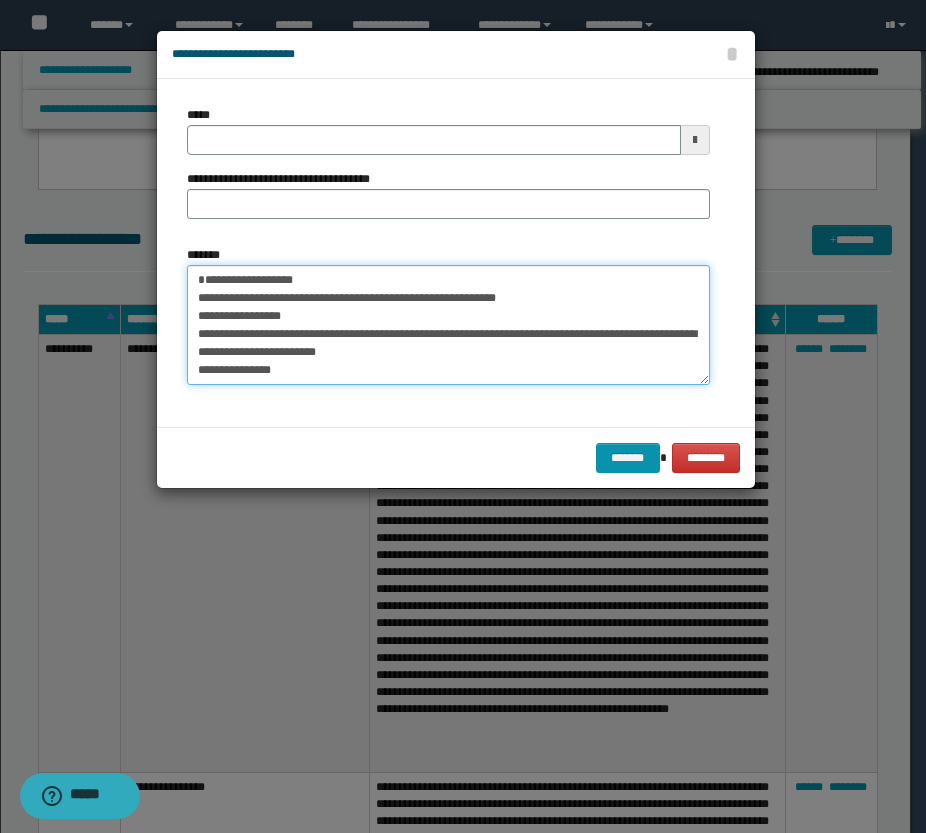 type on "**********" 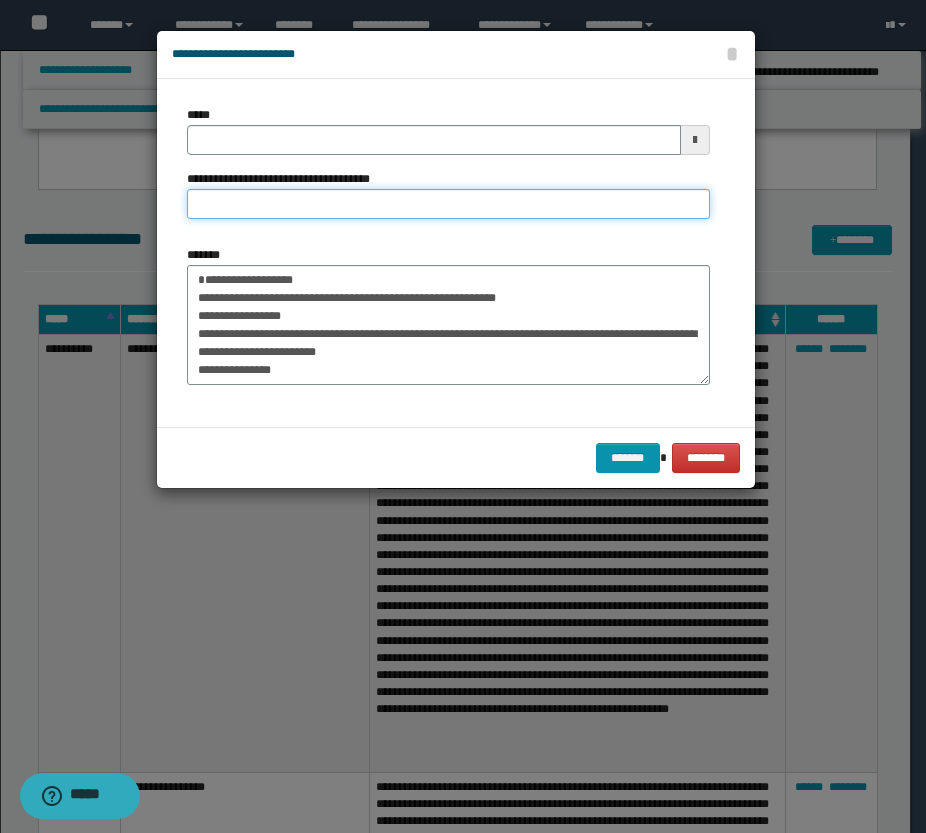 click on "**********" at bounding box center [448, 204] 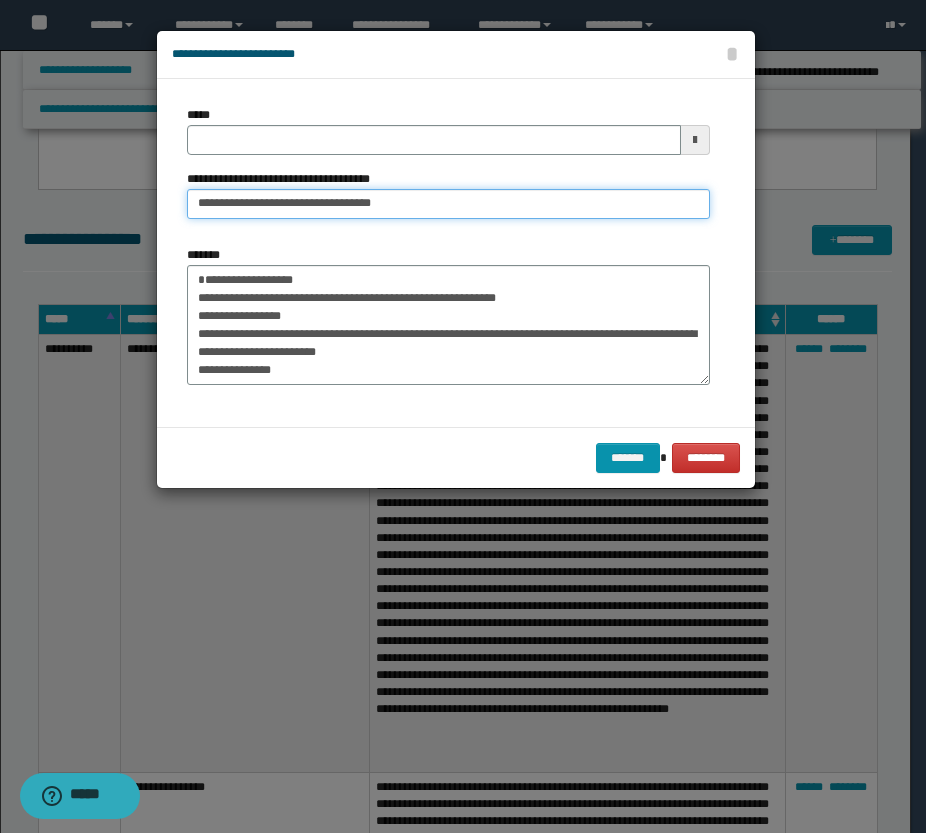 drag, startPoint x: 262, startPoint y: 204, endPoint x: 158, endPoint y: 192, distance: 104.69002 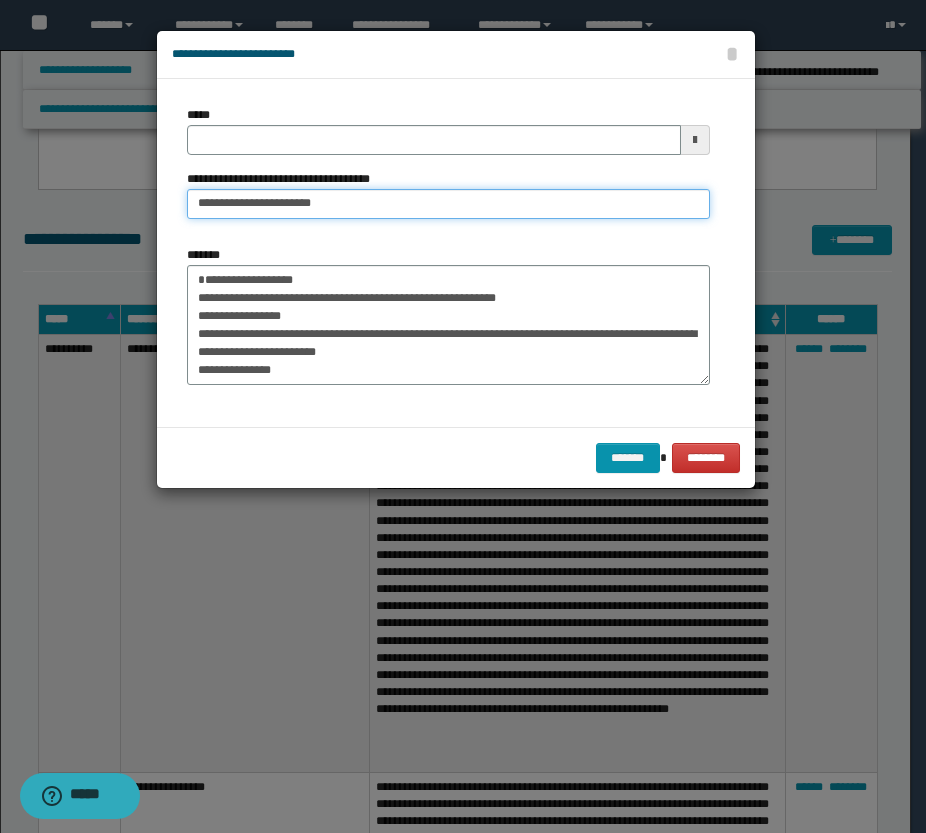 type 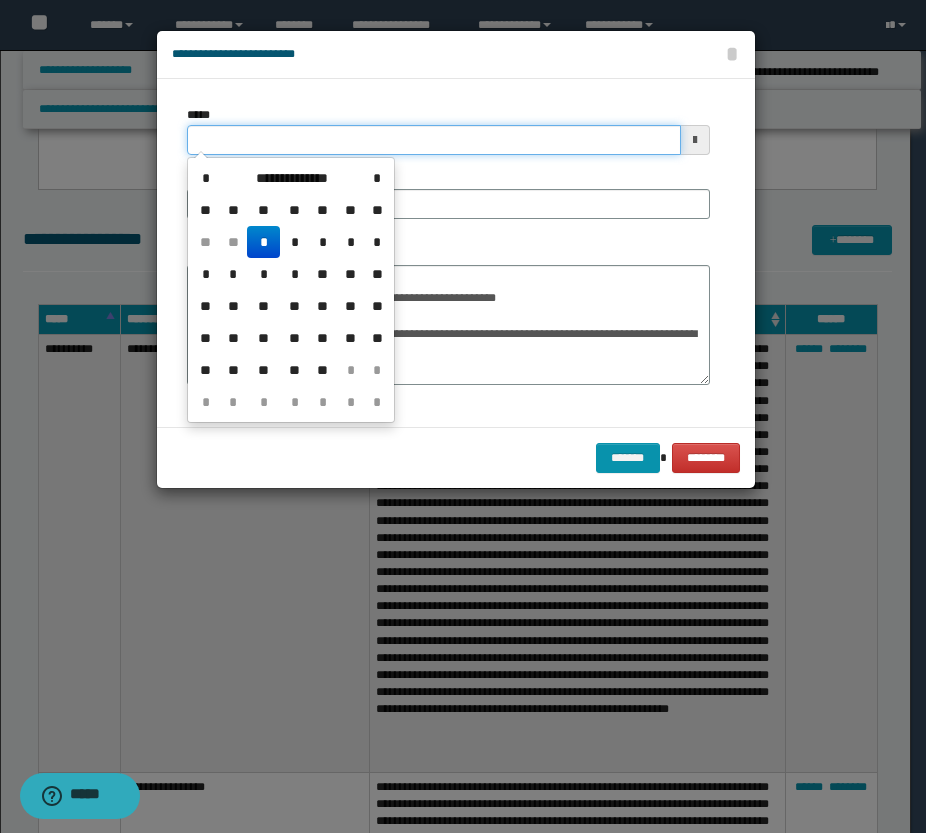 click on "*****" at bounding box center [434, 140] 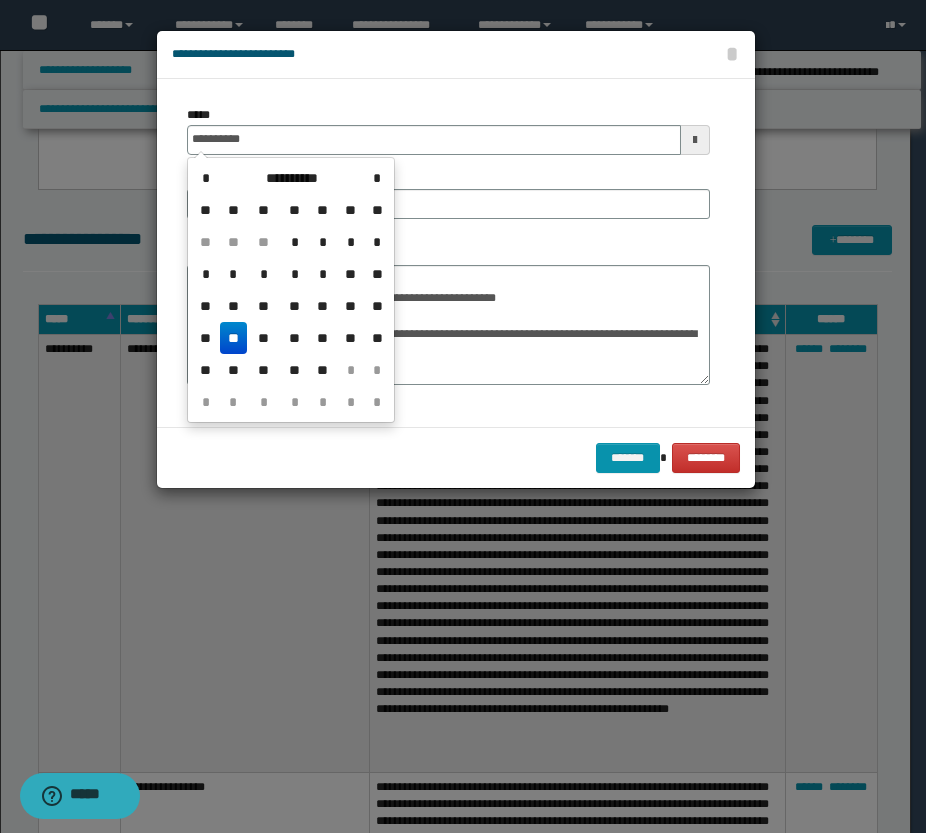 click on "**" at bounding box center (234, 338) 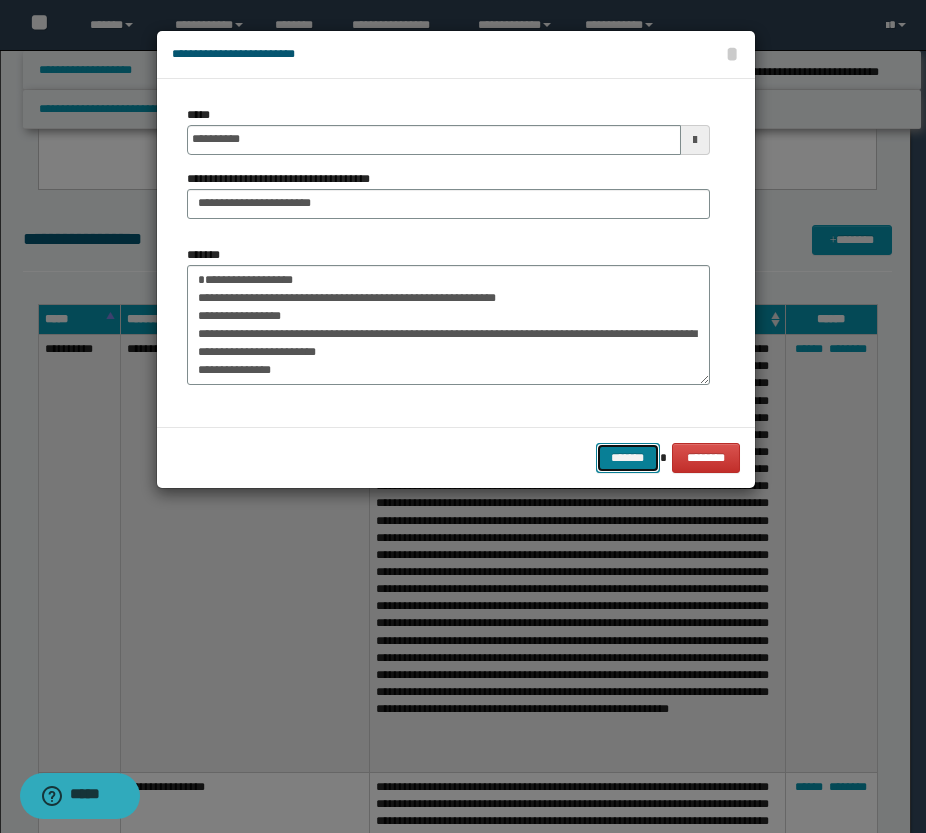 click on "*******" at bounding box center (628, 458) 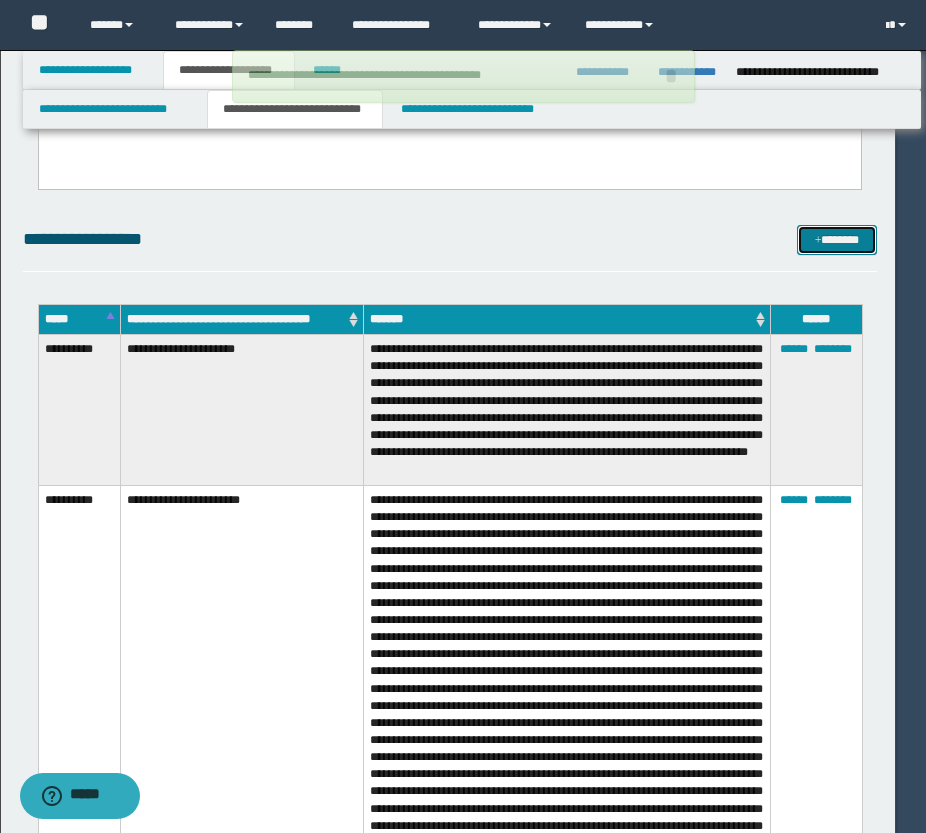type 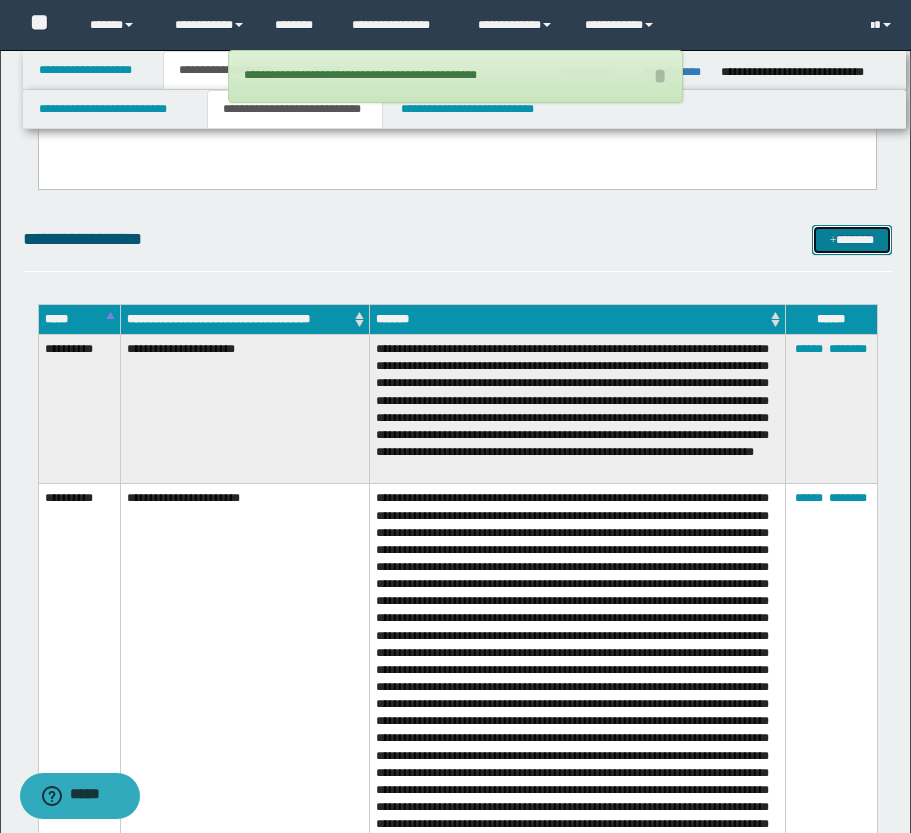 click on "*******" at bounding box center [852, 240] 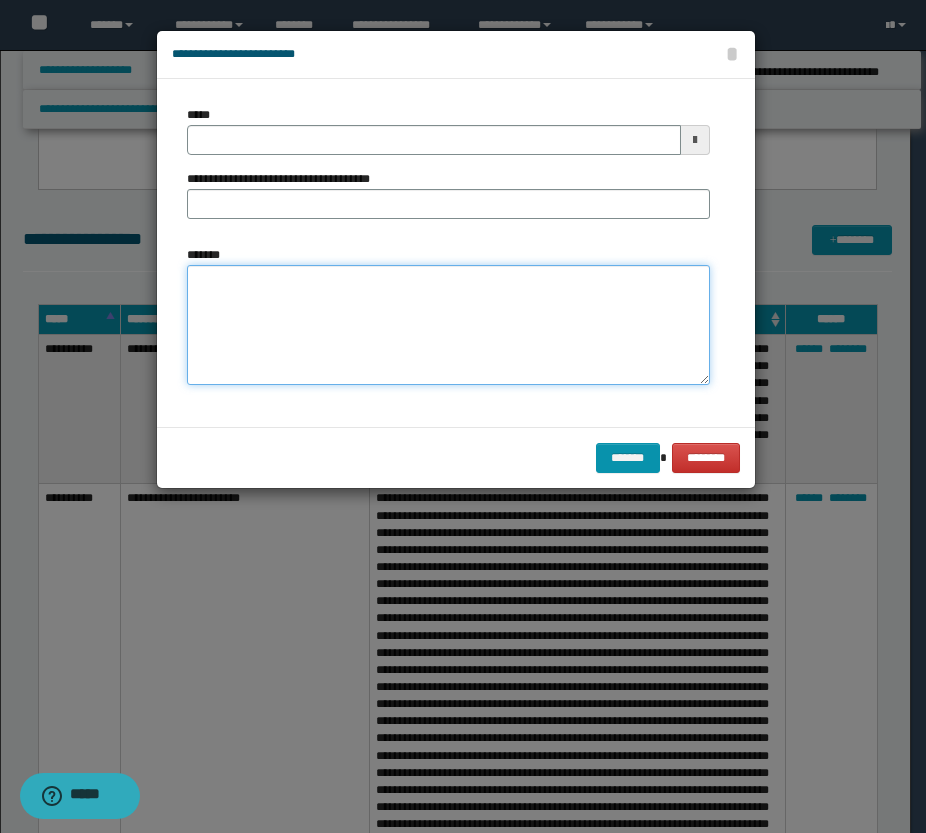click on "*******" at bounding box center [448, 325] 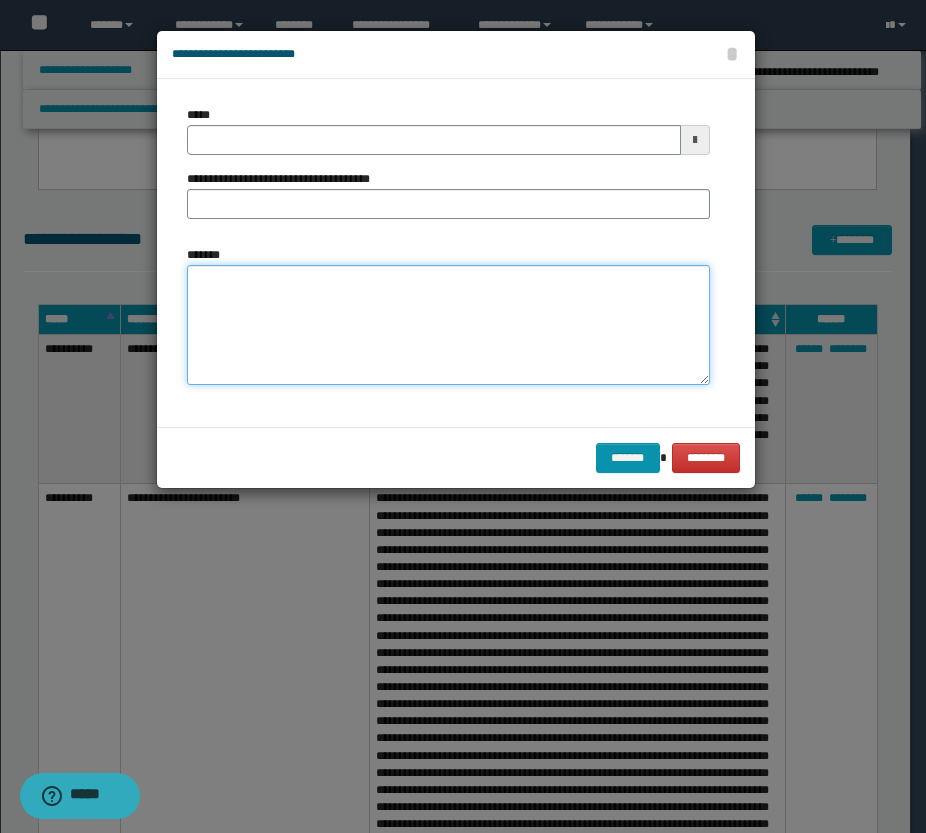 paste on "**********" 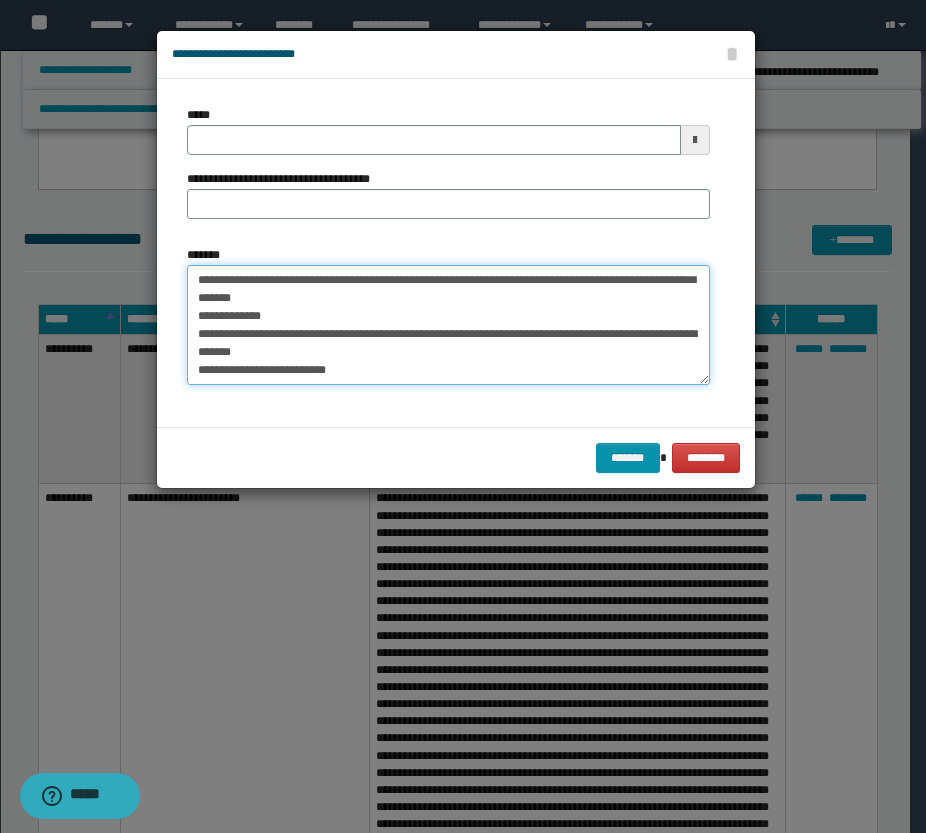 scroll, scrollTop: 0, scrollLeft: 0, axis: both 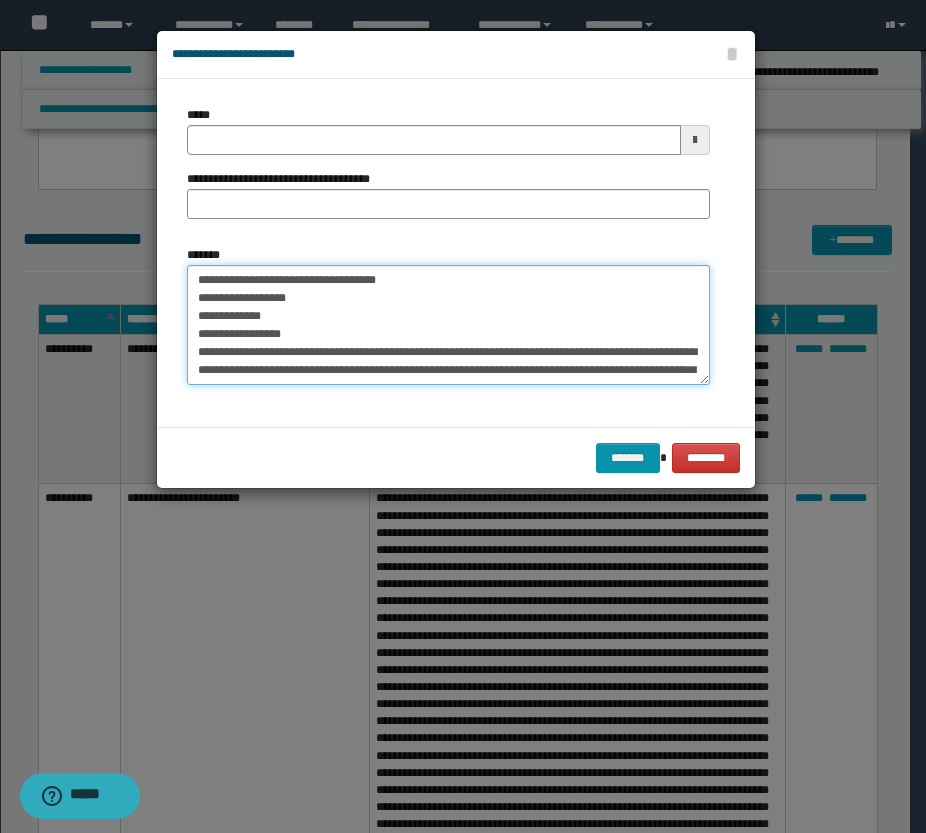 drag, startPoint x: 401, startPoint y: 277, endPoint x: 181, endPoint y: 270, distance: 220.11133 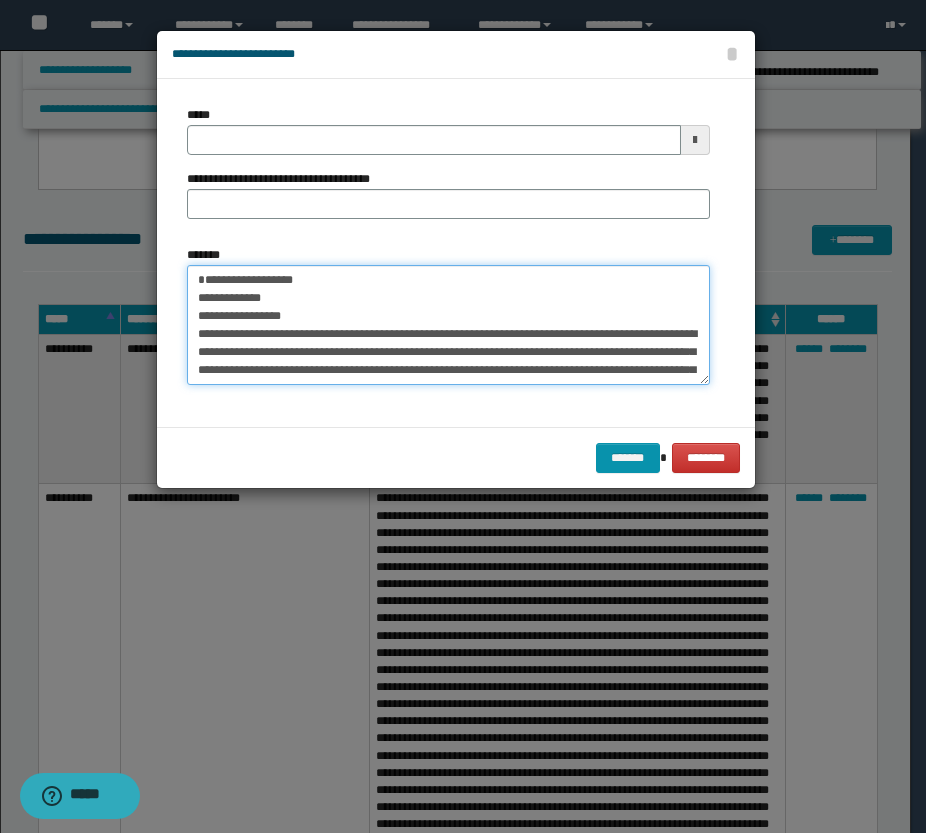 type 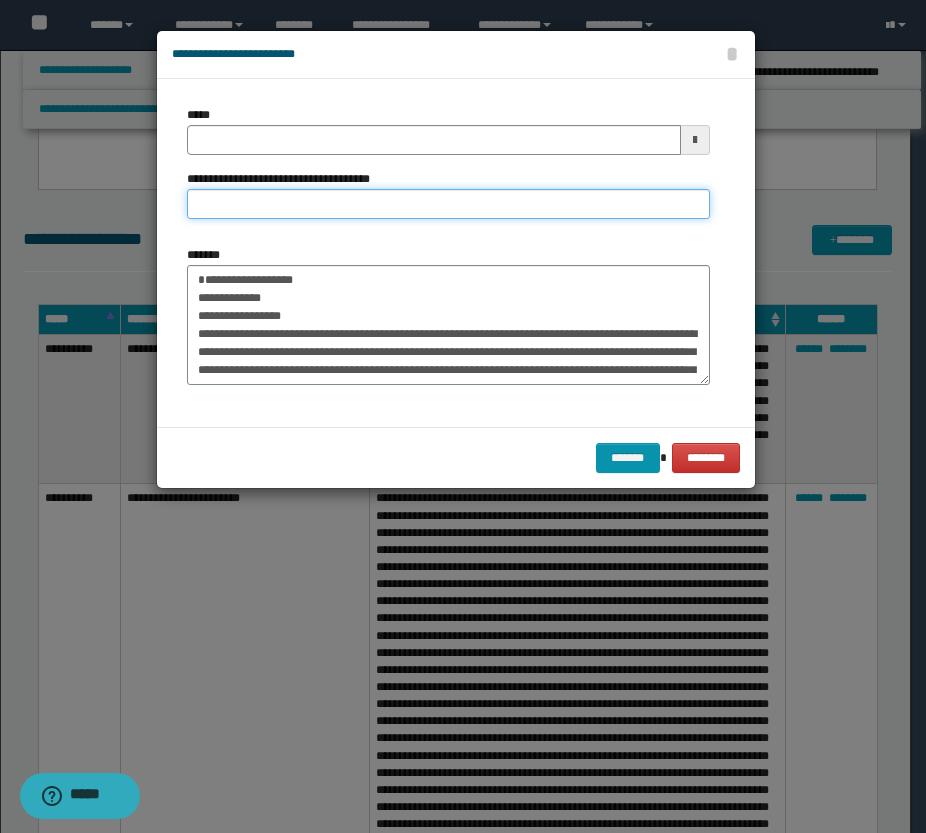 click on "**********" at bounding box center [448, 204] 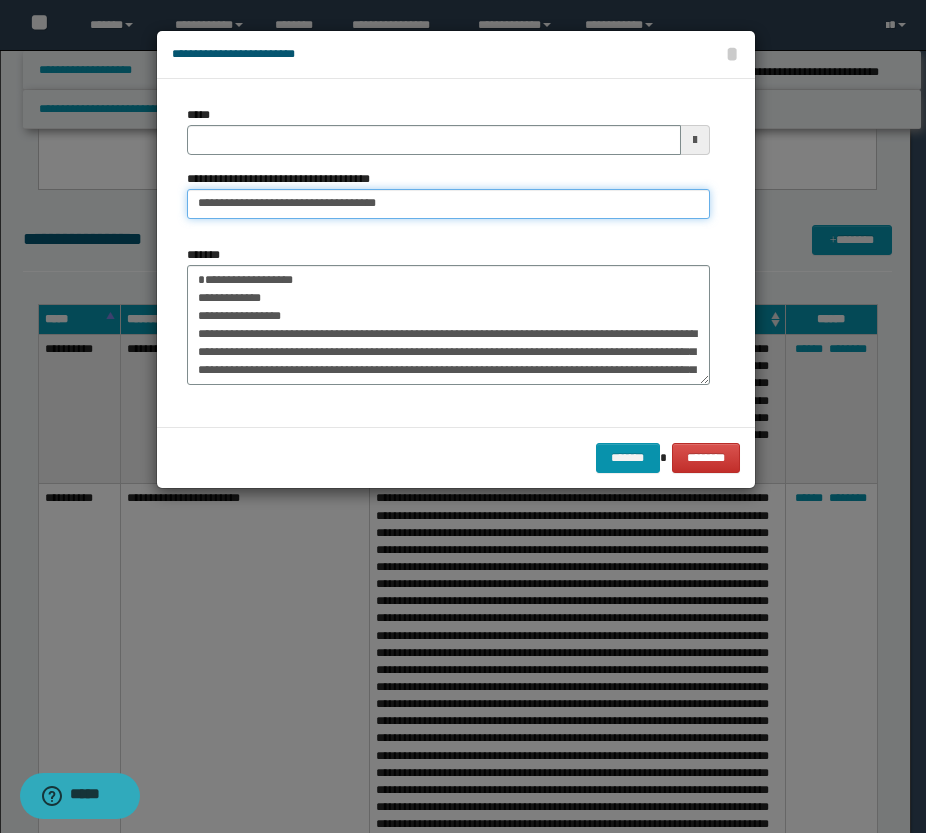drag, startPoint x: 255, startPoint y: 204, endPoint x: 179, endPoint y: 206, distance: 76.02631 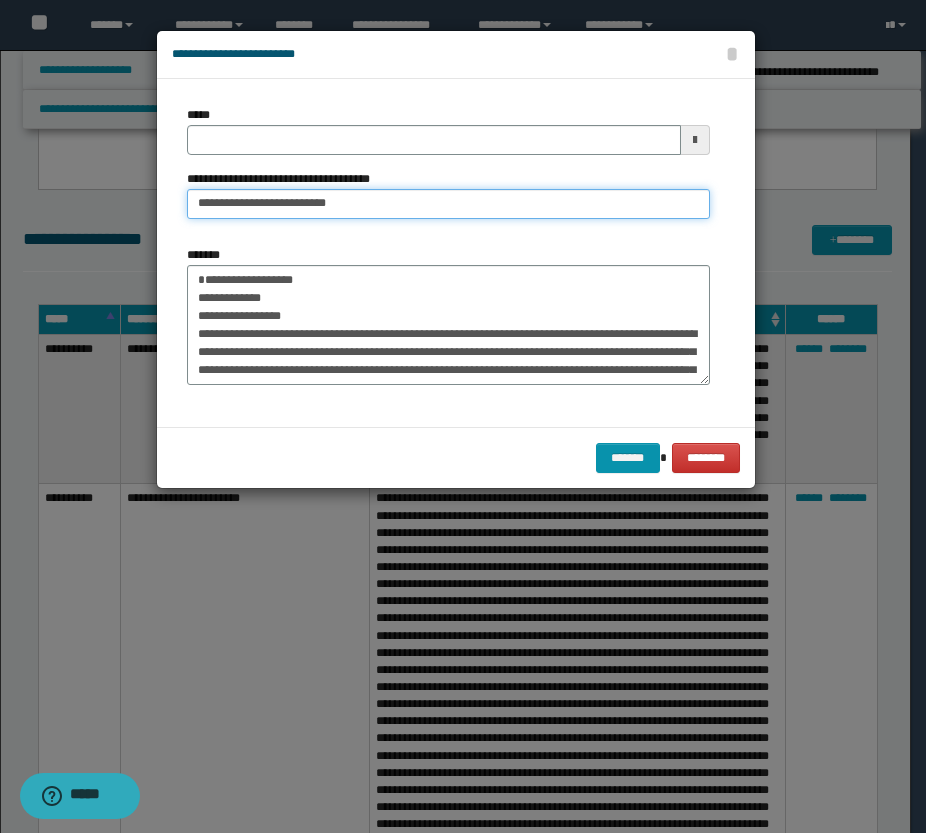 type 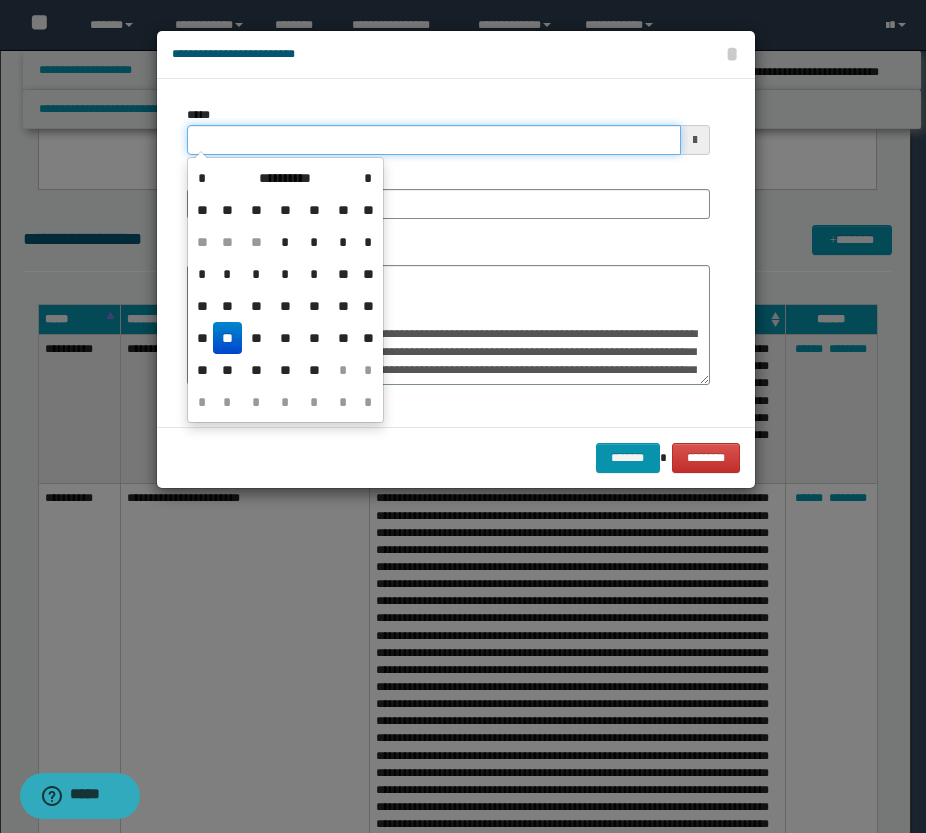 click on "*****" at bounding box center [434, 140] 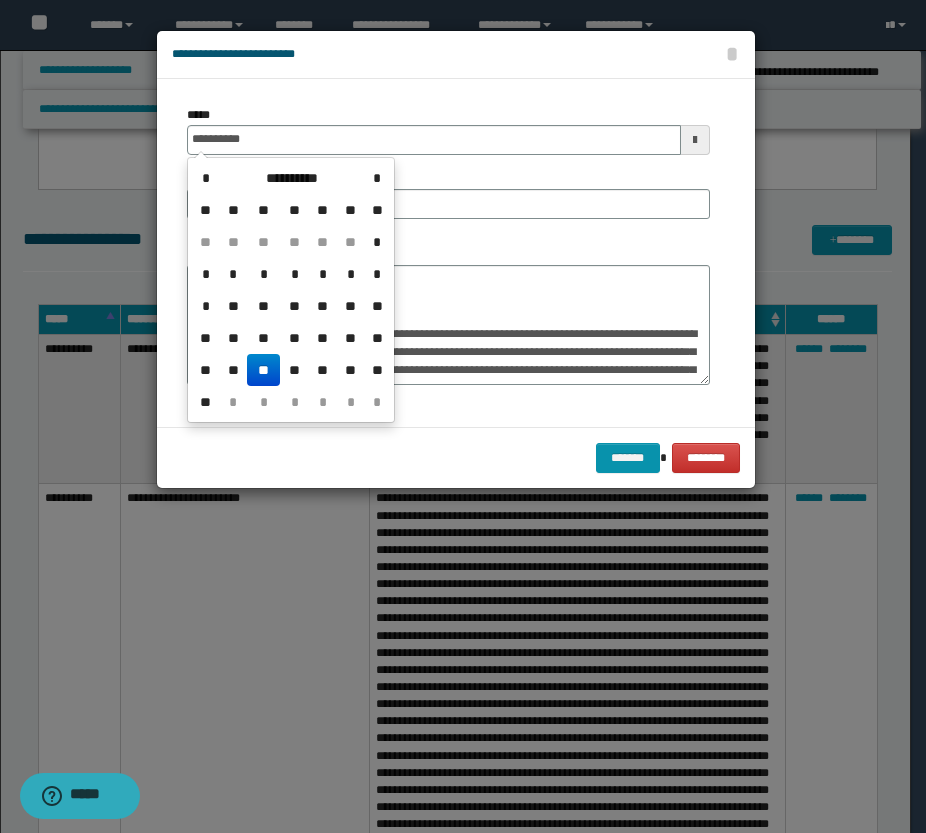 click on "**" at bounding box center [263, 370] 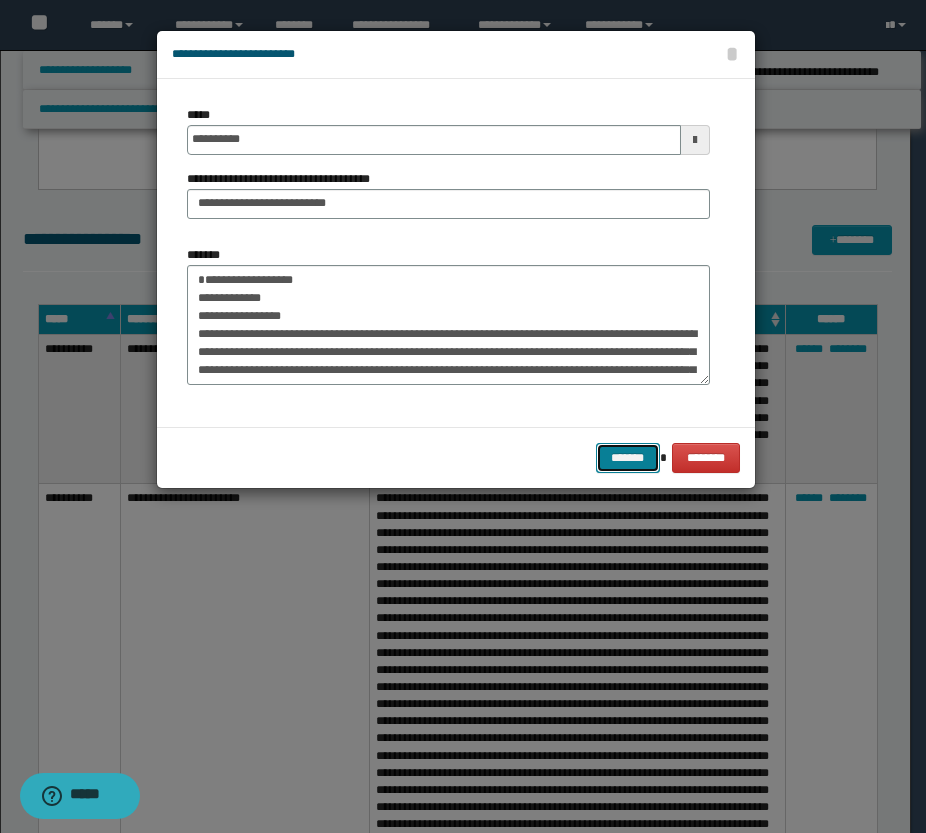 click on "*******" at bounding box center (628, 458) 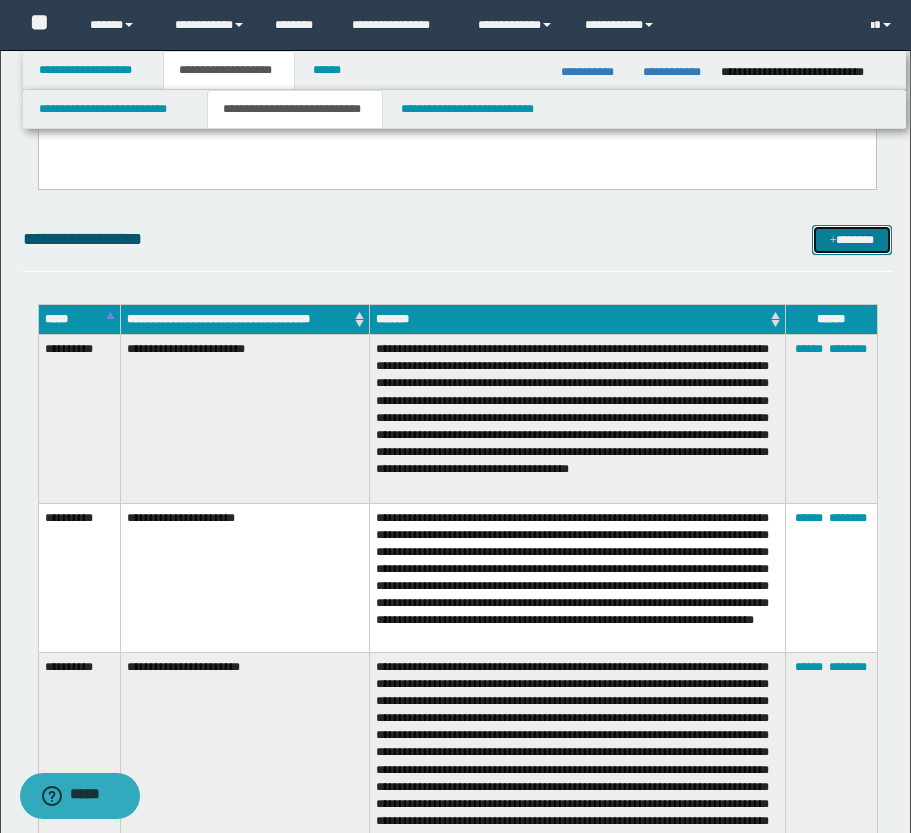 click at bounding box center [833, 241] 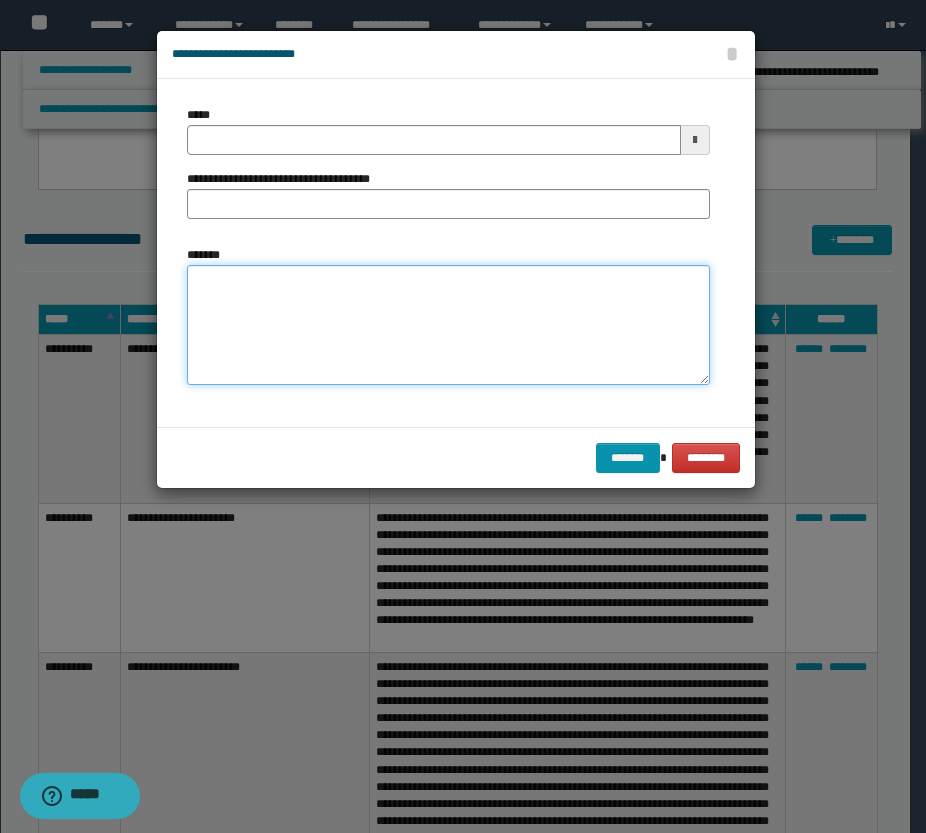 click on "*******" at bounding box center [448, 325] 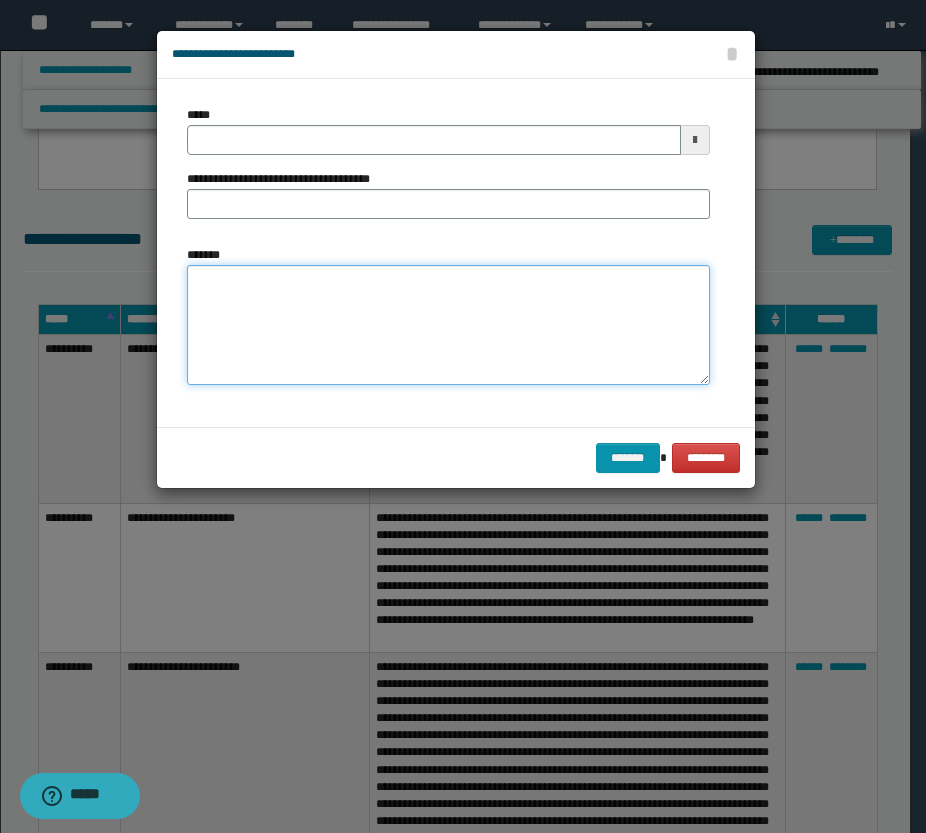 paste on "**********" 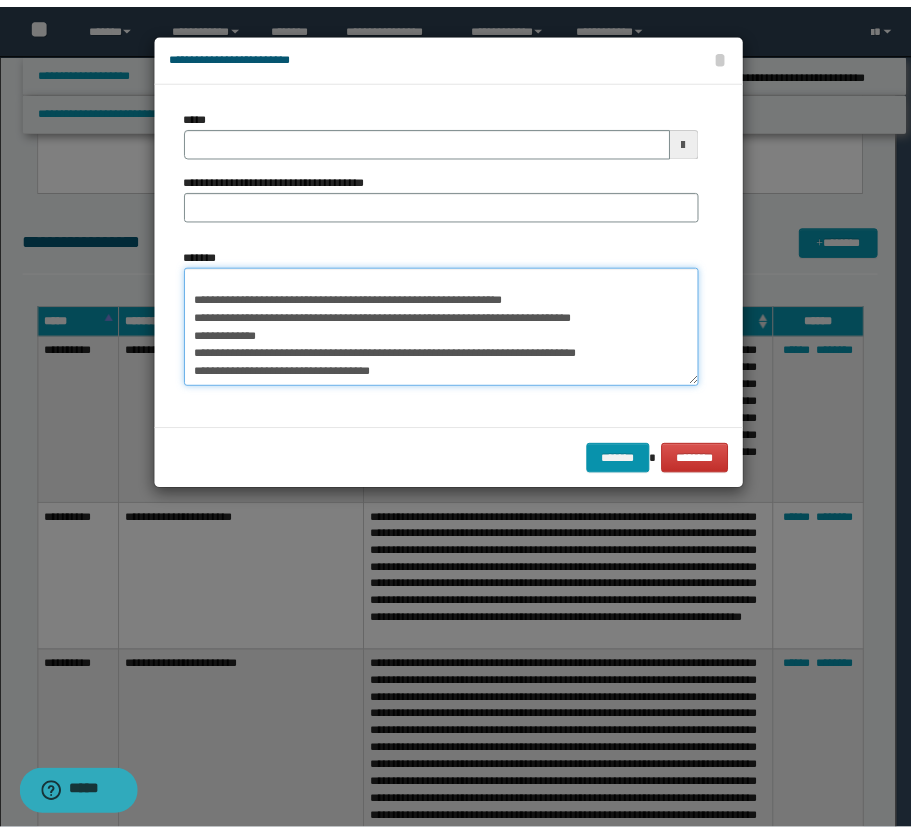 scroll, scrollTop: 0, scrollLeft: 0, axis: both 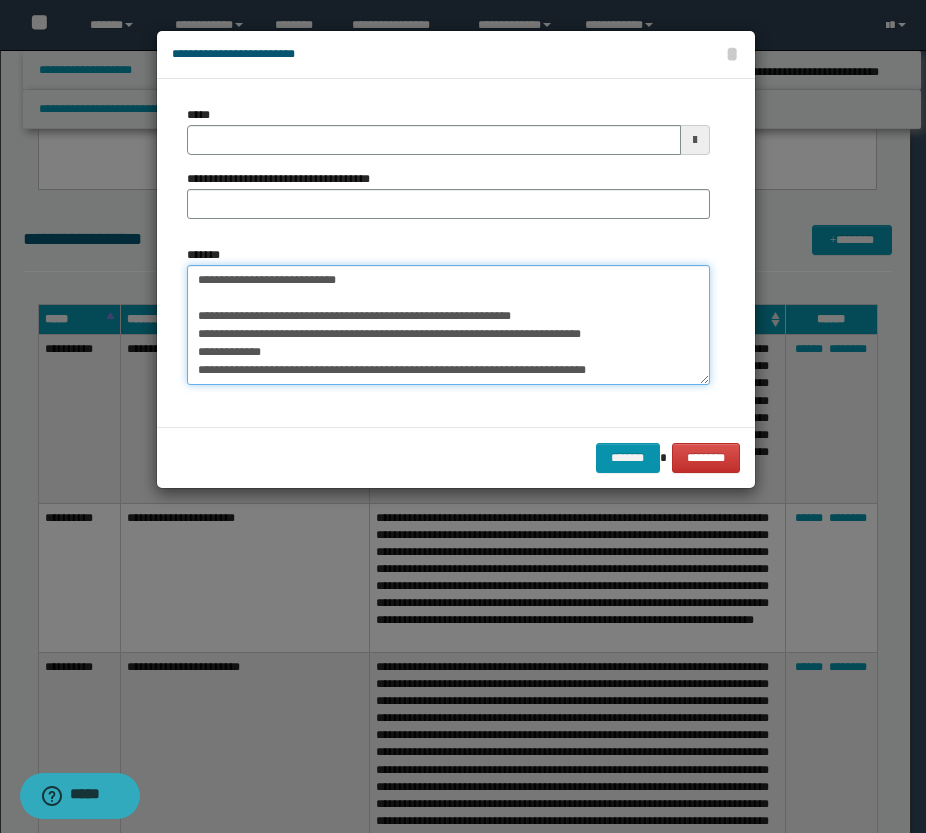 drag, startPoint x: 370, startPoint y: 279, endPoint x: 182, endPoint y: 285, distance: 188.09572 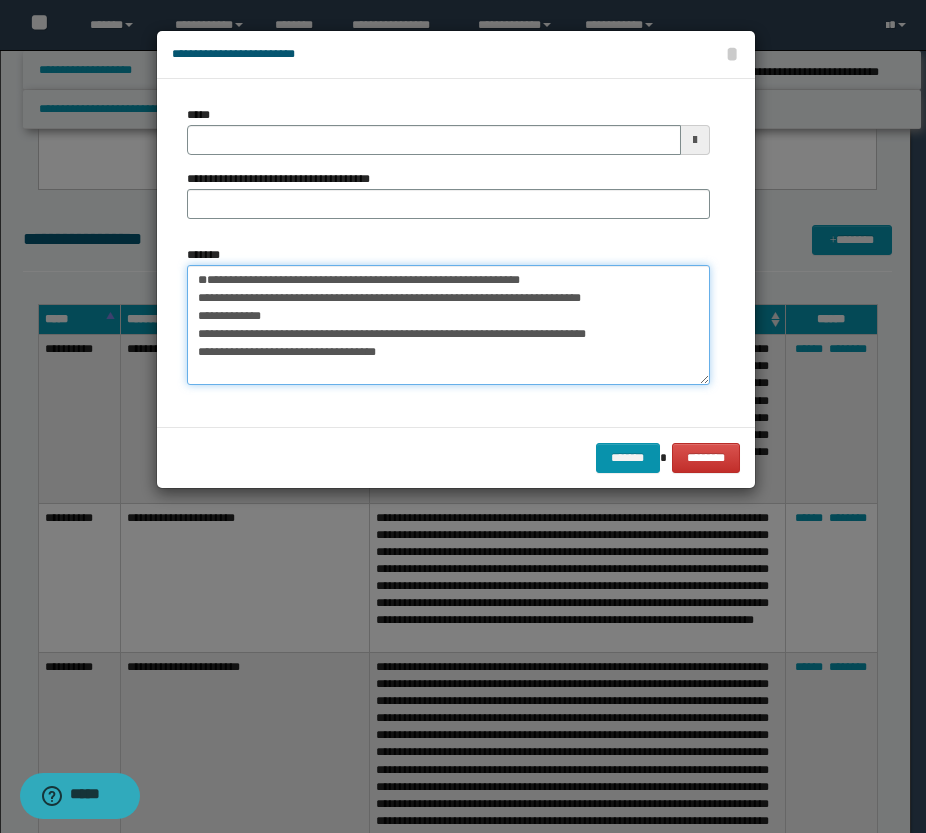 type on "**********" 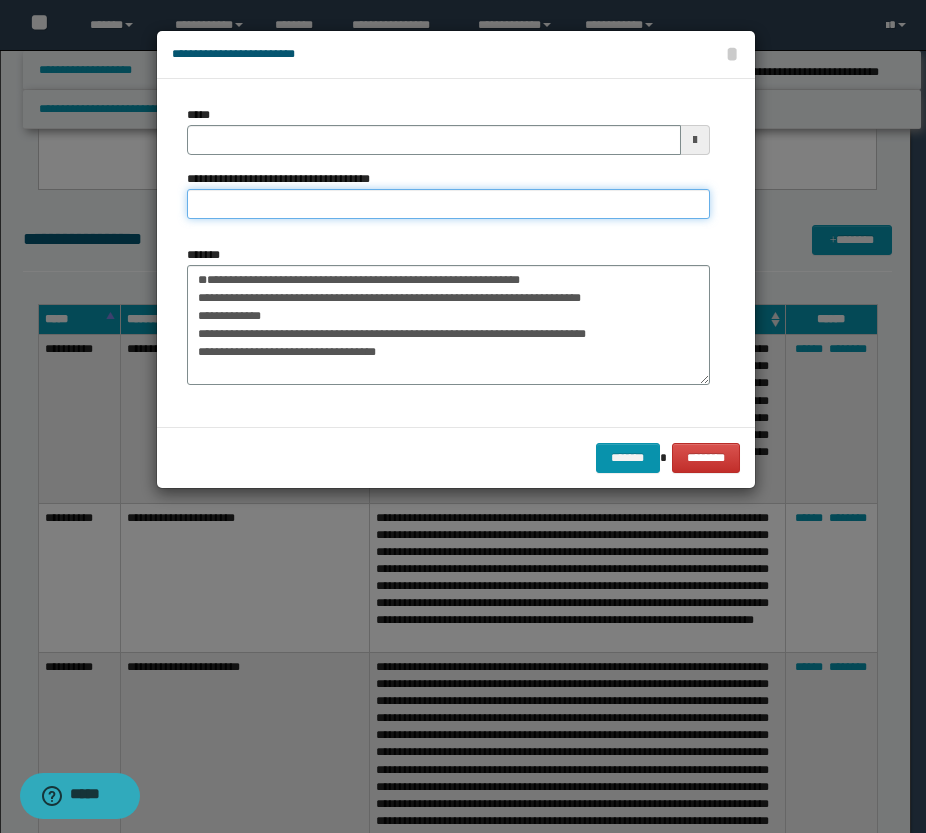 click on "**********" at bounding box center [448, 204] 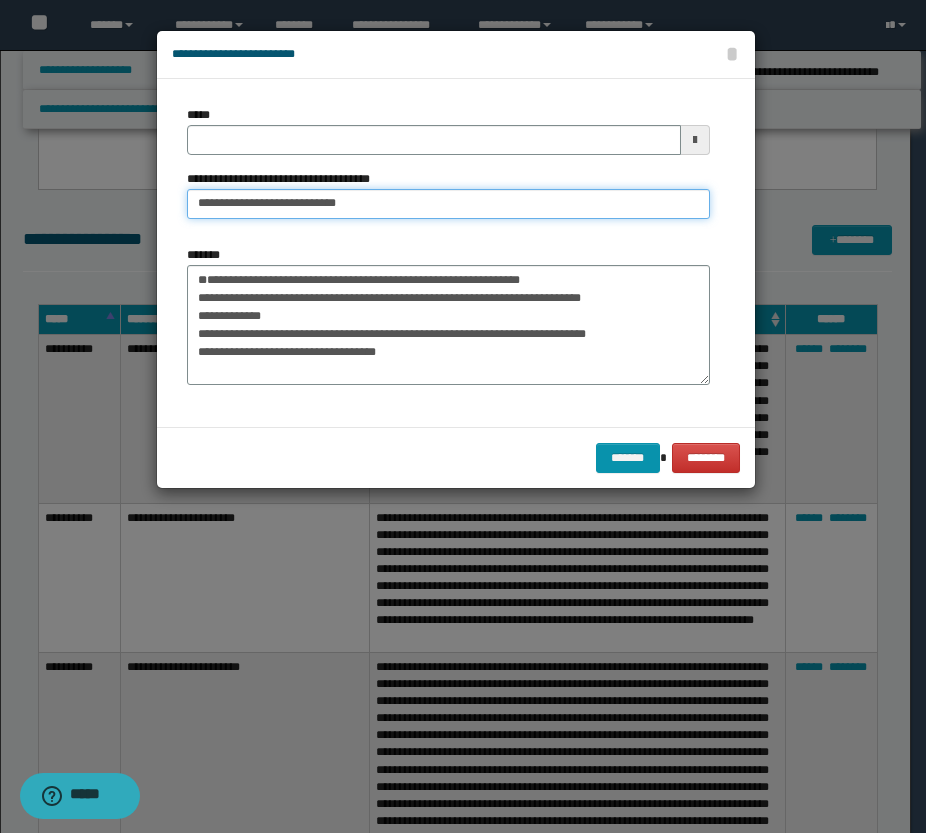 drag, startPoint x: 252, startPoint y: 202, endPoint x: 166, endPoint y: 218, distance: 87.47571 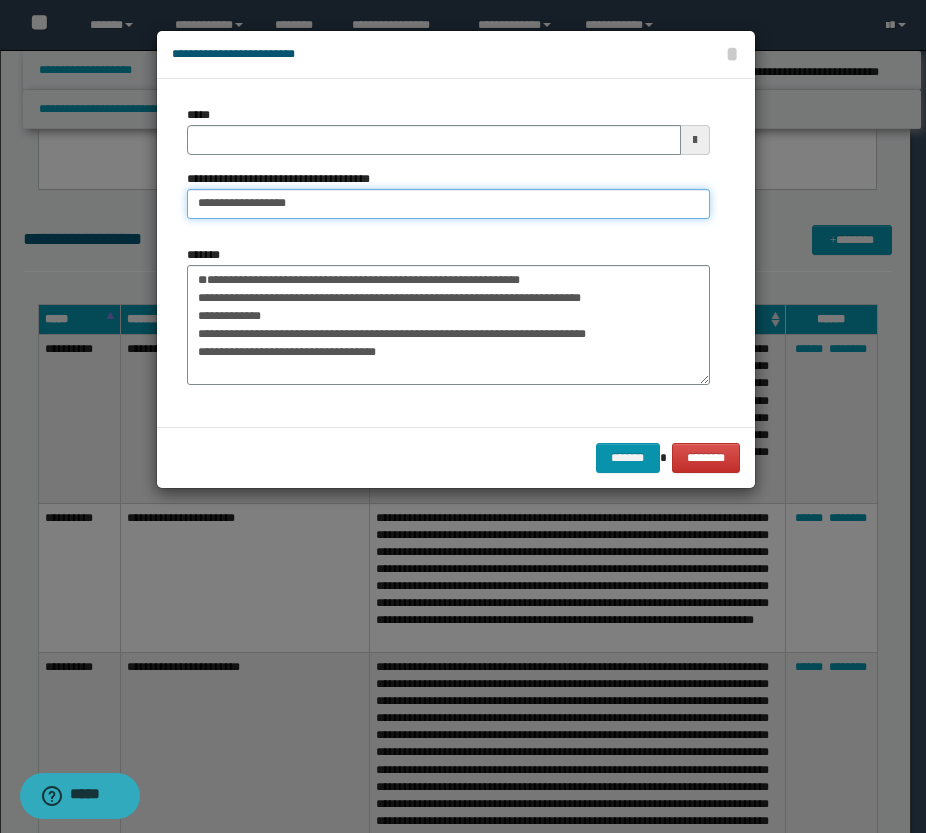 type 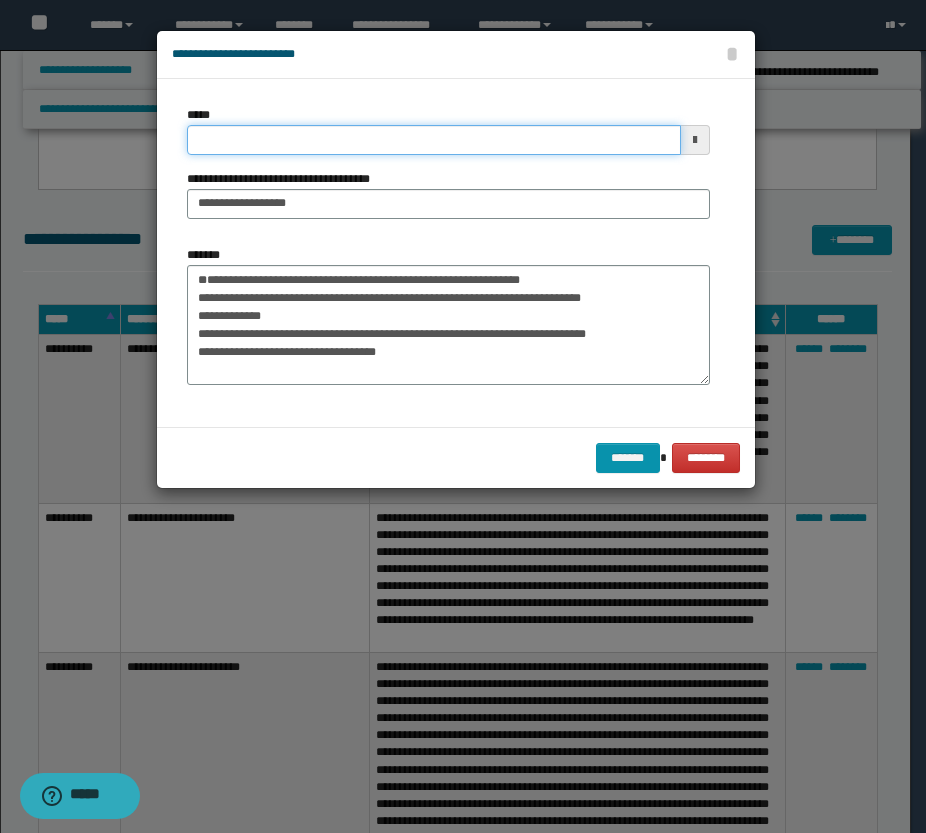 click on "*****" at bounding box center (434, 140) 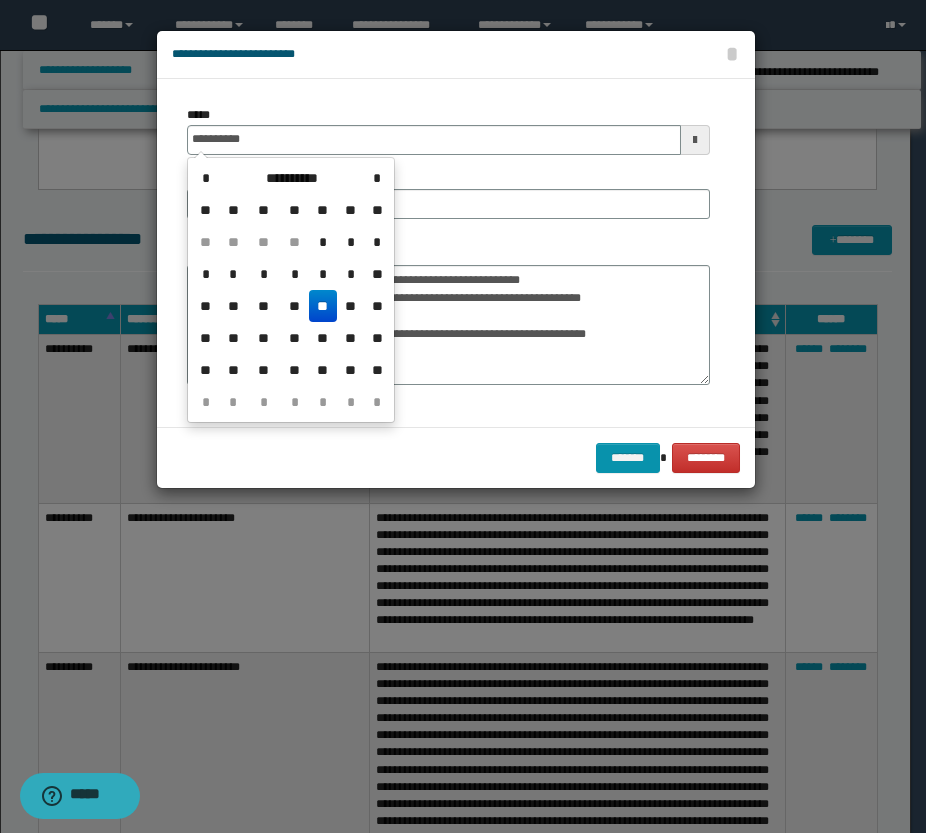 click on "**" at bounding box center [323, 306] 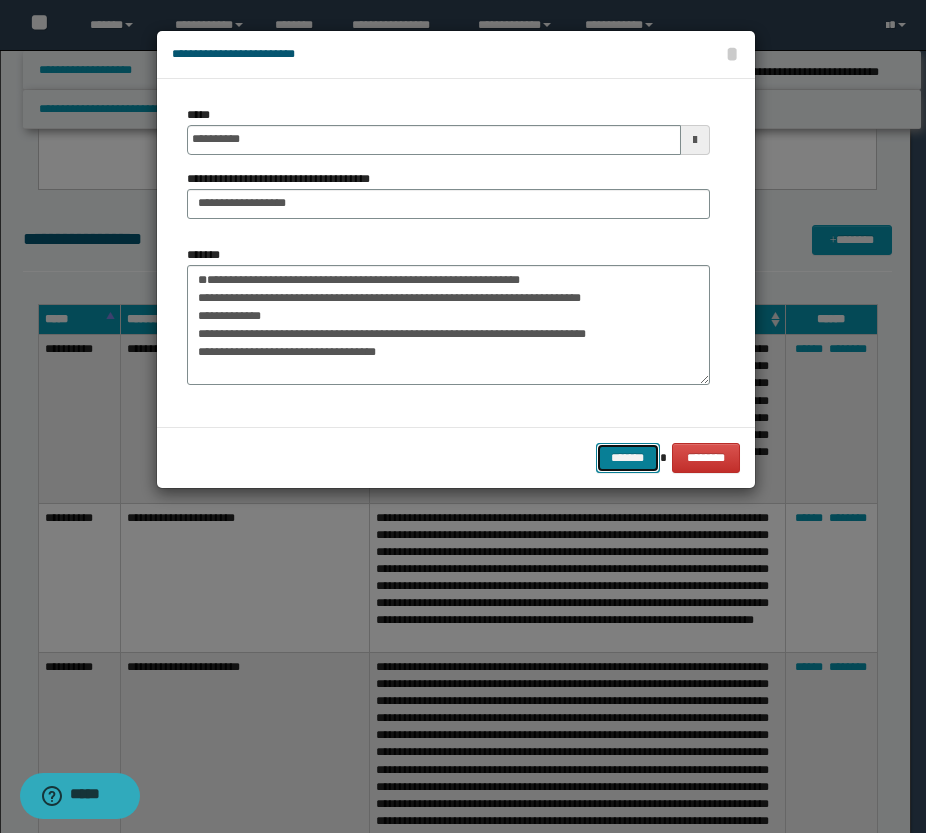 click on "*******" at bounding box center [628, 458] 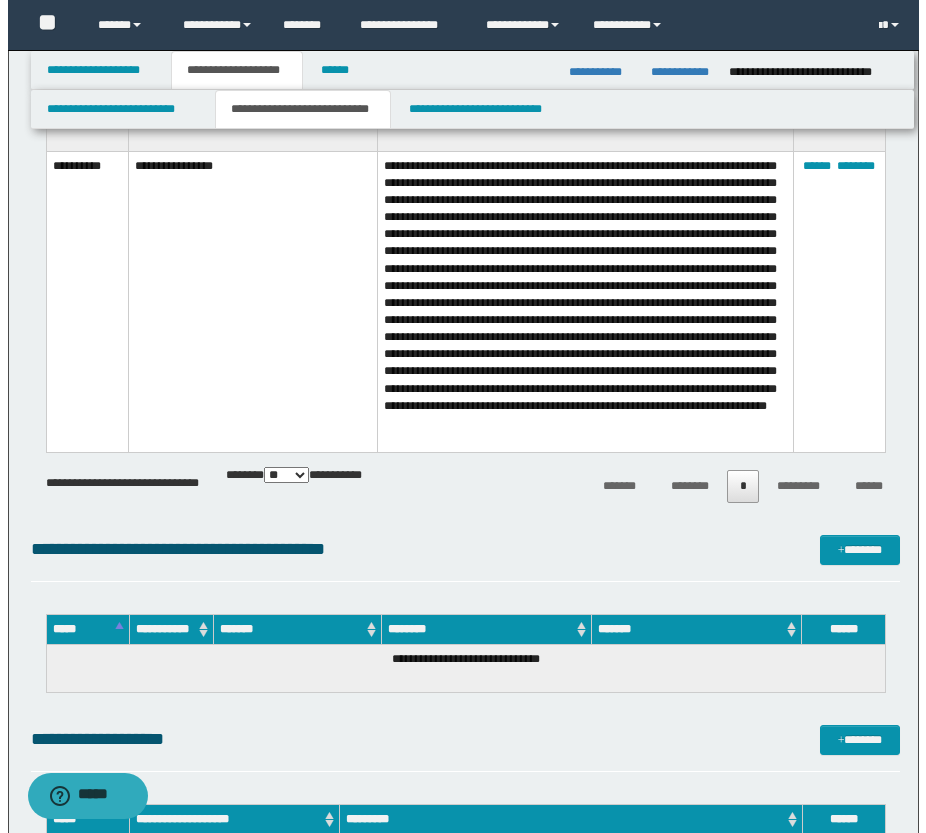 scroll, scrollTop: 6300, scrollLeft: 0, axis: vertical 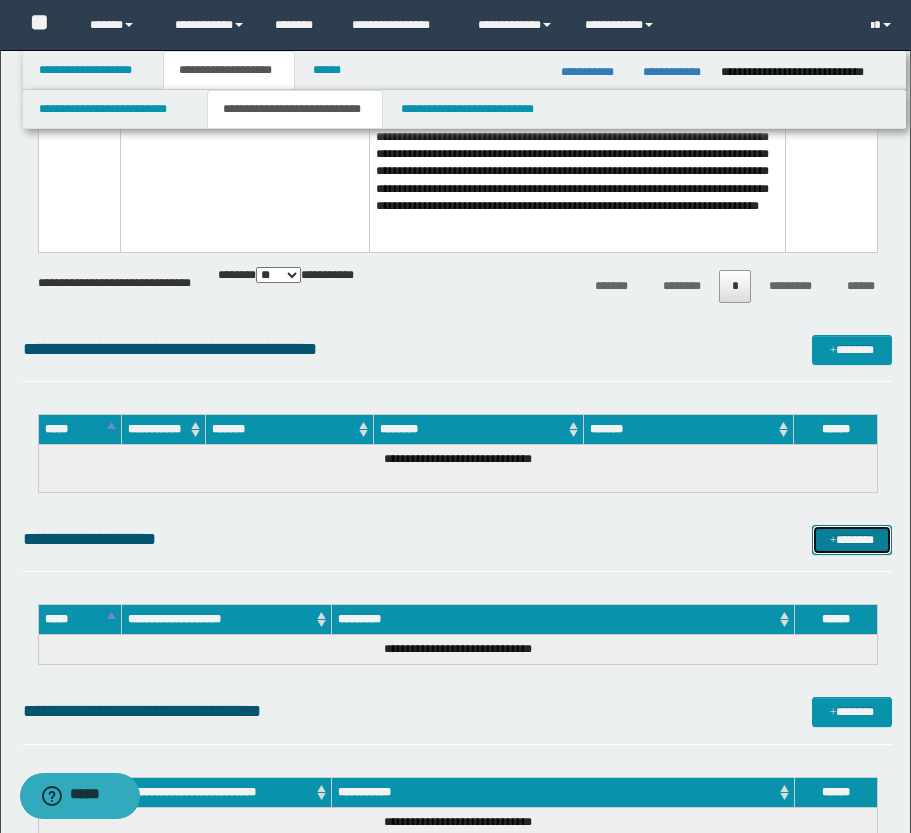 click at bounding box center (833, 541) 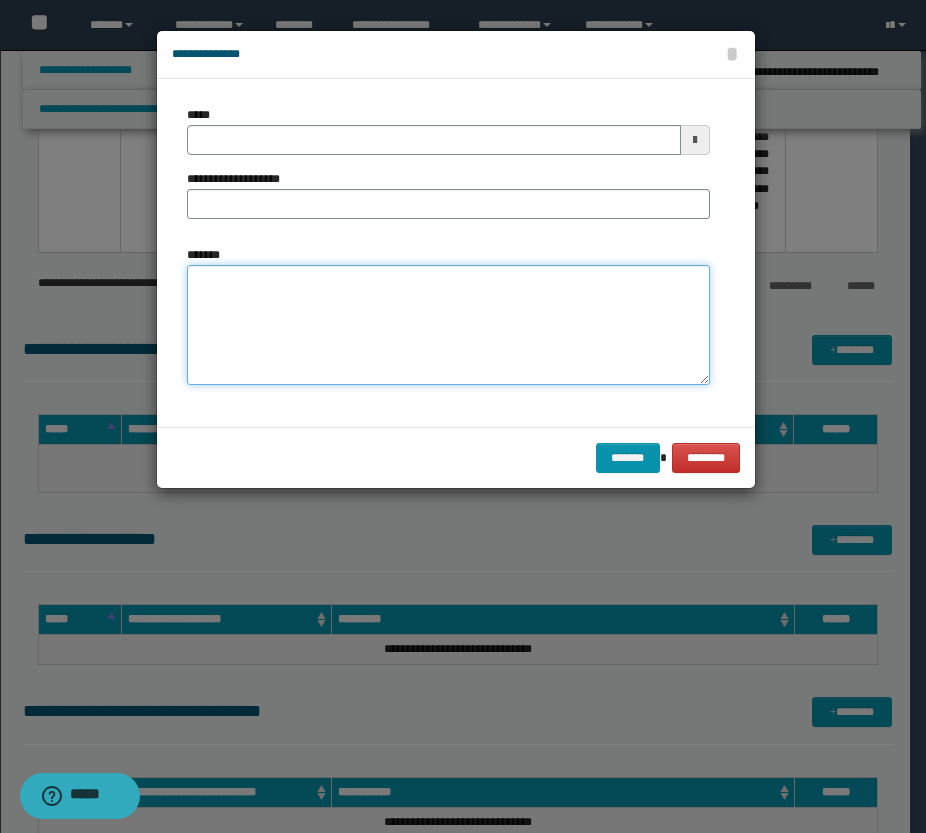 click on "*******" at bounding box center (448, 325) 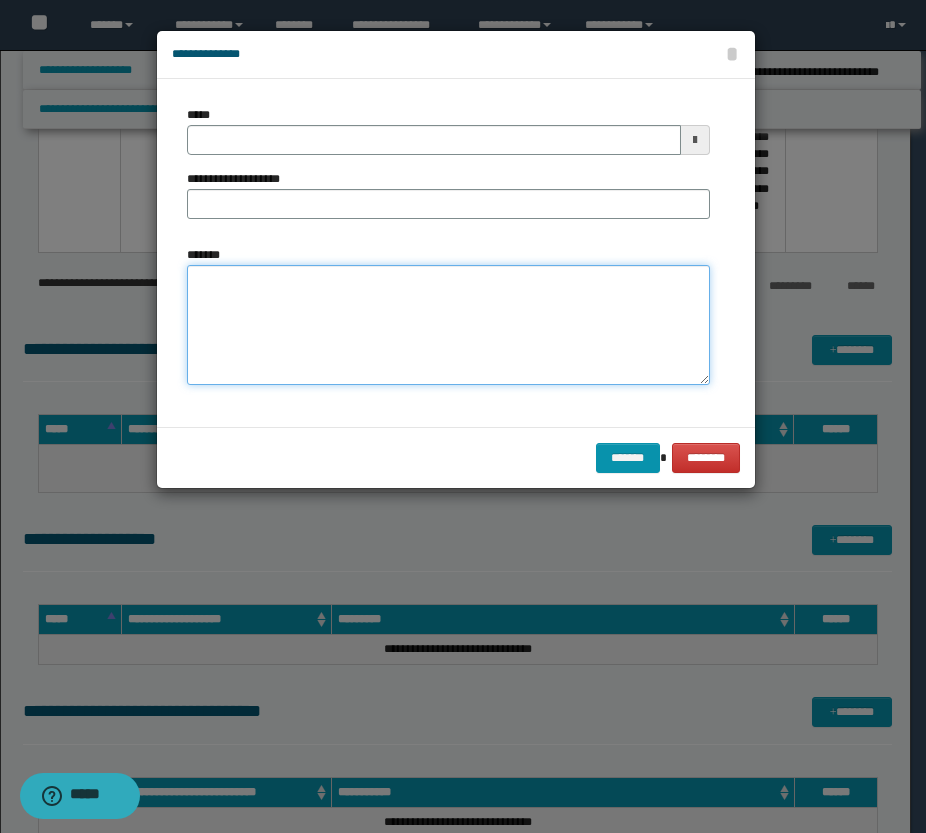 paste on "**********" 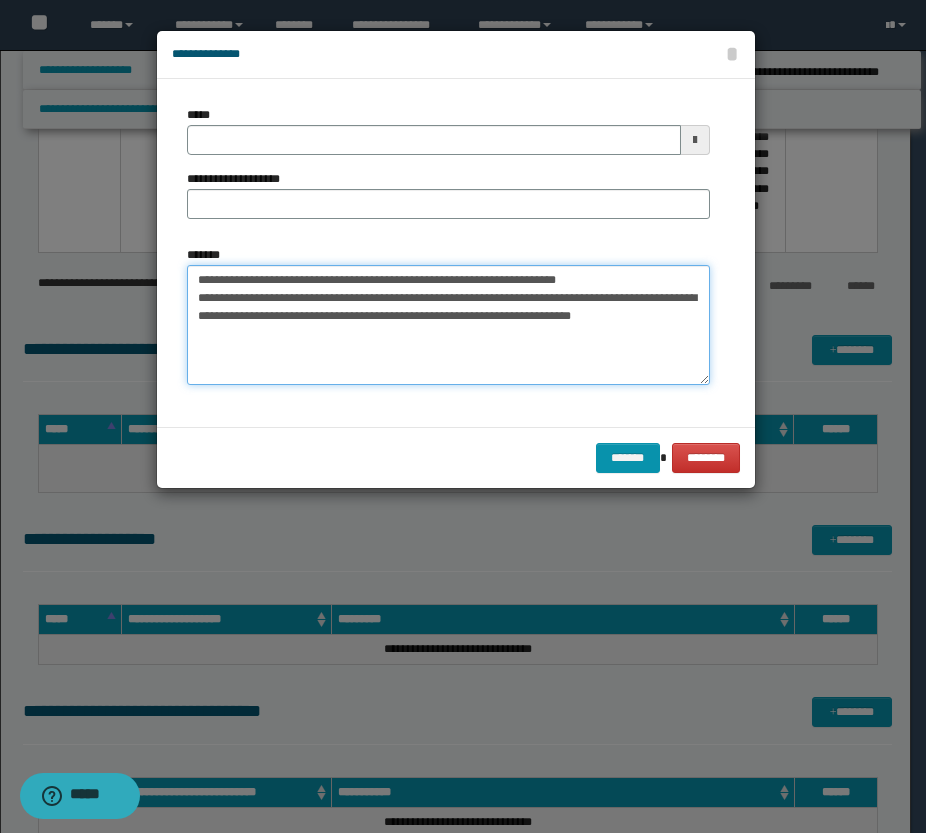 drag, startPoint x: 264, startPoint y: 279, endPoint x: 142, endPoint y: 270, distance: 122.33152 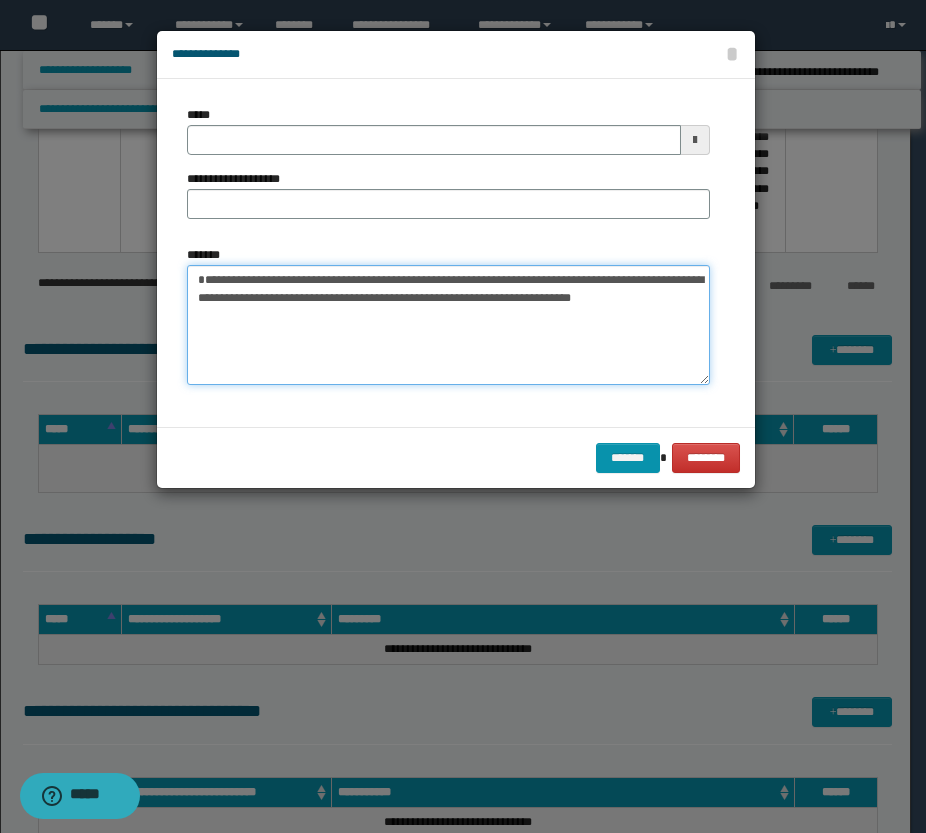 type on "**********" 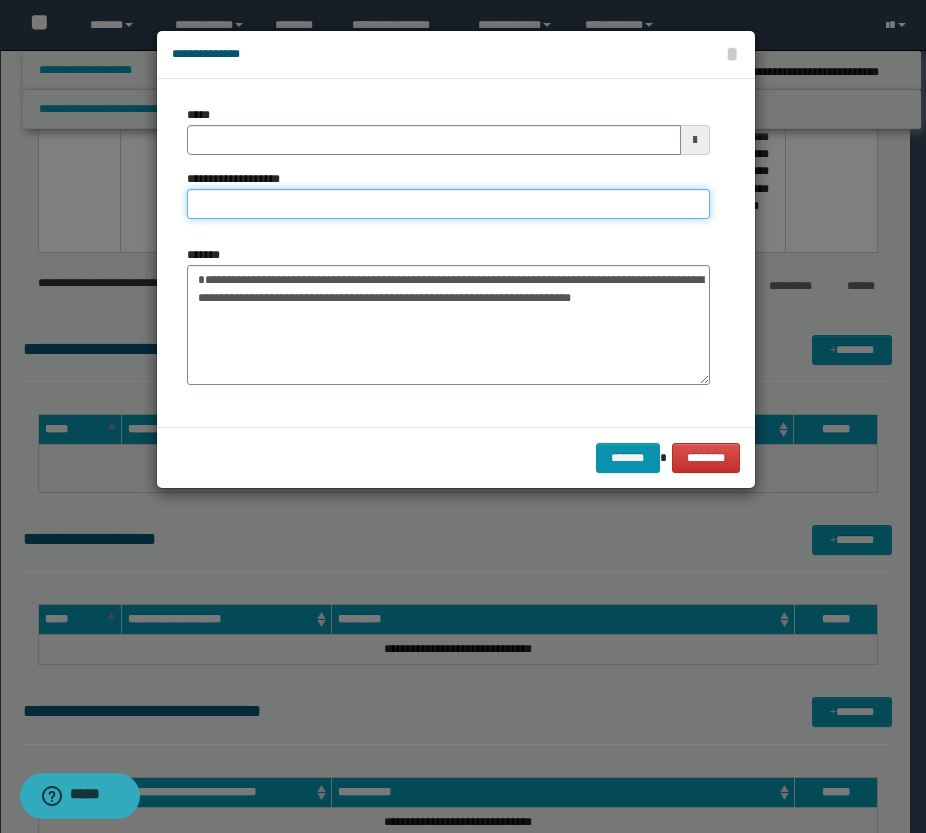click on "**********" at bounding box center [448, 204] 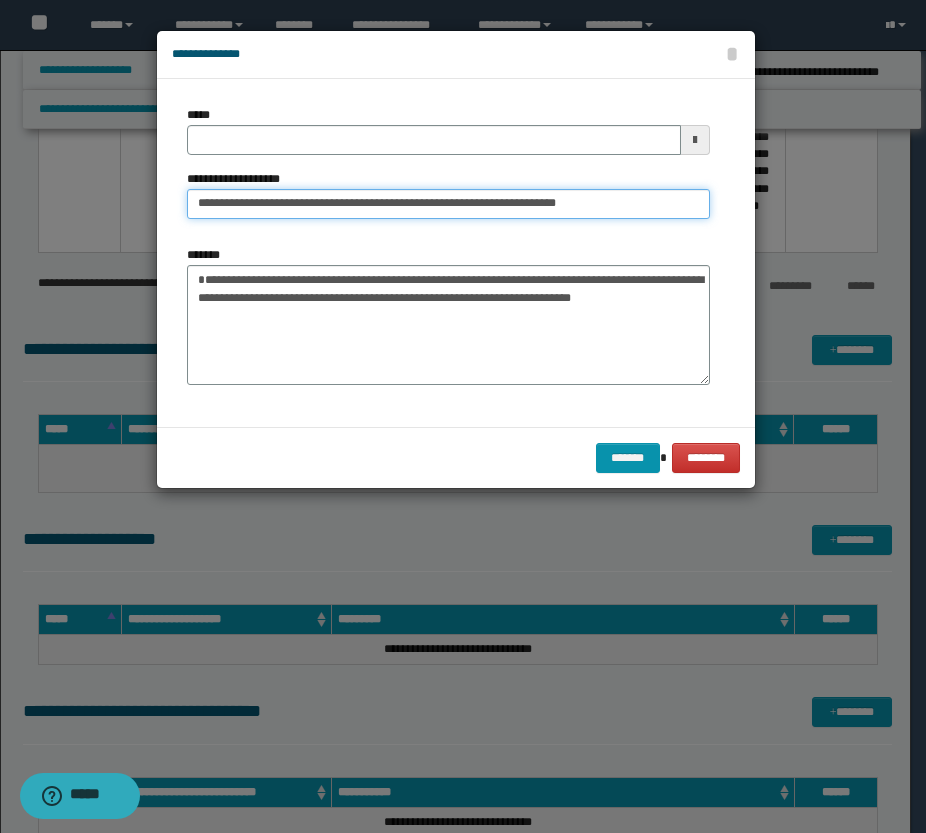 drag, startPoint x: 263, startPoint y: 205, endPoint x: 171, endPoint y: 207, distance: 92.021736 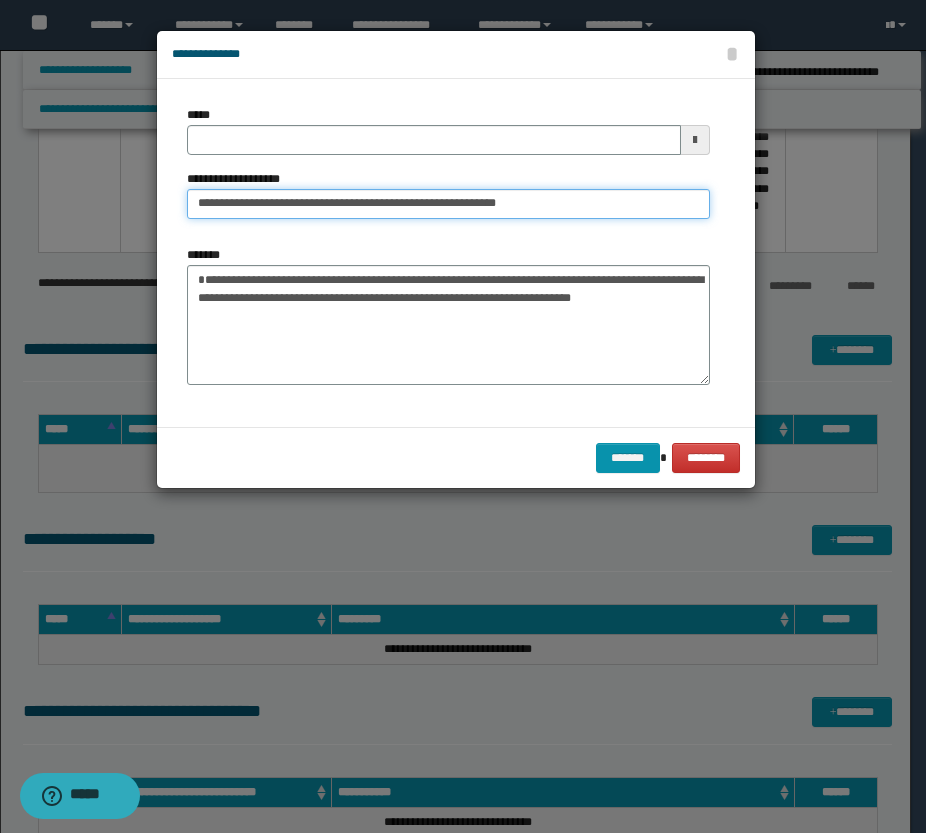 type 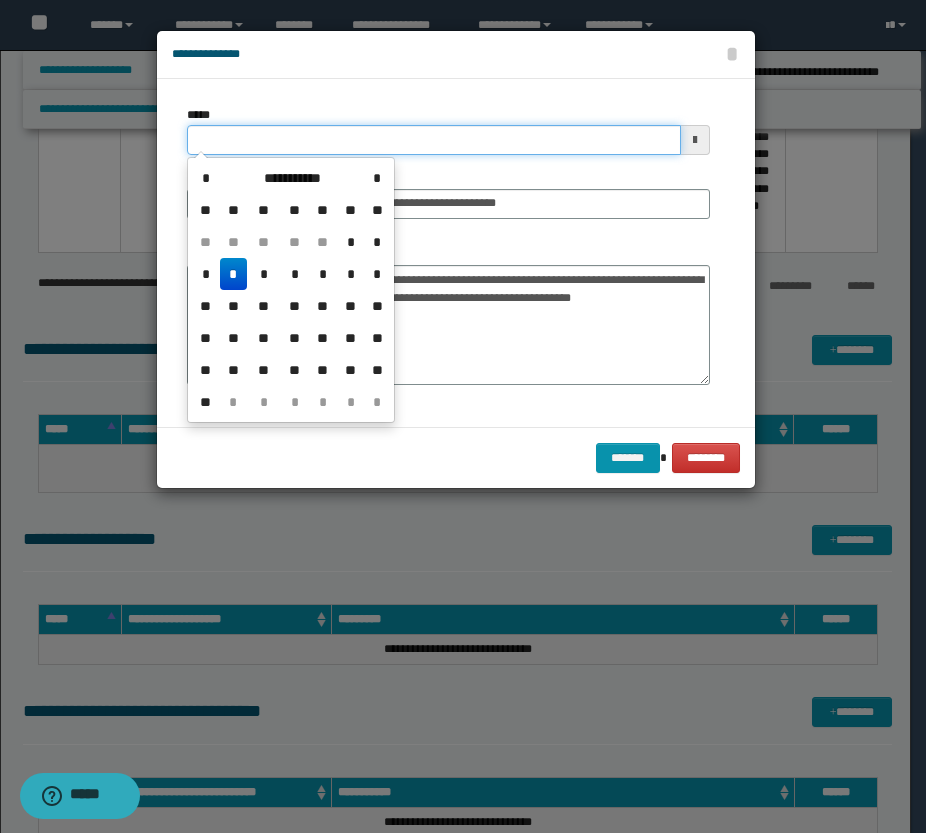 click on "*****" at bounding box center [434, 140] 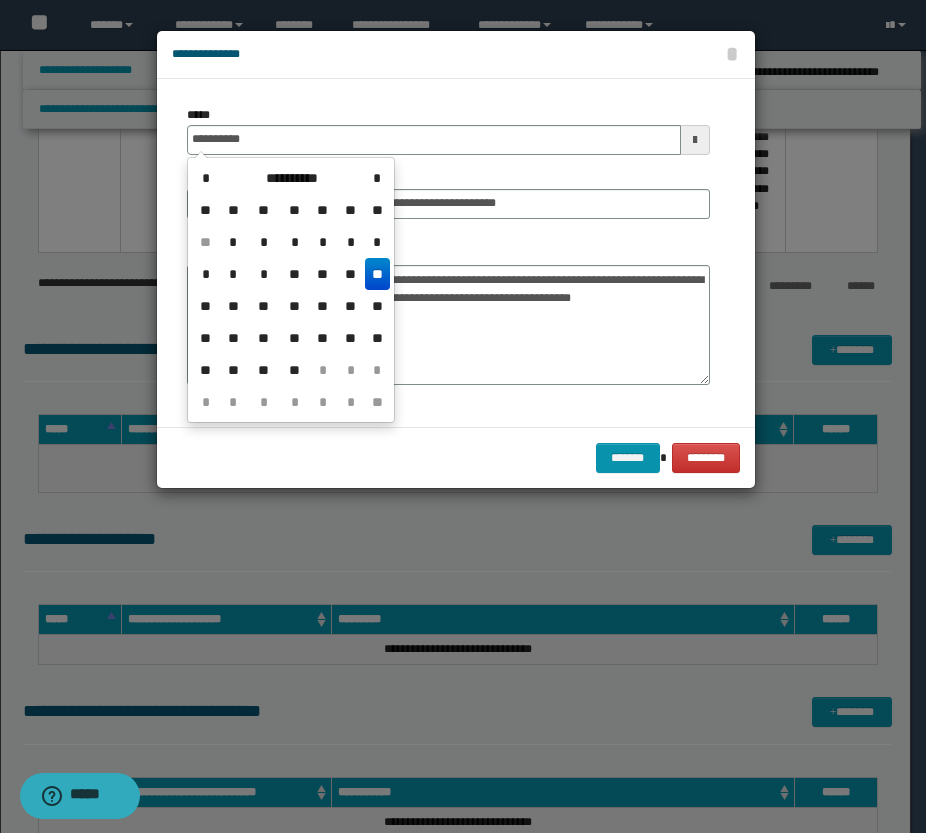 click on "**" at bounding box center [377, 274] 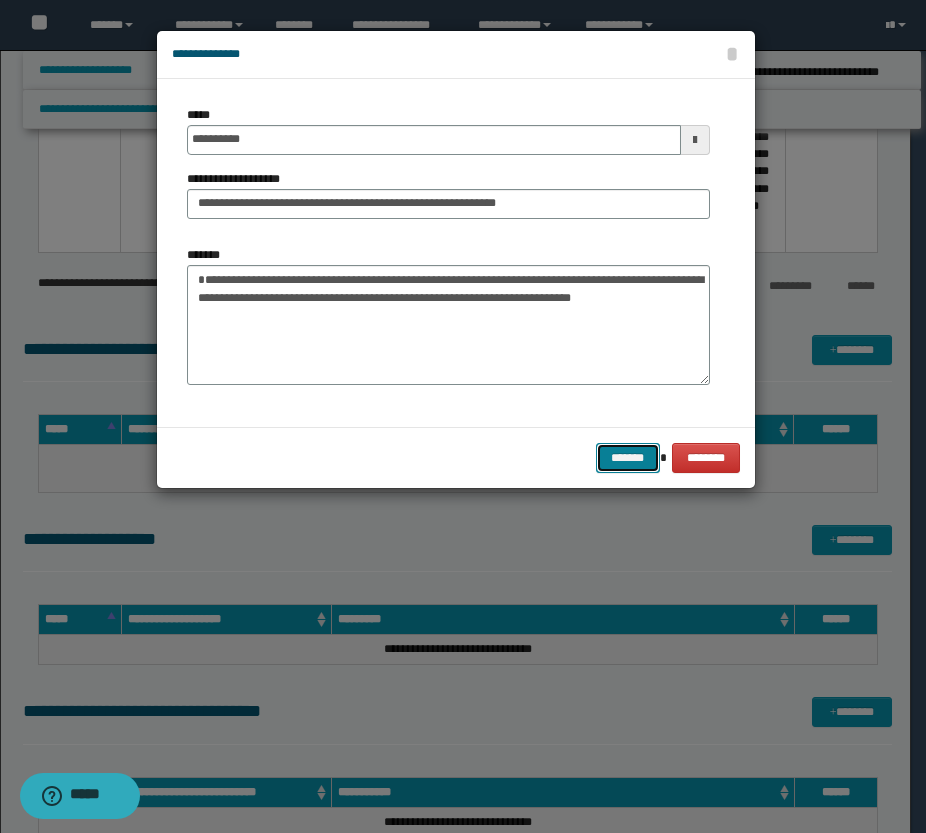 click on "*******" at bounding box center [628, 458] 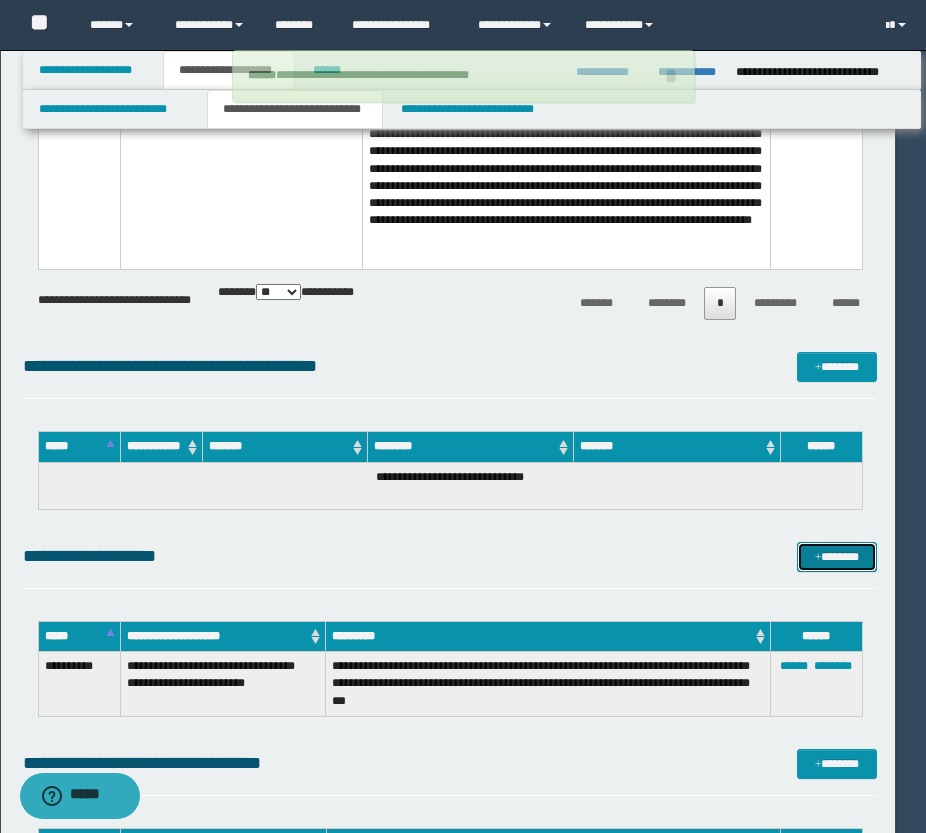 type 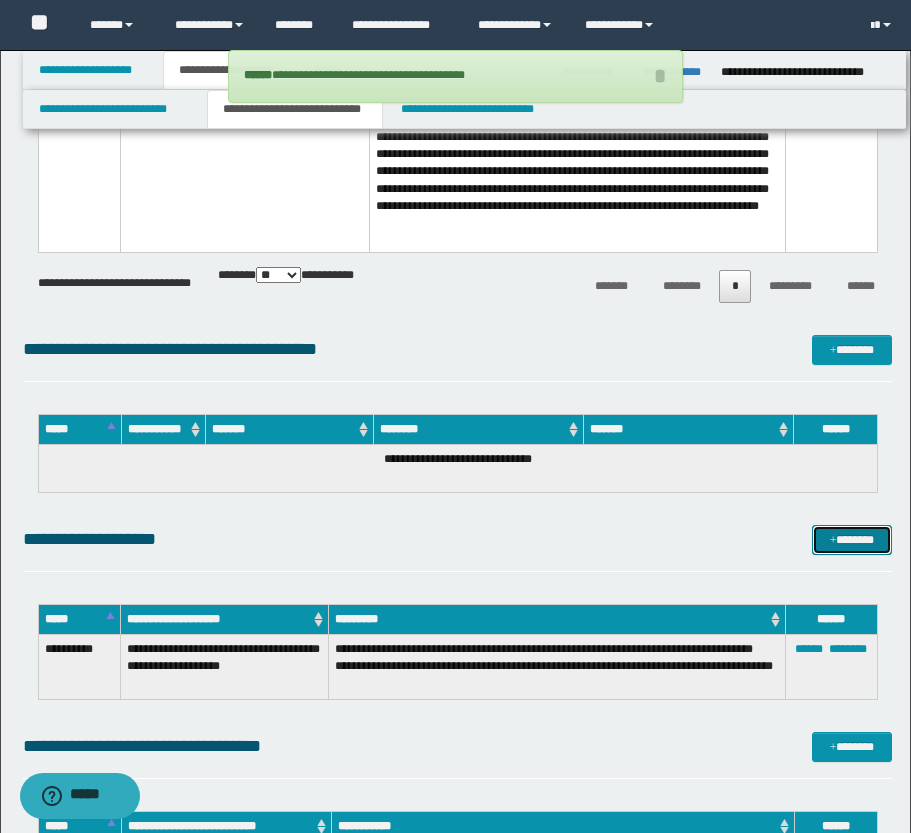 click on "*******" at bounding box center [852, 540] 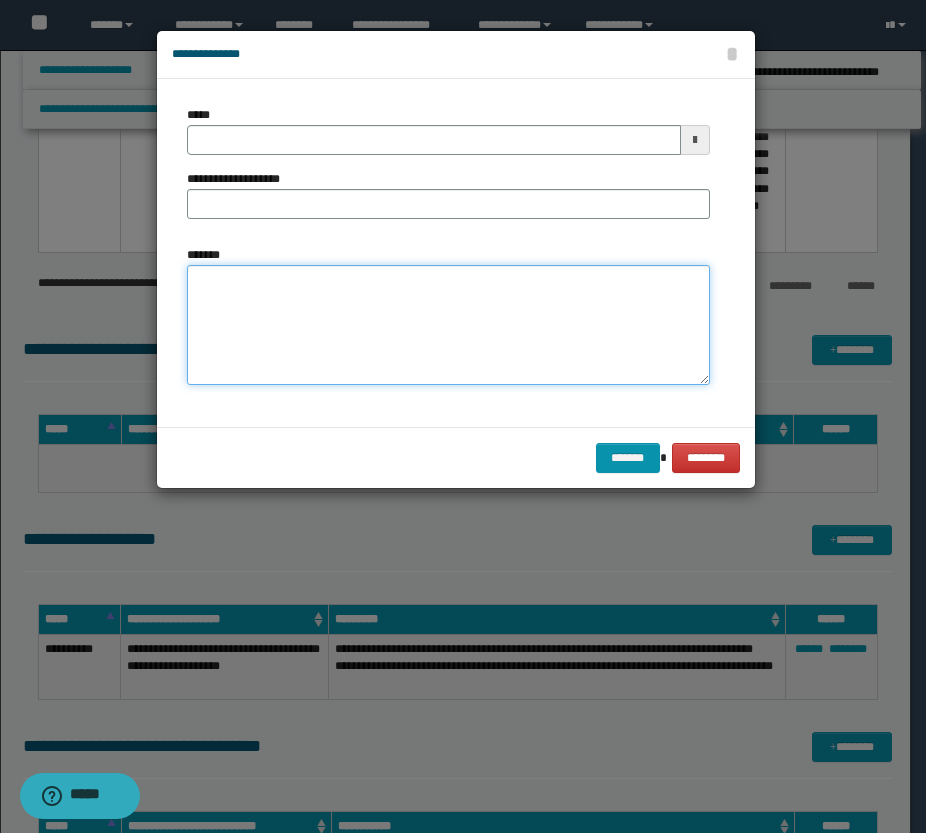 click on "*******" at bounding box center [448, 325] 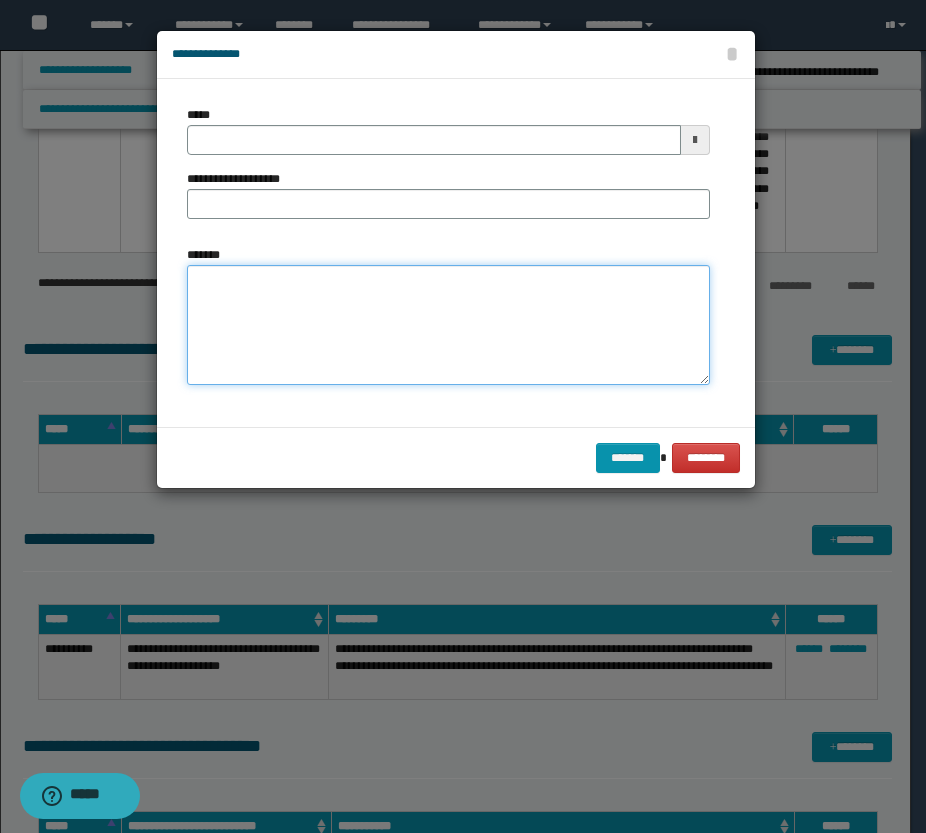 paste on "**********" 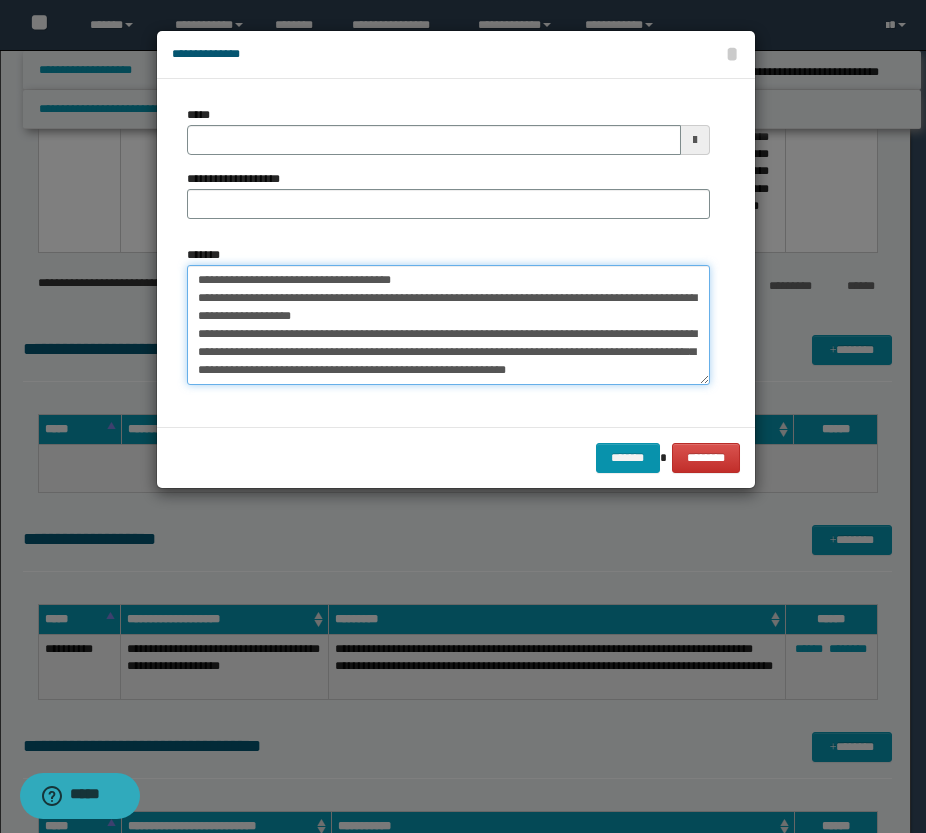 scroll, scrollTop: 0, scrollLeft: 0, axis: both 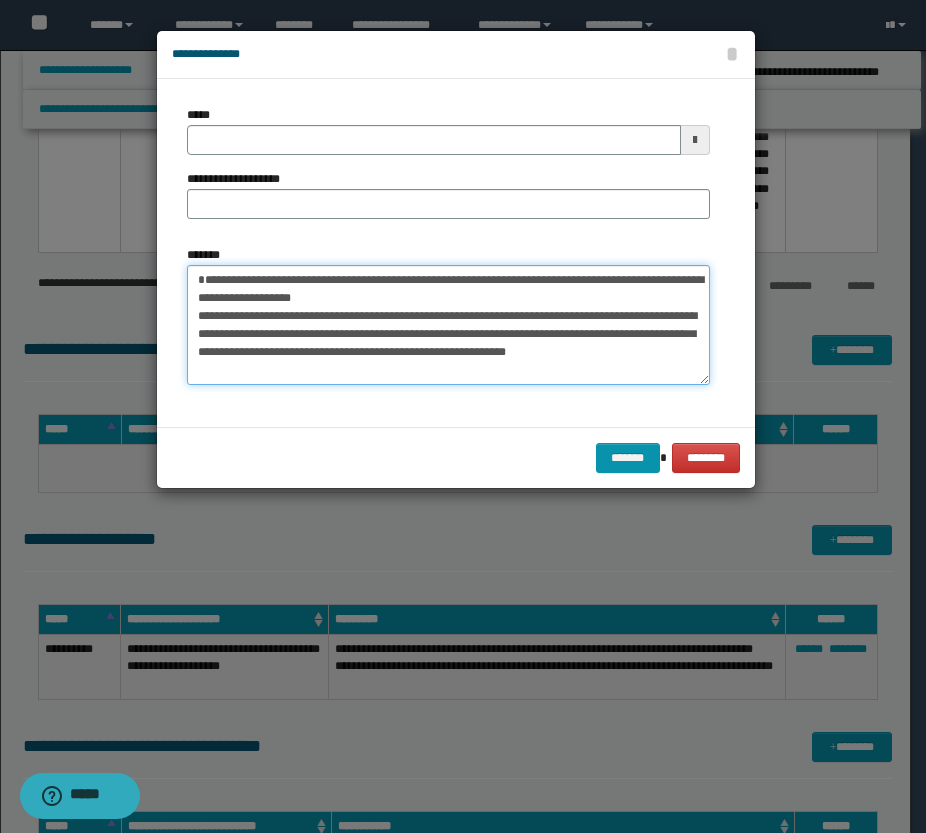 type on "**********" 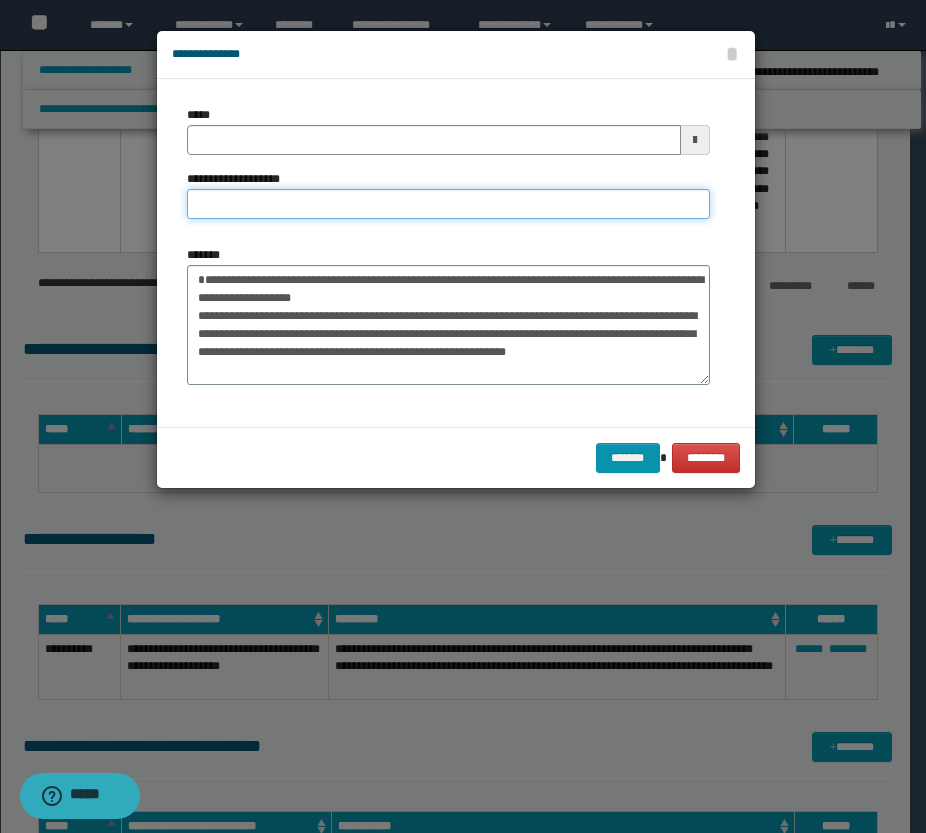click on "**********" at bounding box center [448, 204] 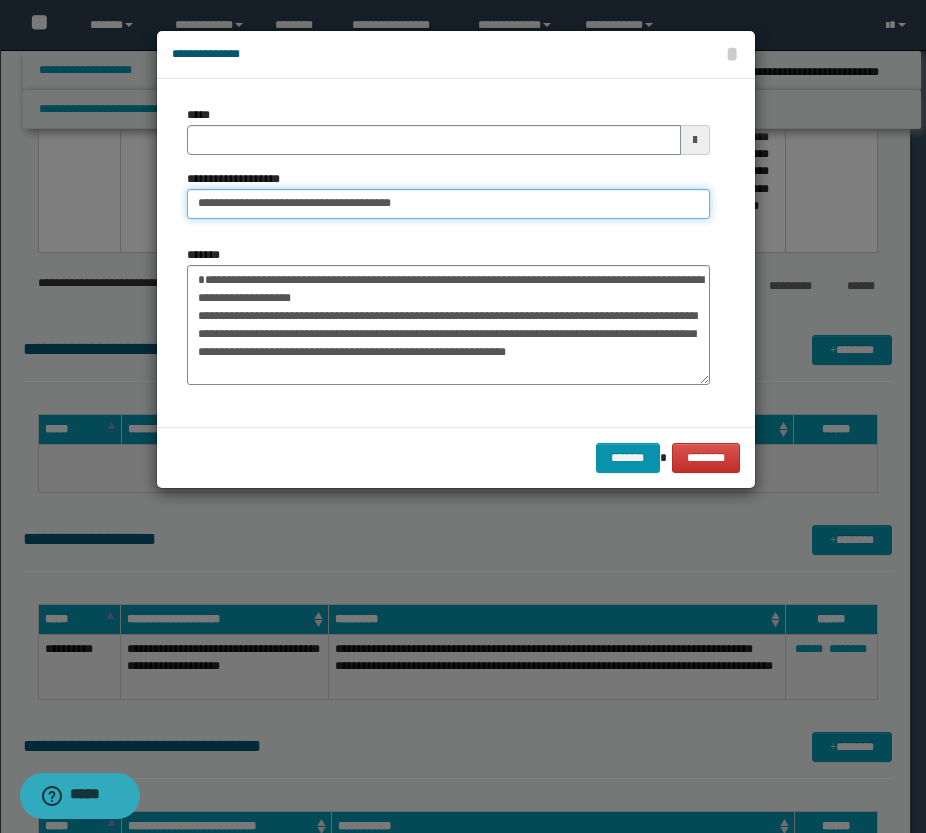 drag, startPoint x: 259, startPoint y: 204, endPoint x: 166, endPoint y: 208, distance: 93.08598 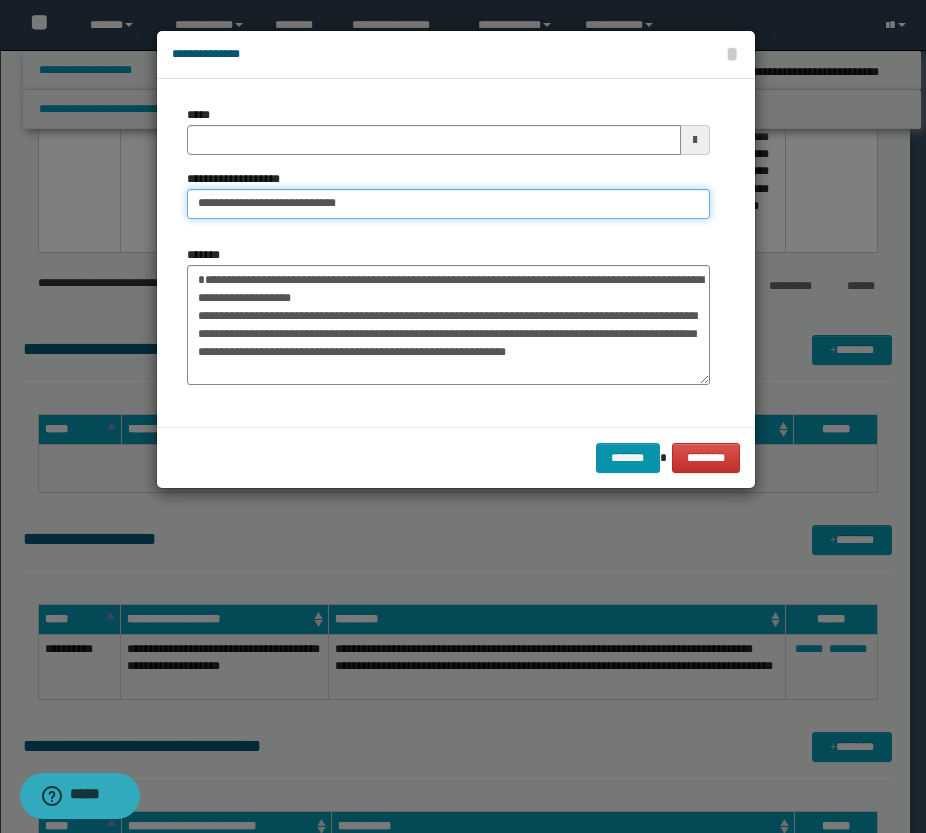 type 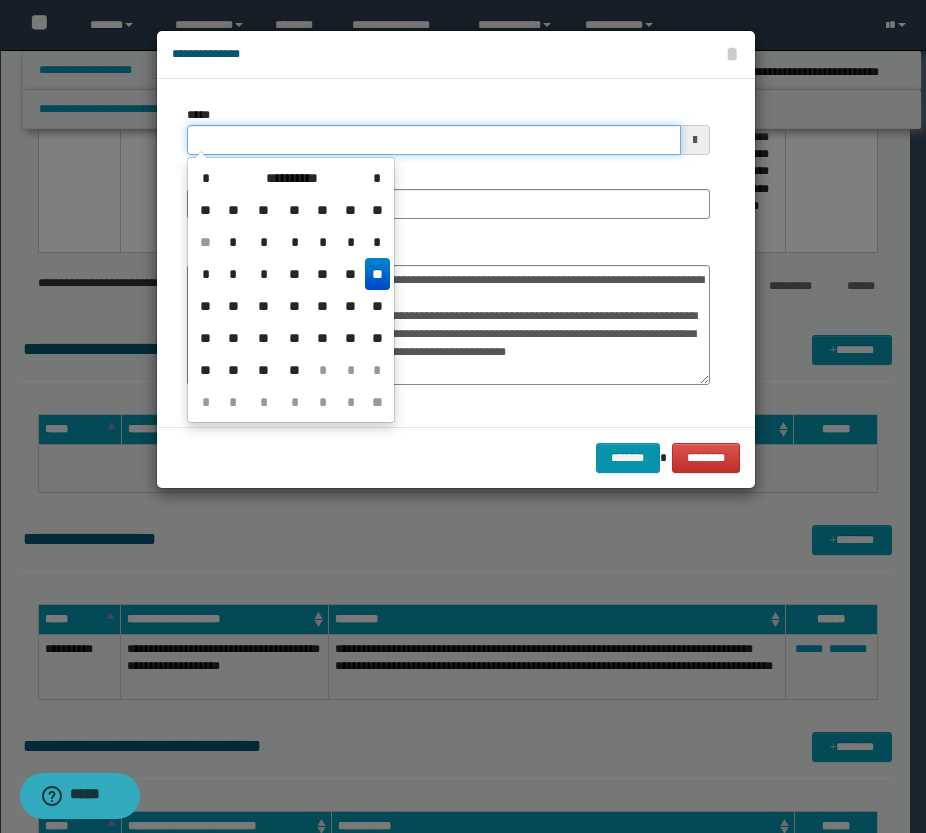 click on "*****" at bounding box center (434, 140) 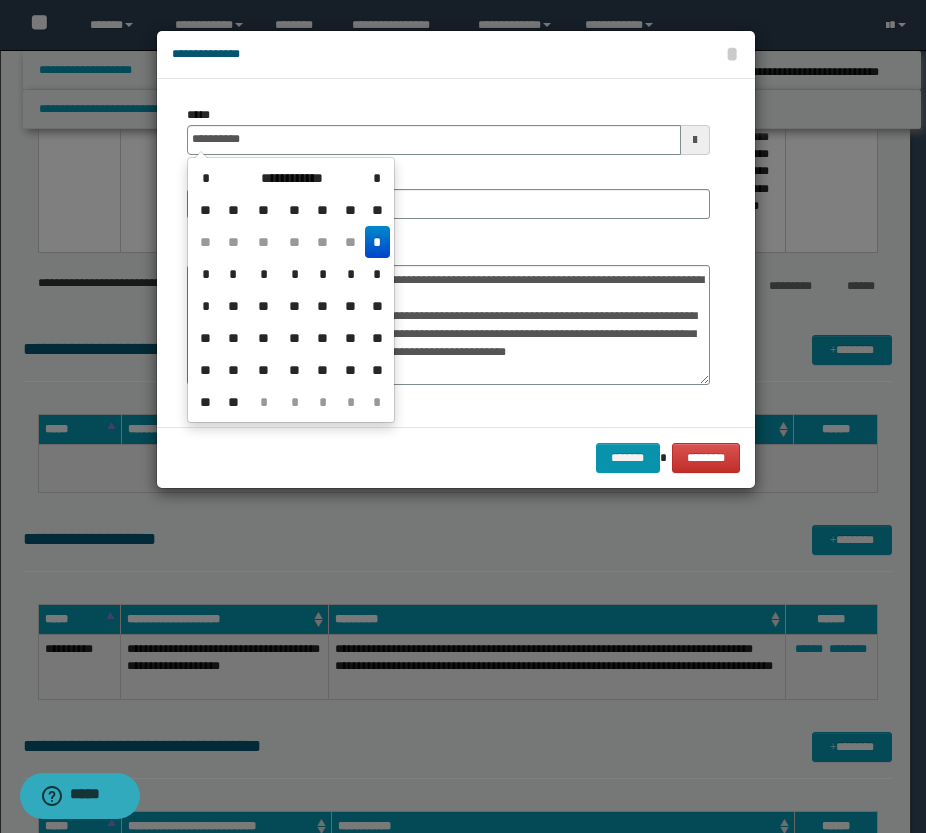 click on "*" at bounding box center (377, 242) 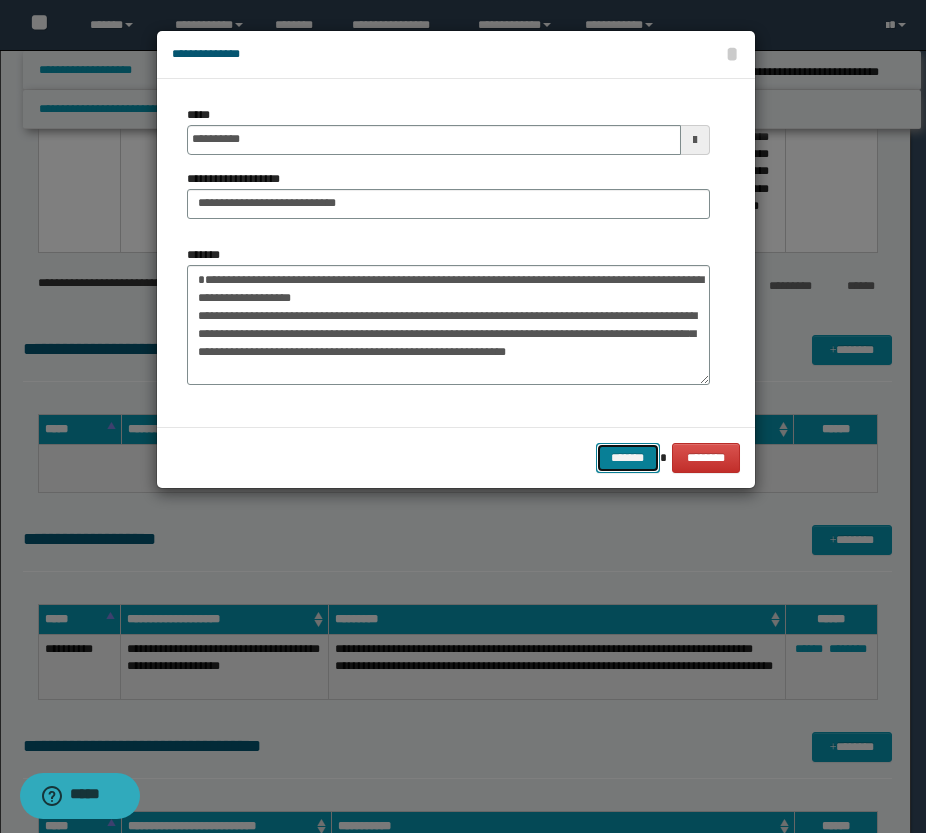 click on "*******" at bounding box center [628, 458] 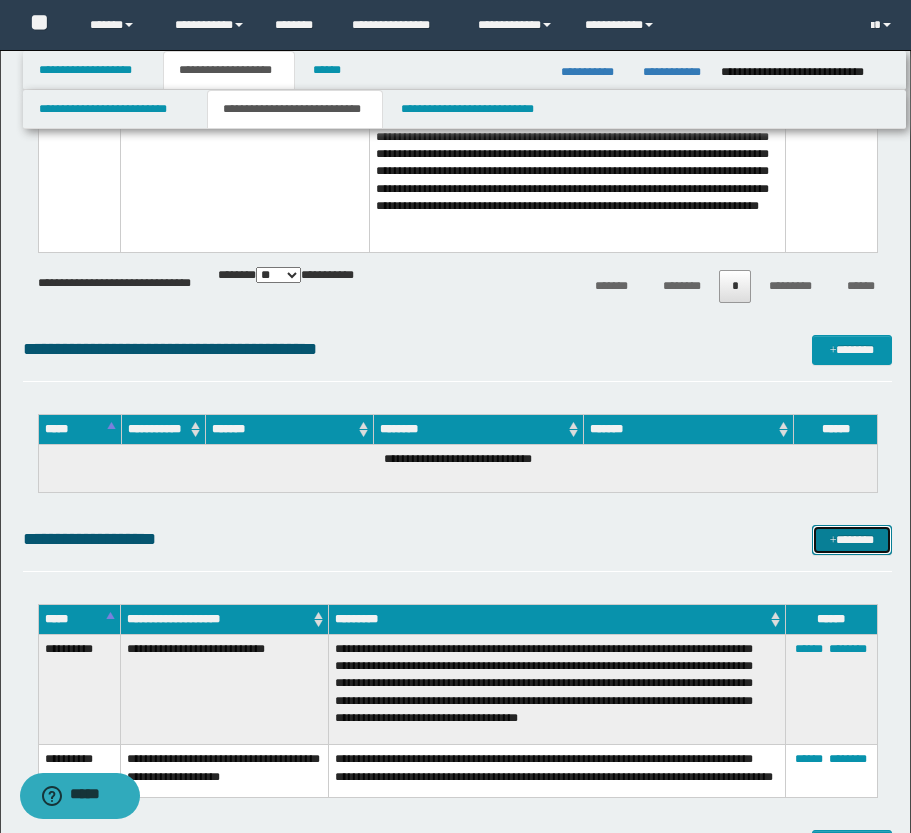 click at bounding box center [833, 541] 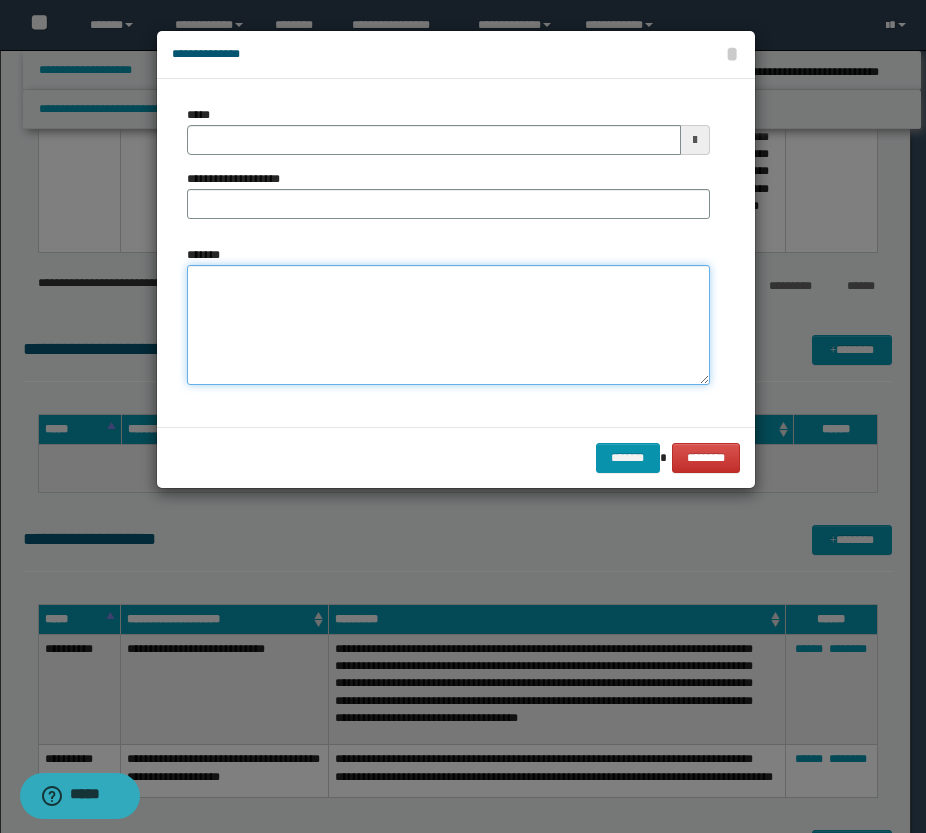 click on "*******" at bounding box center (448, 325) 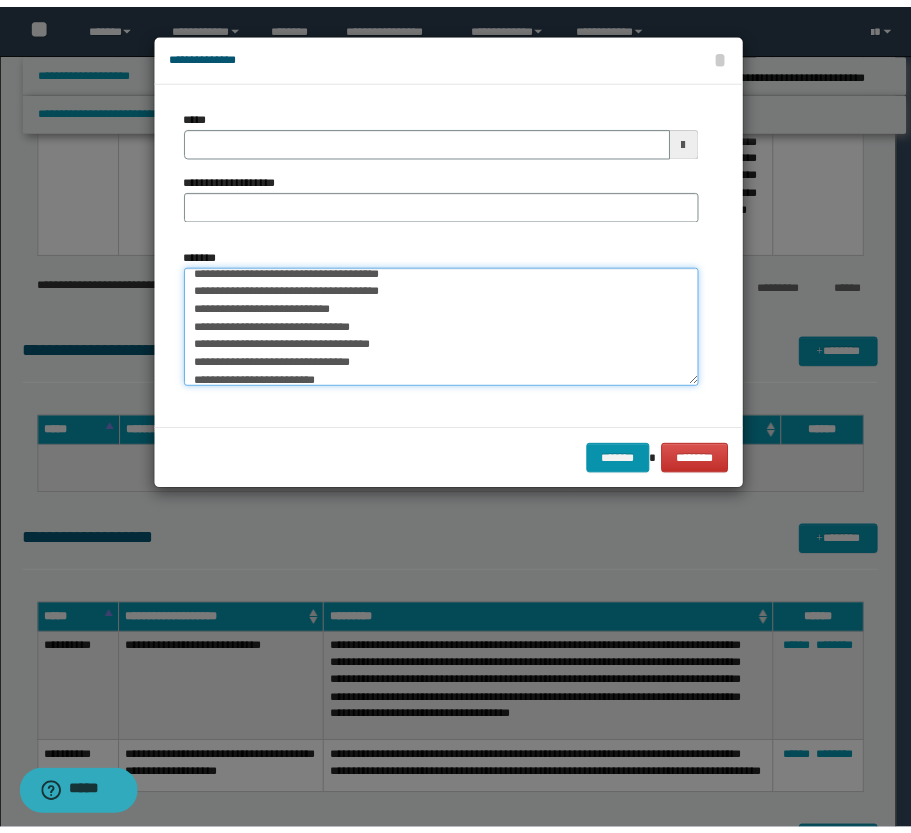 scroll, scrollTop: 0, scrollLeft: 0, axis: both 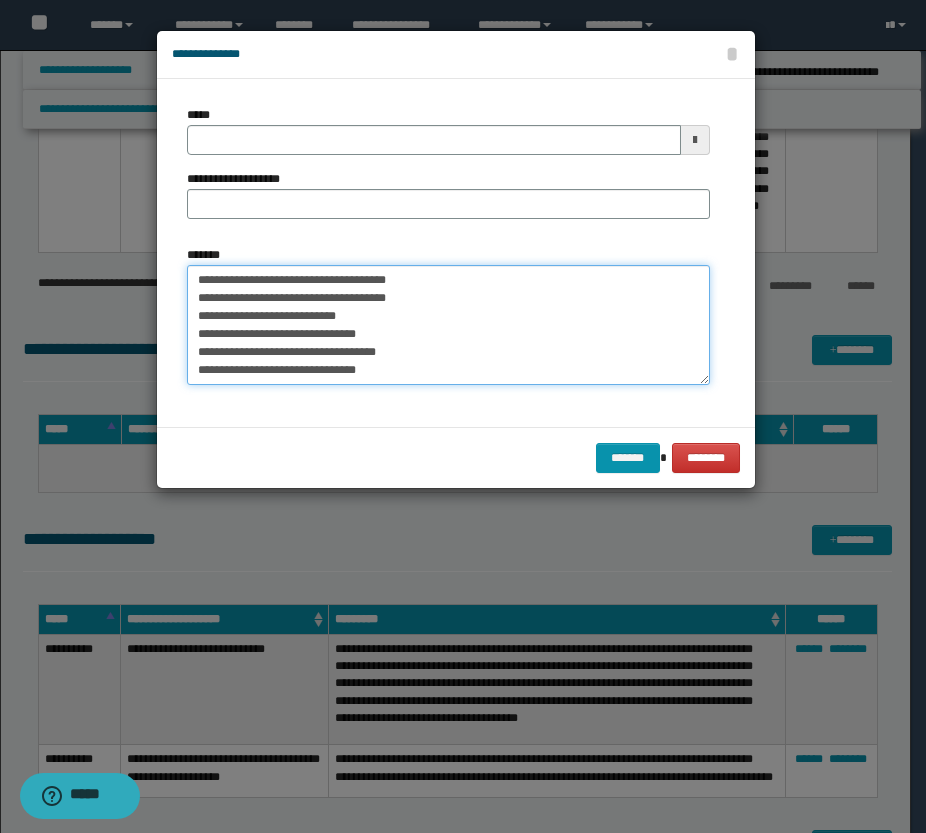 drag, startPoint x: 419, startPoint y: 276, endPoint x: 142, endPoint y: 287, distance: 277.21832 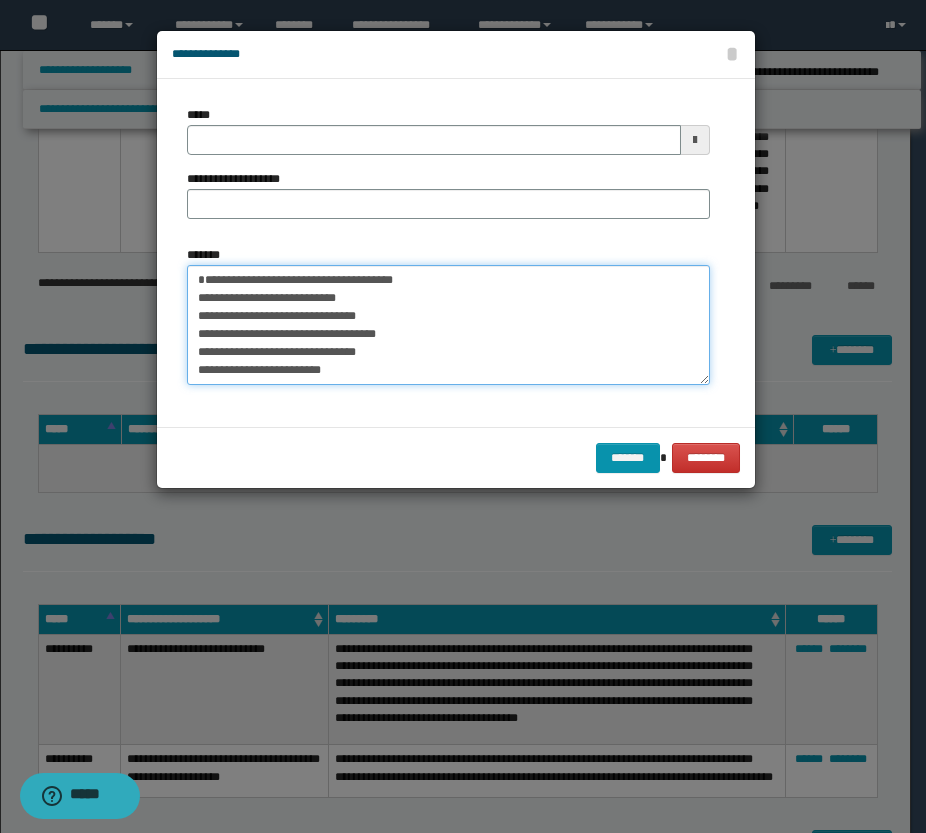 type on "**********" 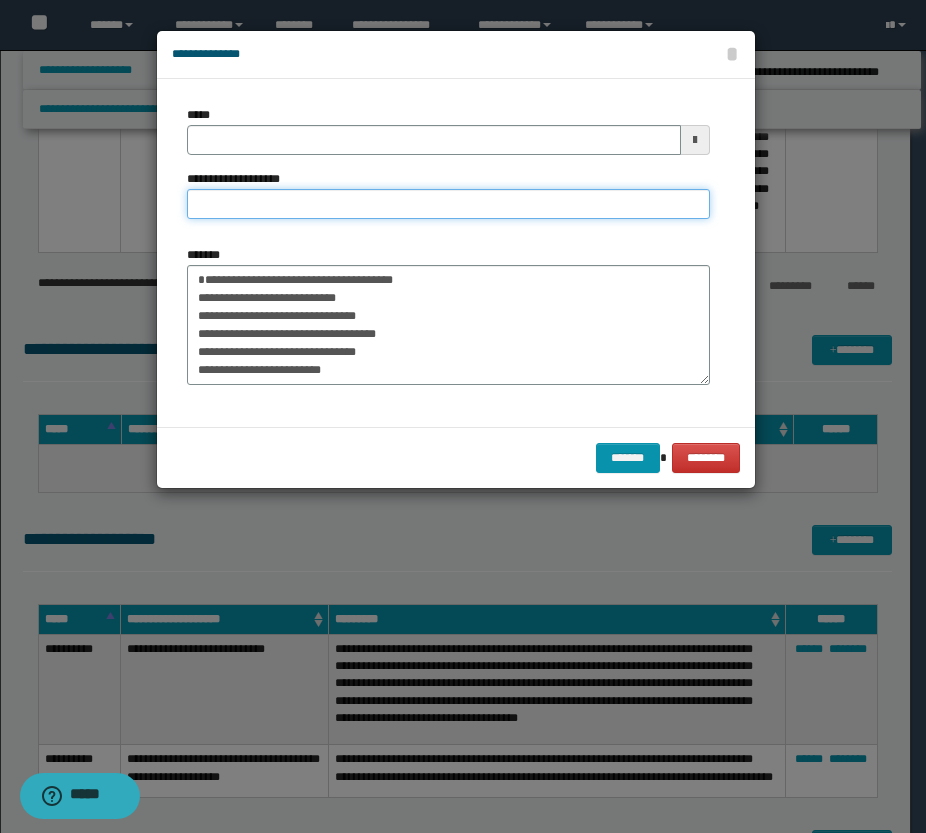 click on "**********" at bounding box center (448, 204) 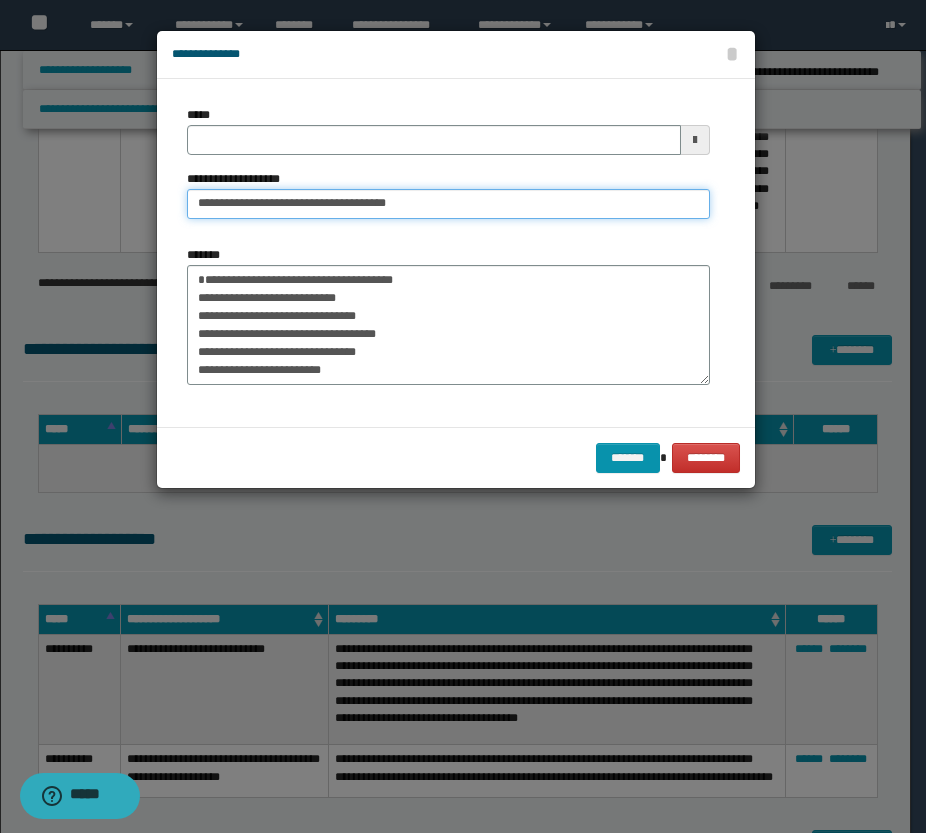 drag, startPoint x: 259, startPoint y: 203, endPoint x: 182, endPoint y: 214, distance: 77.781746 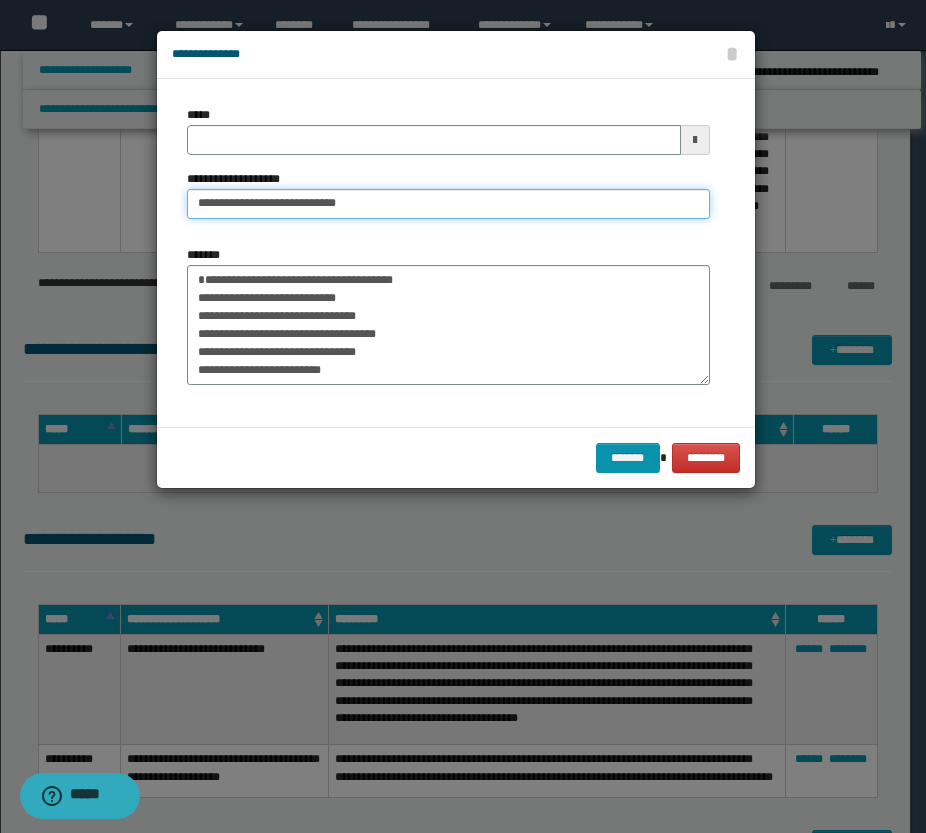 type 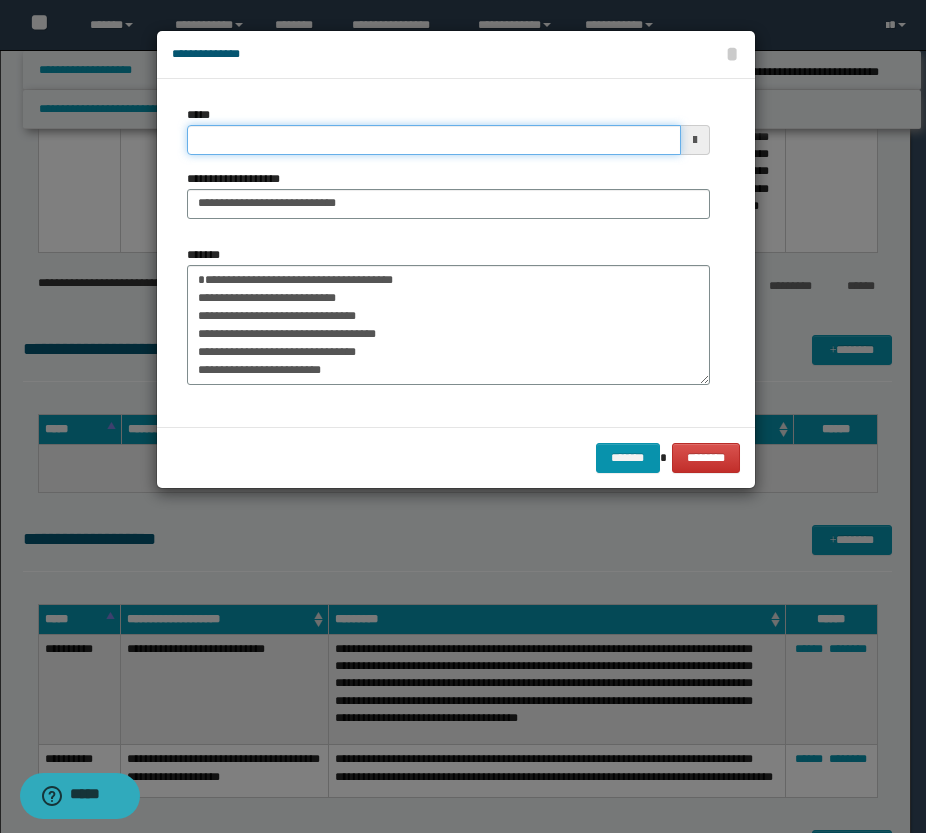 click on "*****" at bounding box center (434, 140) 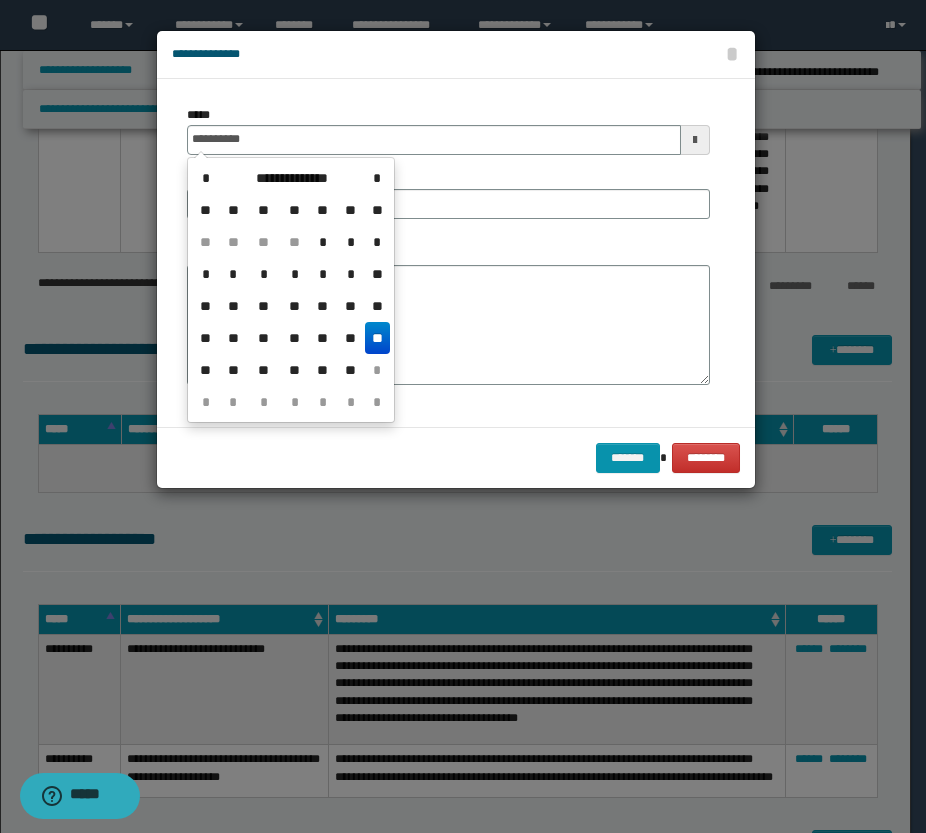 click on "**" at bounding box center [377, 338] 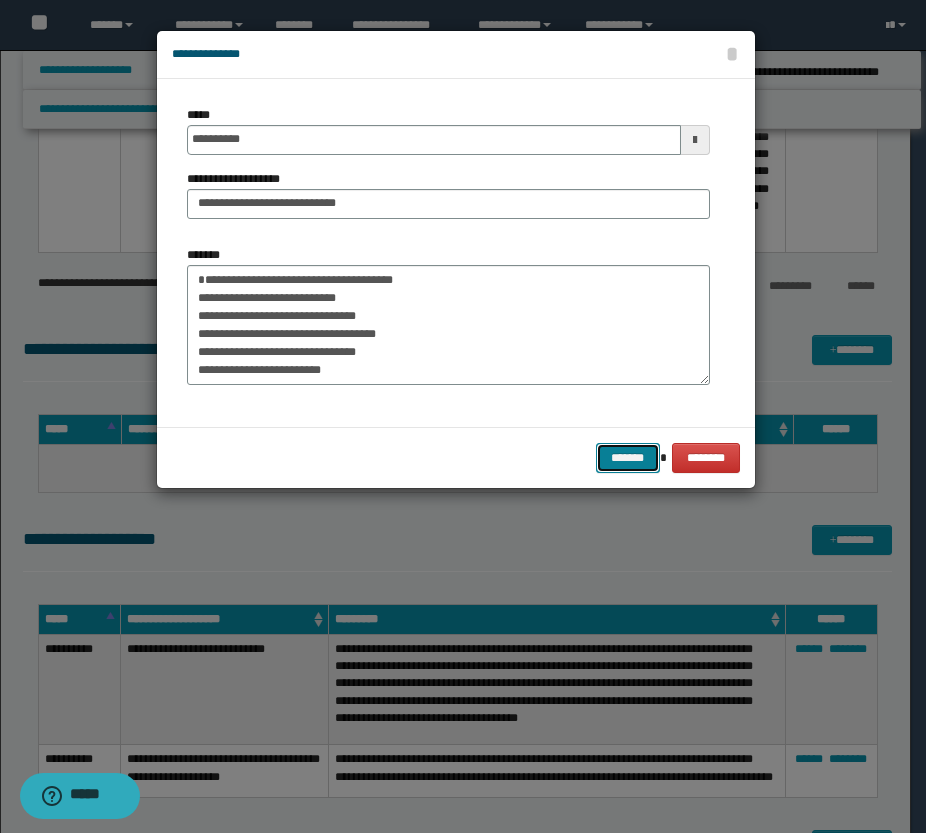 click on "*******" at bounding box center [628, 458] 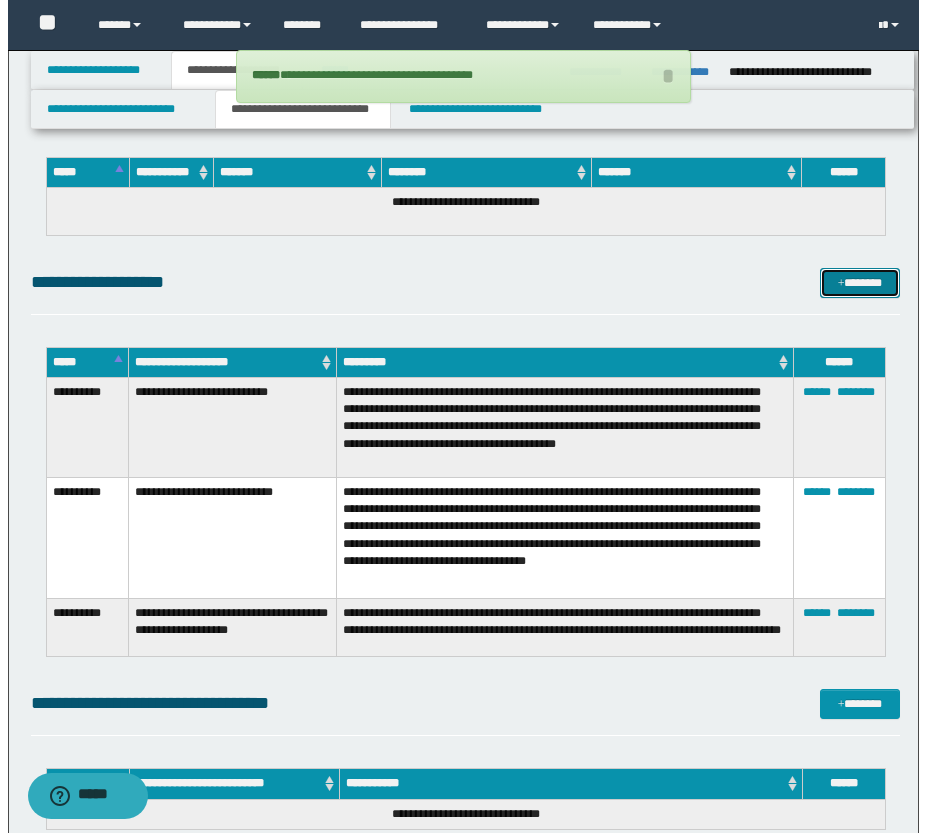 scroll, scrollTop: 6600, scrollLeft: 0, axis: vertical 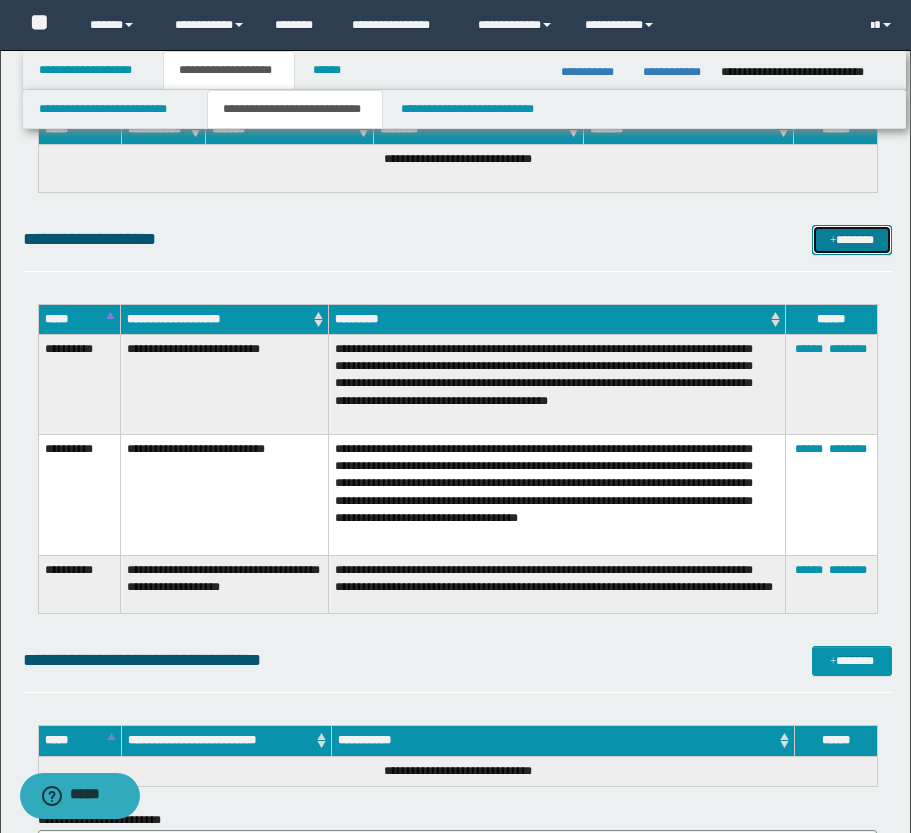 click on "*******" at bounding box center [852, 240] 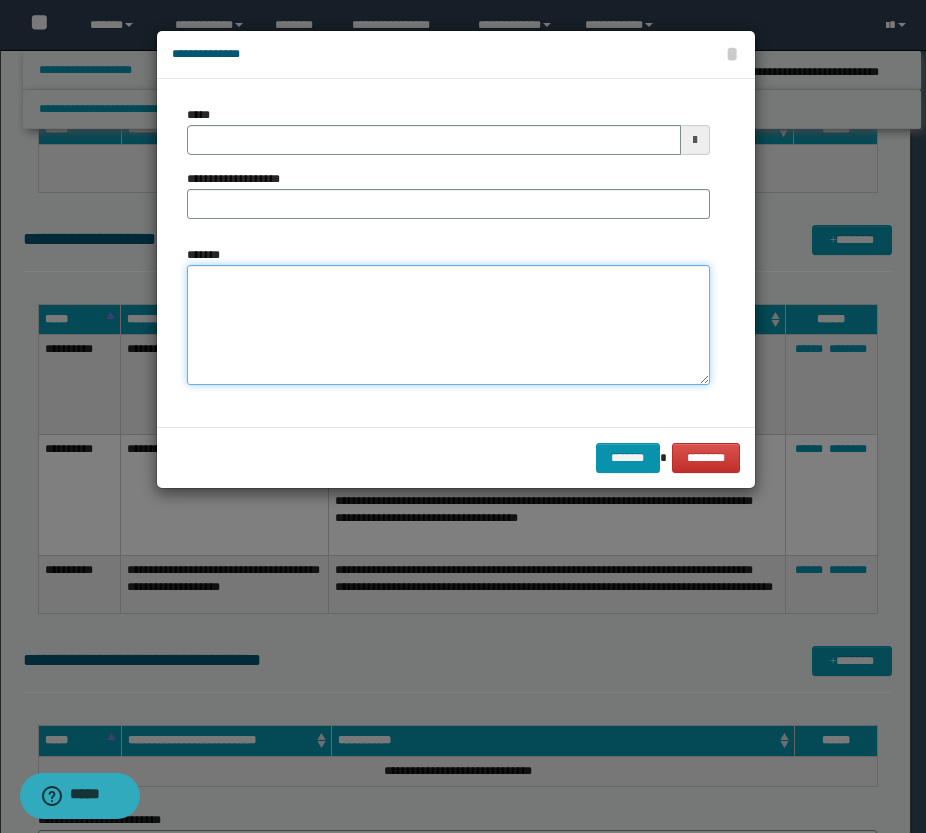 click on "*******" at bounding box center [448, 325] 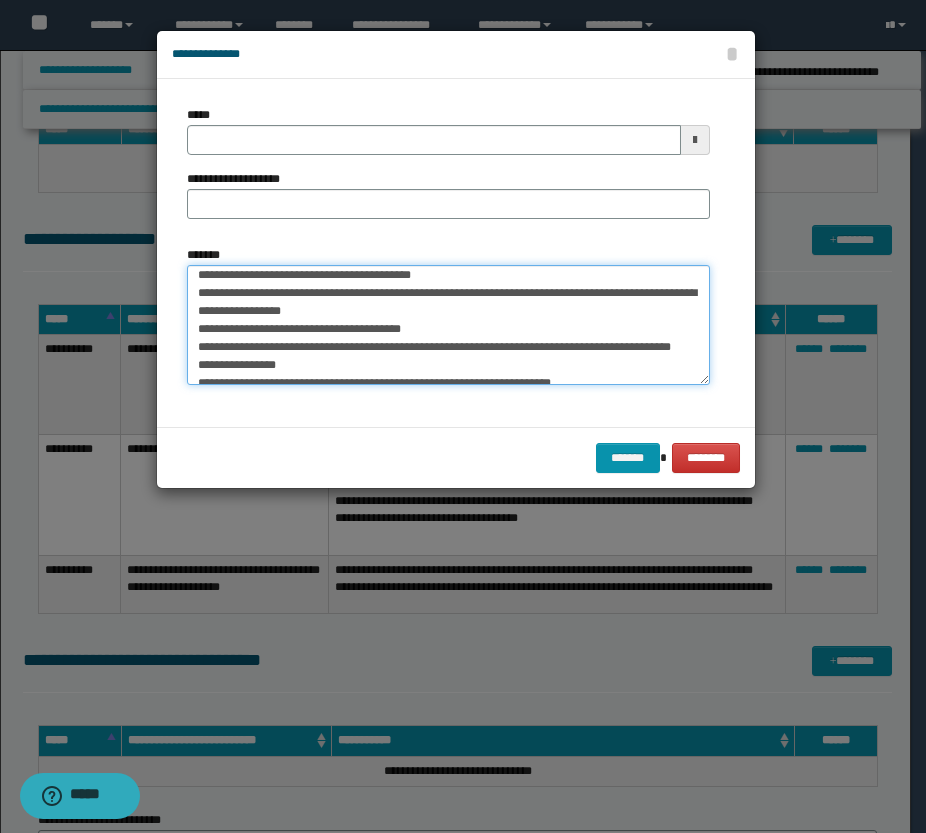 scroll, scrollTop: 0, scrollLeft: 0, axis: both 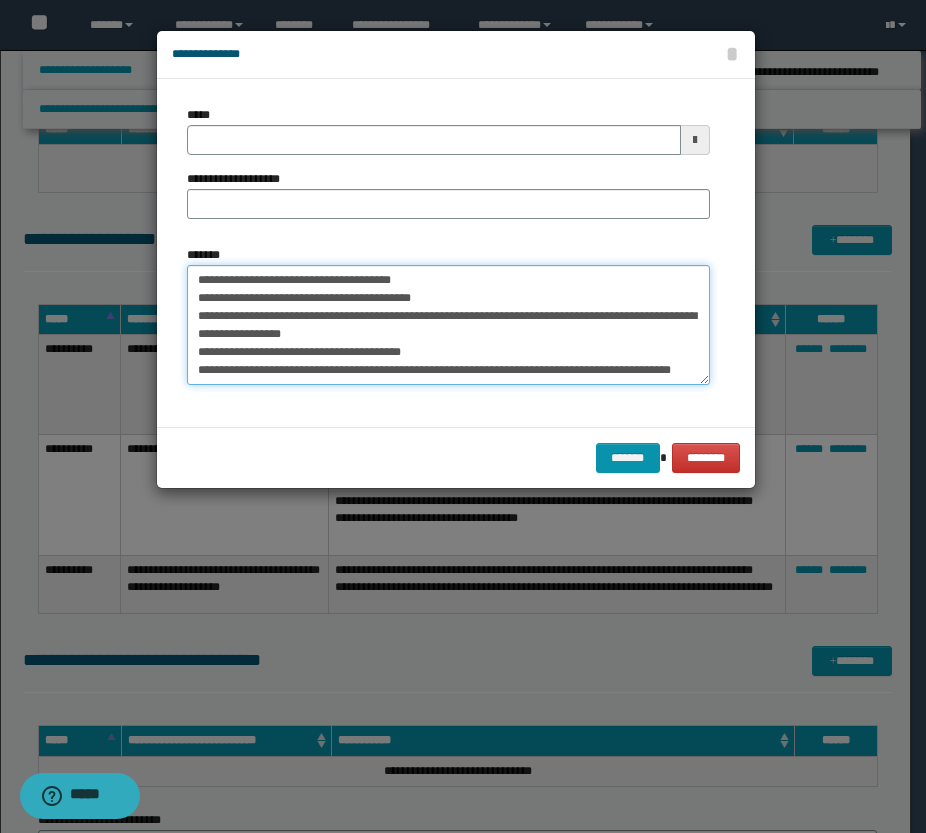 click on "**********" at bounding box center (448, 325) 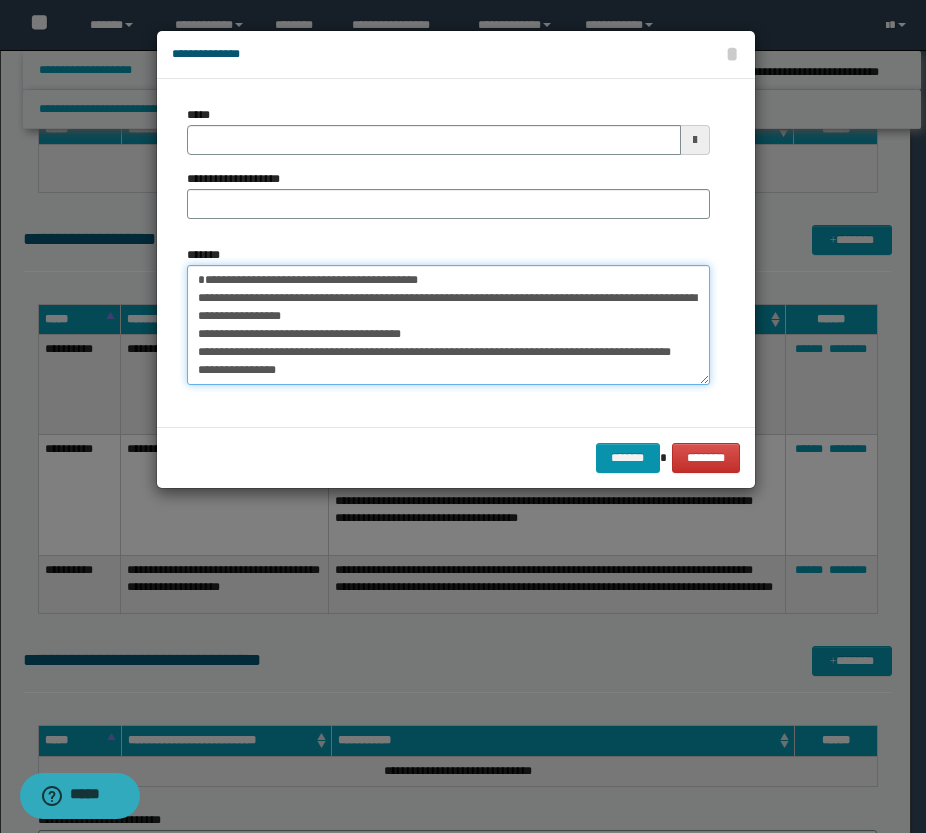 type on "**********" 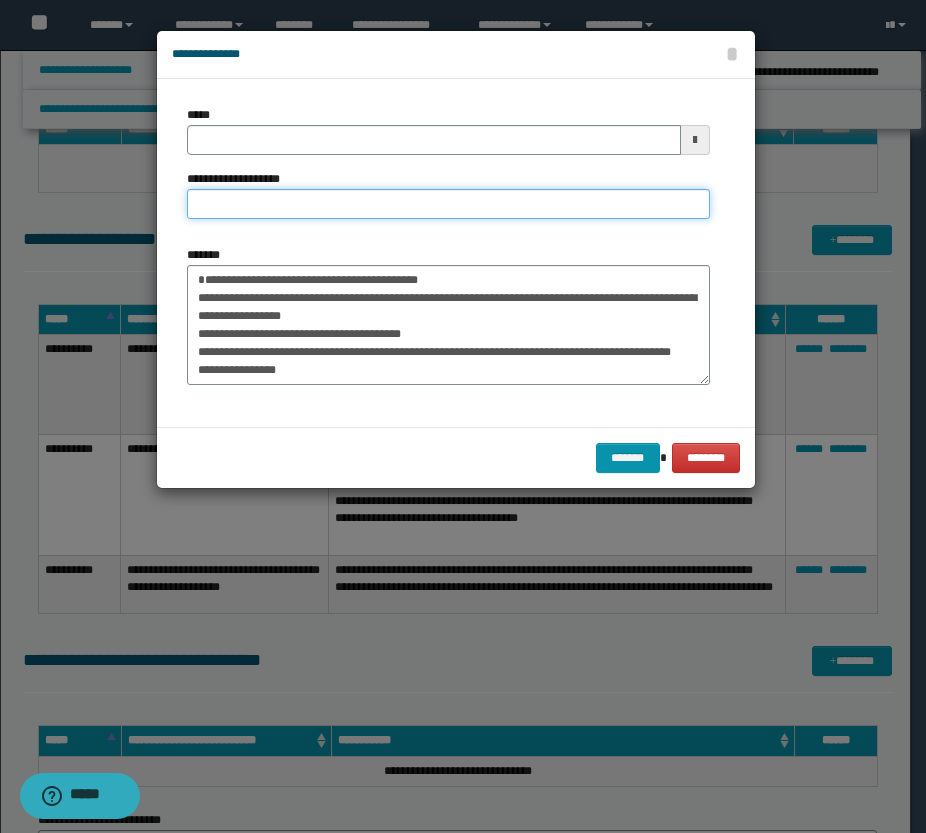 click on "**********" at bounding box center (448, 204) 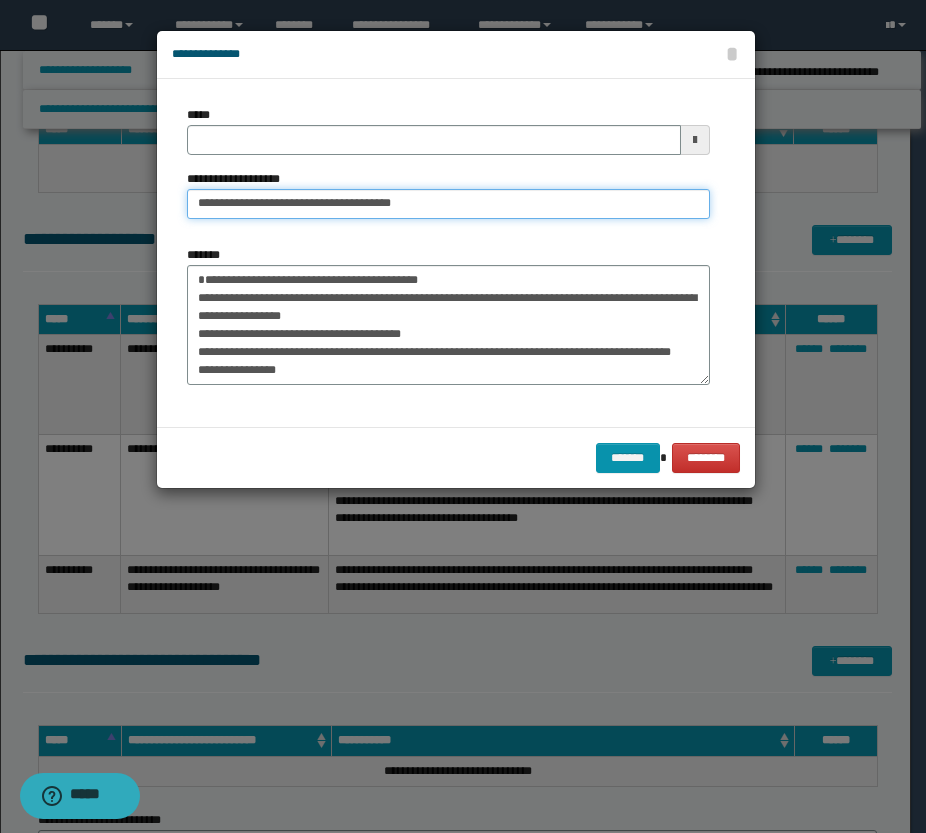 drag, startPoint x: 263, startPoint y: 204, endPoint x: 183, endPoint y: 186, distance: 82 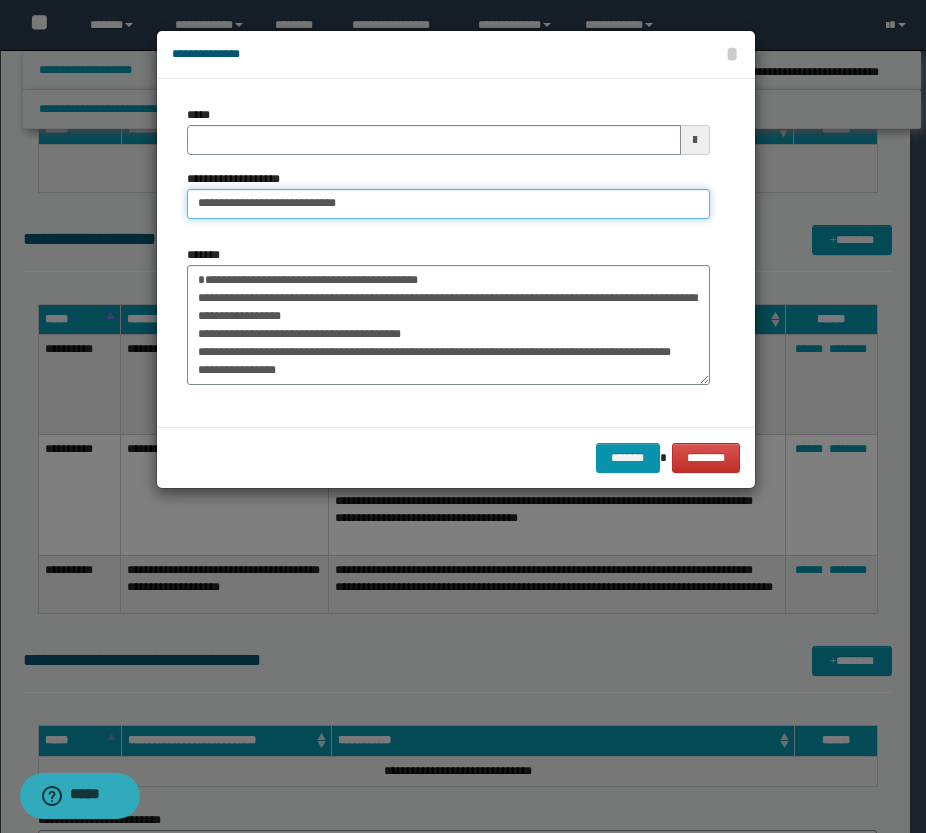 type 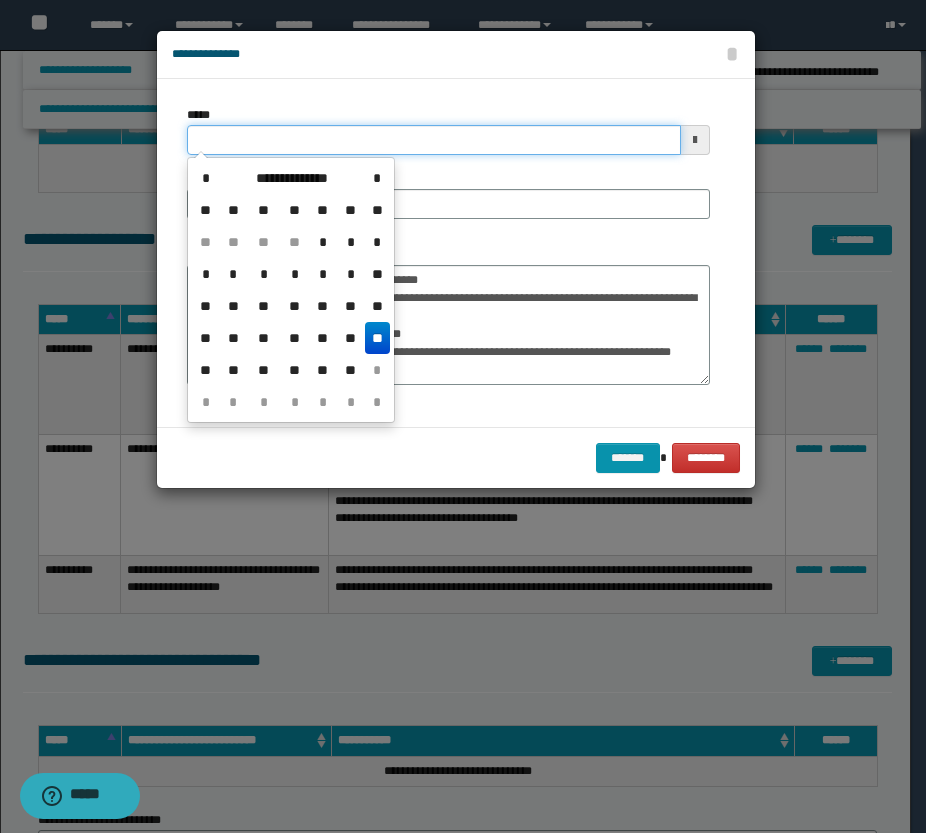 click on "*****" at bounding box center (434, 140) 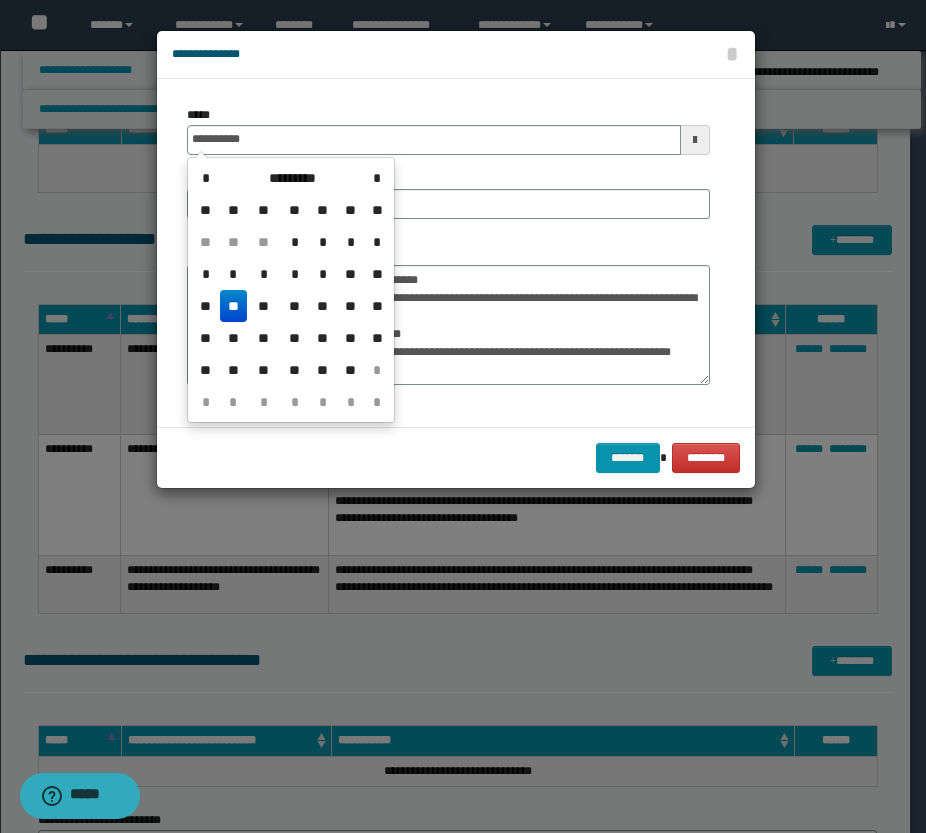 click on "**" at bounding box center (234, 306) 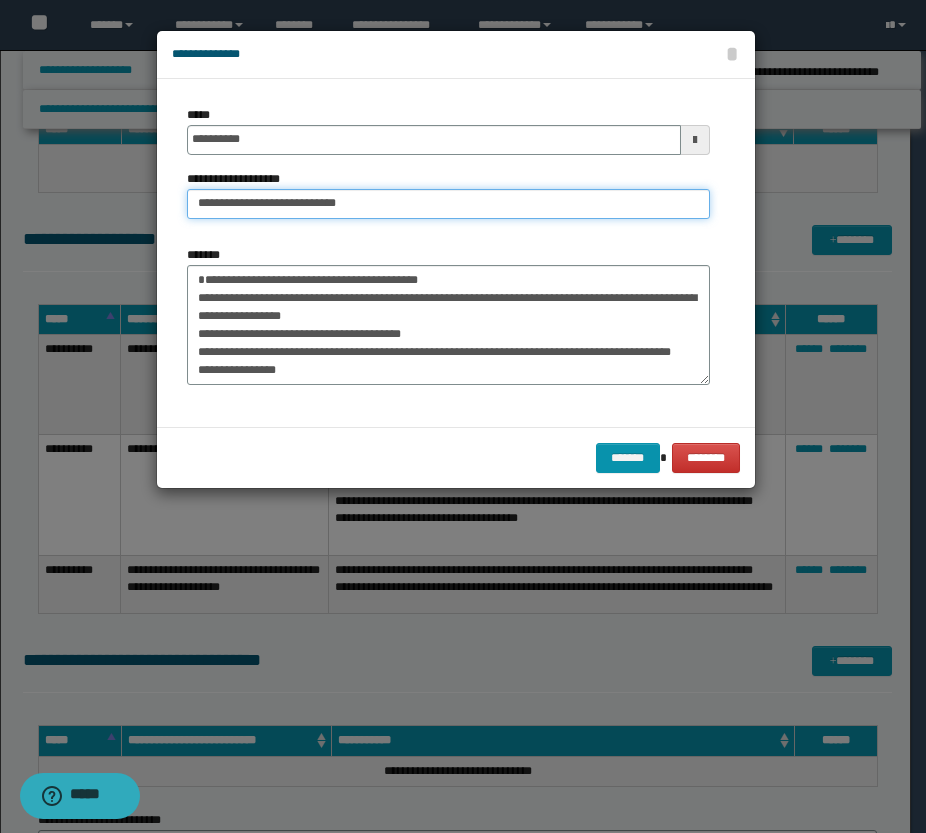 click on "**********" at bounding box center [448, 204] 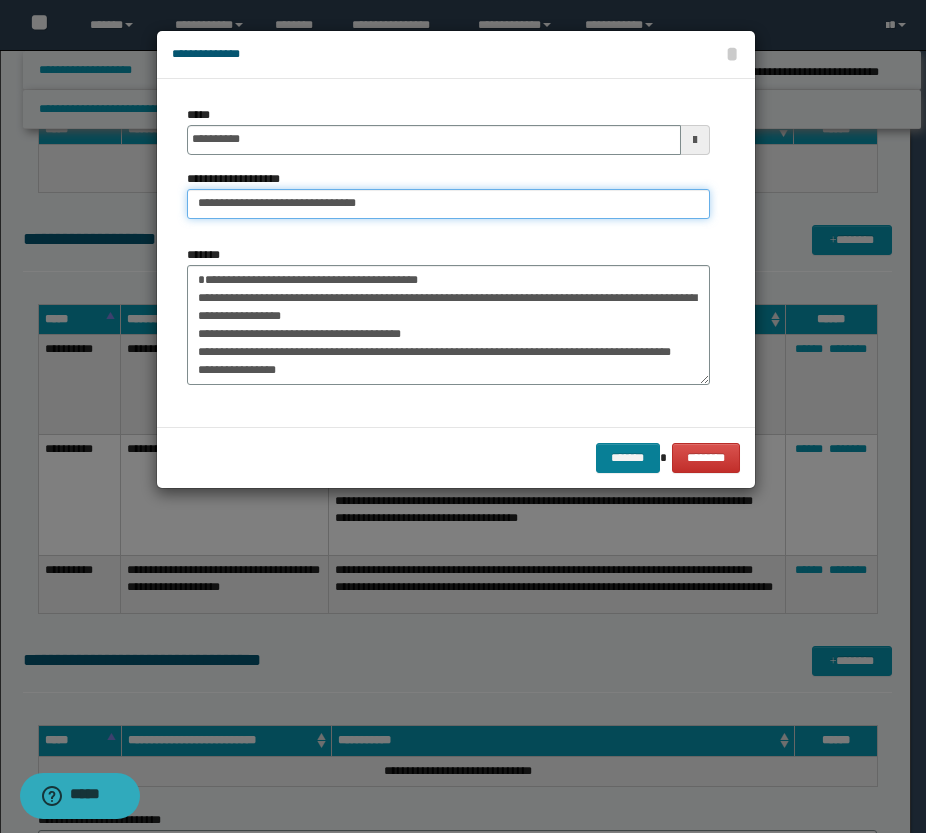 type on "**********" 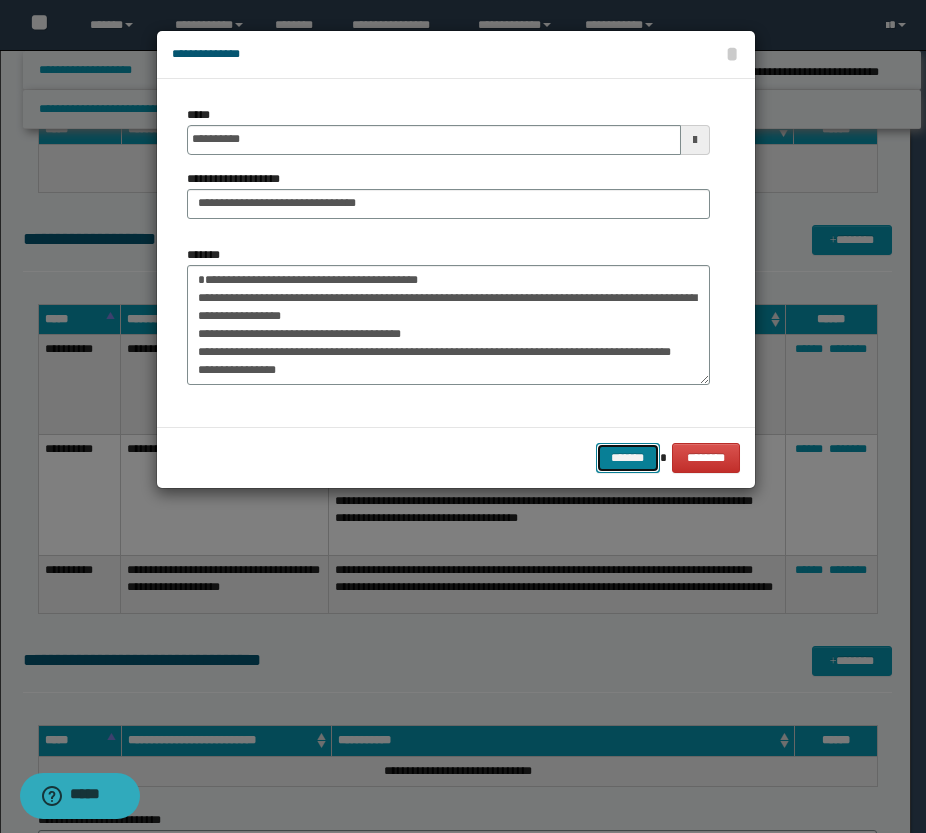 click on "*******" at bounding box center (628, 458) 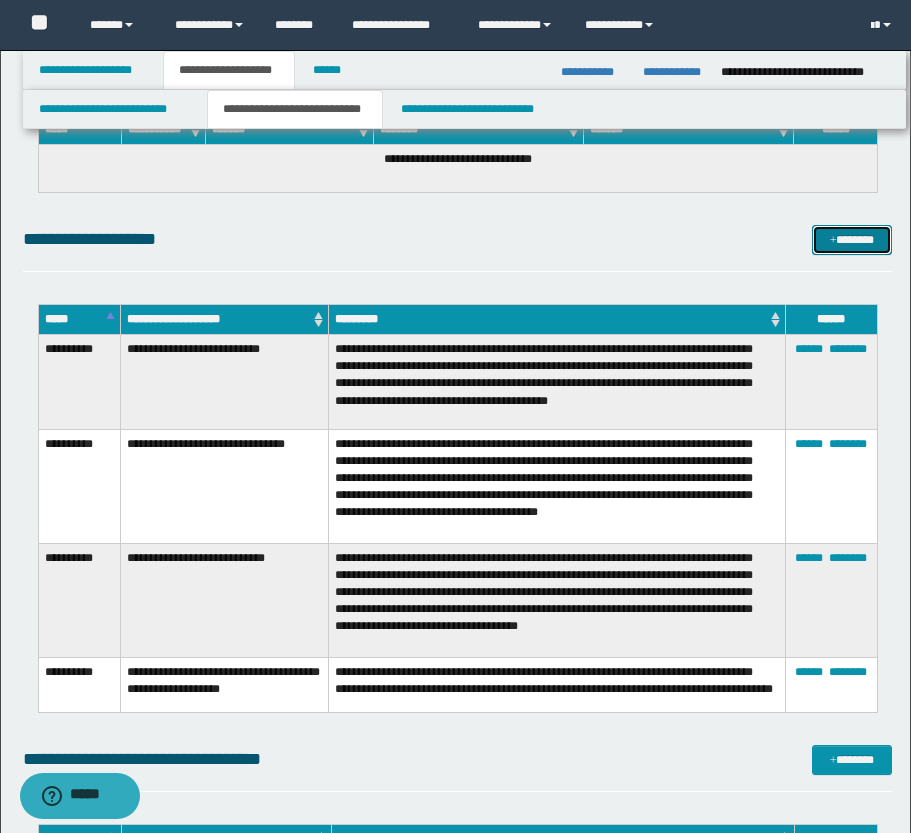 click at bounding box center [833, 241] 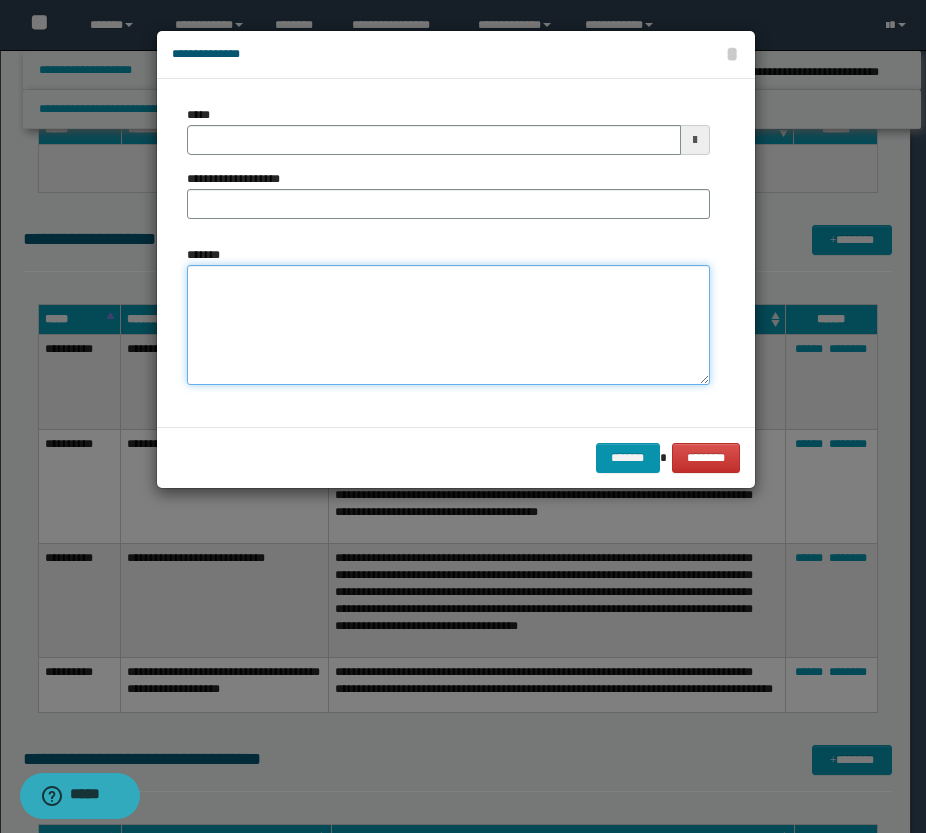 click on "*******" at bounding box center (448, 325) 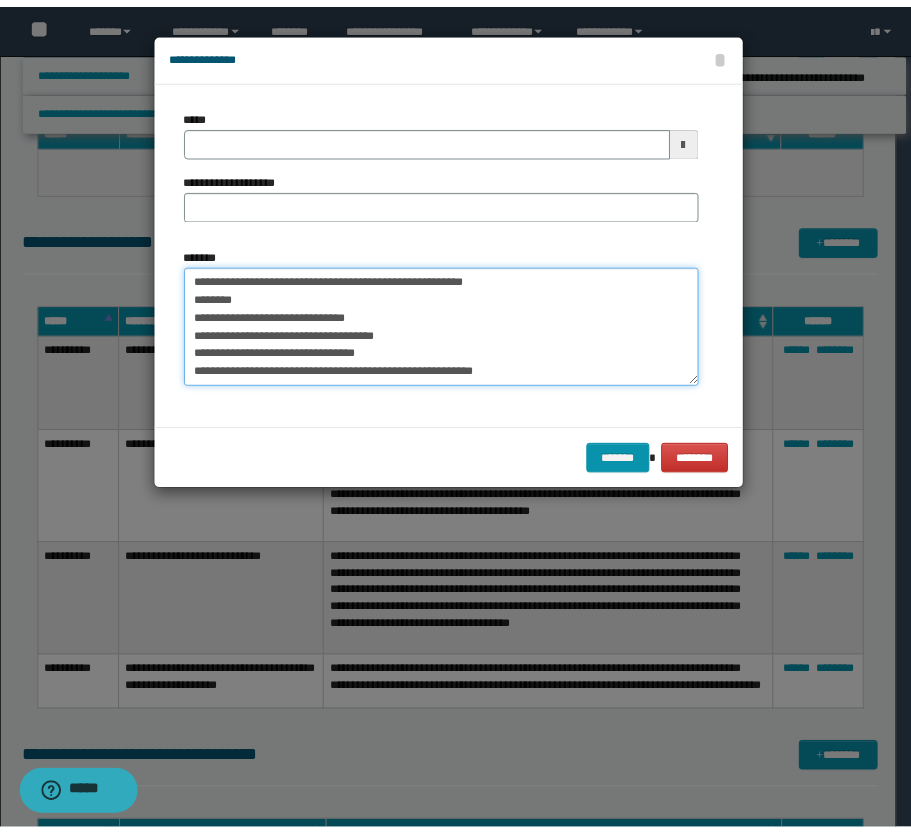 scroll, scrollTop: 0, scrollLeft: 0, axis: both 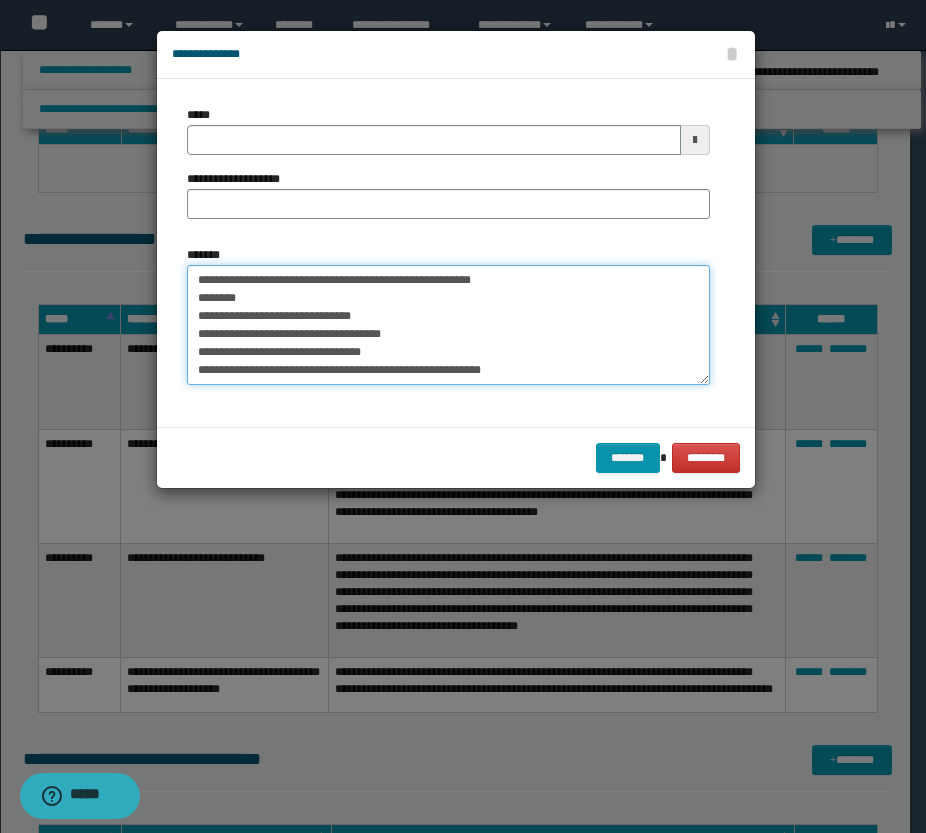 drag, startPoint x: 507, startPoint y: 278, endPoint x: 190, endPoint y: 268, distance: 317.15768 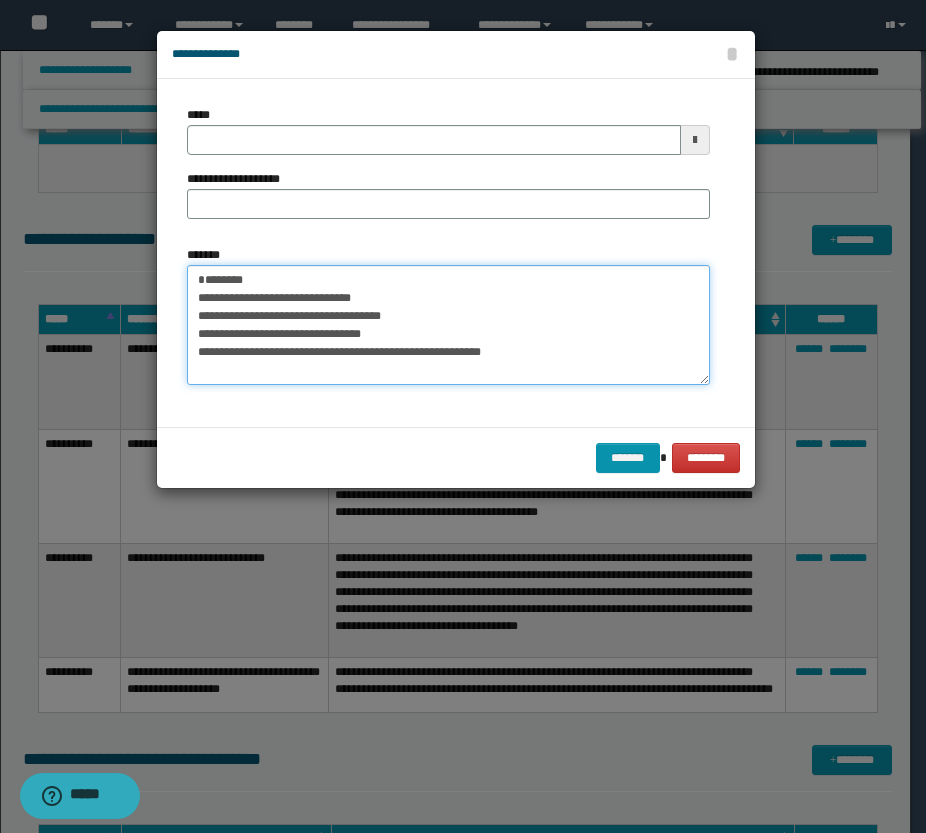 type on "**********" 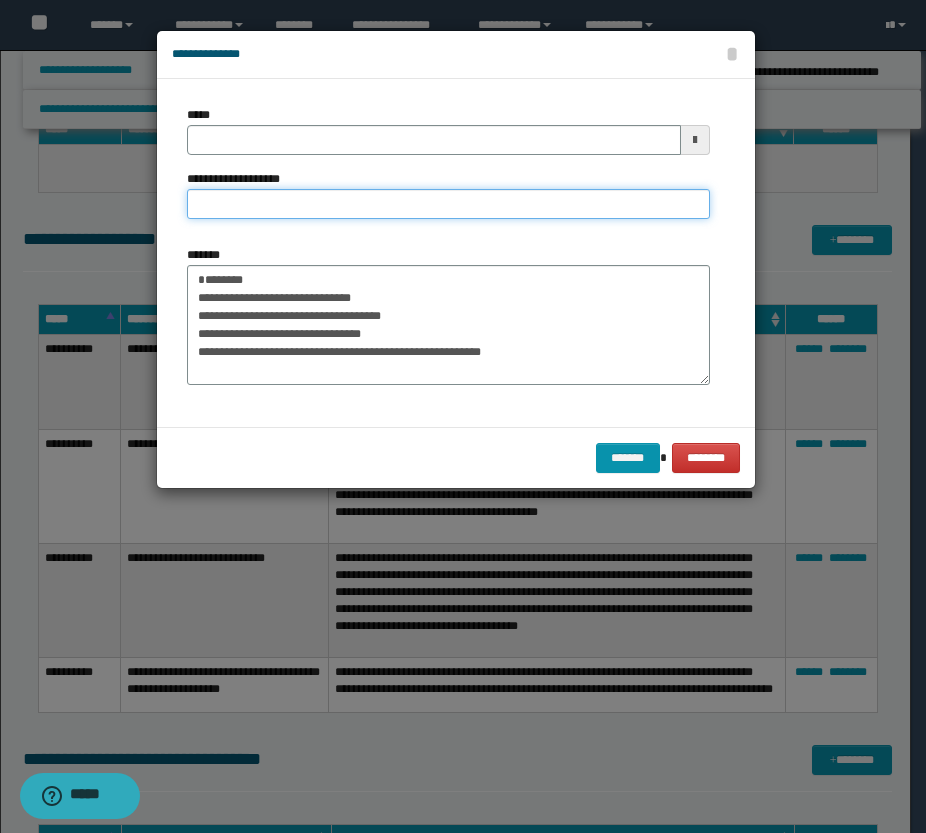 click on "**********" at bounding box center (448, 204) 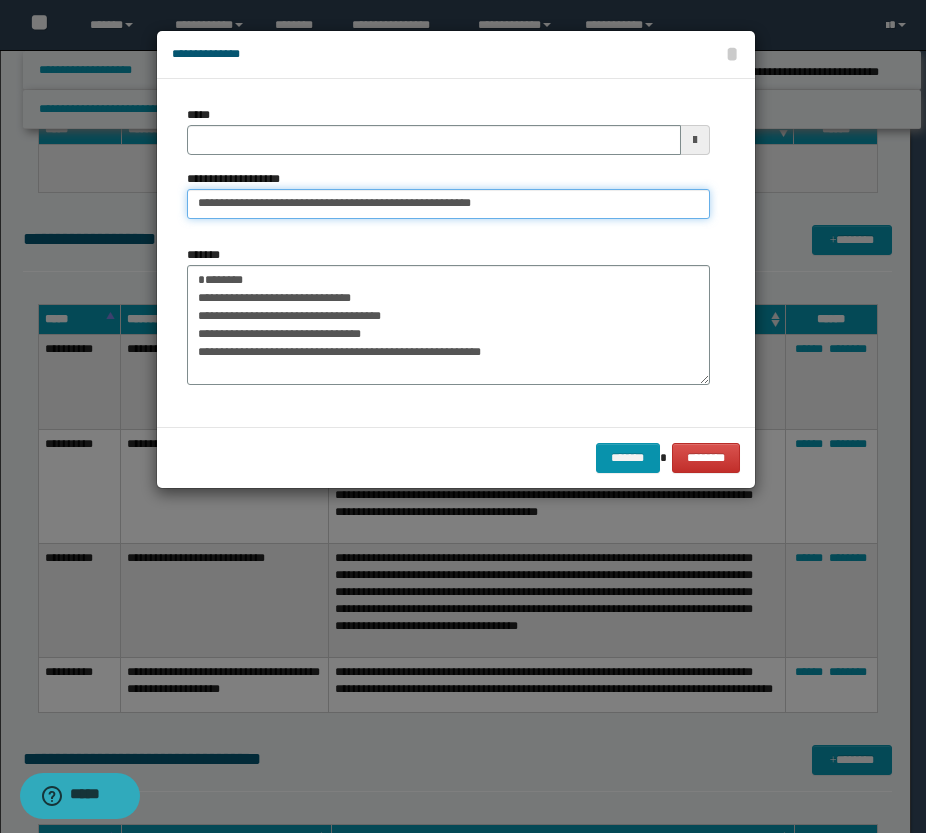 drag, startPoint x: 258, startPoint y: 203, endPoint x: 140, endPoint y: 202, distance: 118.004234 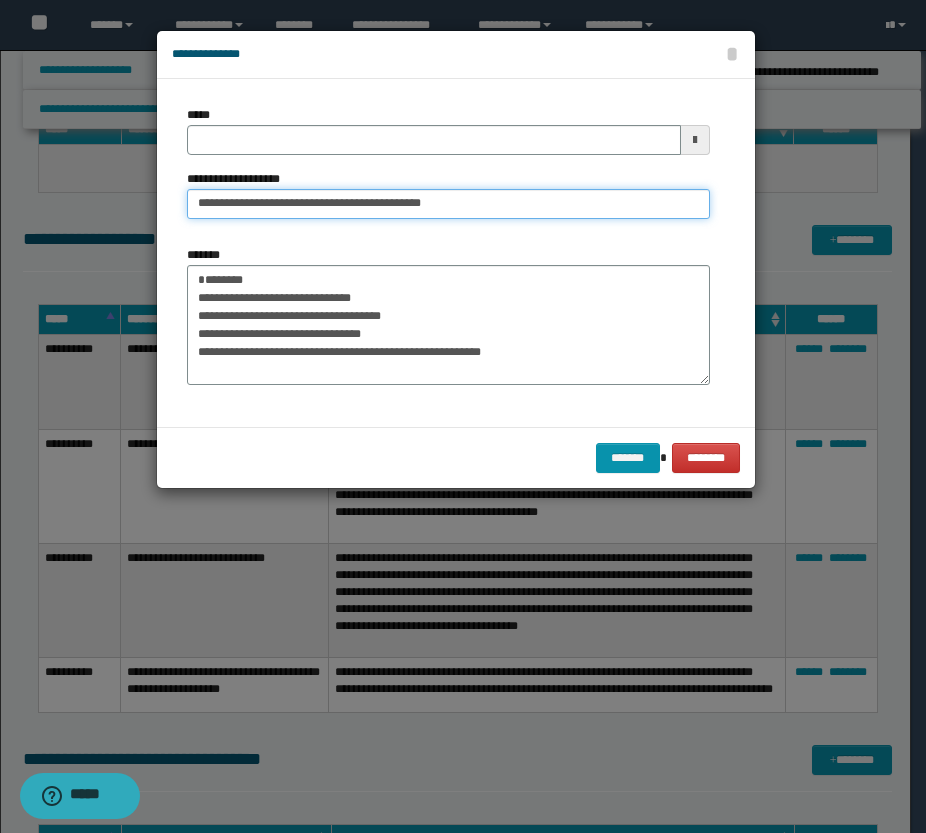type 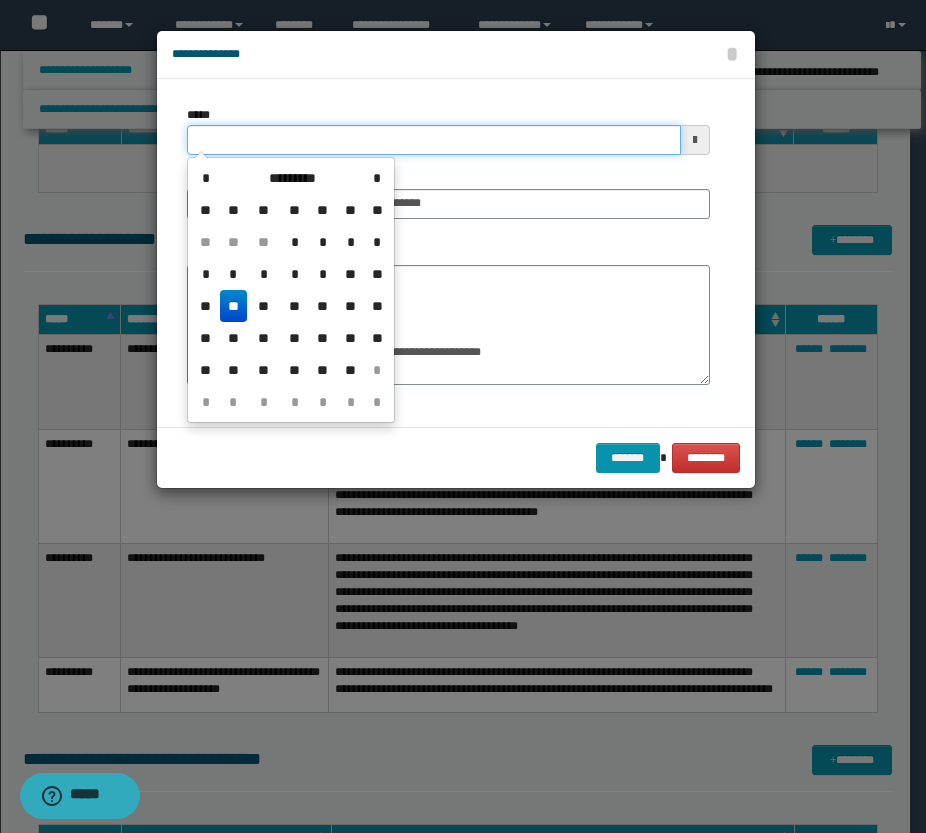 click on "*****" at bounding box center [434, 140] 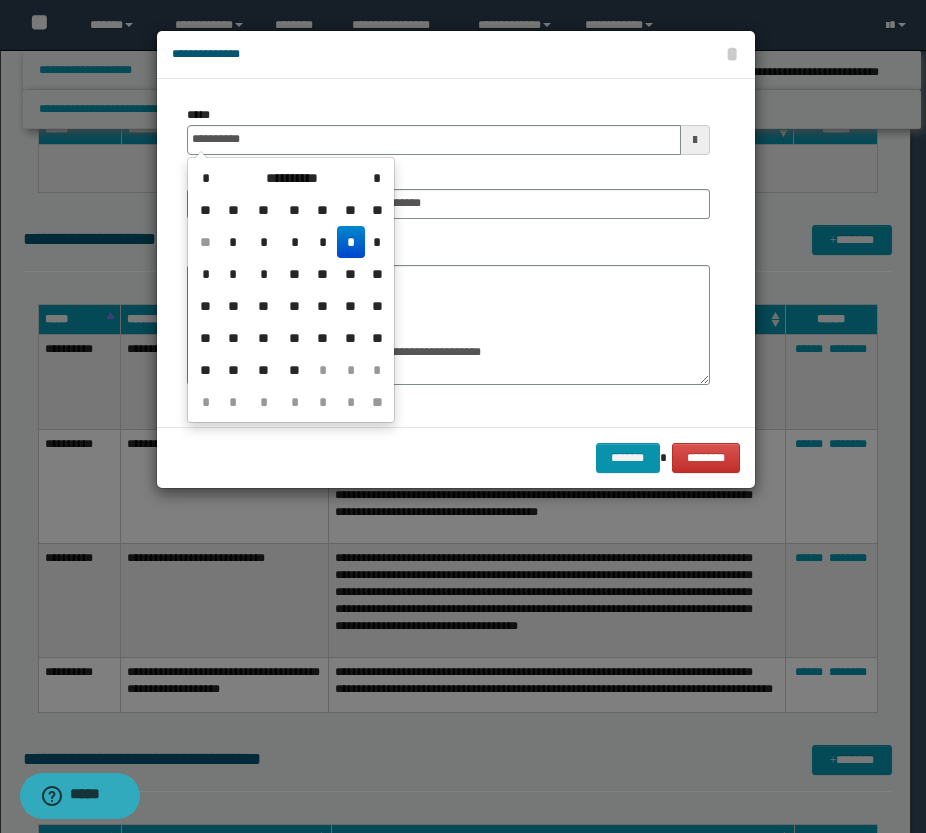 click on "*" at bounding box center (351, 242) 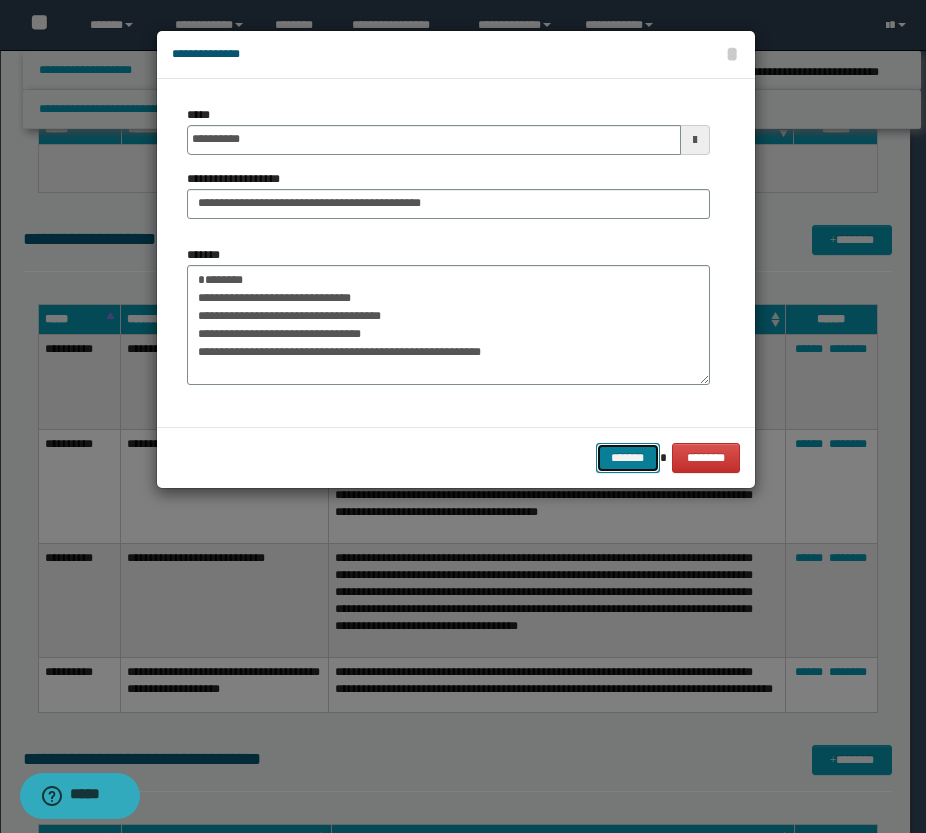 click on "*******" at bounding box center [628, 458] 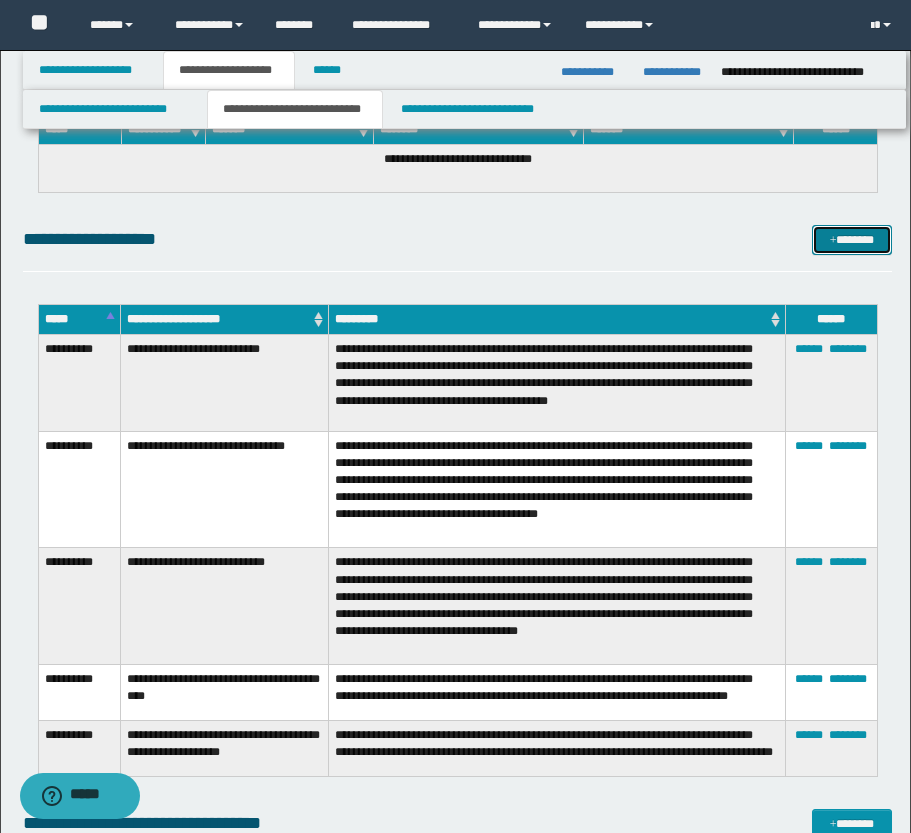 click at bounding box center [833, 241] 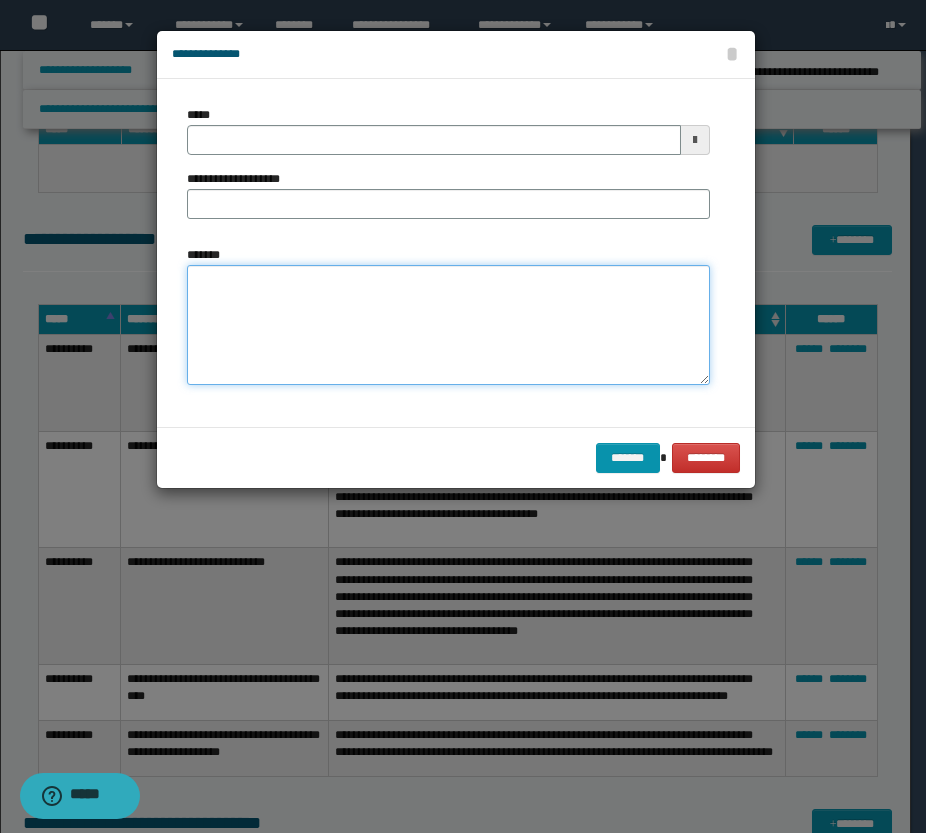 click on "*******" at bounding box center (448, 325) 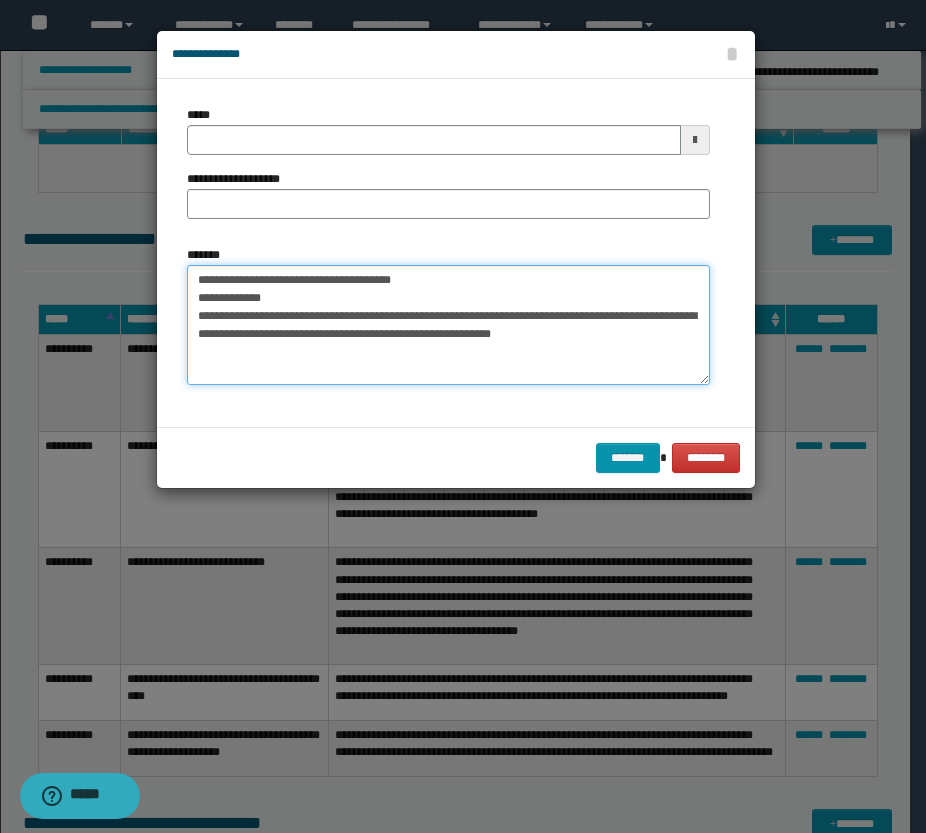 drag, startPoint x: 474, startPoint y: 283, endPoint x: 141, endPoint y: 286, distance: 333.01352 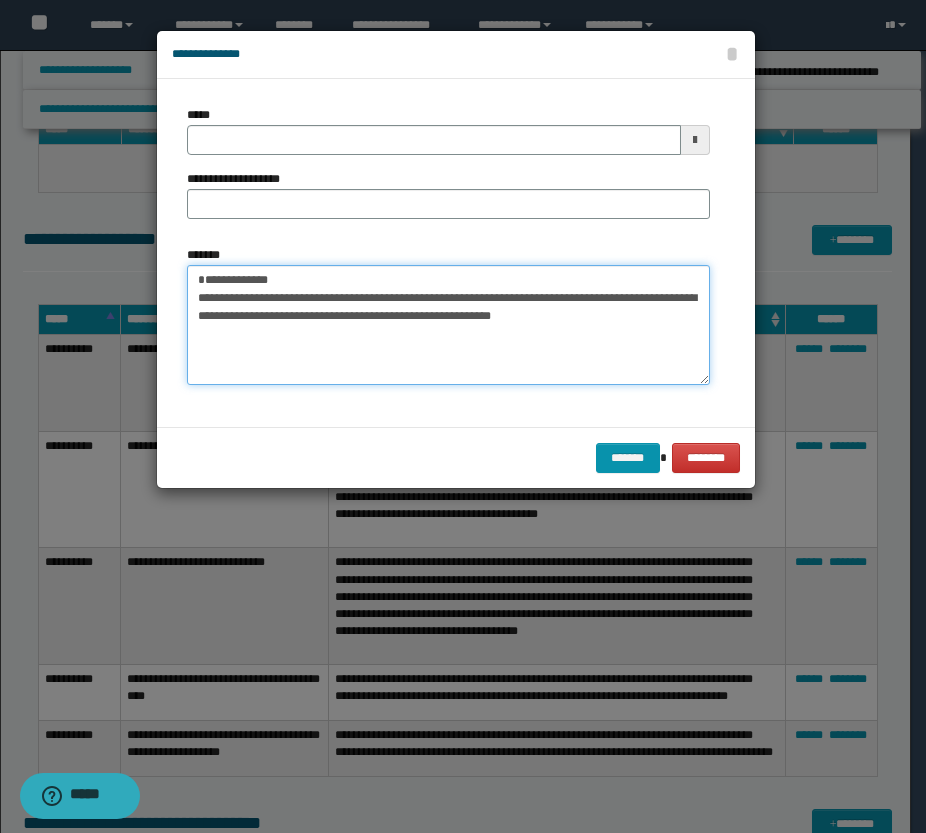 type on "**********" 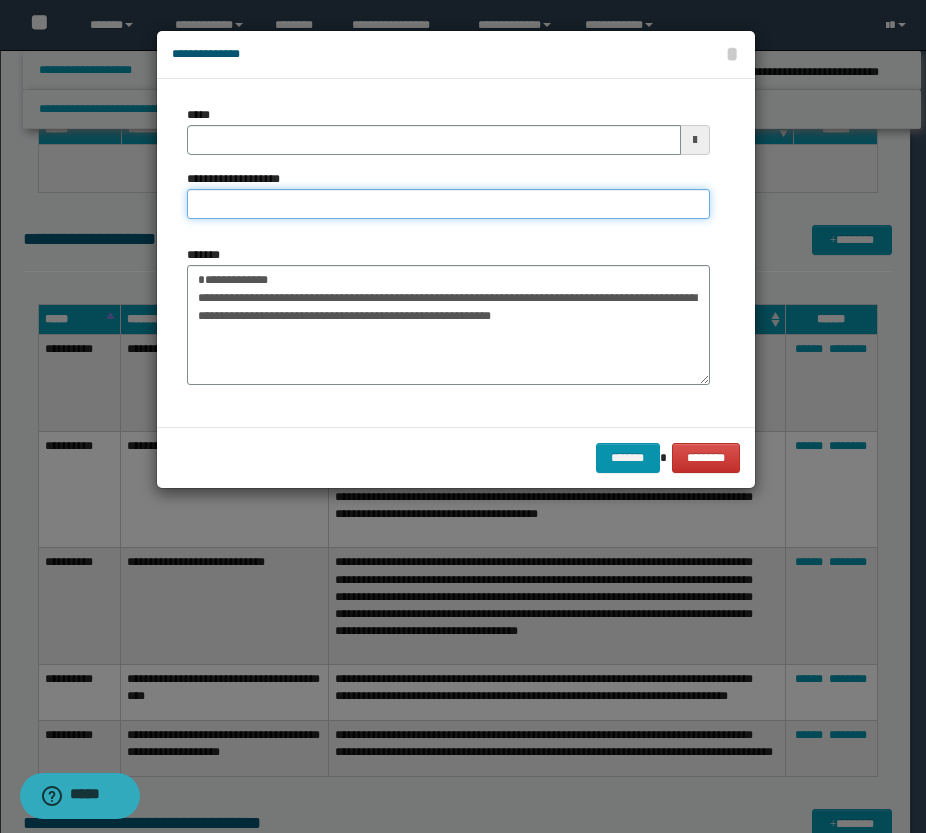 click on "**********" at bounding box center [448, 204] 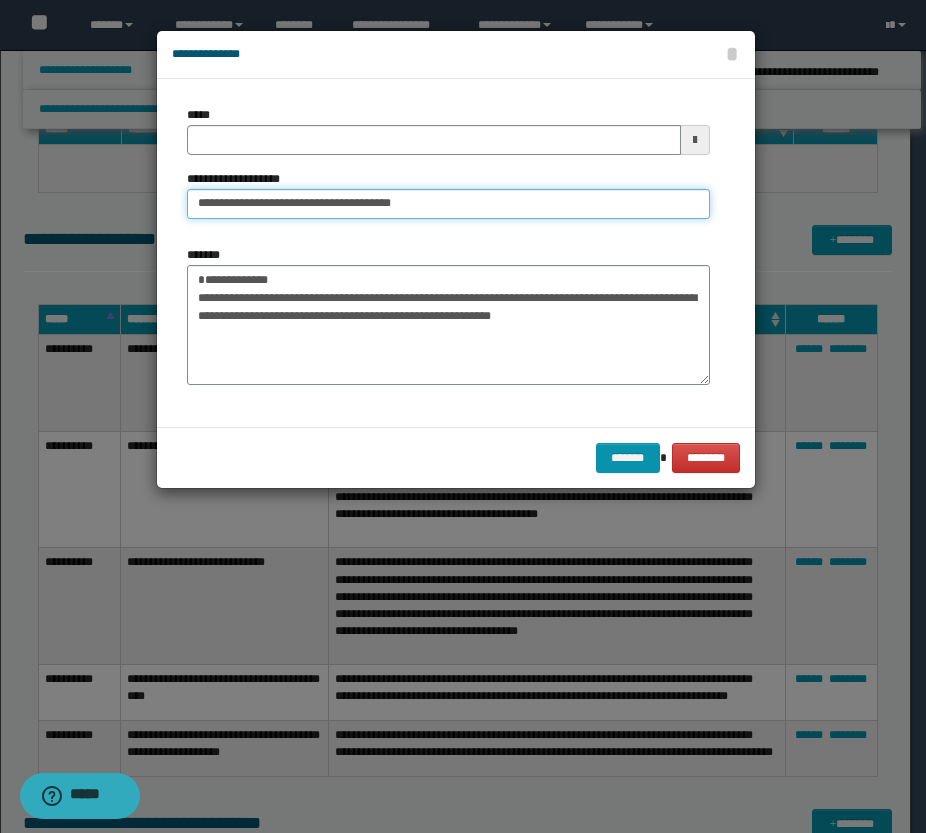 drag, startPoint x: 259, startPoint y: 204, endPoint x: 159, endPoint y: 202, distance: 100.02 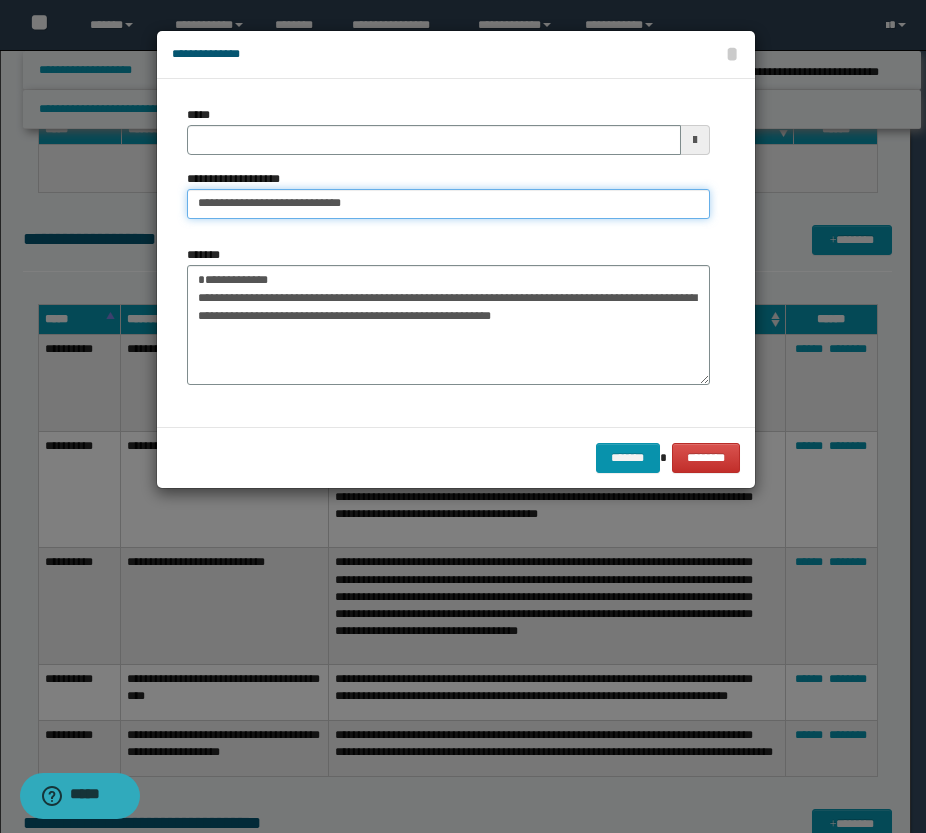 type 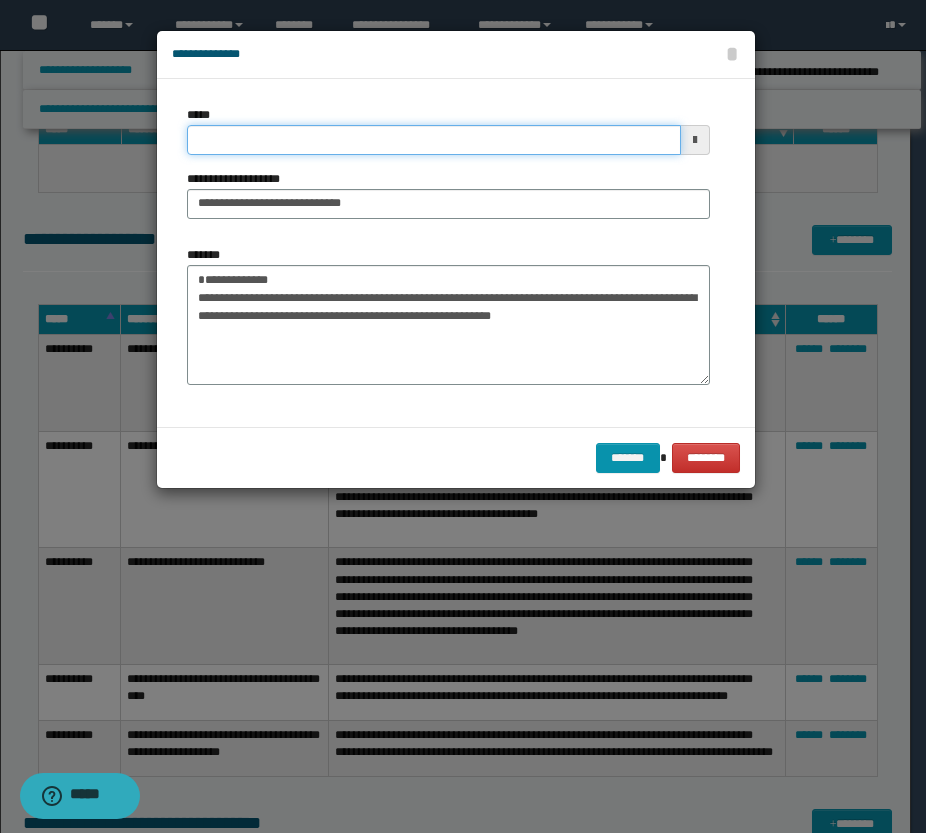 click on "*****" at bounding box center [434, 140] 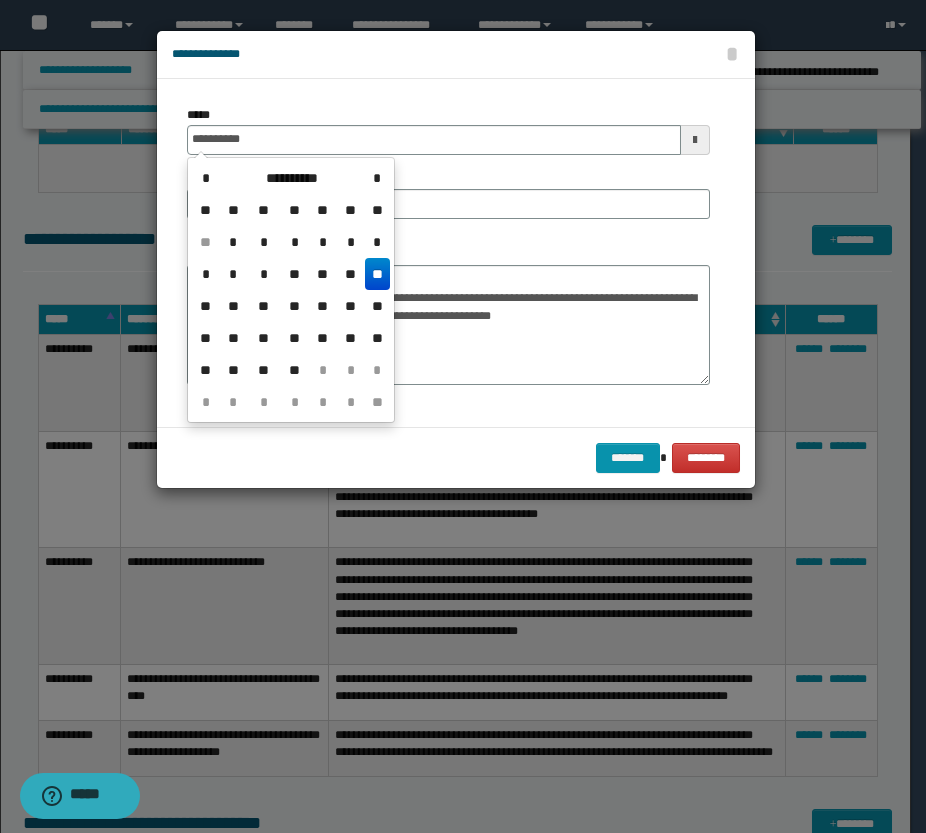 click on "**" at bounding box center (377, 274) 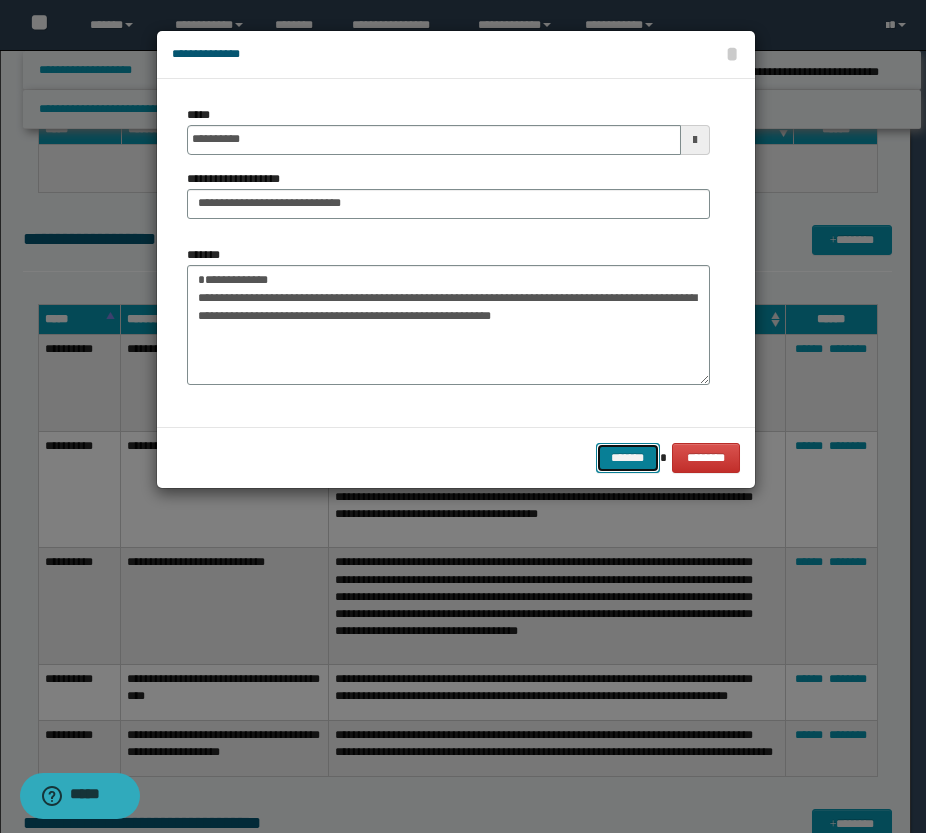 click on "*******" at bounding box center [628, 458] 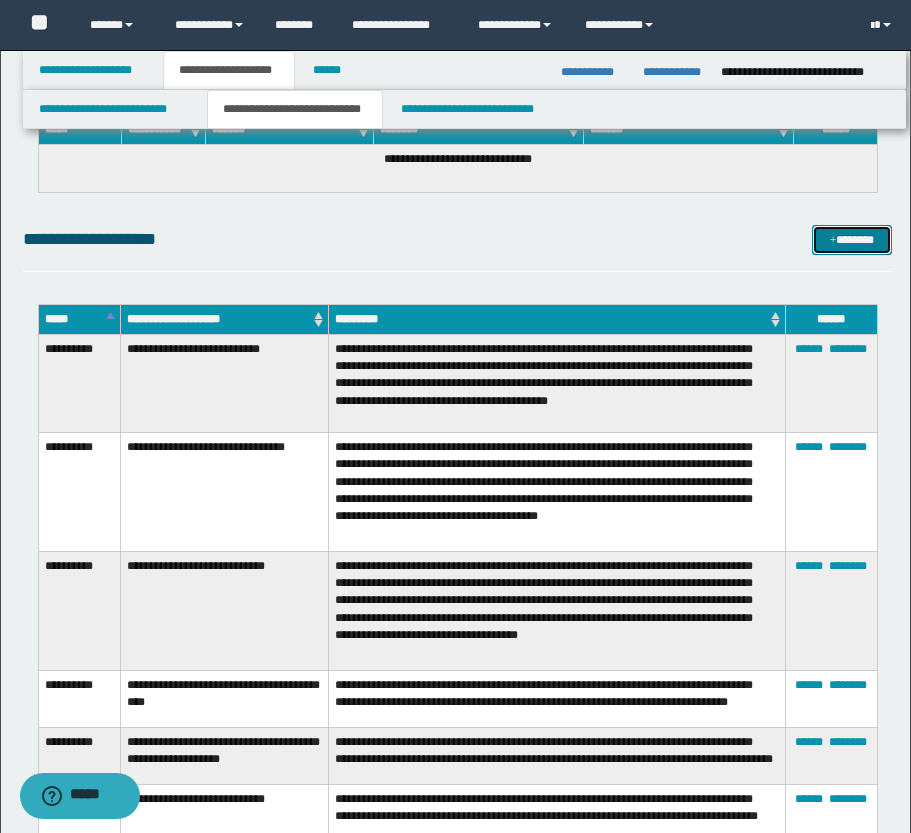 click on "*******" at bounding box center (852, 240) 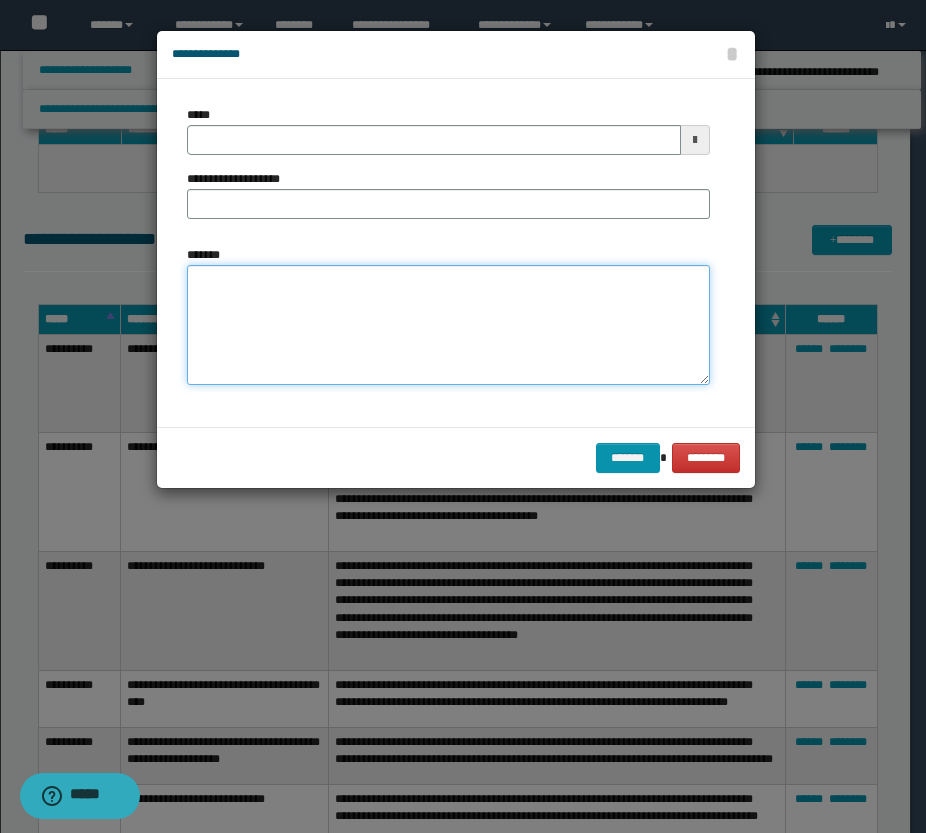 click on "*******" at bounding box center [448, 325] 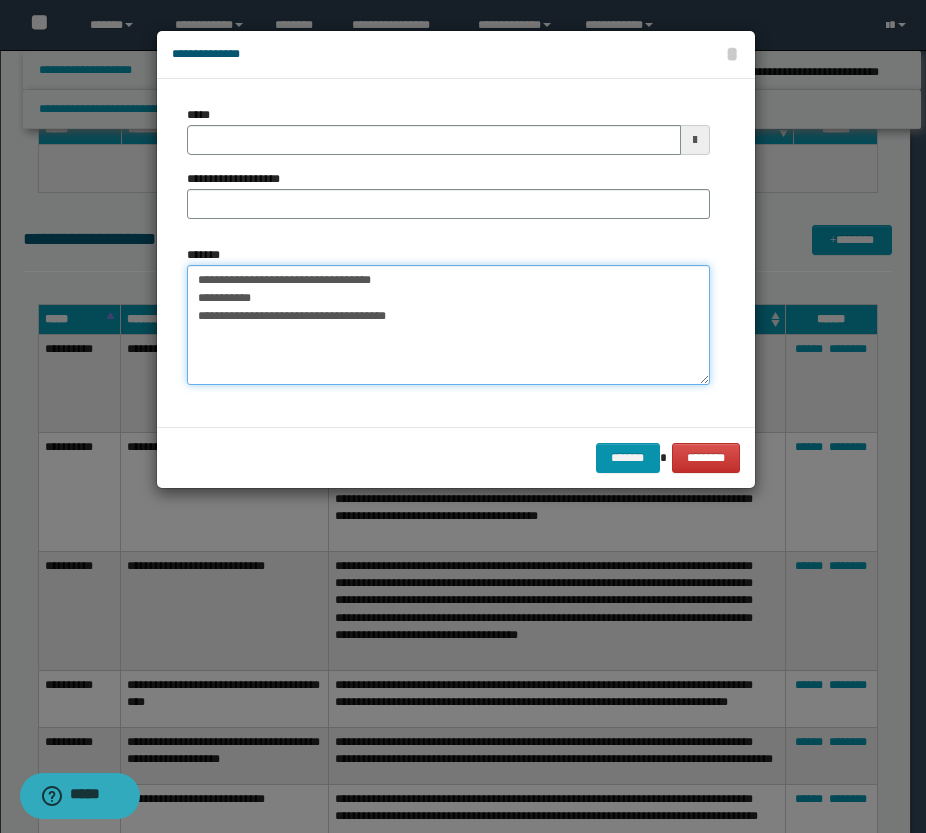drag, startPoint x: 430, startPoint y: 274, endPoint x: 187, endPoint y: 287, distance: 243.34749 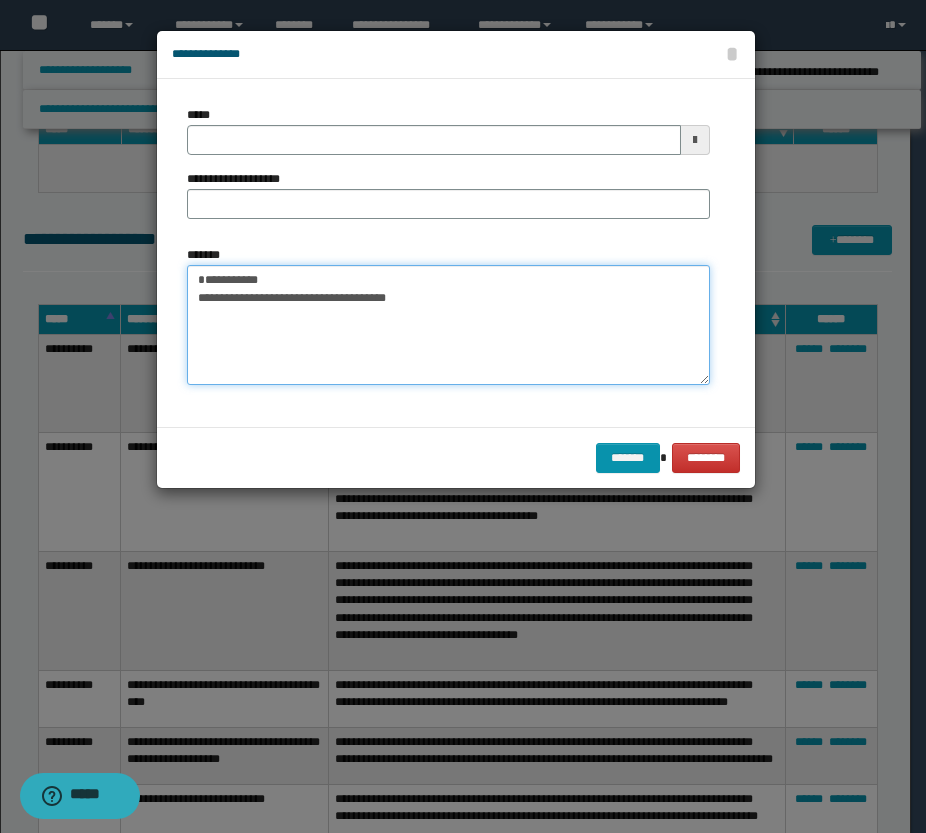 type on "**********" 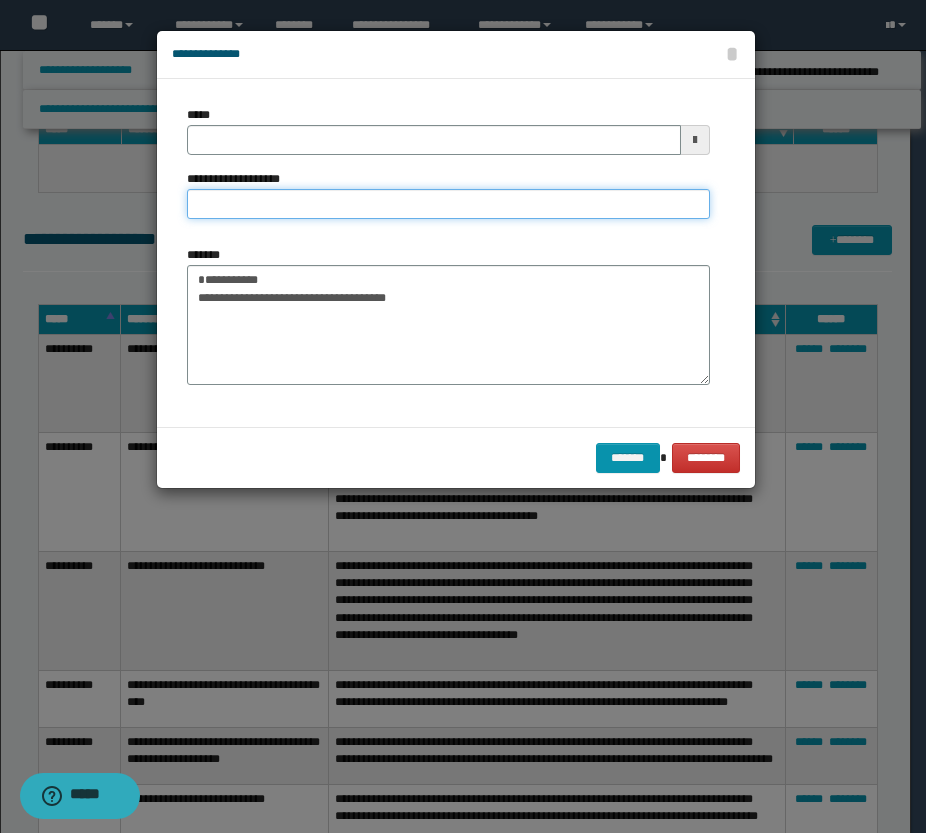 click on "**********" at bounding box center [448, 204] 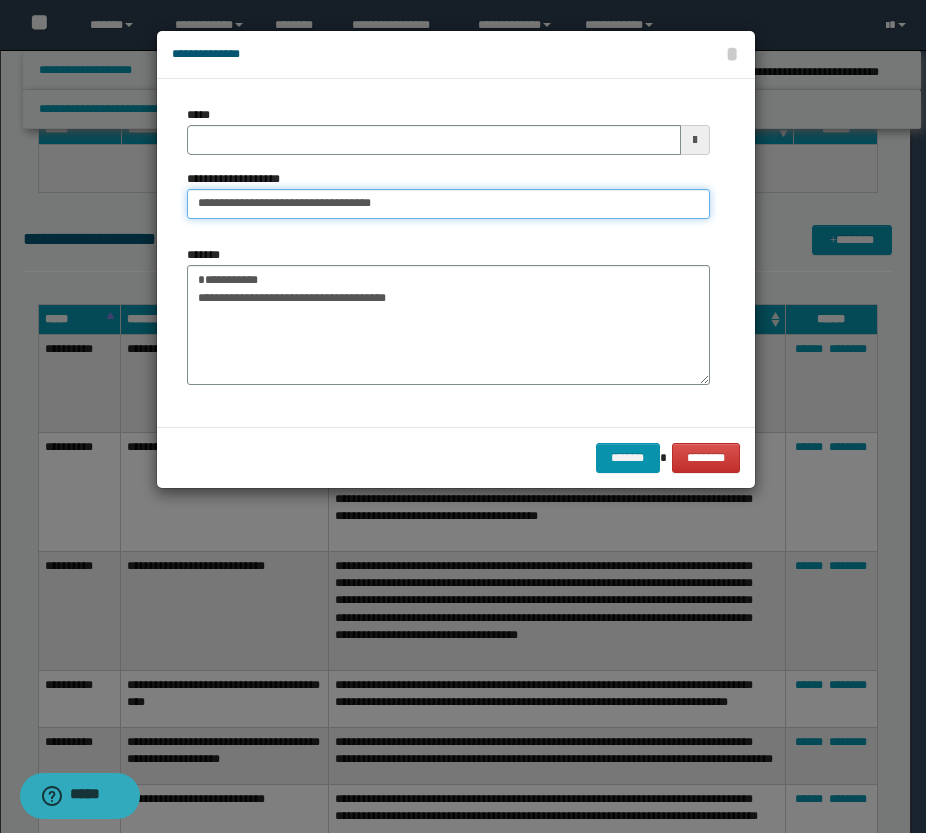 drag, startPoint x: 259, startPoint y: 201, endPoint x: 222, endPoint y: 199, distance: 37.054016 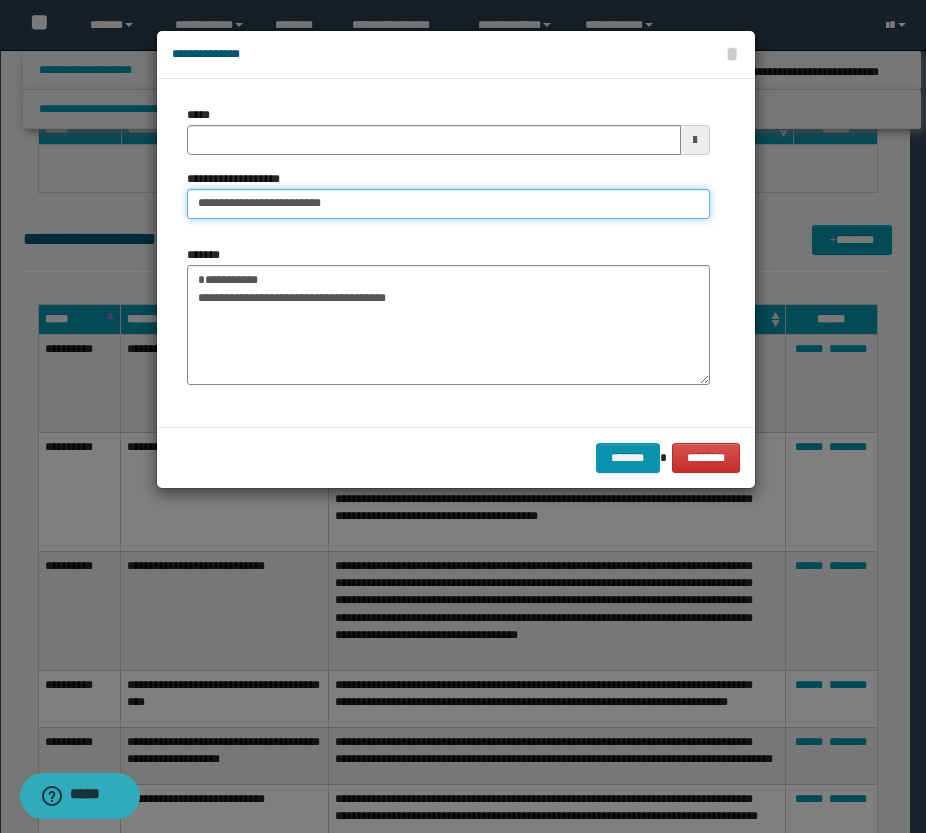 type 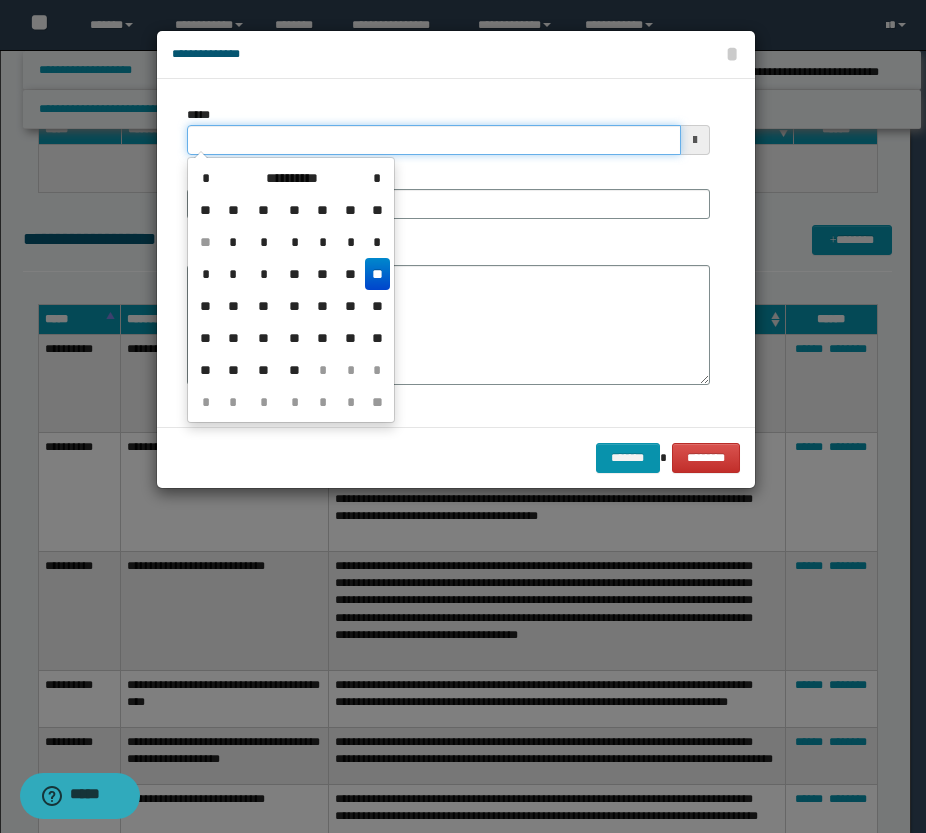 click on "*****" at bounding box center (434, 140) 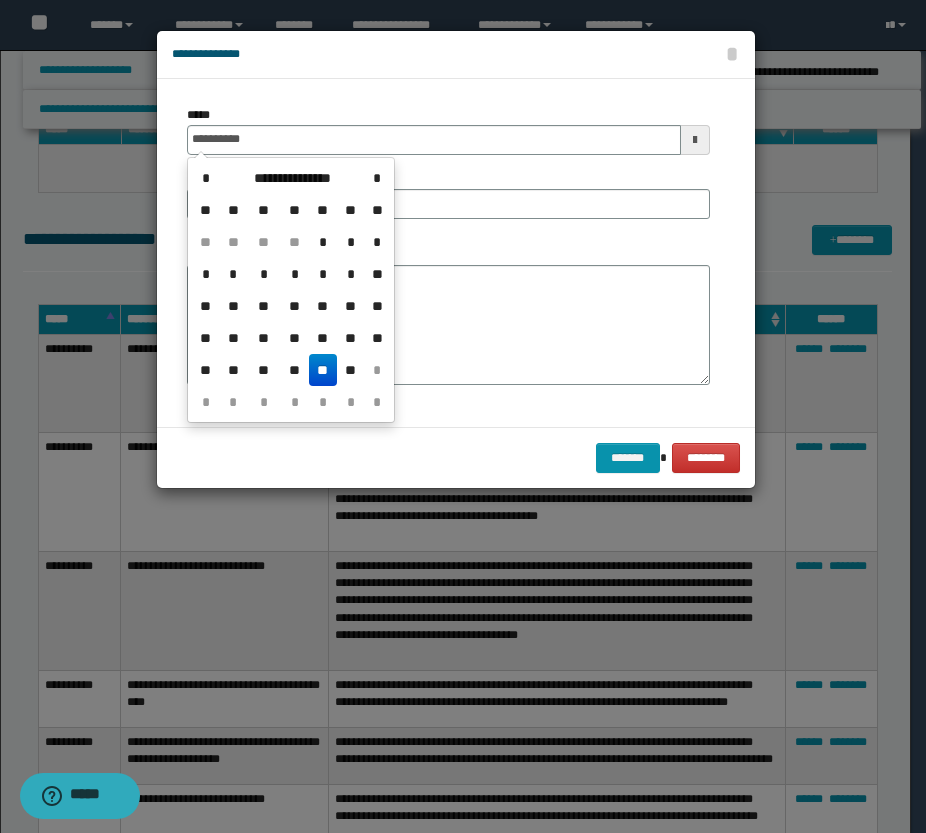 click on "**" at bounding box center [323, 370] 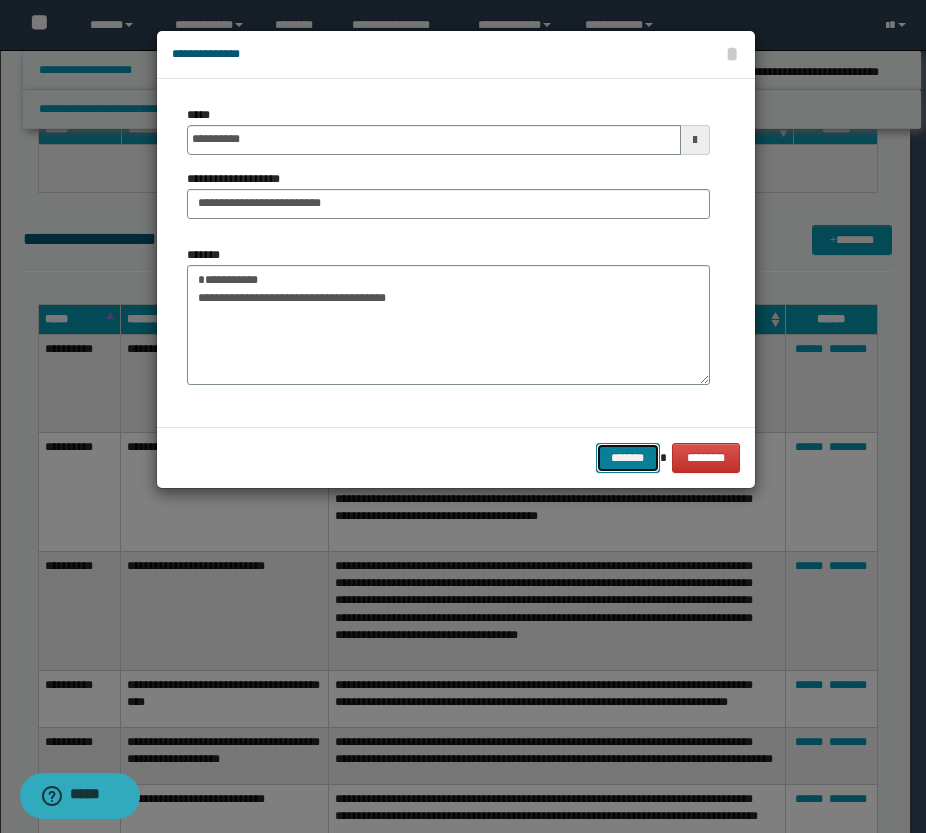 click on "*******" at bounding box center (628, 458) 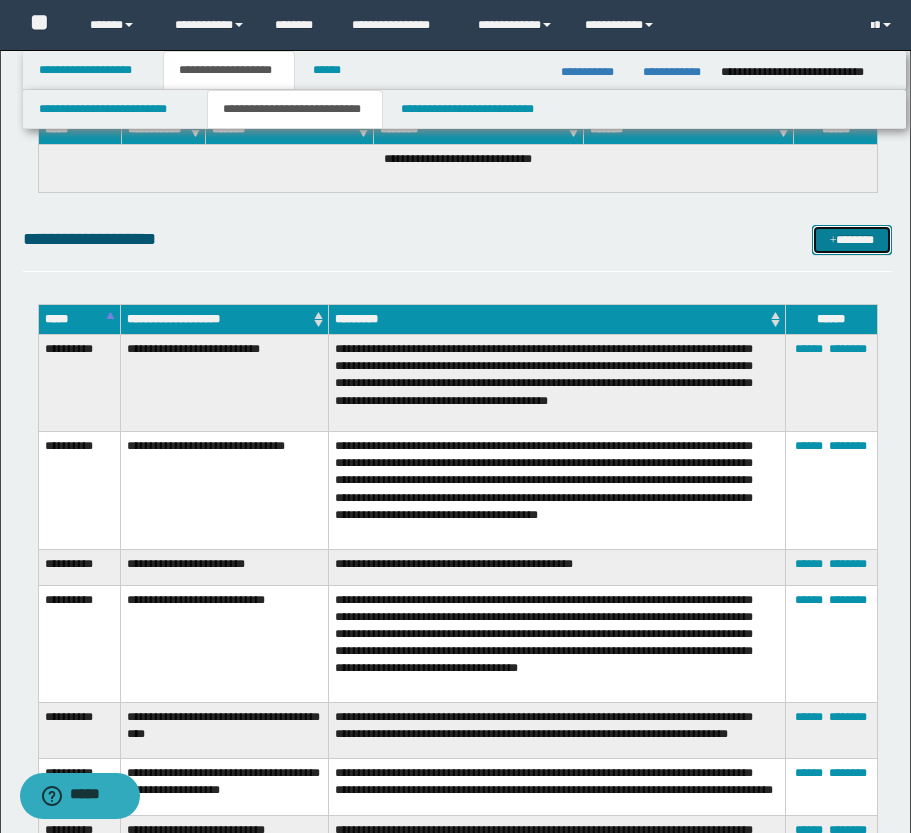 click at bounding box center [833, 241] 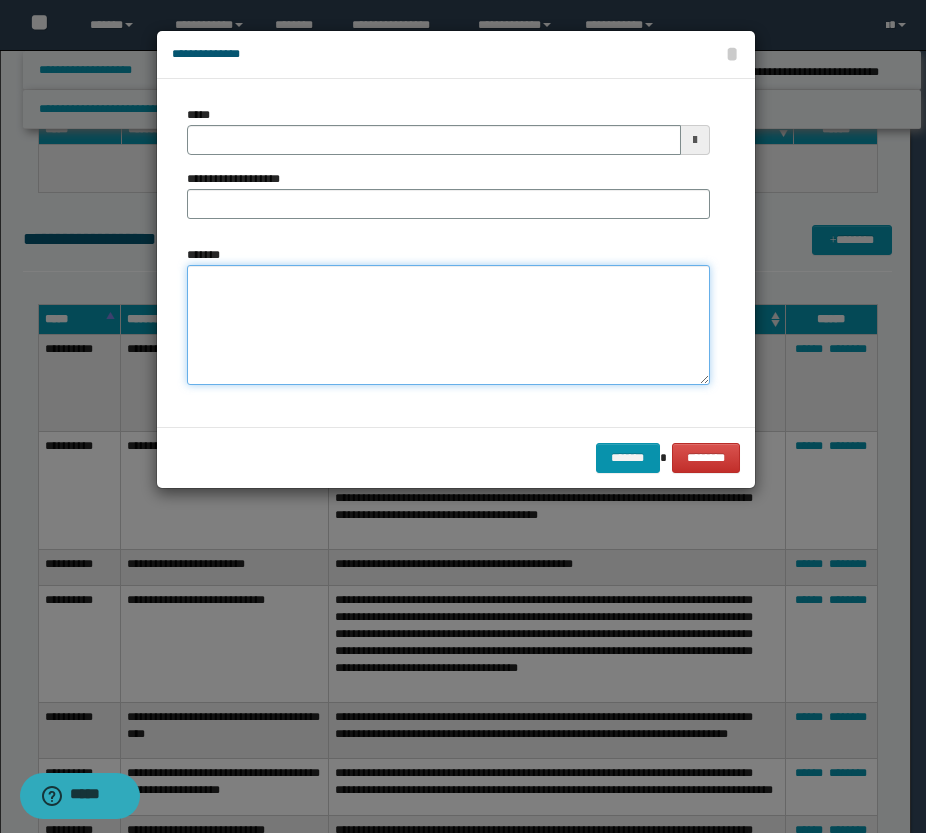 click on "*******" at bounding box center (448, 325) 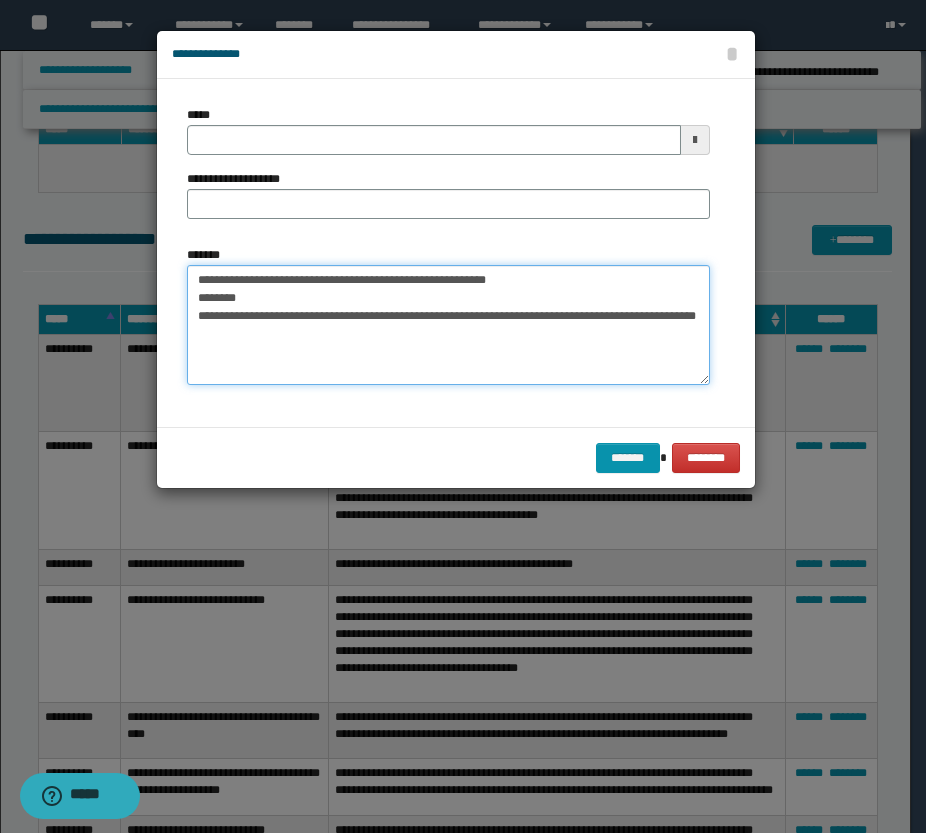 drag, startPoint x: 531, startPoint y: 283, endPoint x: 171, endPoint y: 268, distance: 360.31238 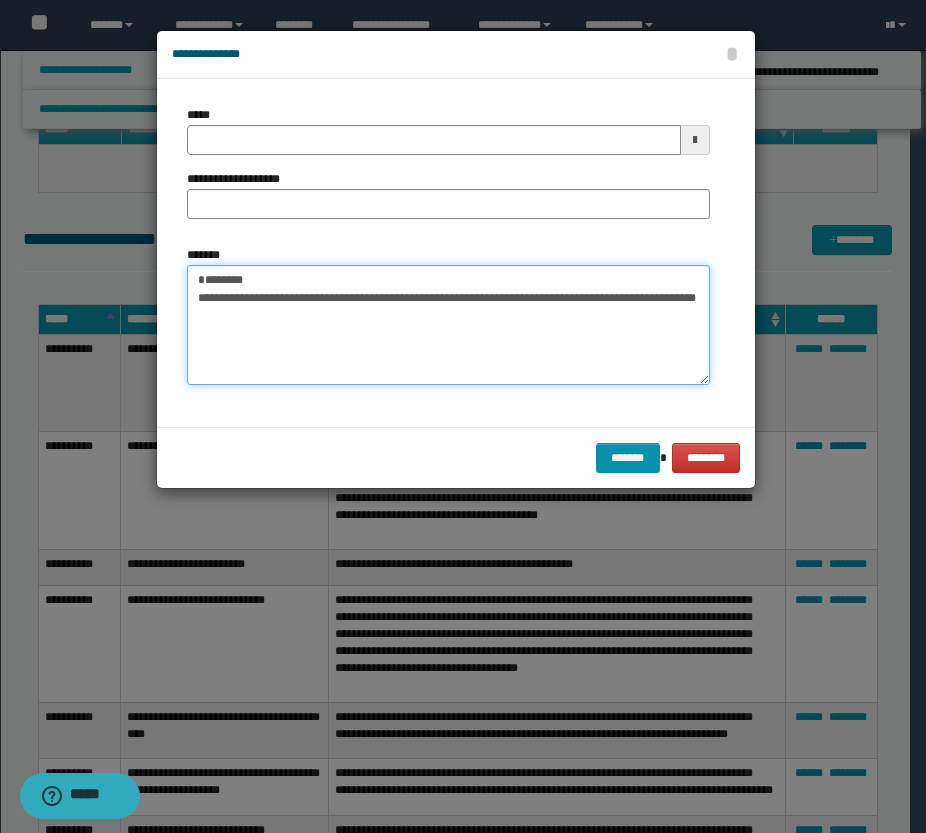 type on "**********" 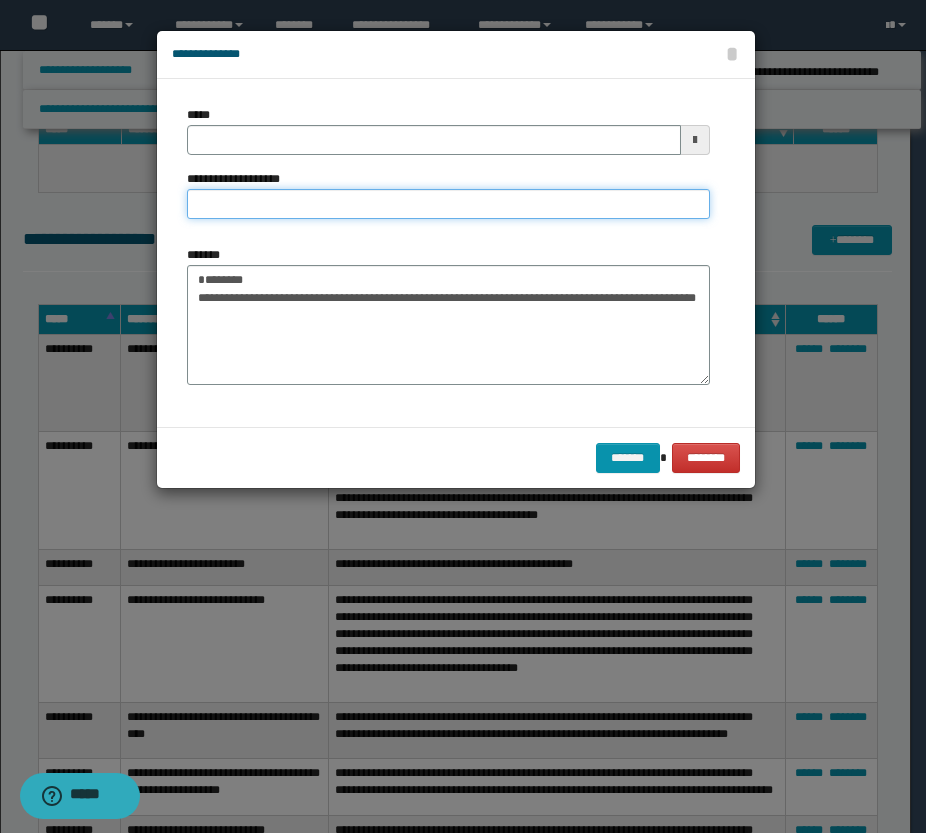 click on "**********" at bounding box center (448, 204) 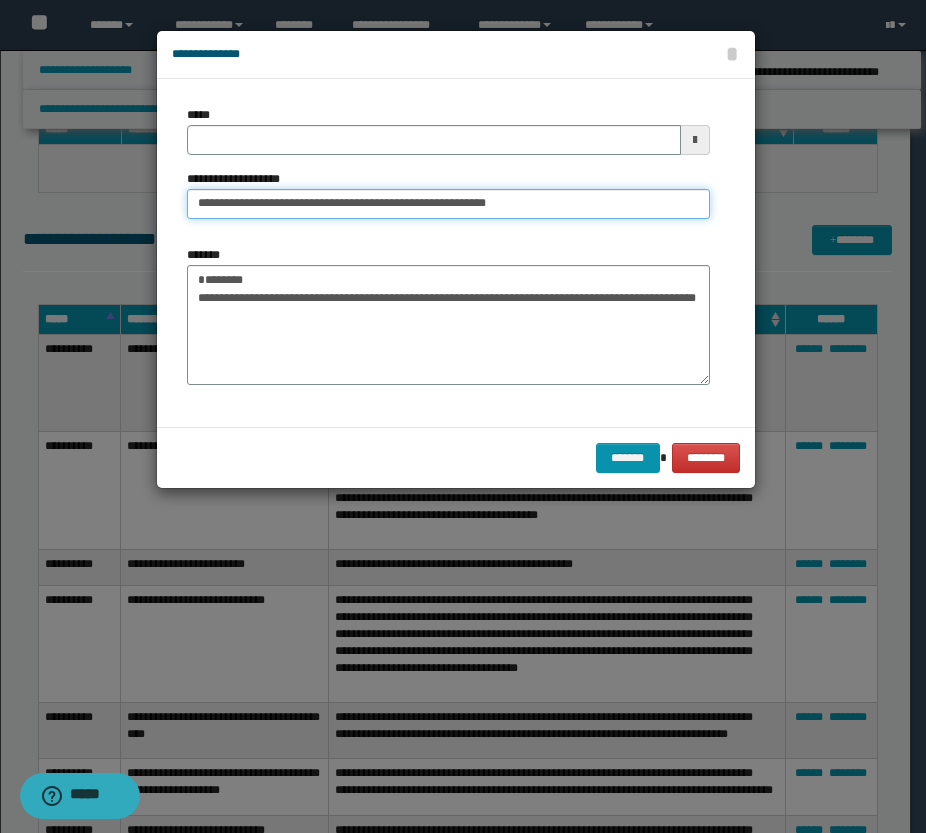 drag, startPoint x: 261, startPoint y: 202, endPoint x: 183, endPoint y: 199, distance: 78.05767 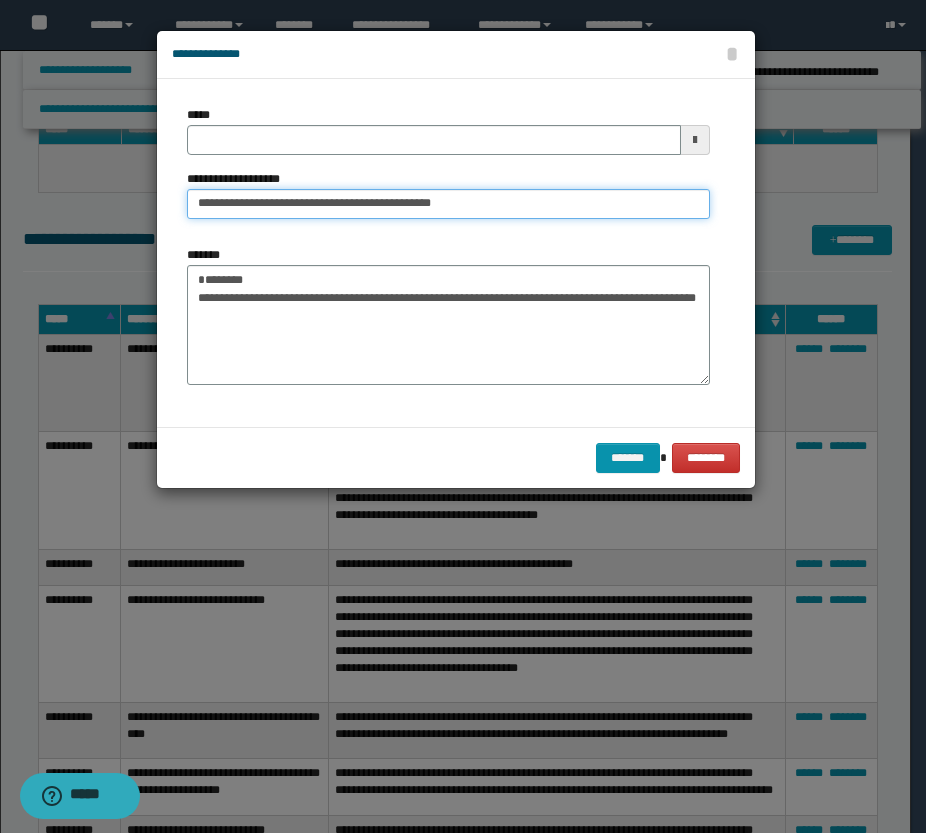 type 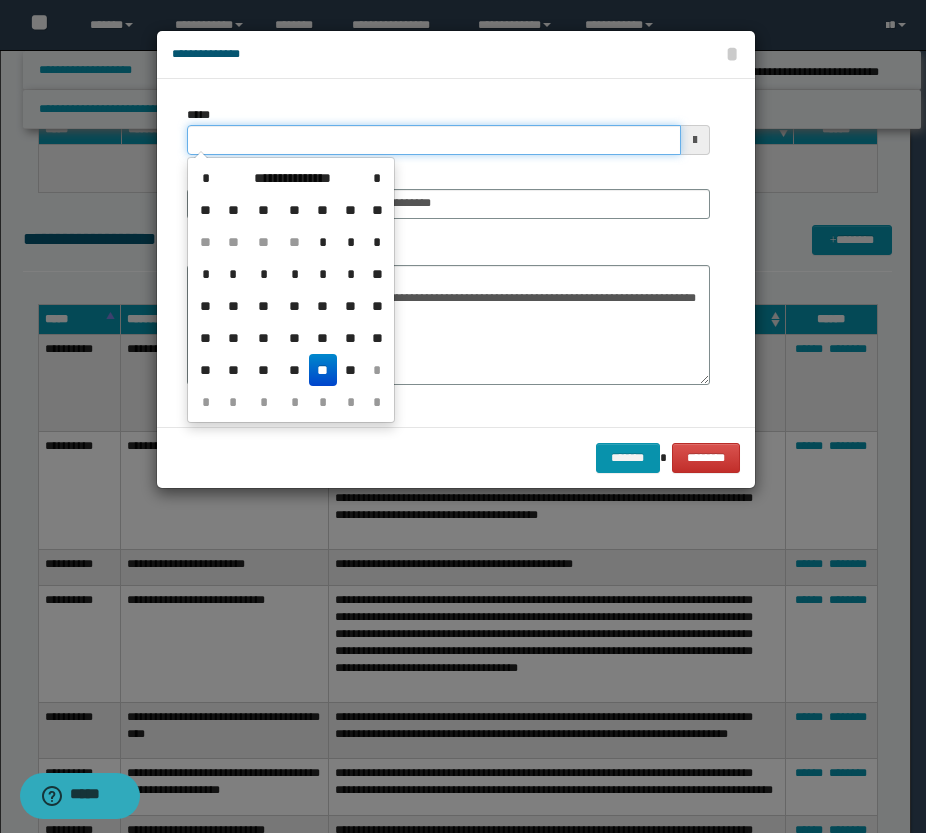 click on "*****" at bounding box center [434, 140] 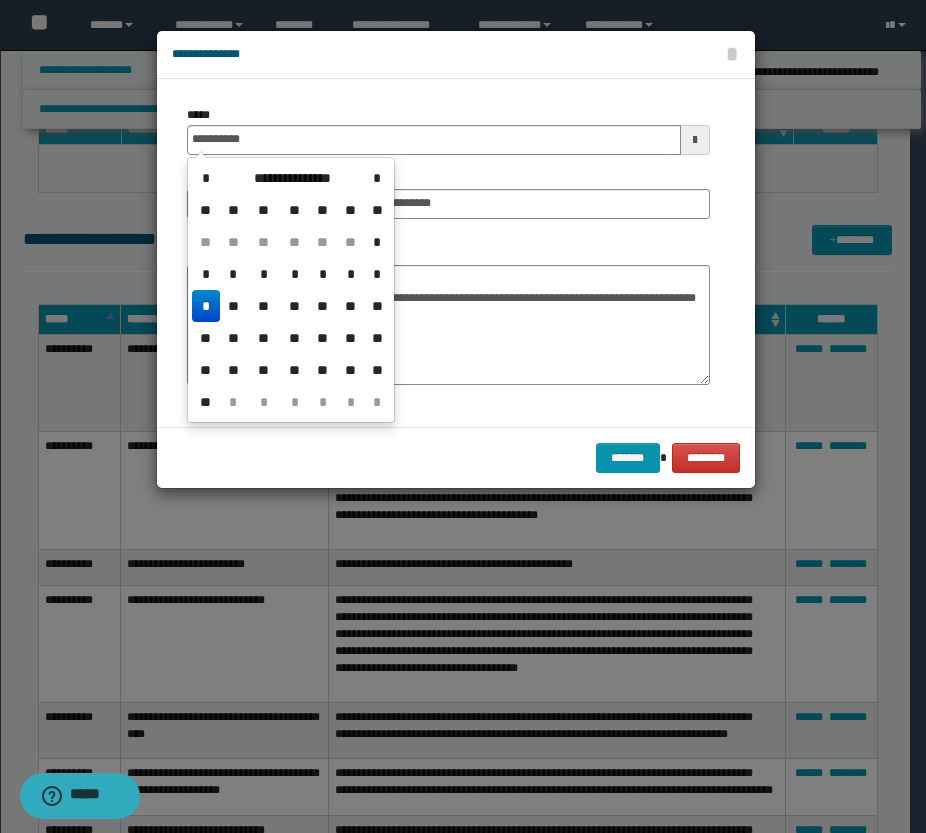 click on "*" at bounding box center [206, 306] 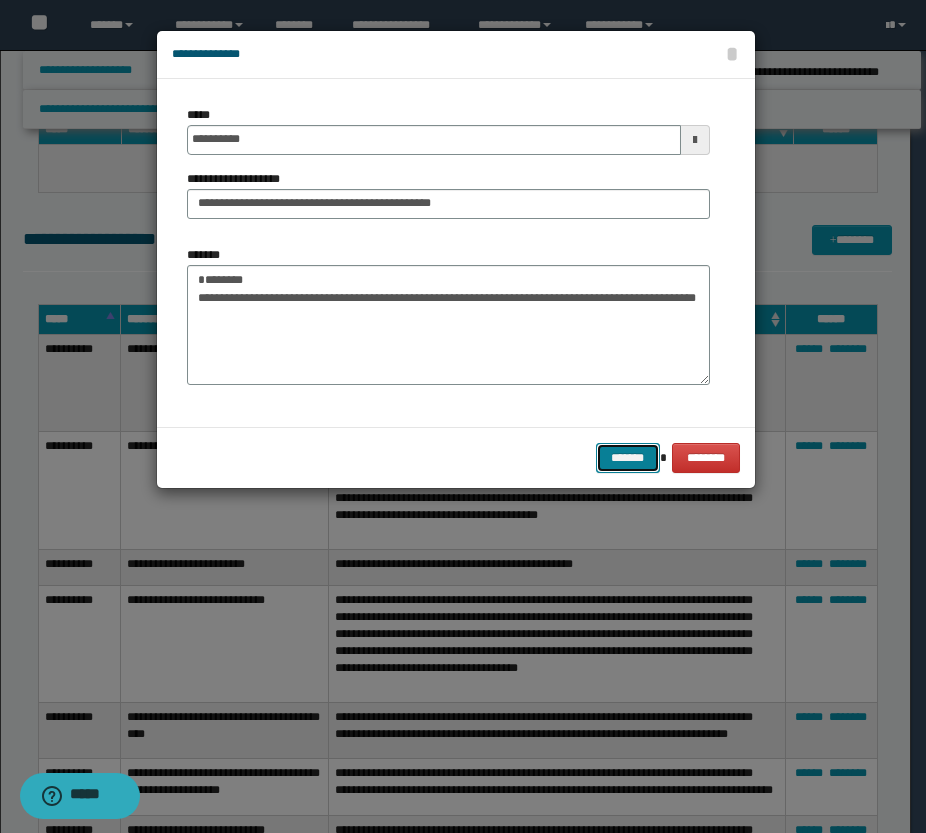 click on "*******" at bounding box center [628, 458] 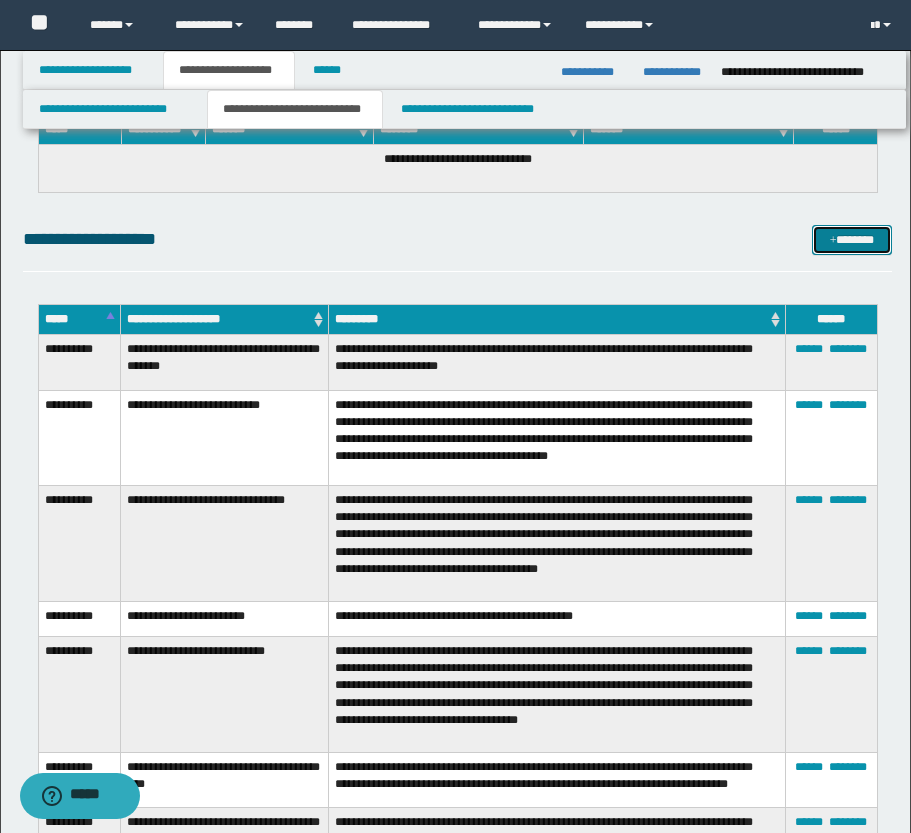 click at bounding box center (833, 241) 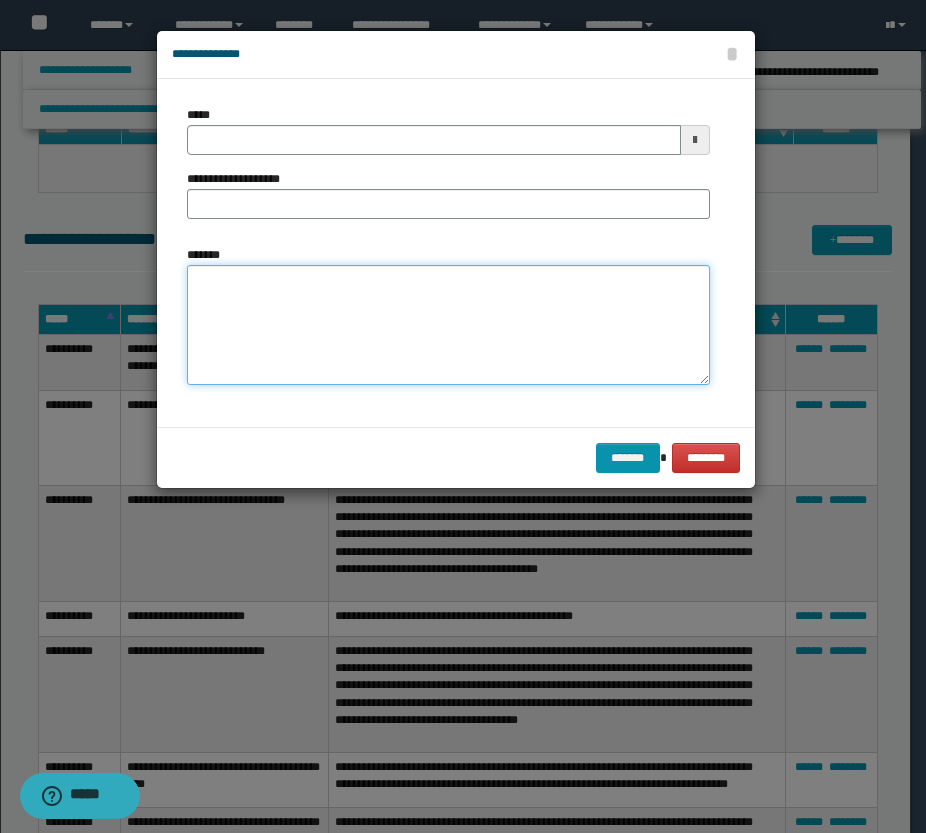 click on "*******" at bounding box center [448, 325] 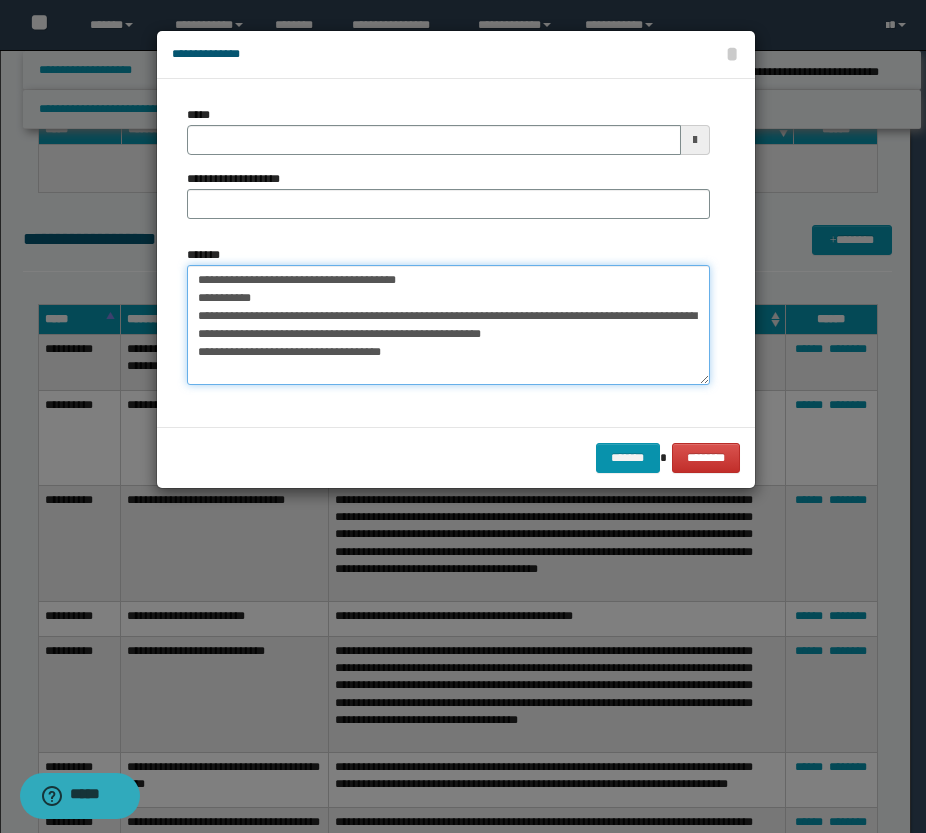 drag, startPoint x: 441, startPoint y: 278, endPoint x: 129, endPoint y: 265, distance: 312.27072 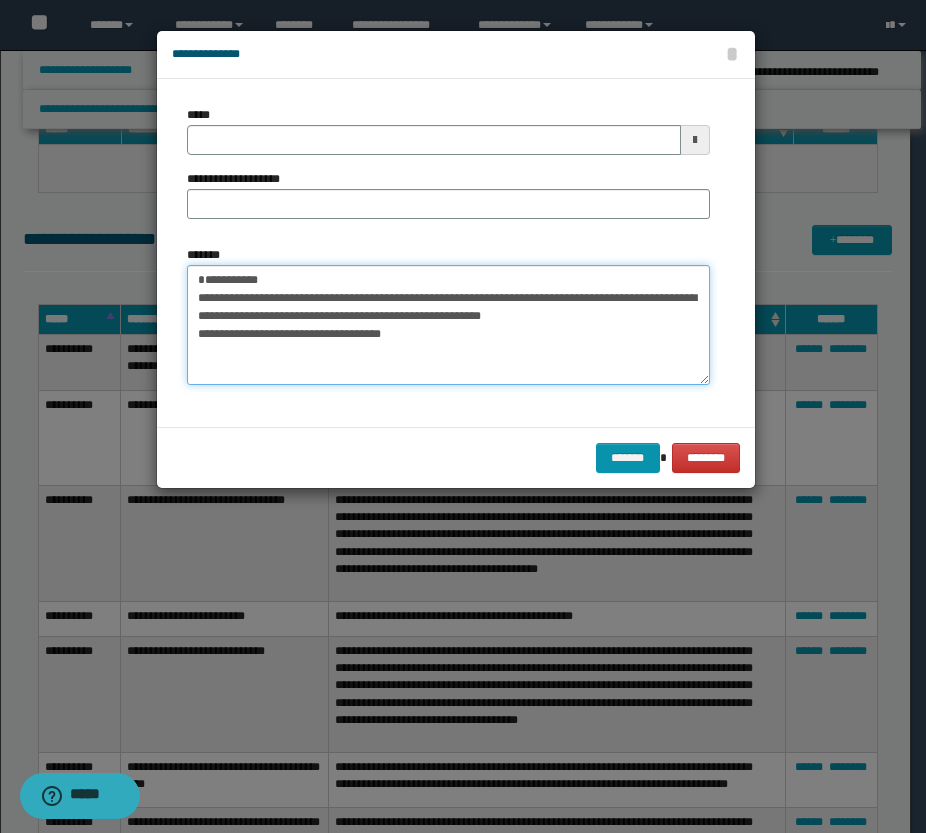 type on "**********" 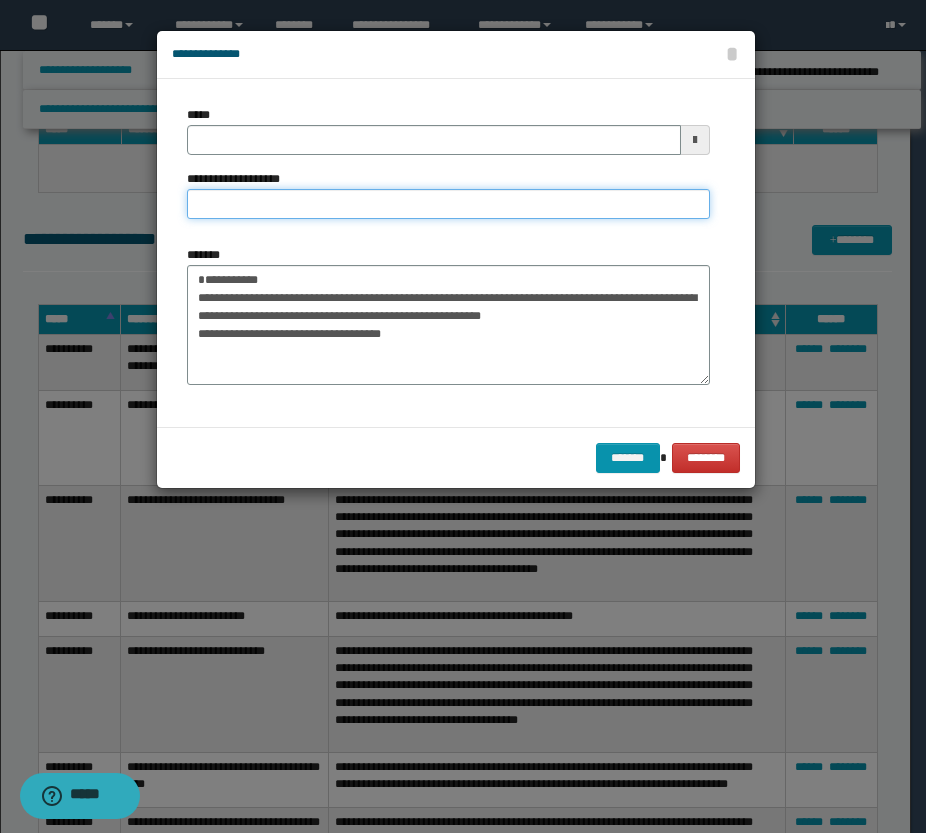 click on "**********" at bounding box center (448, 204) 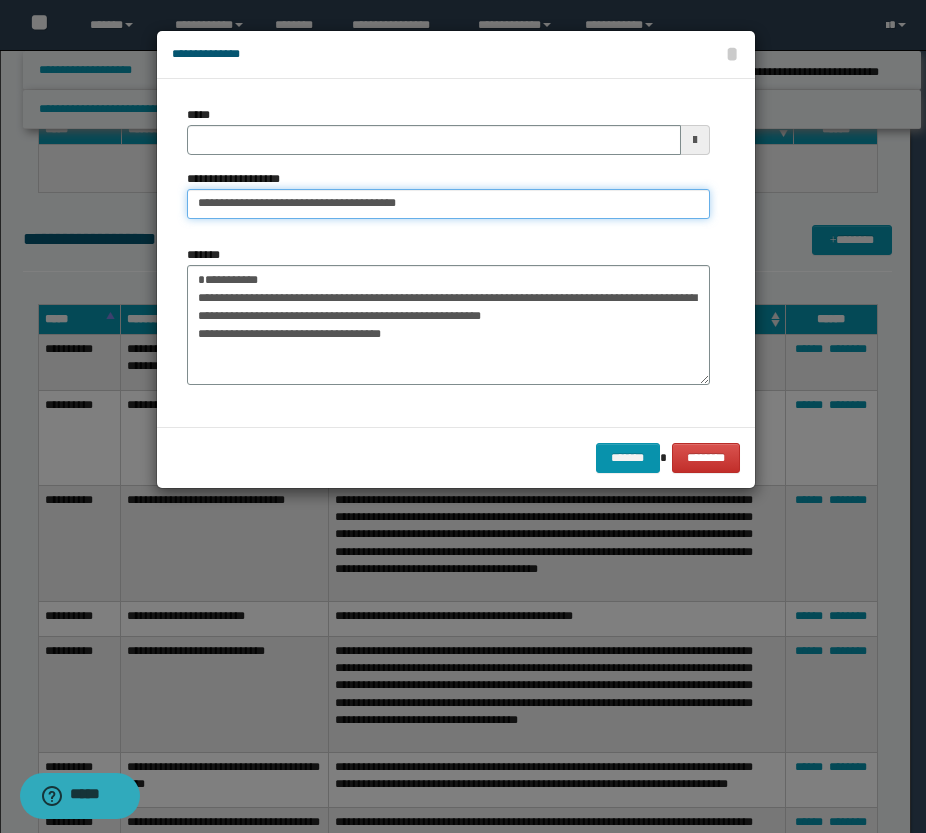 drag, startPoint x: 267, startPoint y: 204, endPoint x: 198, endPoint y: 195, distance: 69.58448 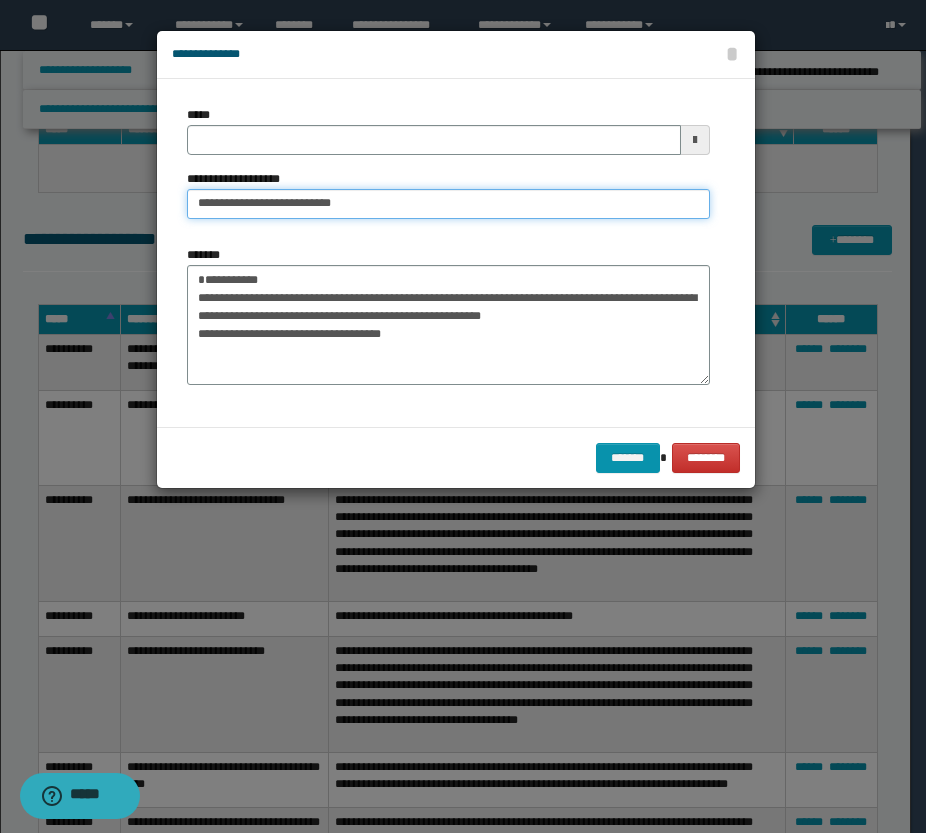 type 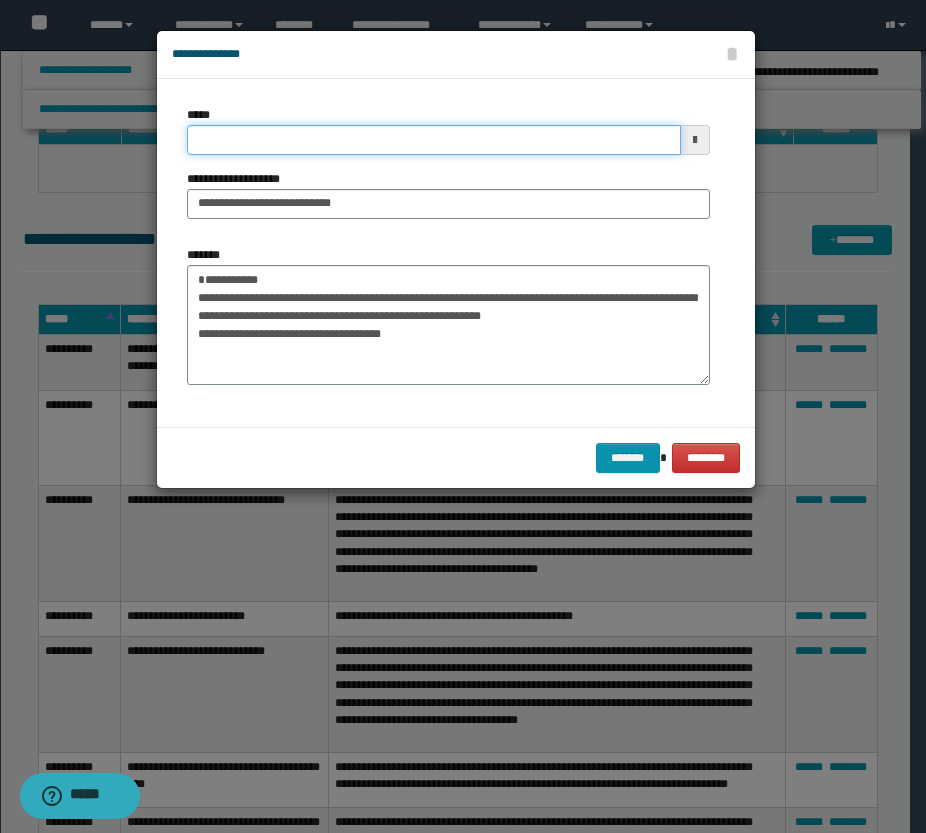 click on "*****" at bounding box center (434, 140) 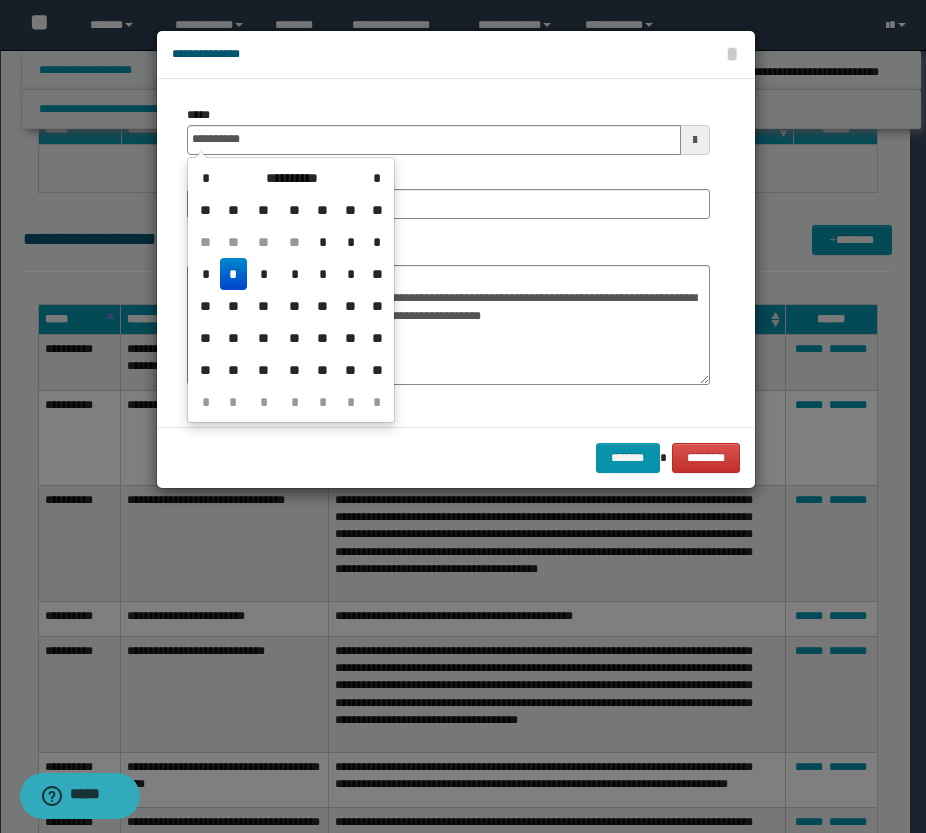 click on "*" at bounding box center (234, 274) 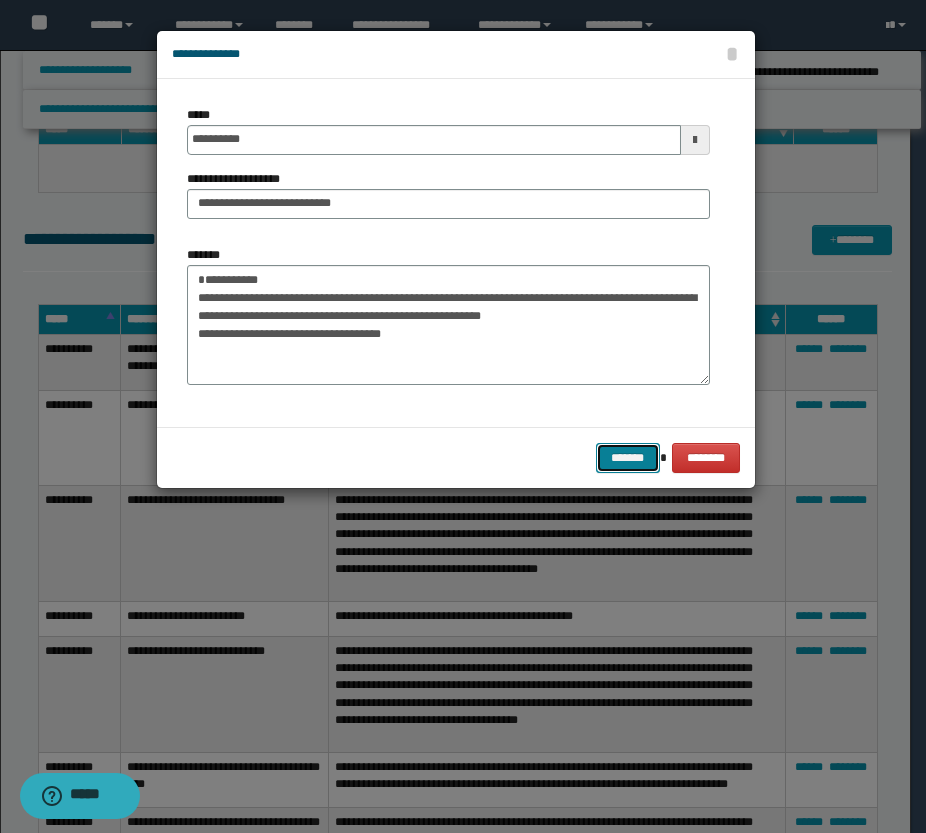 click on "*******" at bounding box center (628, 458) 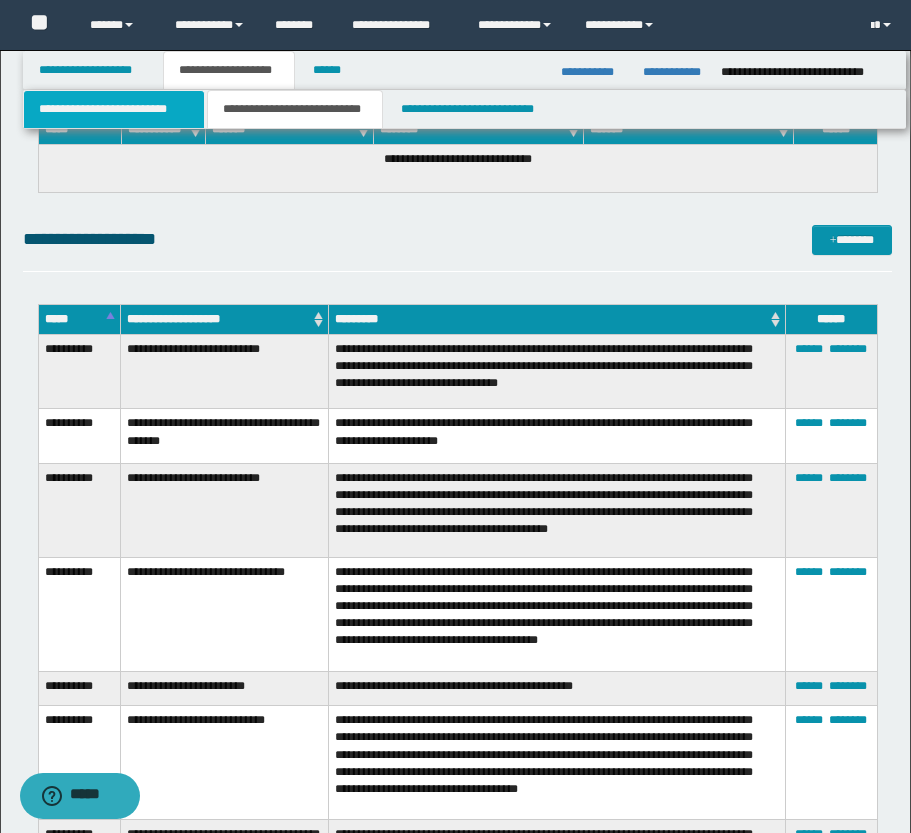 click on "**********" at bounding box center [114, 109] 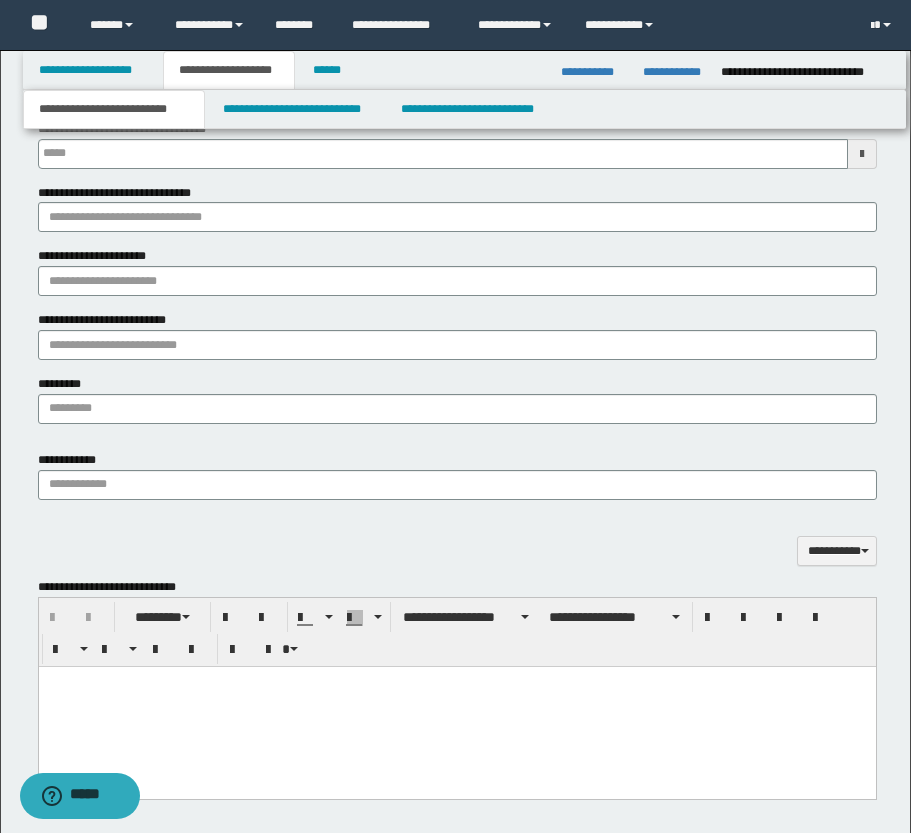 scroll, scrollTop: 1357, scrollLeft: 0, axis: vertical 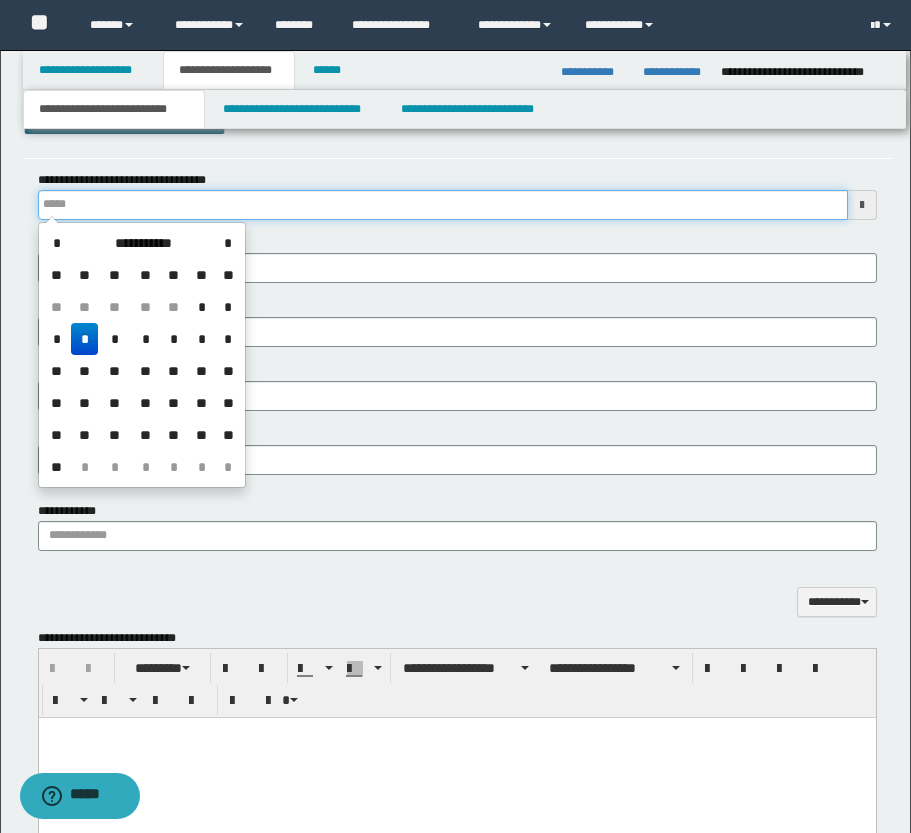 click on "**********" at bounding box center (443, 205) 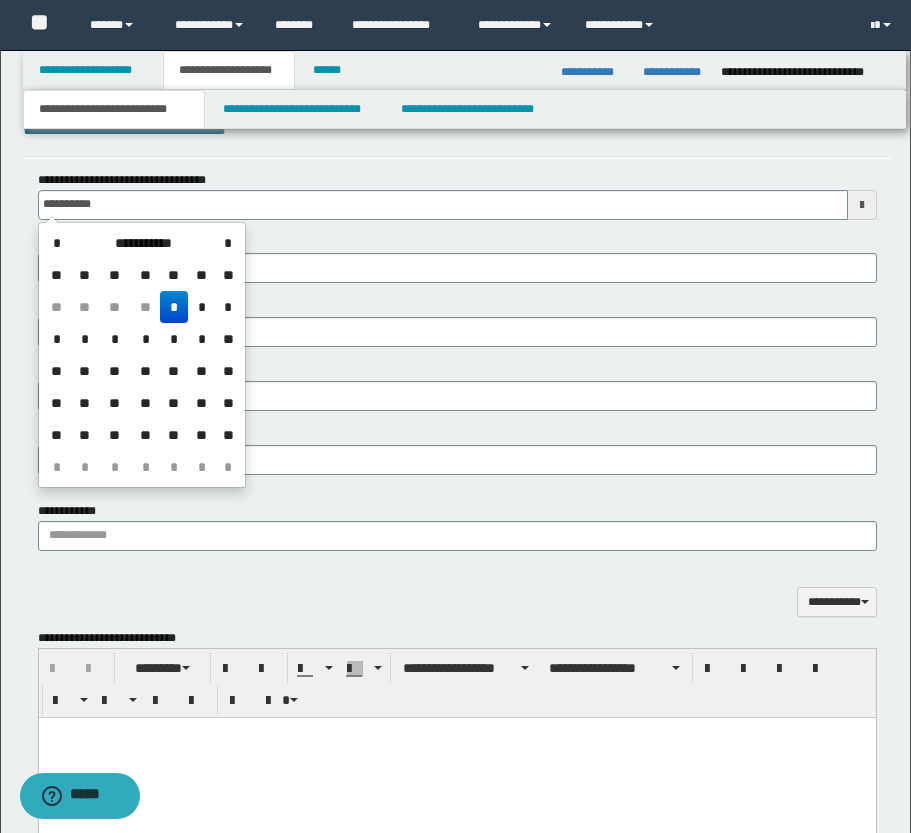 click on "*" at bounding box center [174, 307] 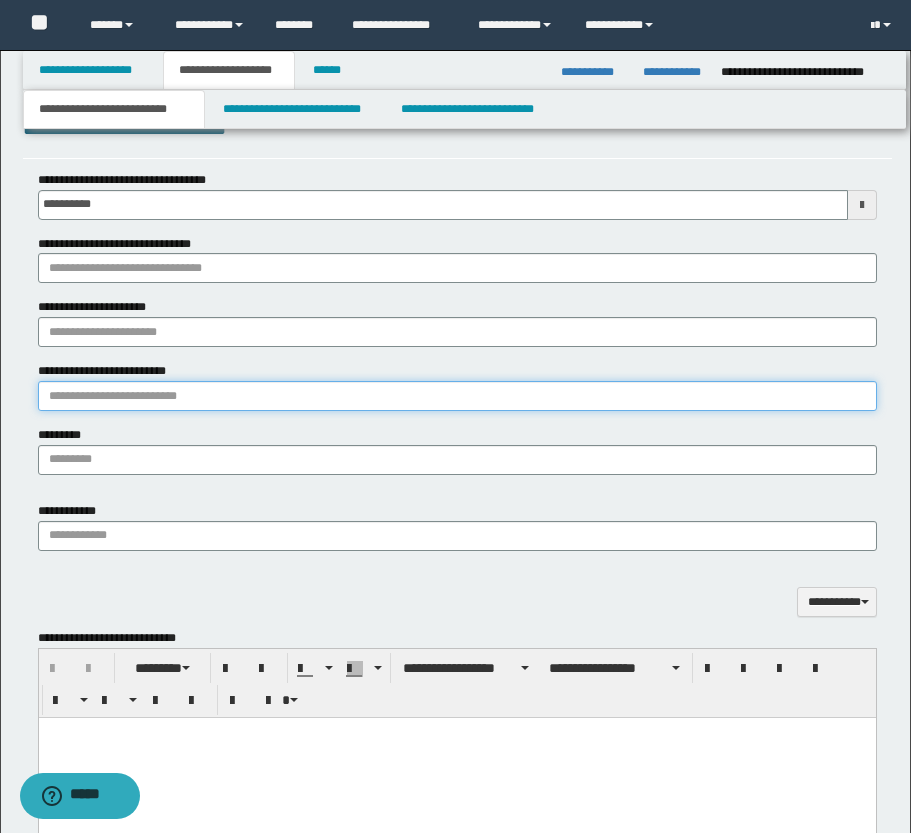 click on "**********" at bounding box center (457, 396) 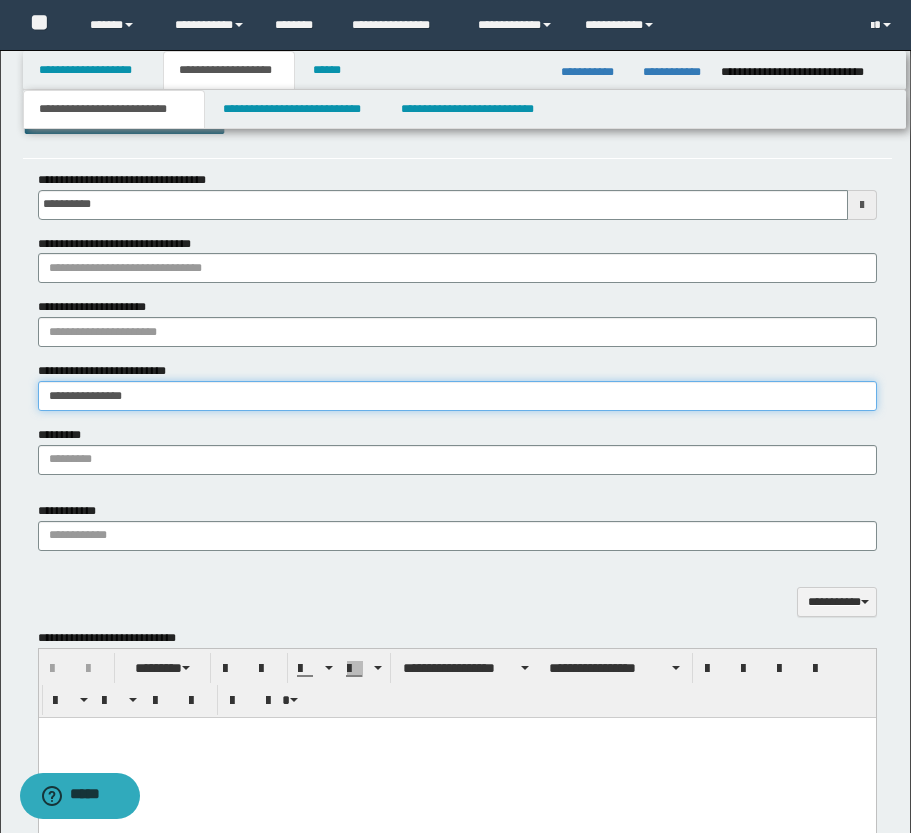 type on "**********" 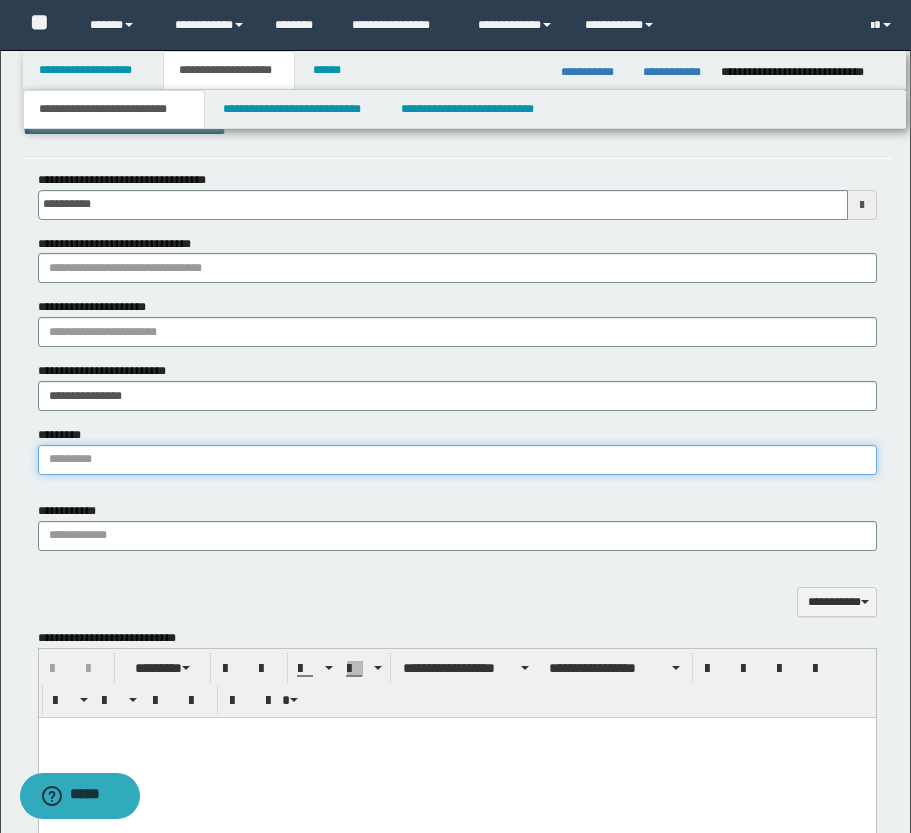 click on "*********" at bounding box center (457, 460) 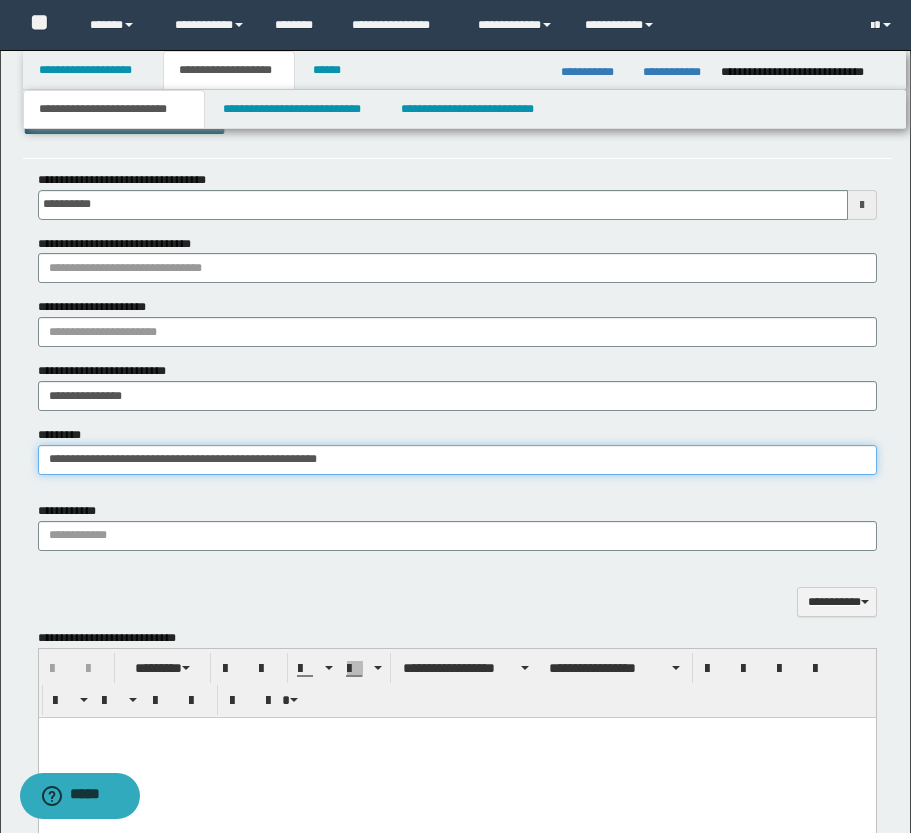 type on "**********" 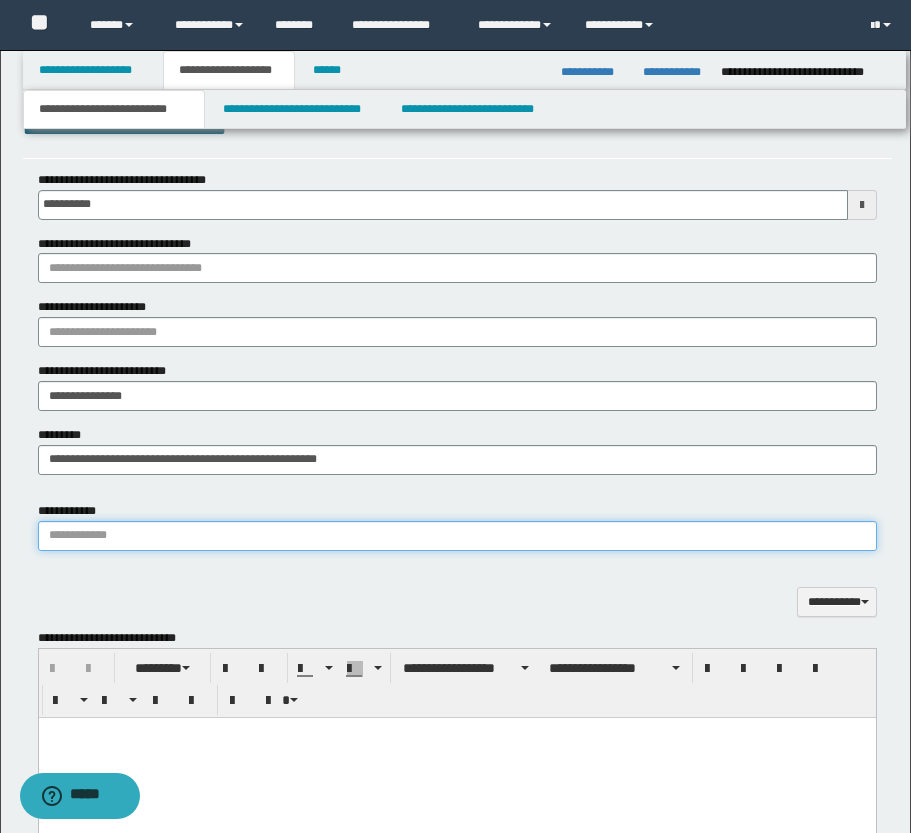 click on "**********" at bounding box center [457, 536] 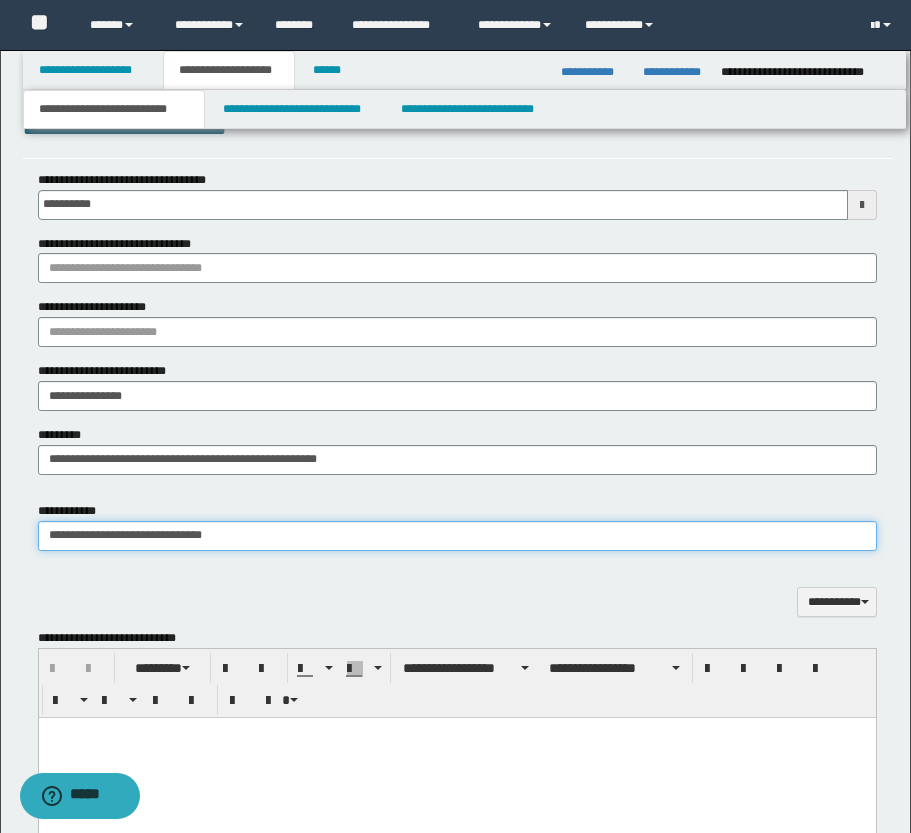 type on "**********" 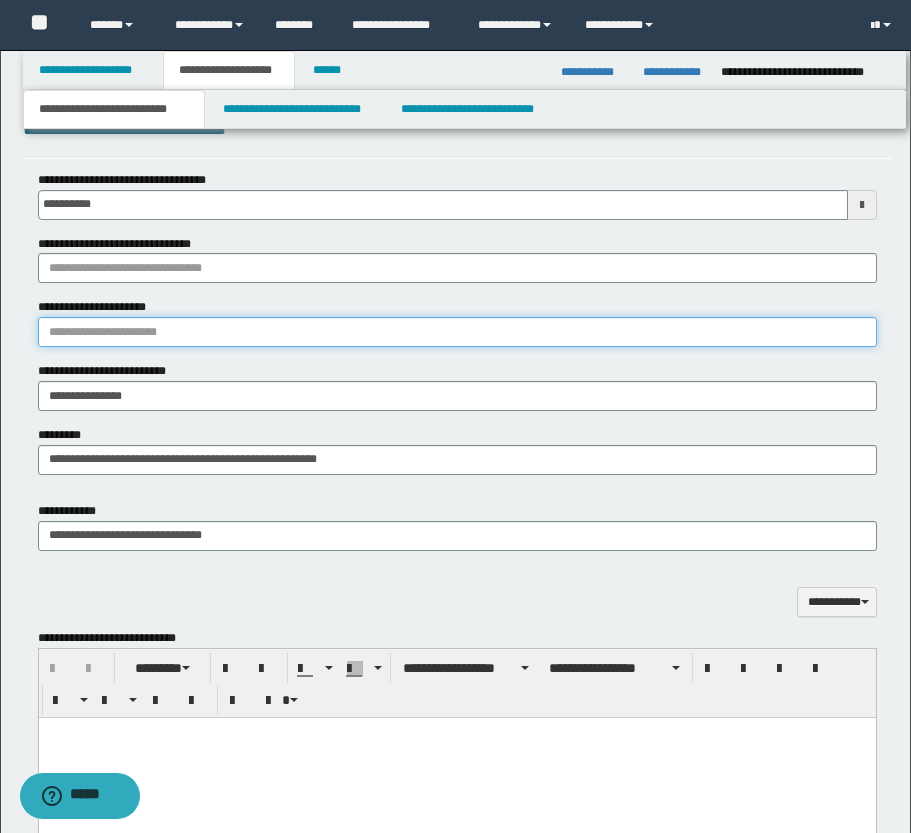 click on "**********" at bounding box center [457, 332] 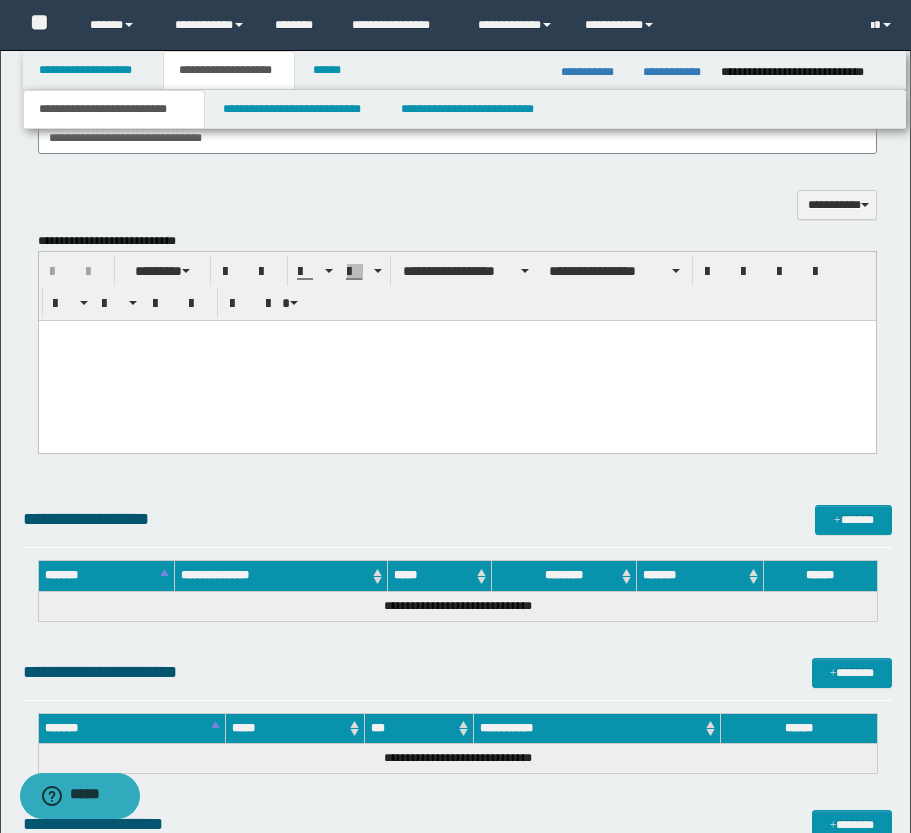 scroll, scrollTop: 1757, scrollLeft: 0, axis: vertical 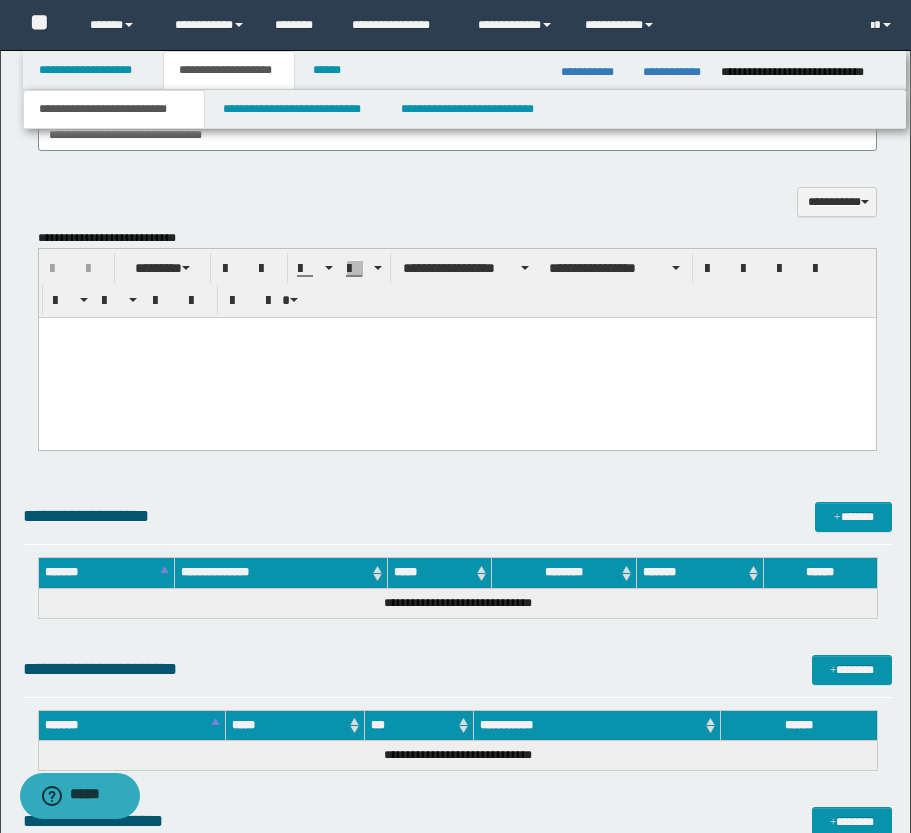 type on "**********" 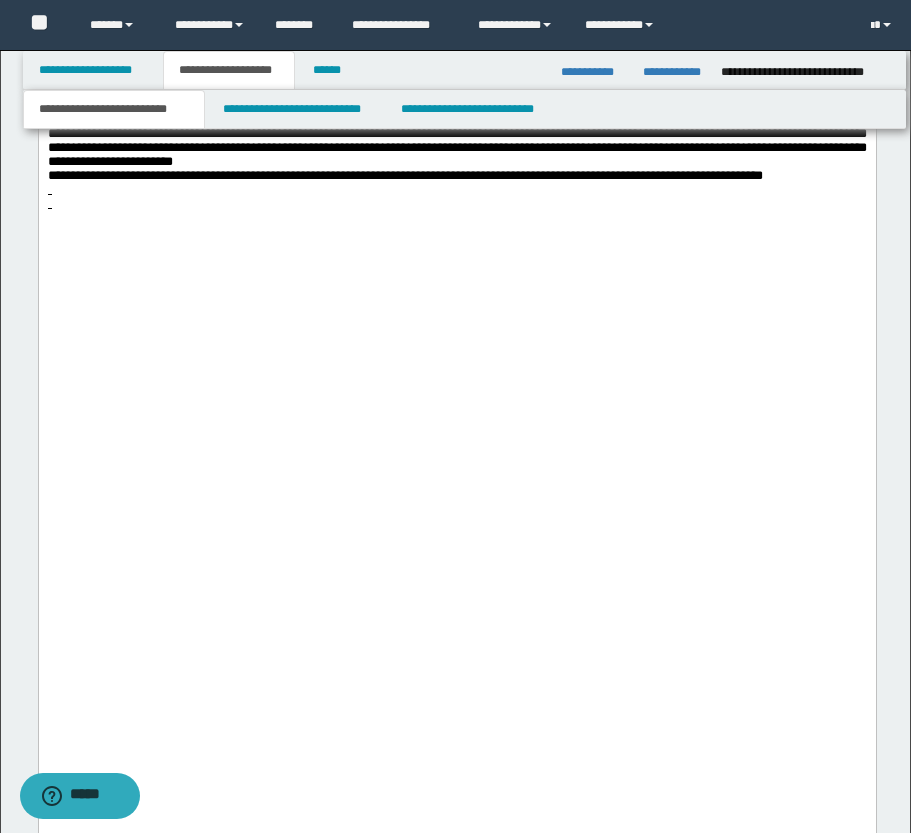 scroll, scrollTop: 4728, scrollLeft: 0, axis: vertical 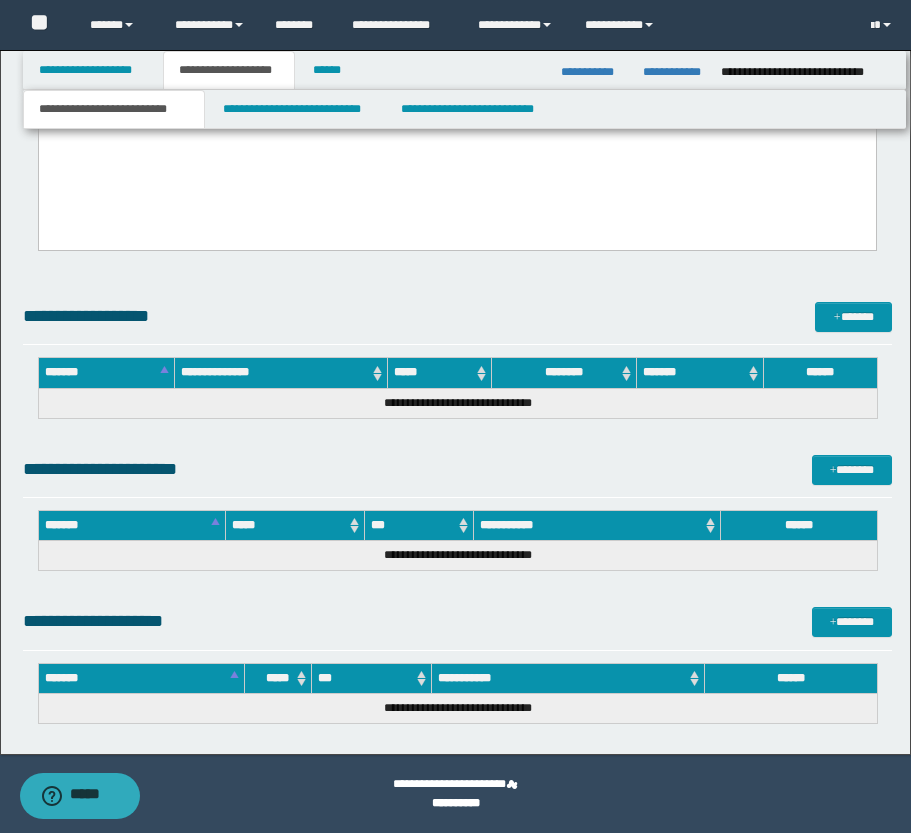 drag, startPoint x: 50, startPoint y: -2638, endPoint x: 338, endPoint y: 880, distance: 3529.7688 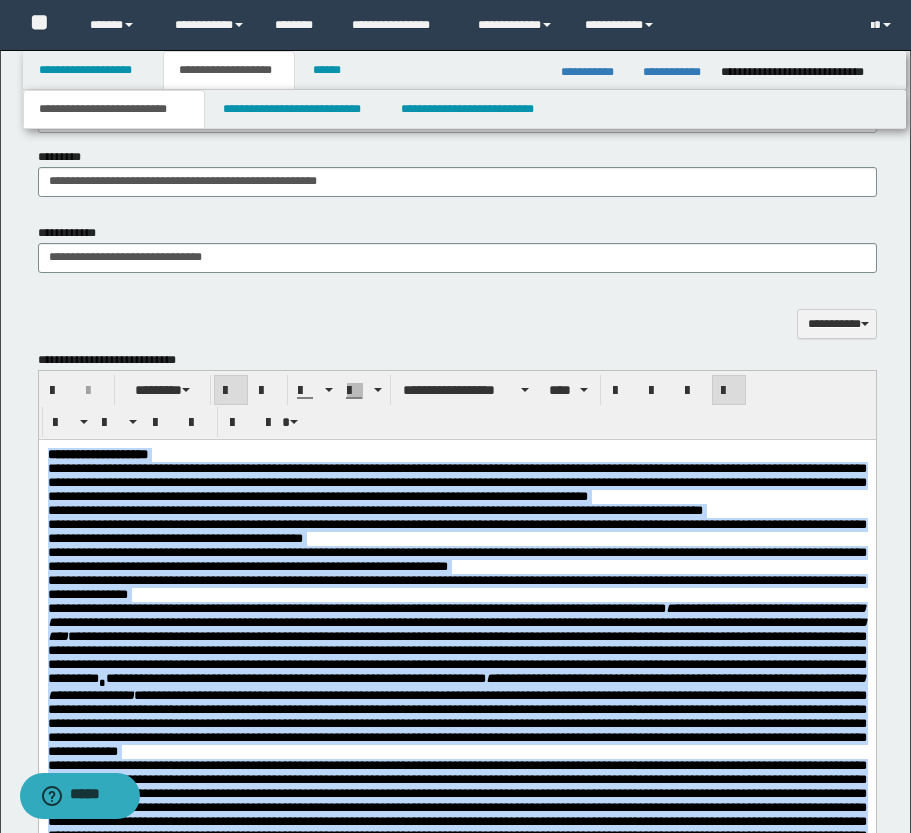 scroll, scrollTop: 1628, scrollLeft: 0, axis: vertical 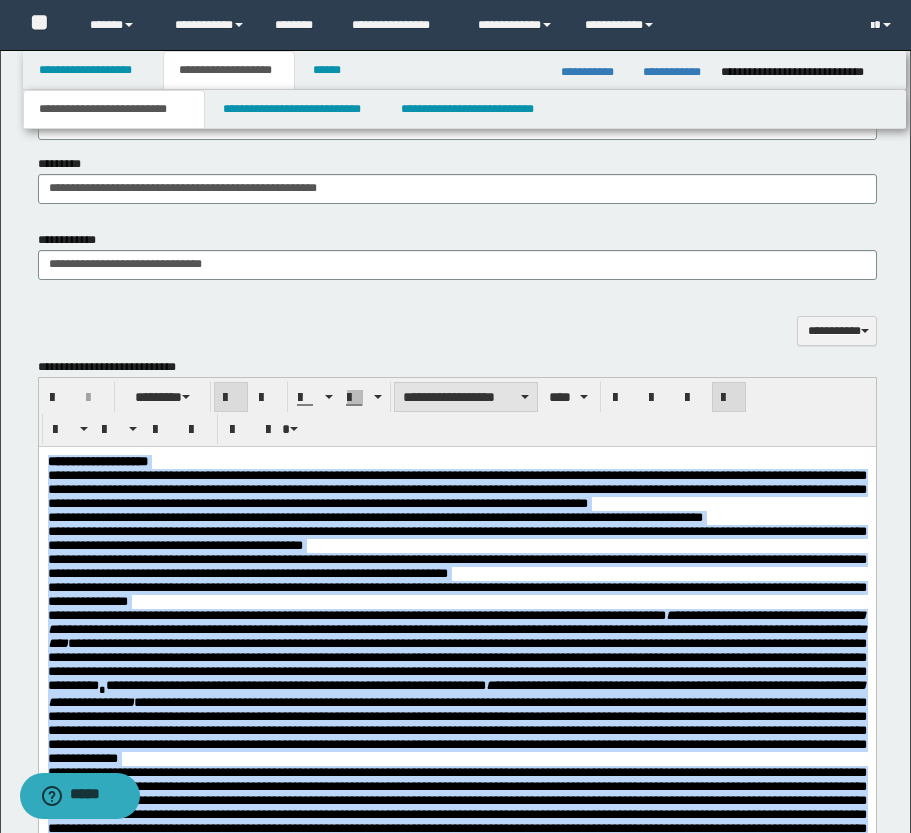 click on "**********" at bounding box center (466, 397) 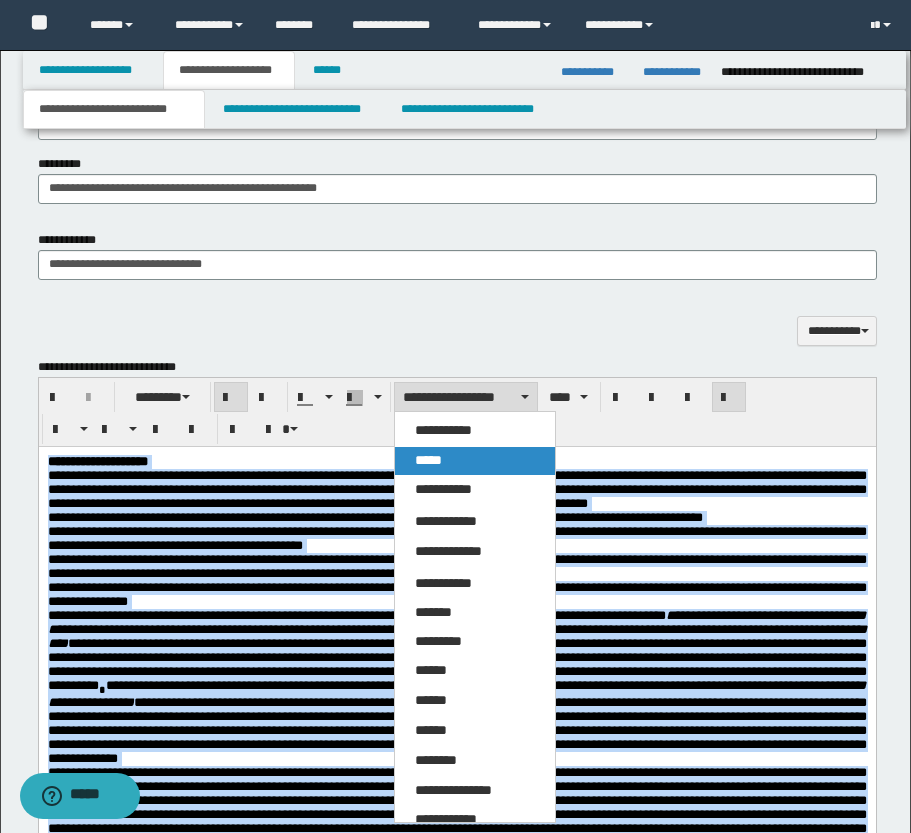 drag, startPoint x: 458, startPoint y: 453, endPoint x: 410, endPoint y: 10, distance: 445.59286 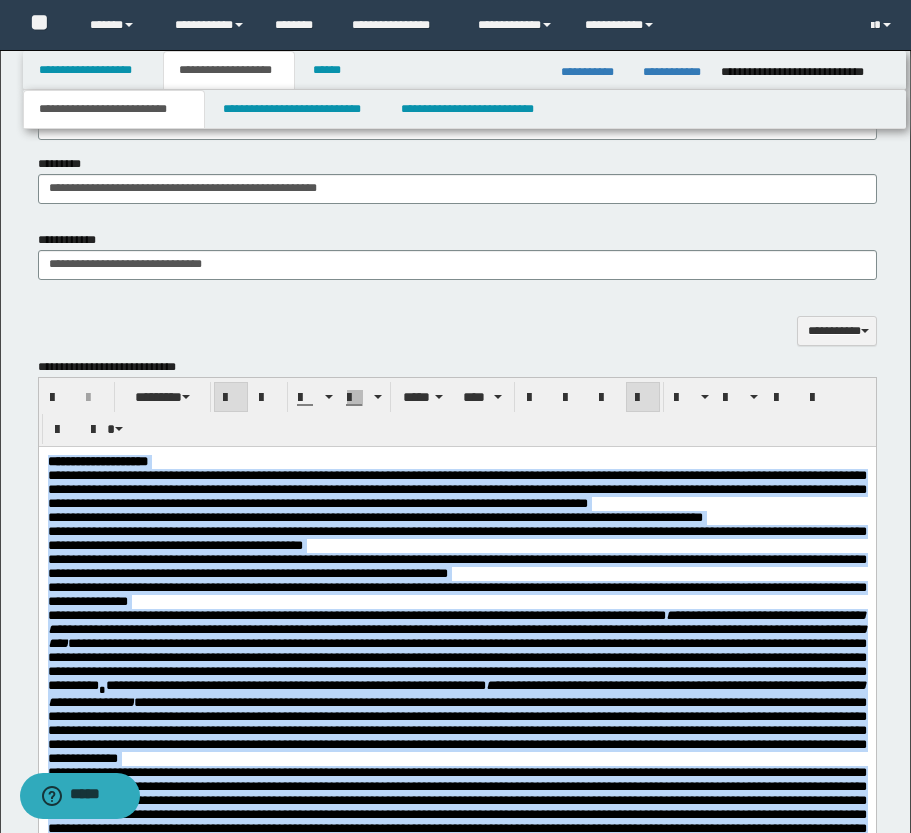 click on "**********" at bounding box center (456, 539) 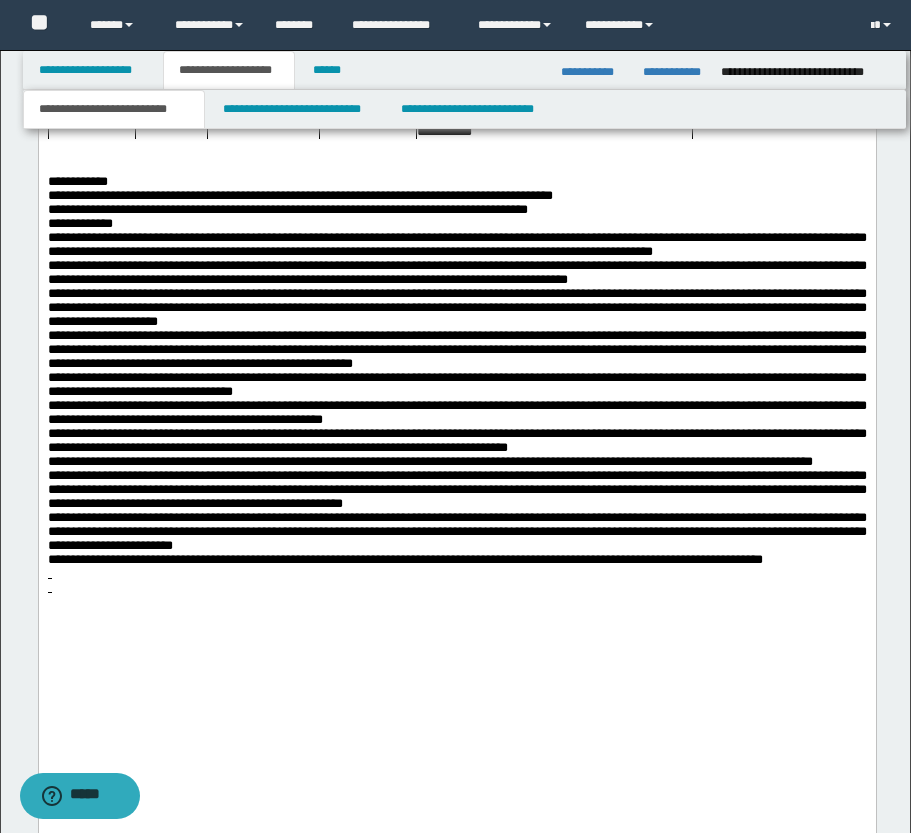 scroll, scrollTop: 3728, scrollLeft: 0, axis: vertical 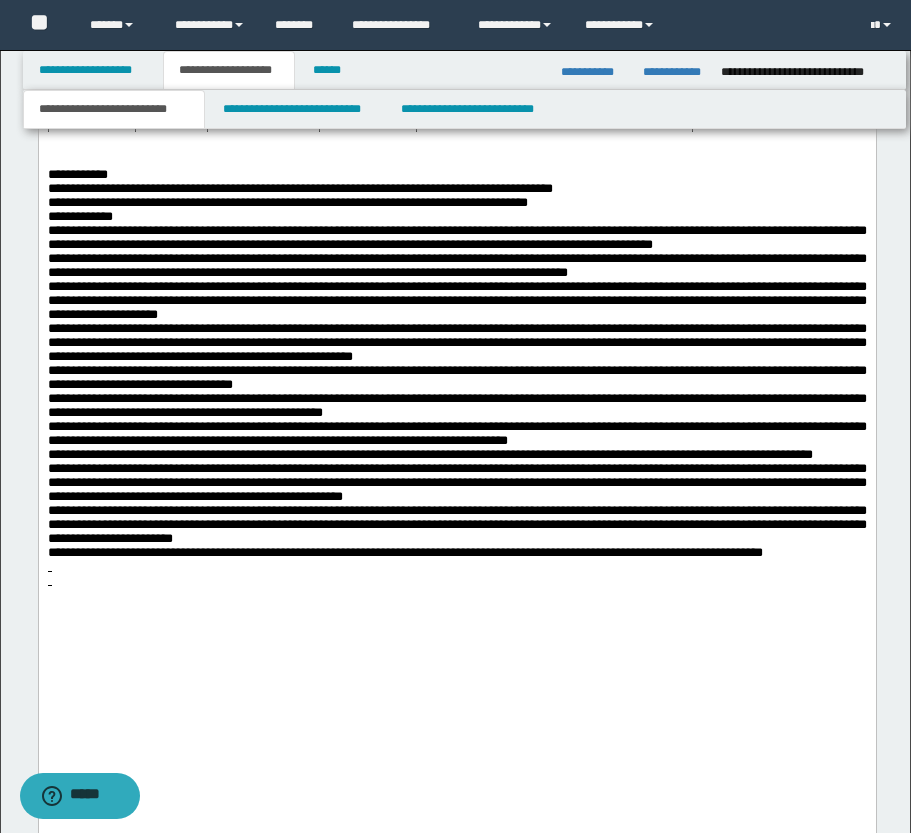 click at bounding box center [456, 140] 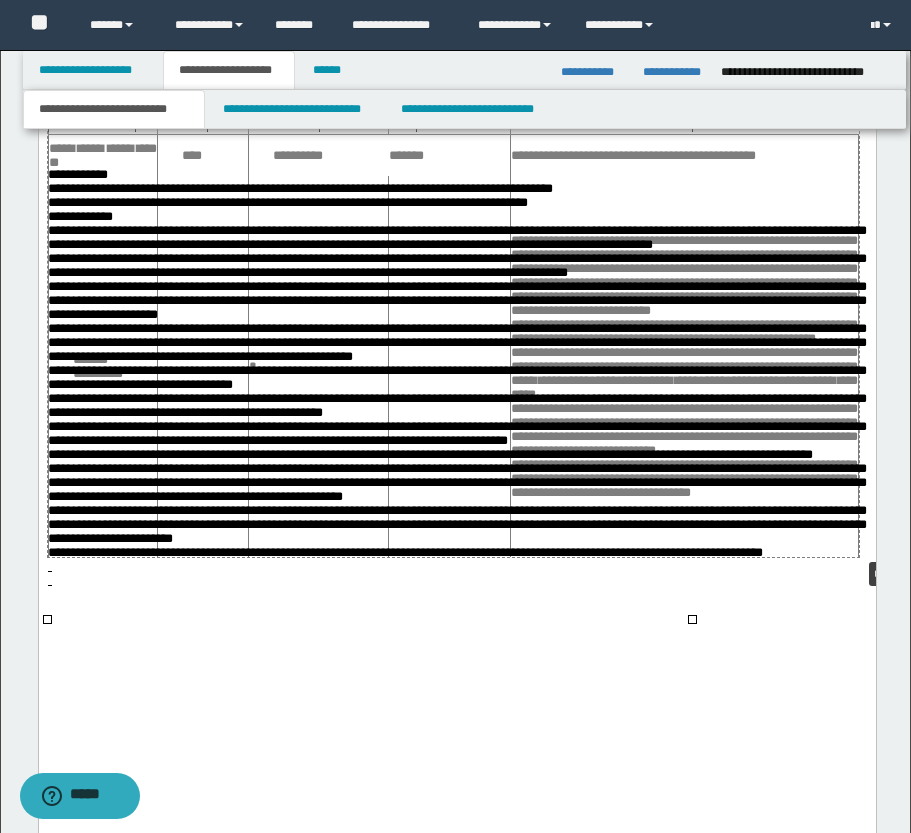drag, startPoint x: 692, startPoint y: 620, endPoint x: 858, endPoint y: 558, distance: 177.20045 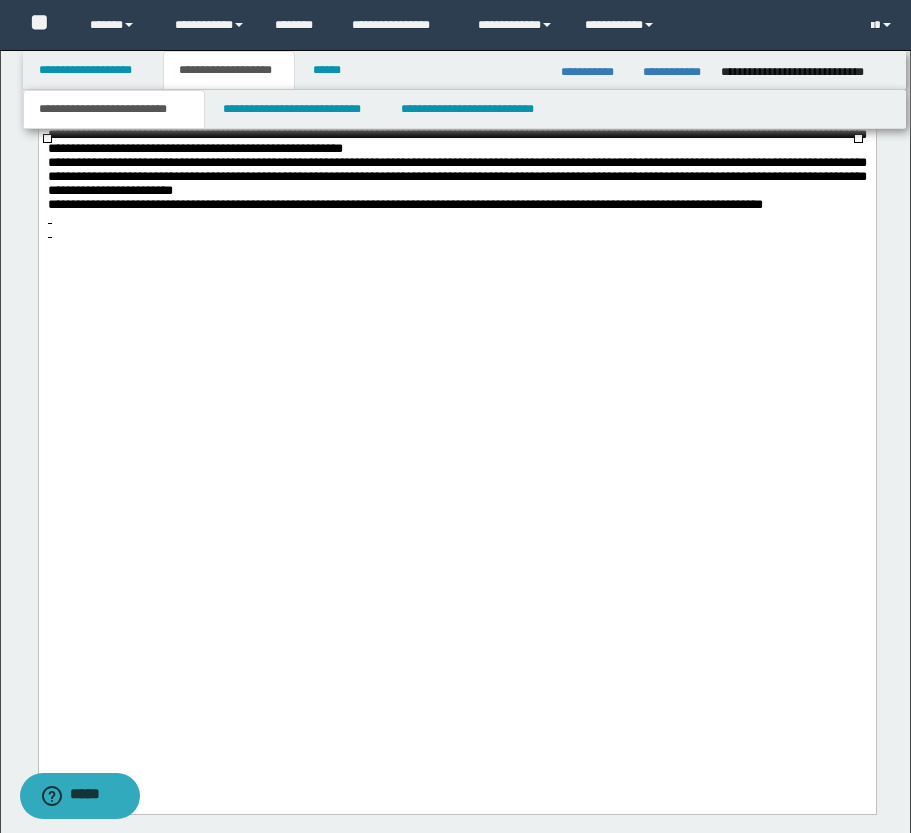 scroll, scrollTop: 4311, scrollLeft: 0, axis: vertical 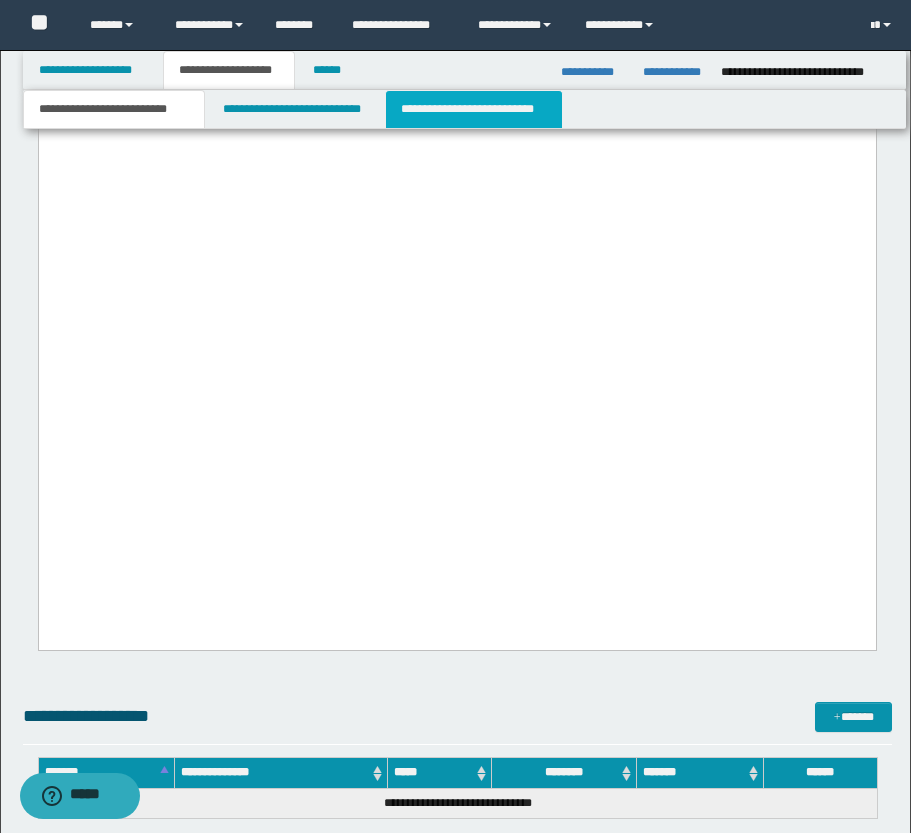 click on "**********" at bounding box center (474, 109) 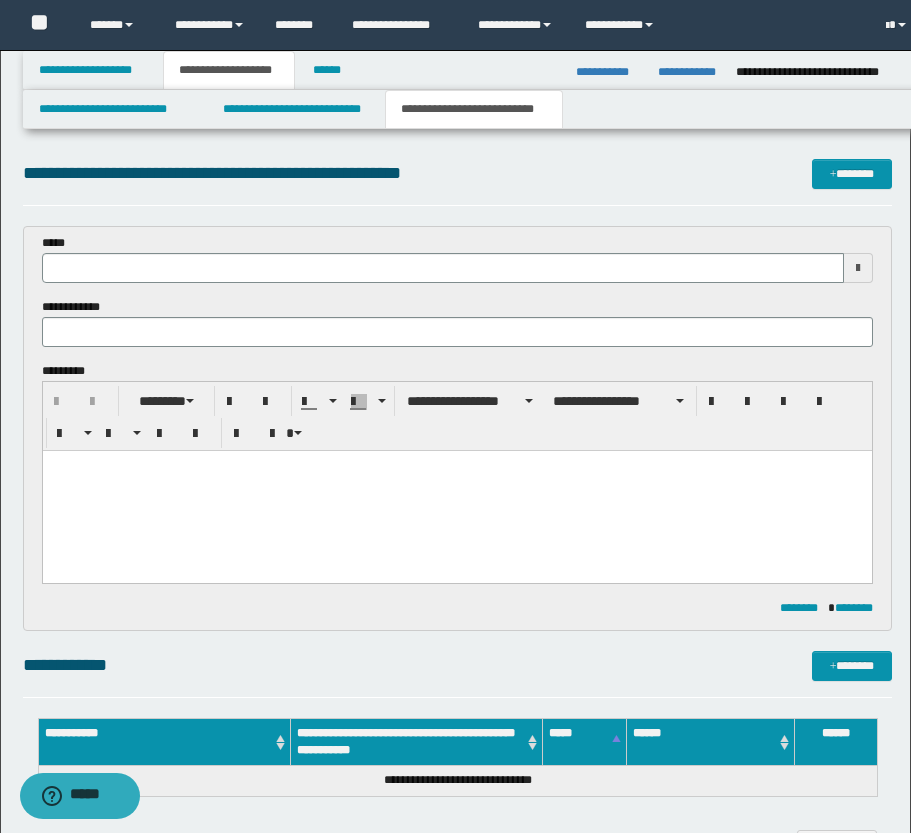 scroll, scrollTop: 0, scrollLeft: 0, axis: both 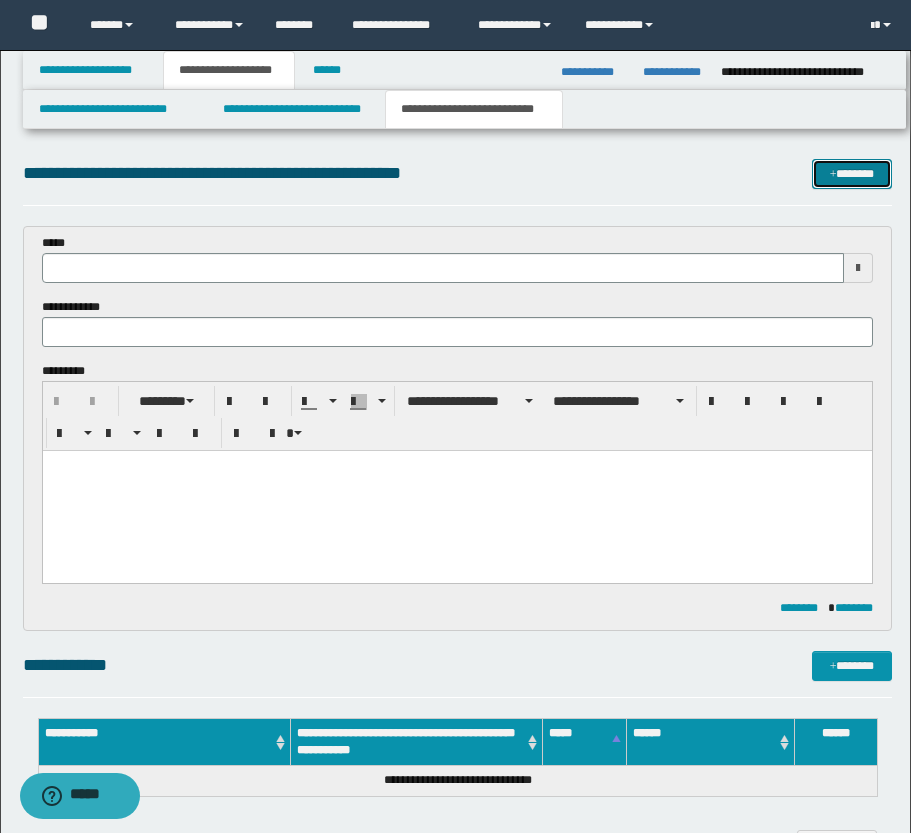 click at bounding box center [833, 175] 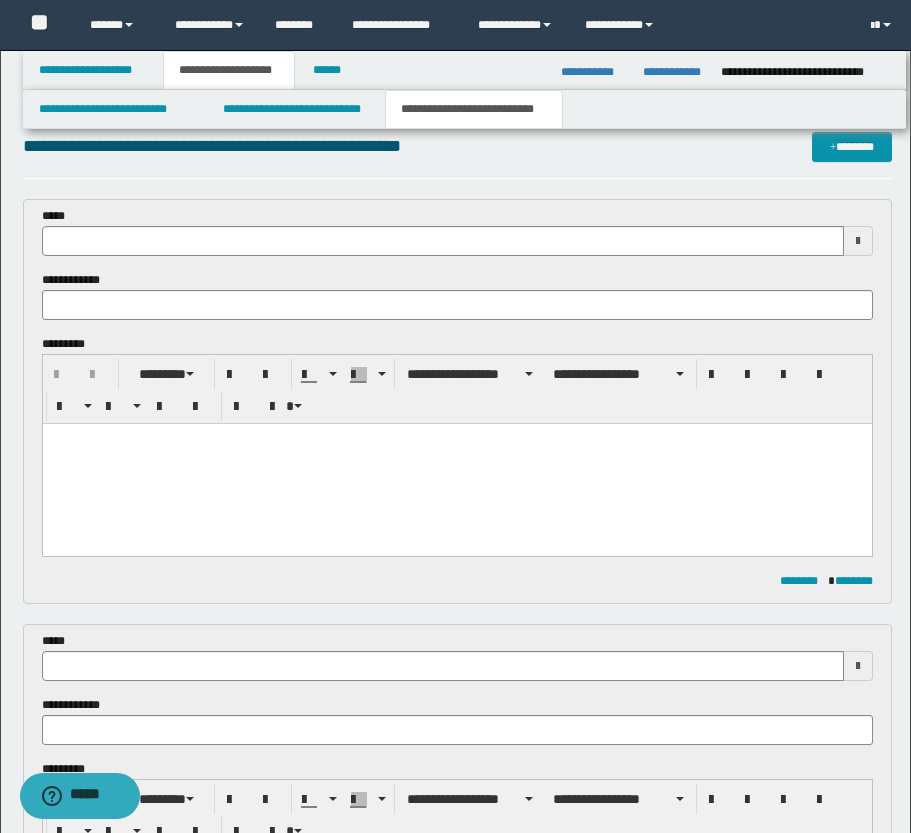 scroll, scrollTop: 0, scrollLeft: 0, axis: both 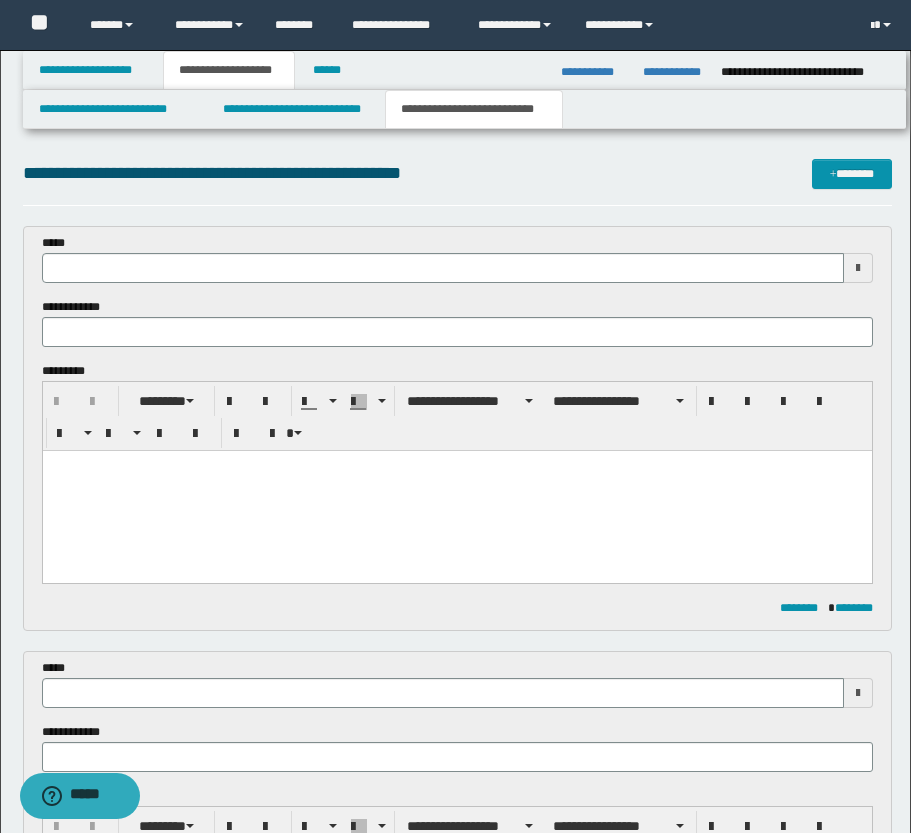 click at bounding box center (456, 466) 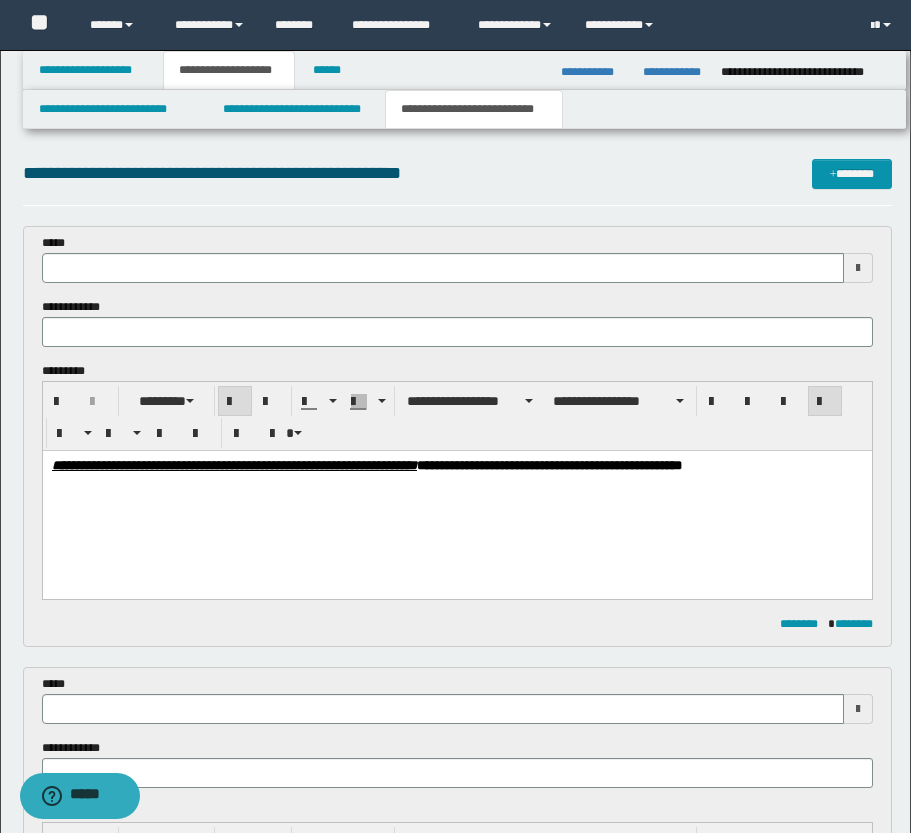 type 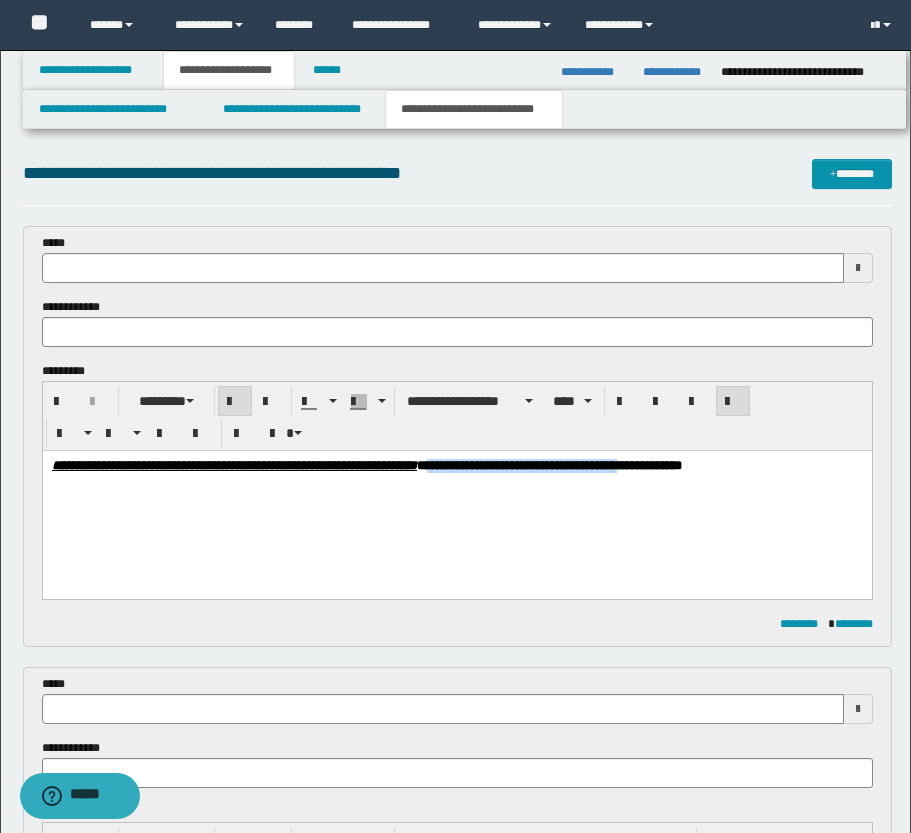 drag, startPoint x: 633, startPoint y: 464, endPoint x: 860, endPoint y: 472, distance: 227.14093 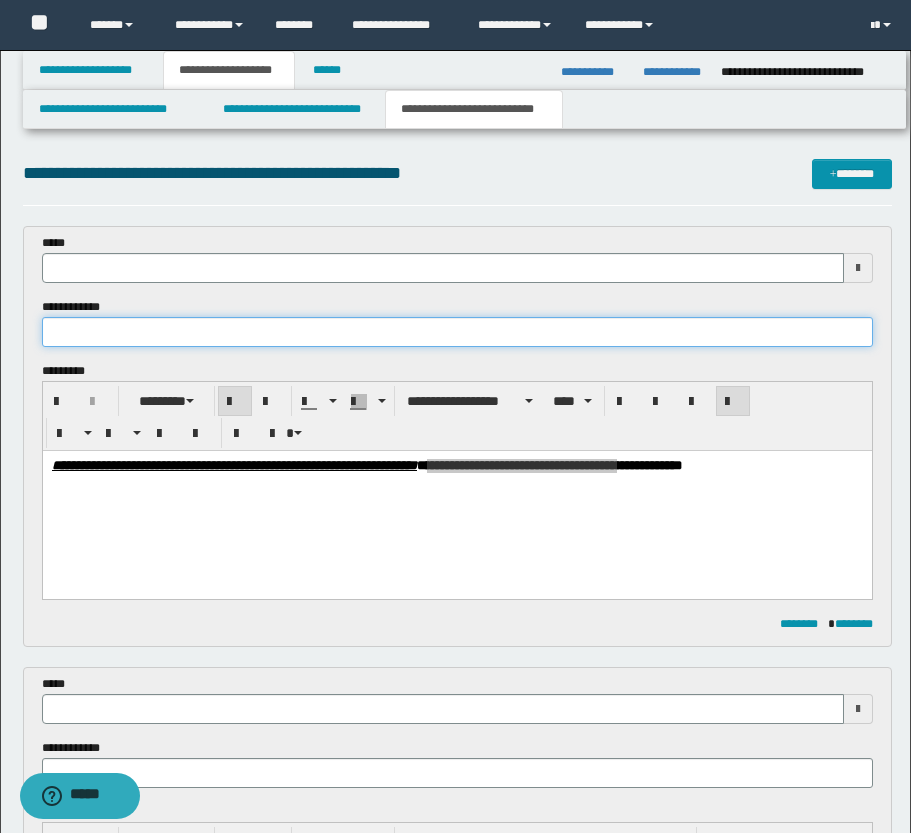 click at bounding box center [457, 332] 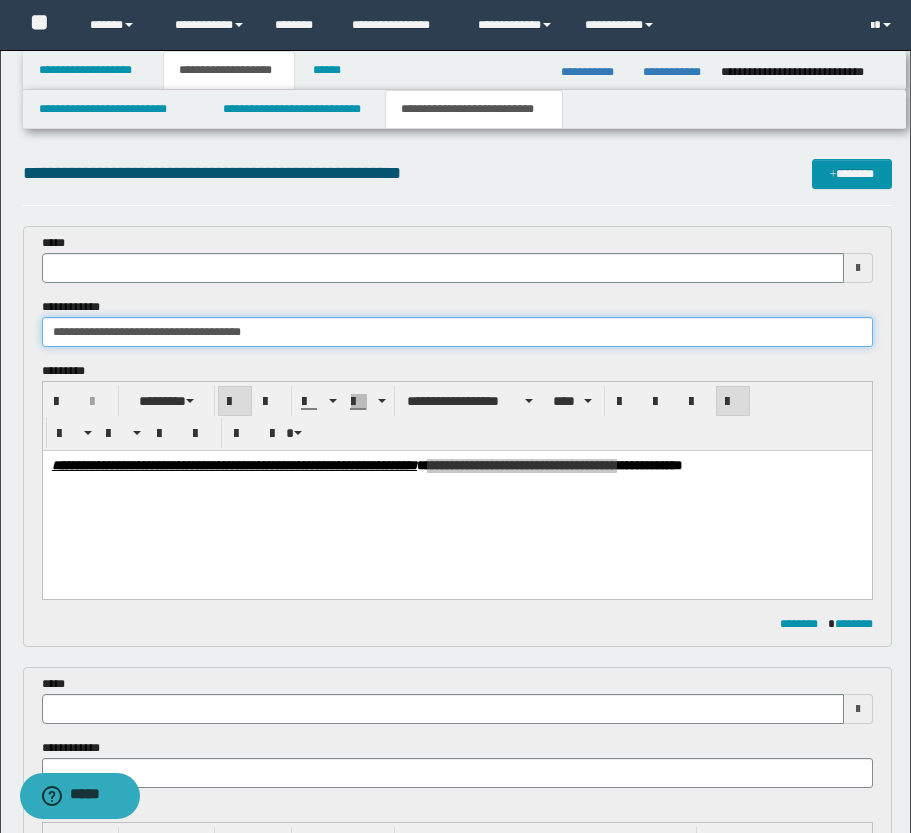 type on "**********" 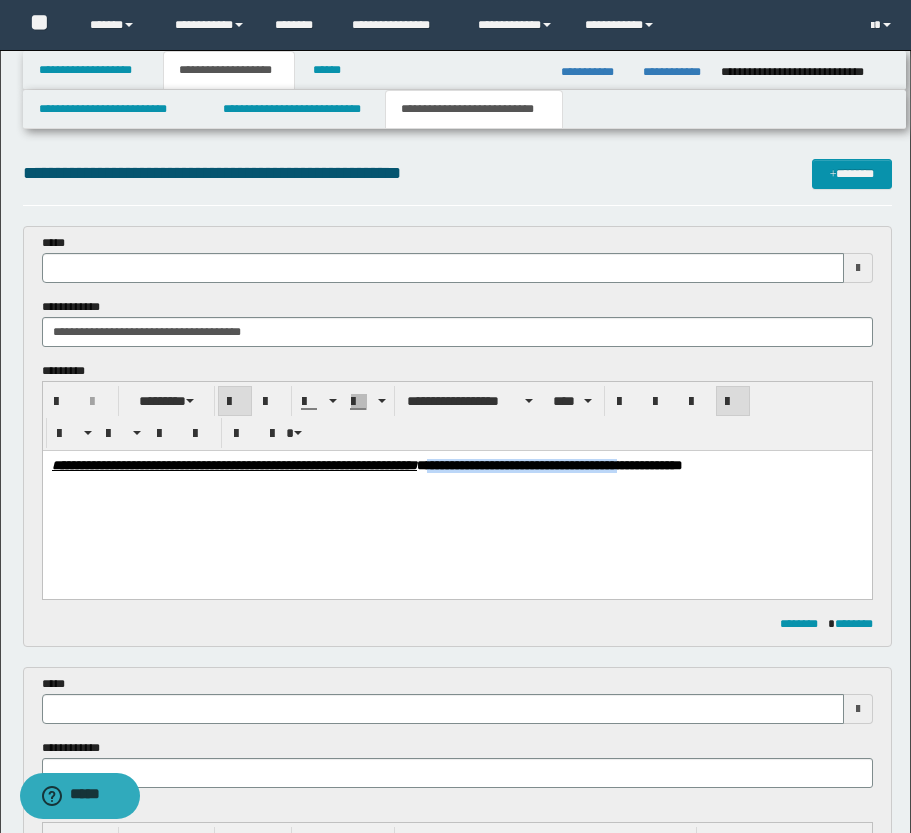 click on "**********" at bounding box center [456, 491] 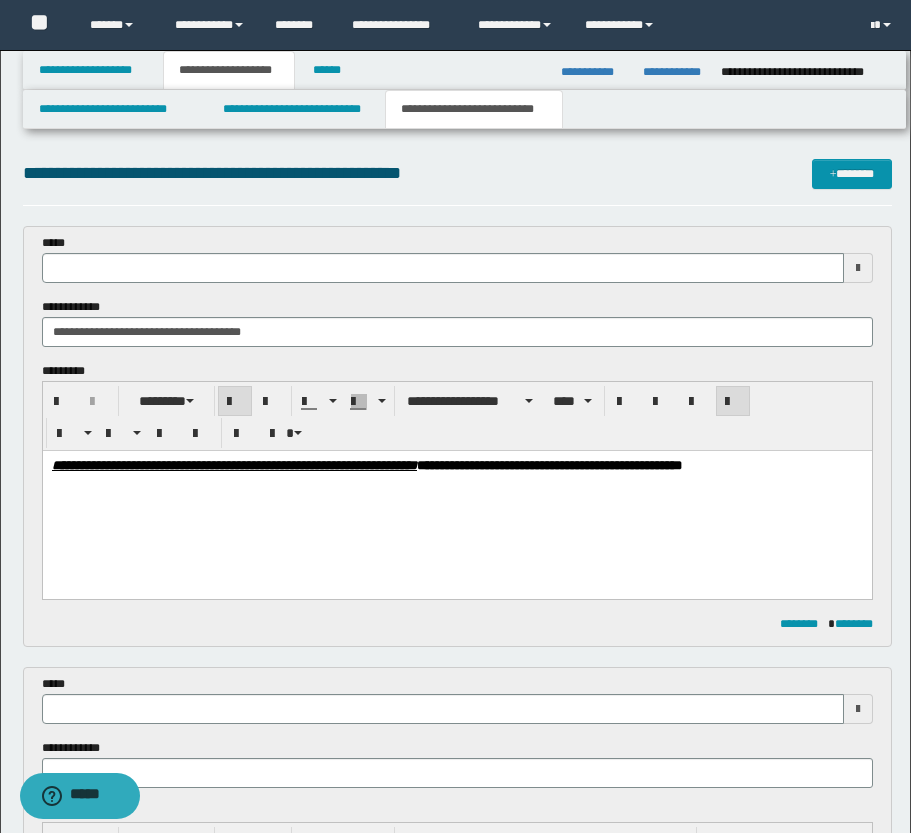 click on "**********" at bounding box center (456, 491) 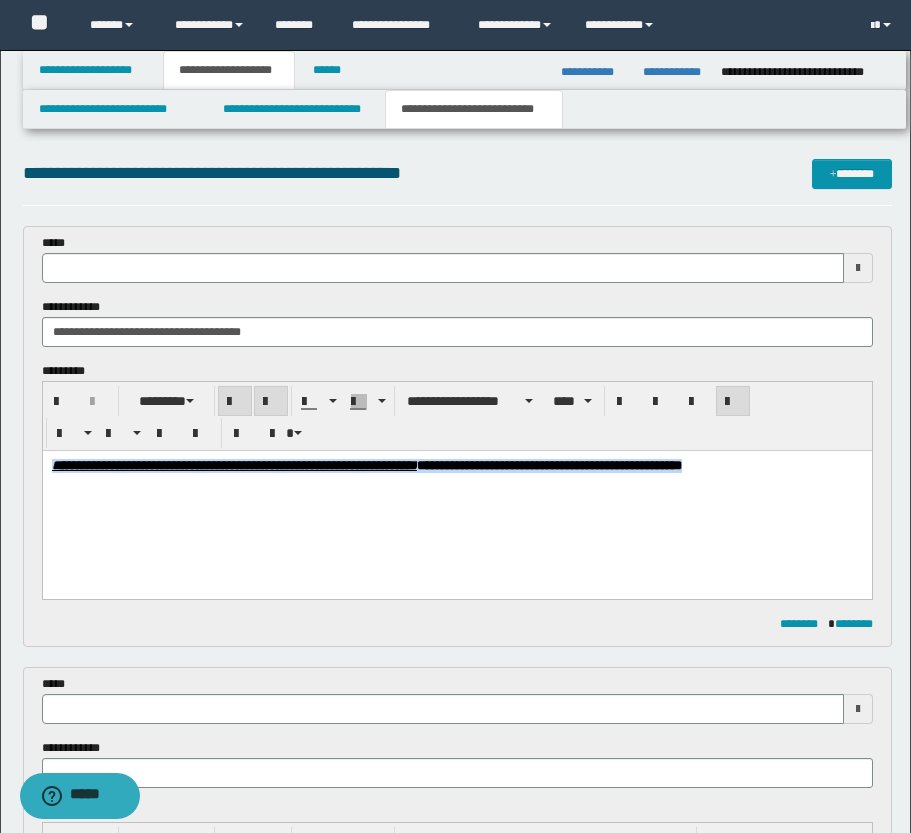drag, startPoint x: 137, startPoint y: 485, endPoint x: 44, endPoint y: 456, distance: 97.41663 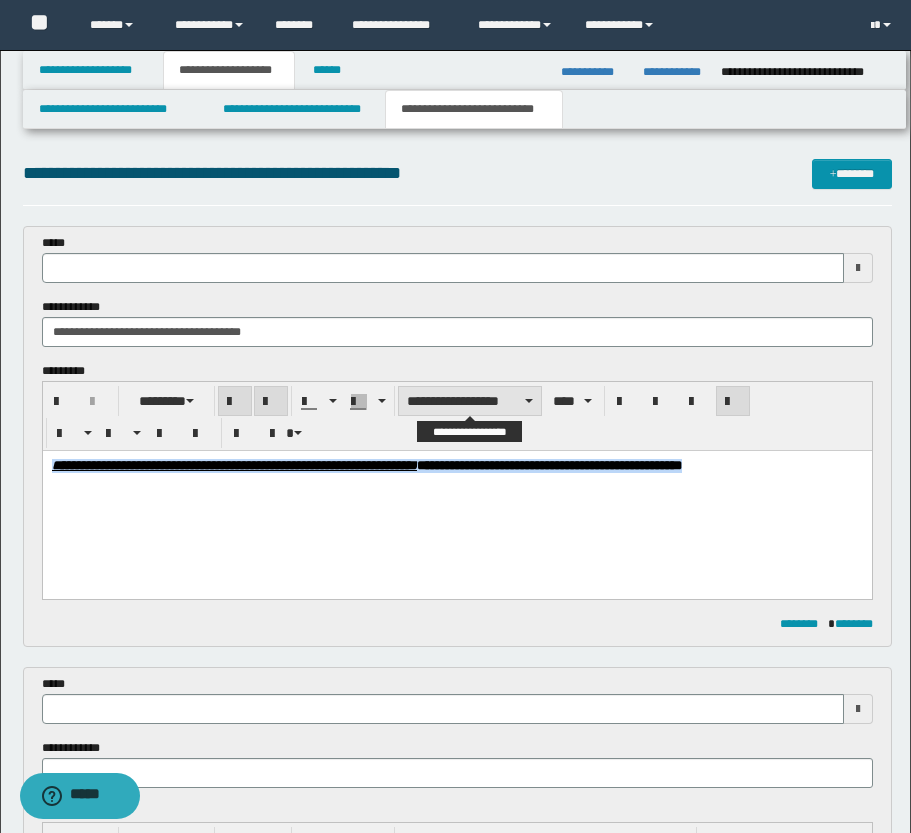 click on "**********" at bounding box center (470, 401) 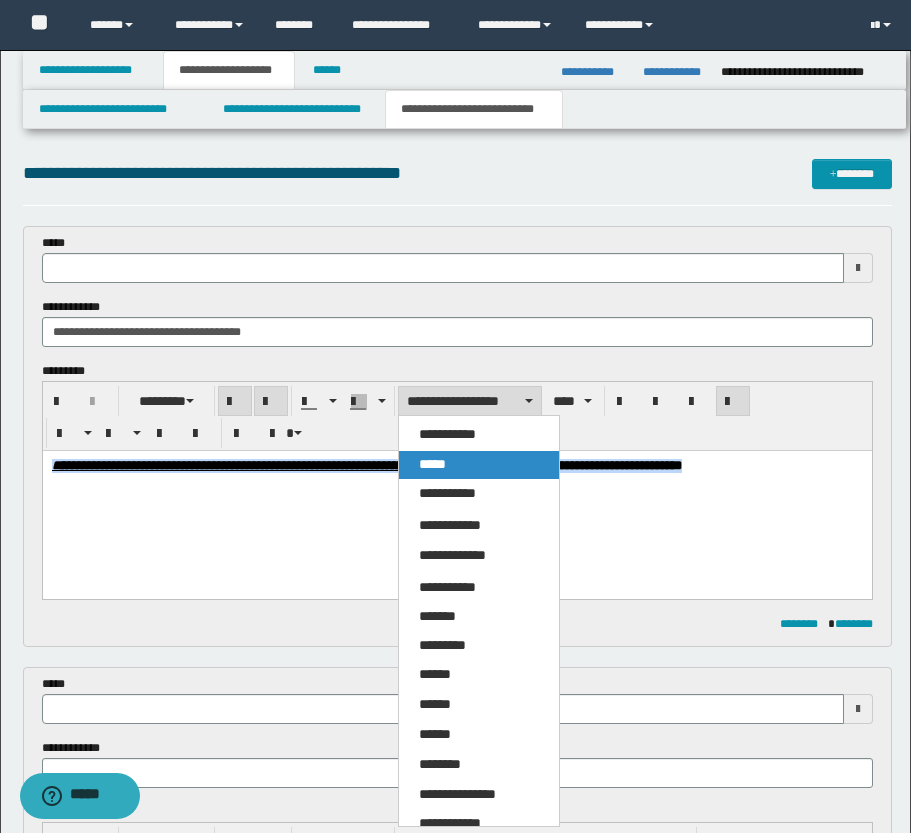 drag, startPoint x: 457, startPoint y: 462, endPoint x: 405, endPoint y: 23, distance: 442.069 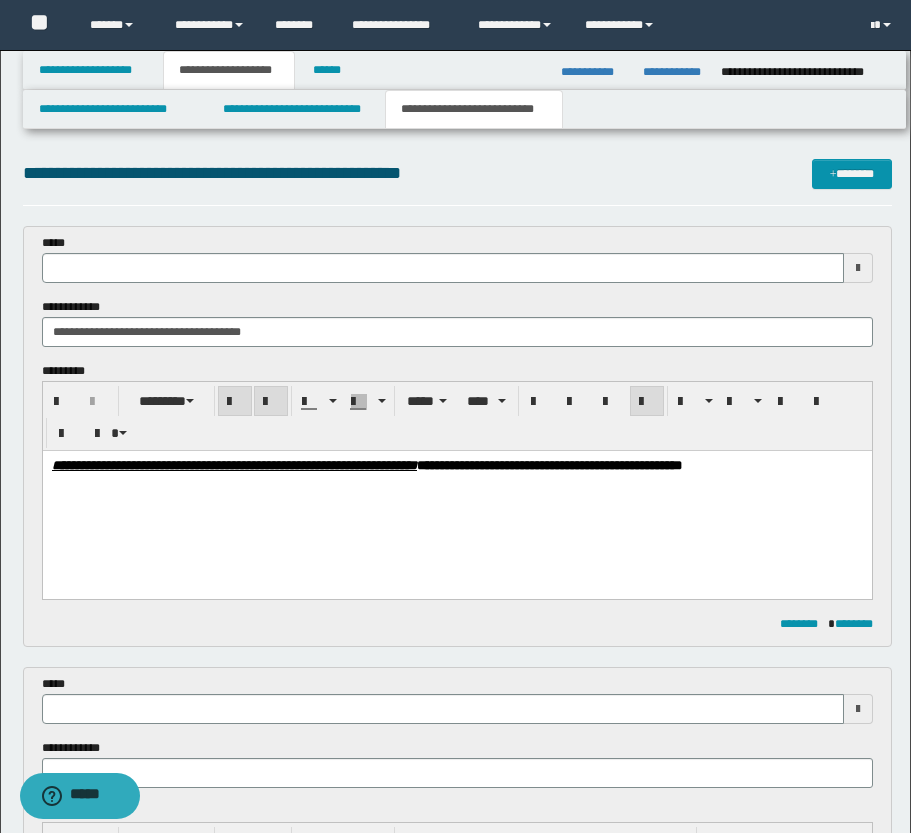 click on "**********" at bounding box center (456, 491) 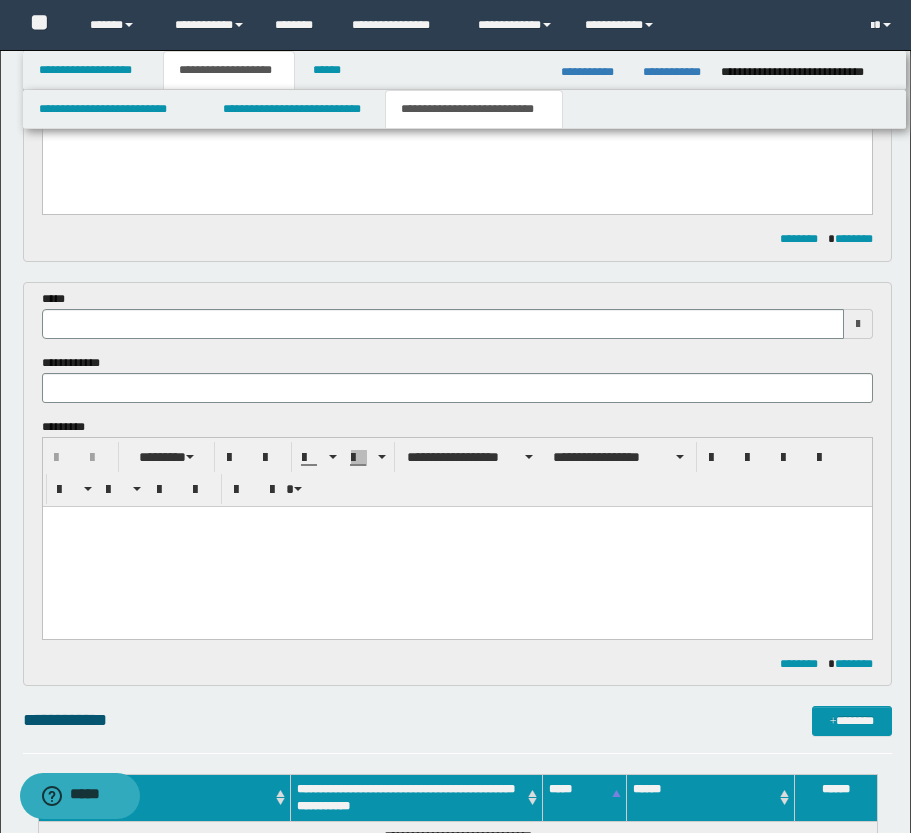 scroll, scrollTop: 400, scrollLeft: 0, axis: vertical 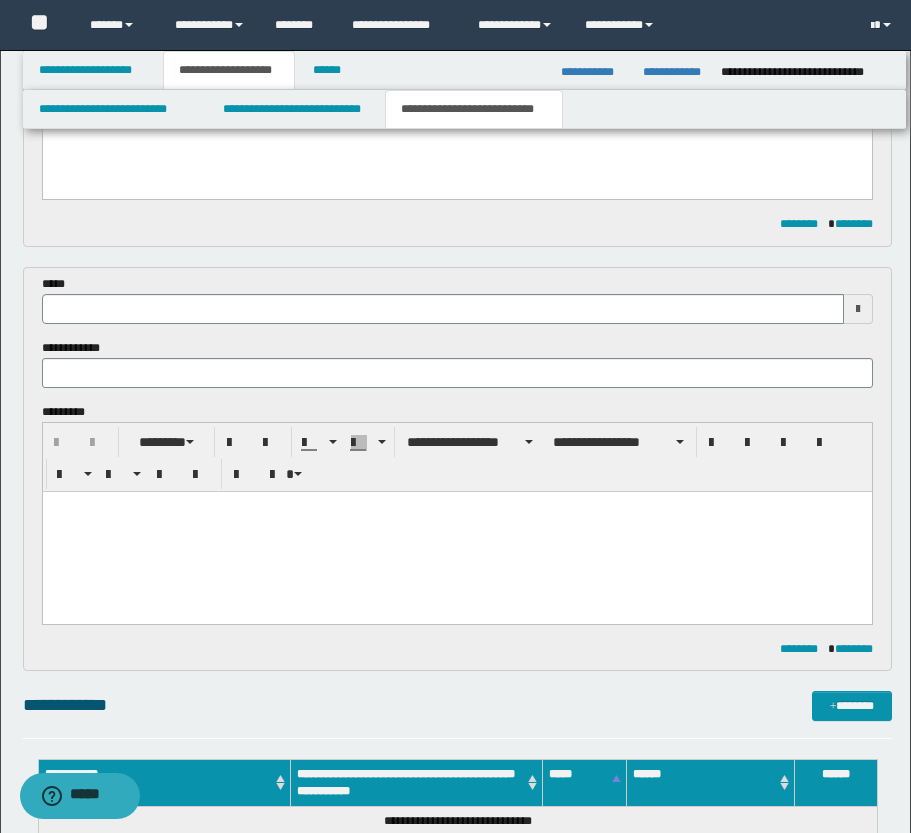 click at bounding box center [456, 506] 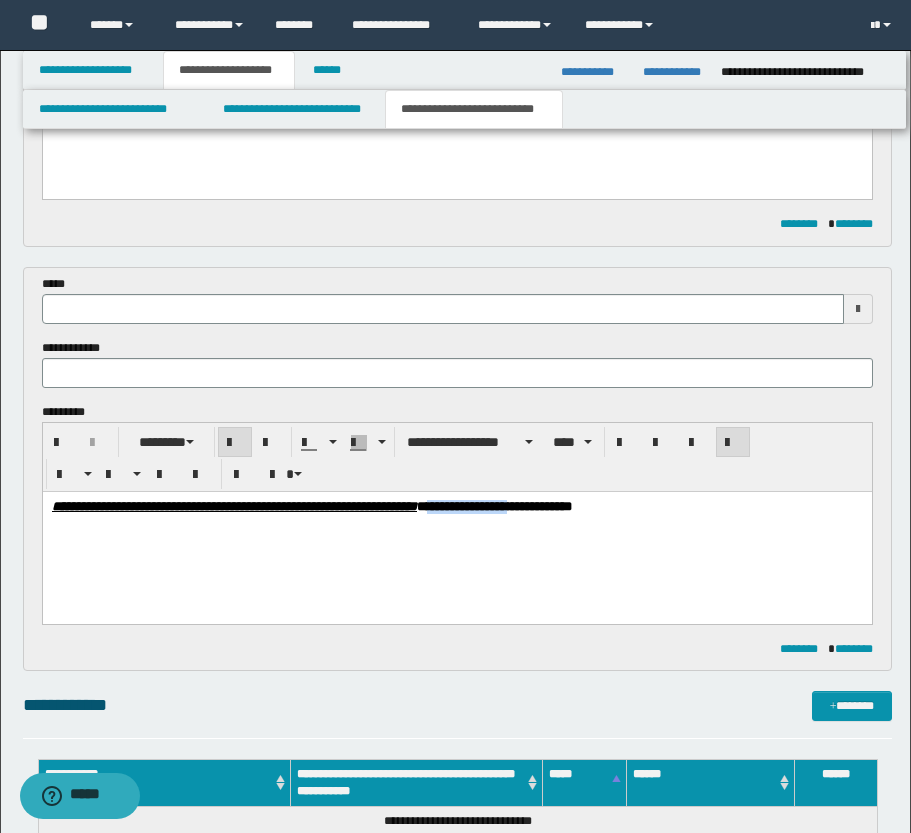 drag, startPoint x: 621, startPoint y: 507, endPoint x: 724, endPoint y: 504, distance: 103.04368 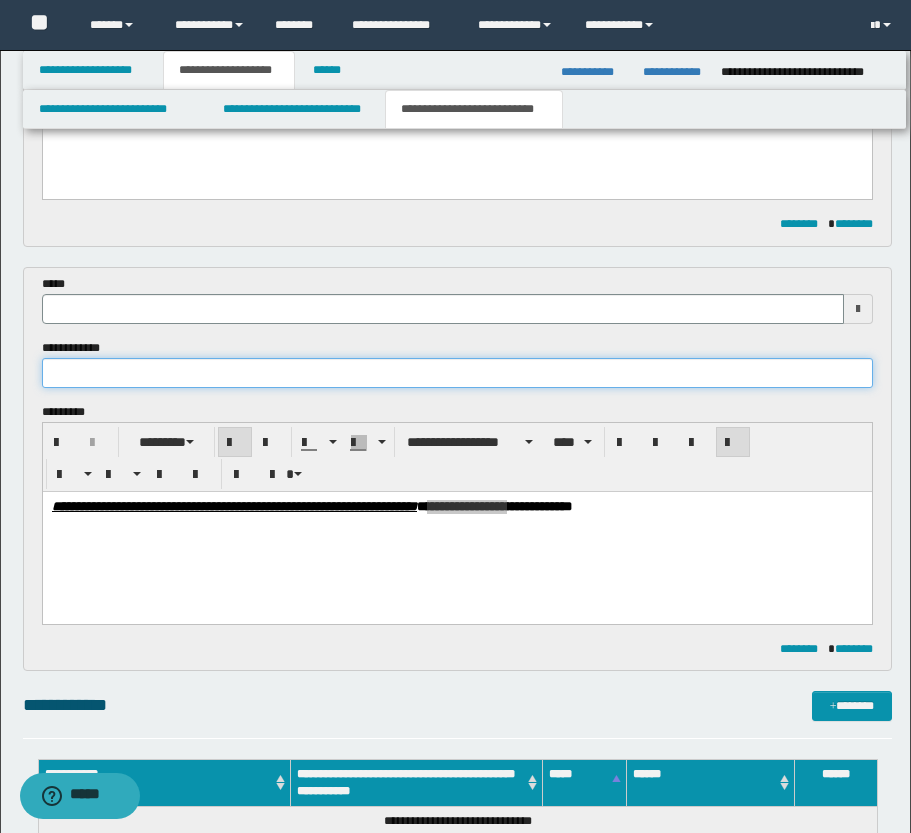 click at bounding box center [457, 373] 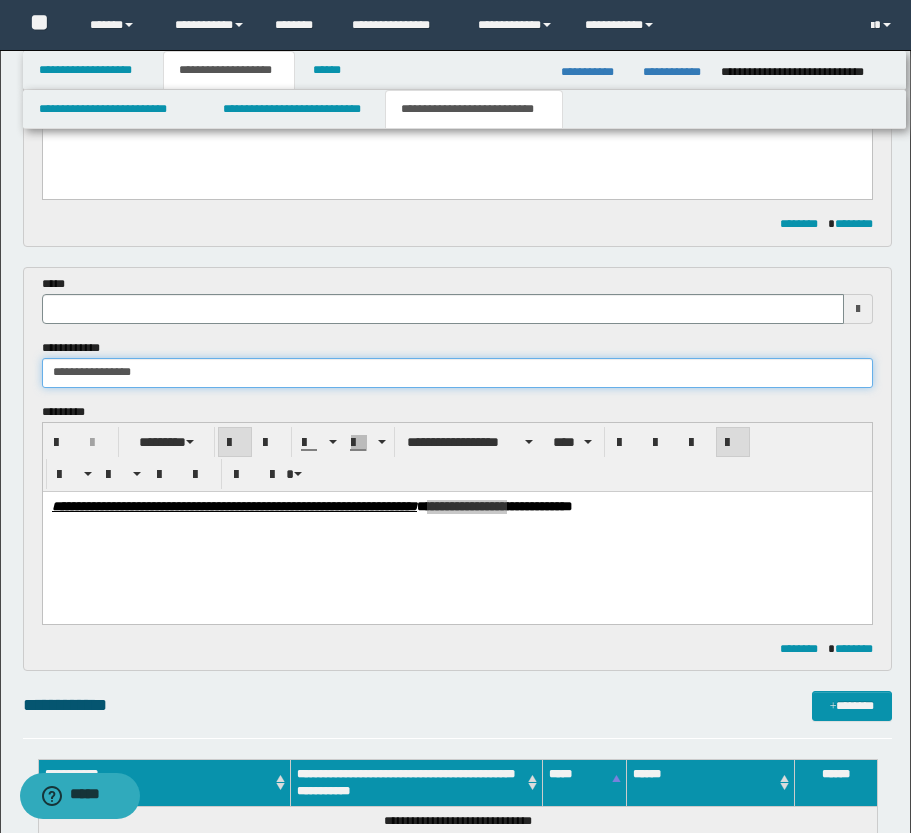 type 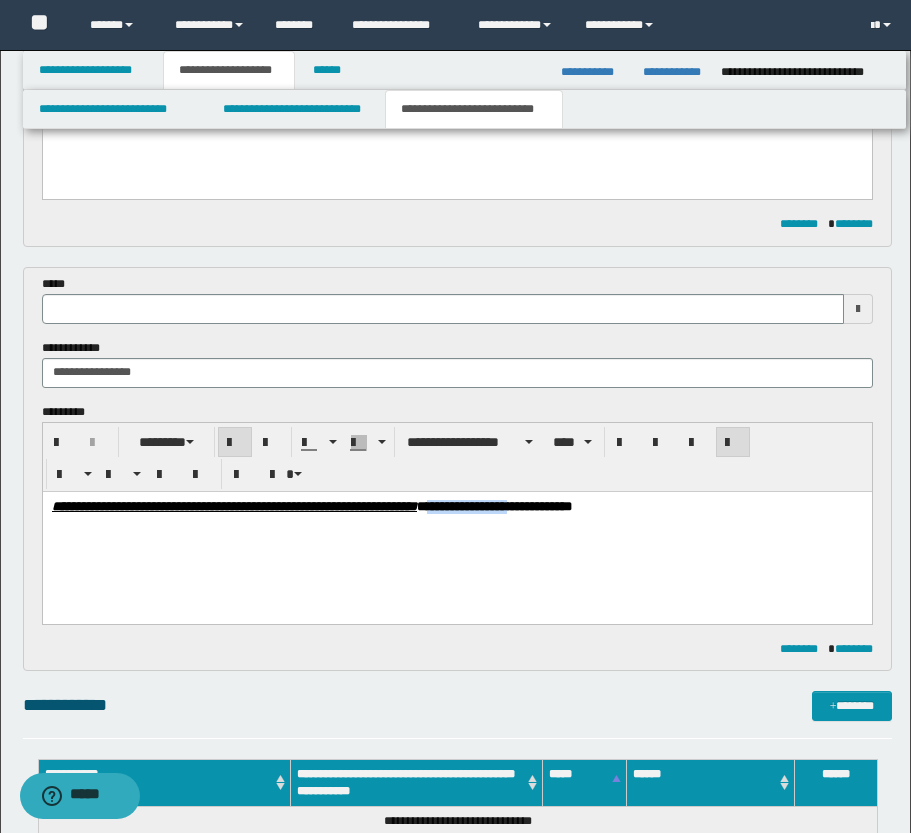 drag, startPoint x: 533, startPoint y: 541, endPoint x: 543, endPoint y: 552, distance: 14.866069 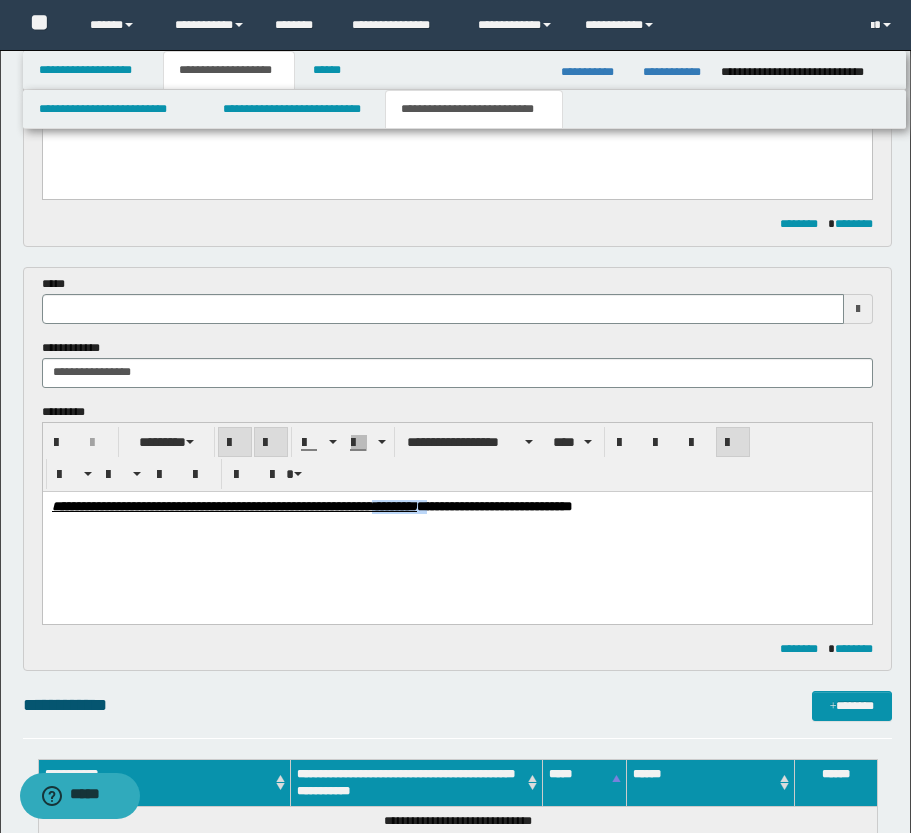 click on "**********" at bounding box center [456, 531] 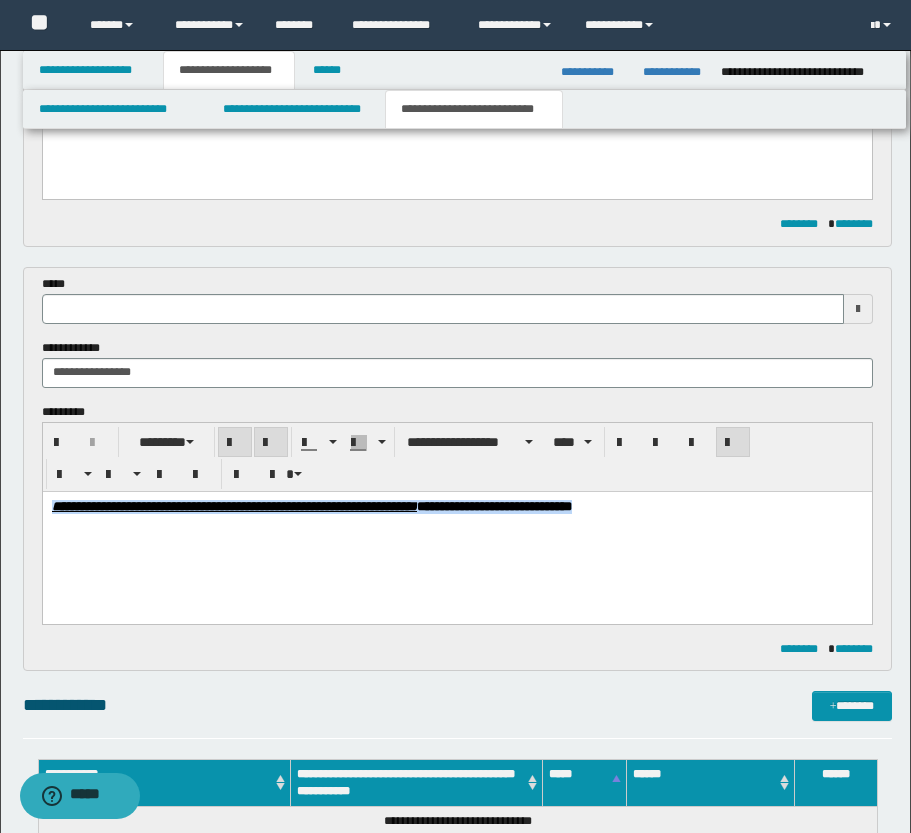 drag, startPoint x: 820, startPoint y: 504, endPoint x: 45, endPoint y: 503, distance: 775.0007 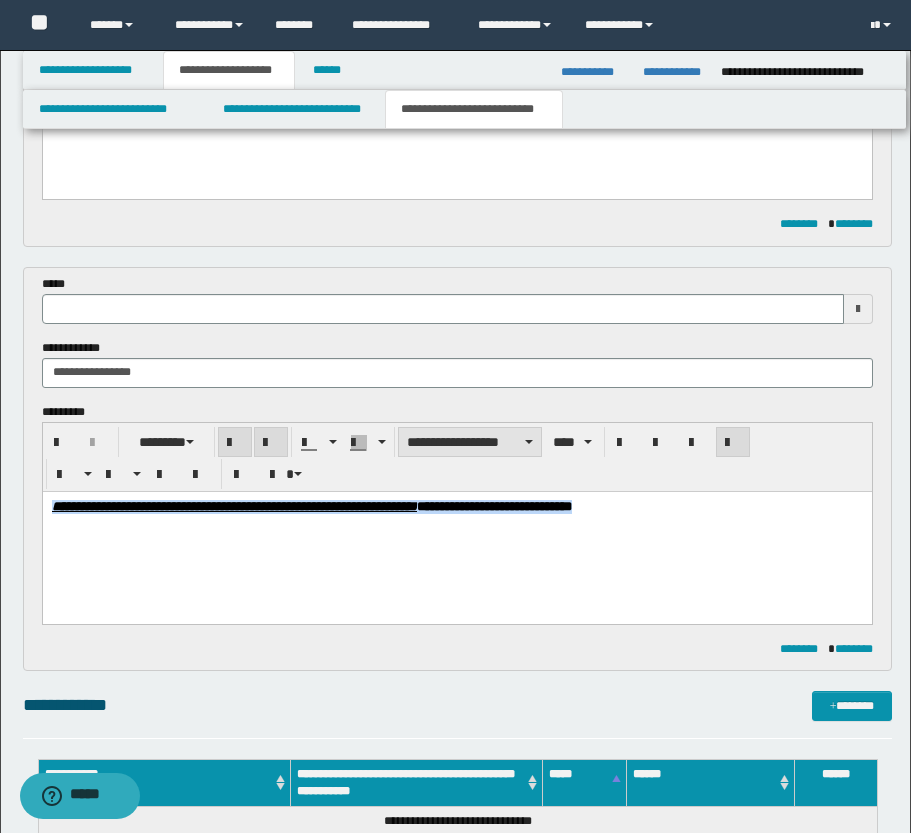 click on "**********" at bounding box center [470, 442] 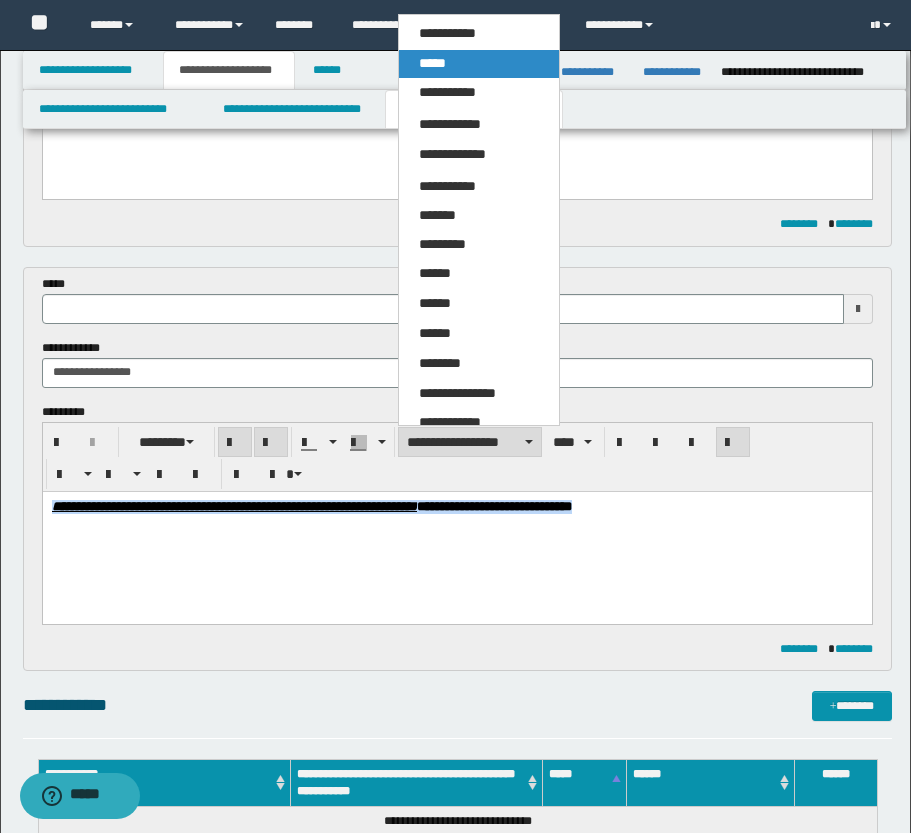 click on "*****" at bounding box center [479, 64] 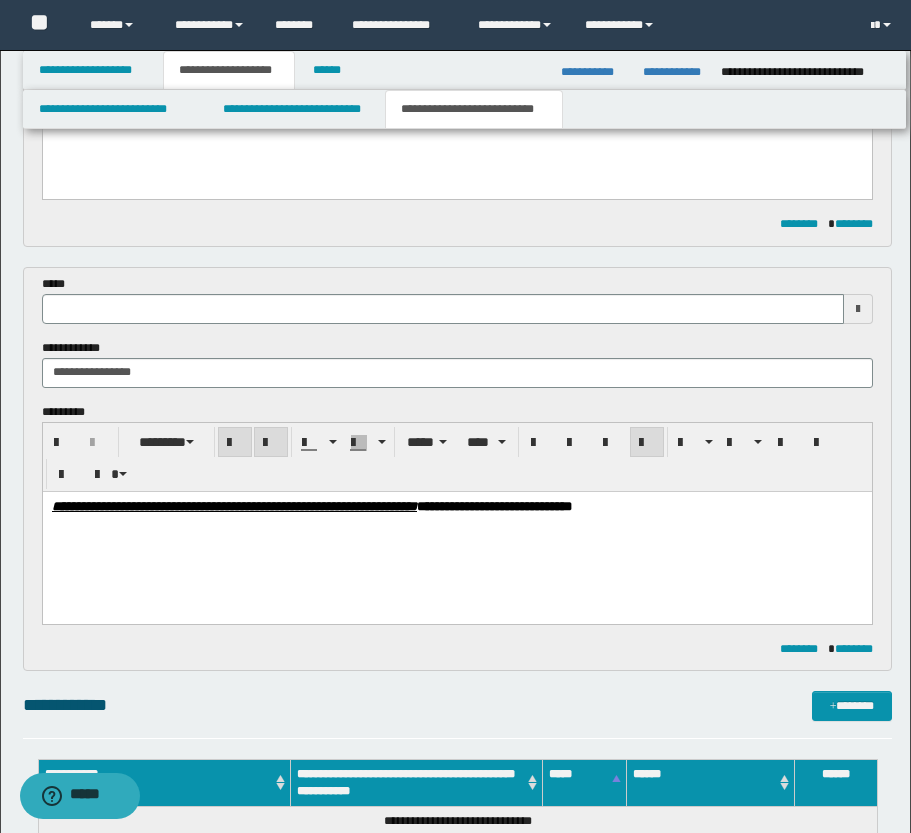 type 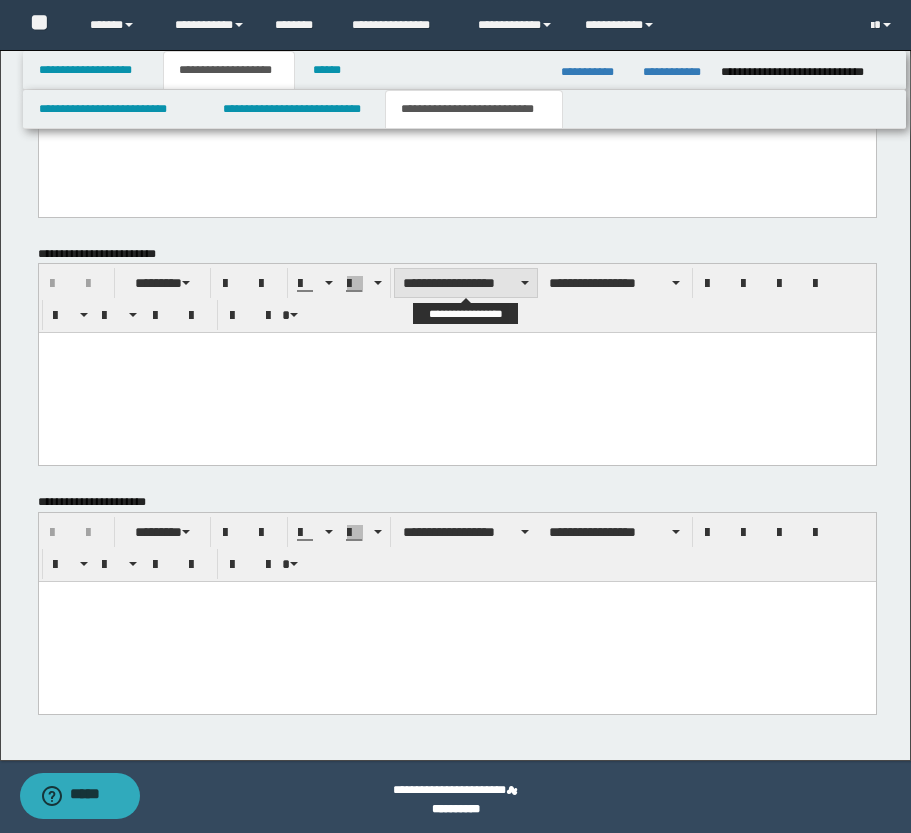 scroll, scrollTop: 1323, scrollLeft: 0, axis: vertical 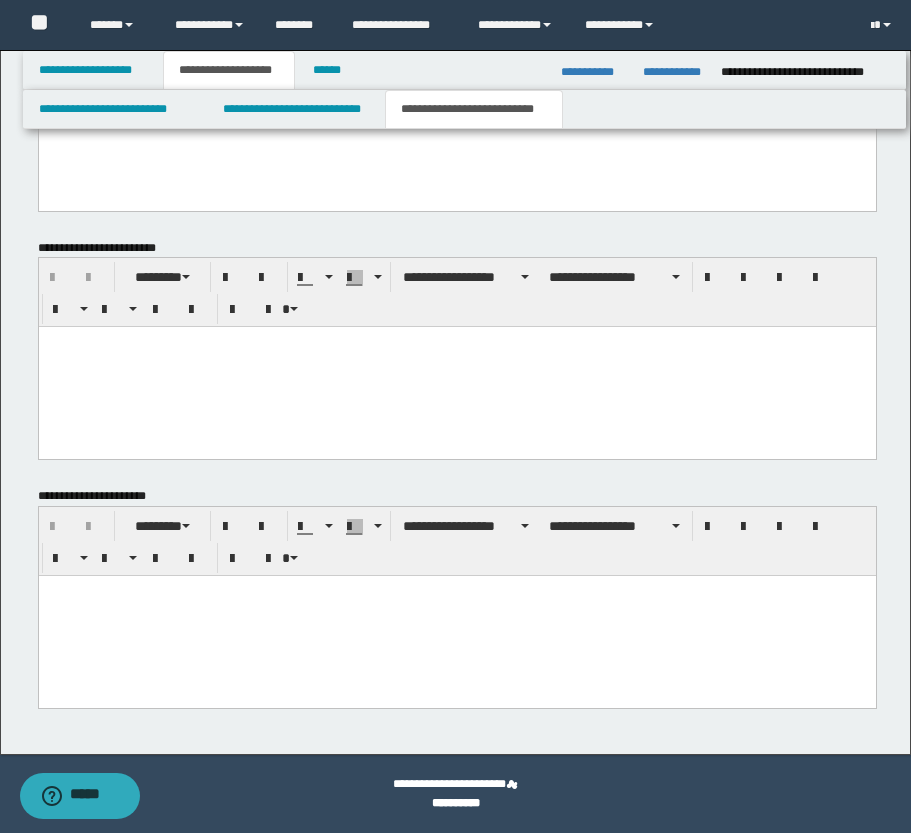 click at bounding box center (456, 591) 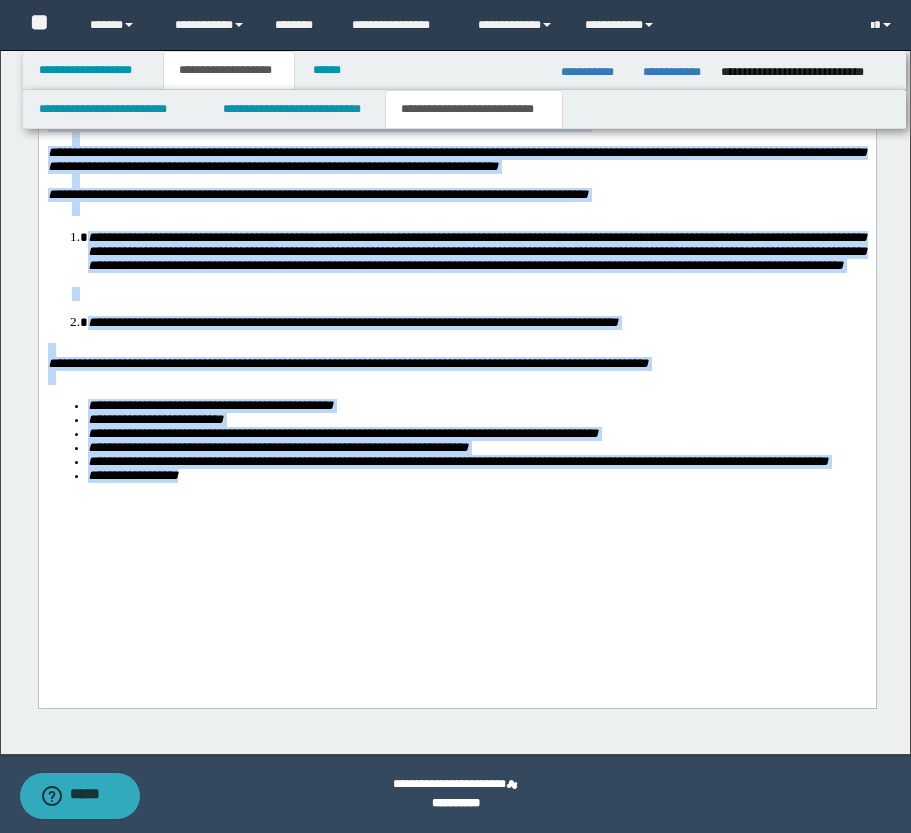 drag, startPoint x: 47, startPoint y: -114, endPoint x: 284, endPoint y: 802, distance: 946.1633 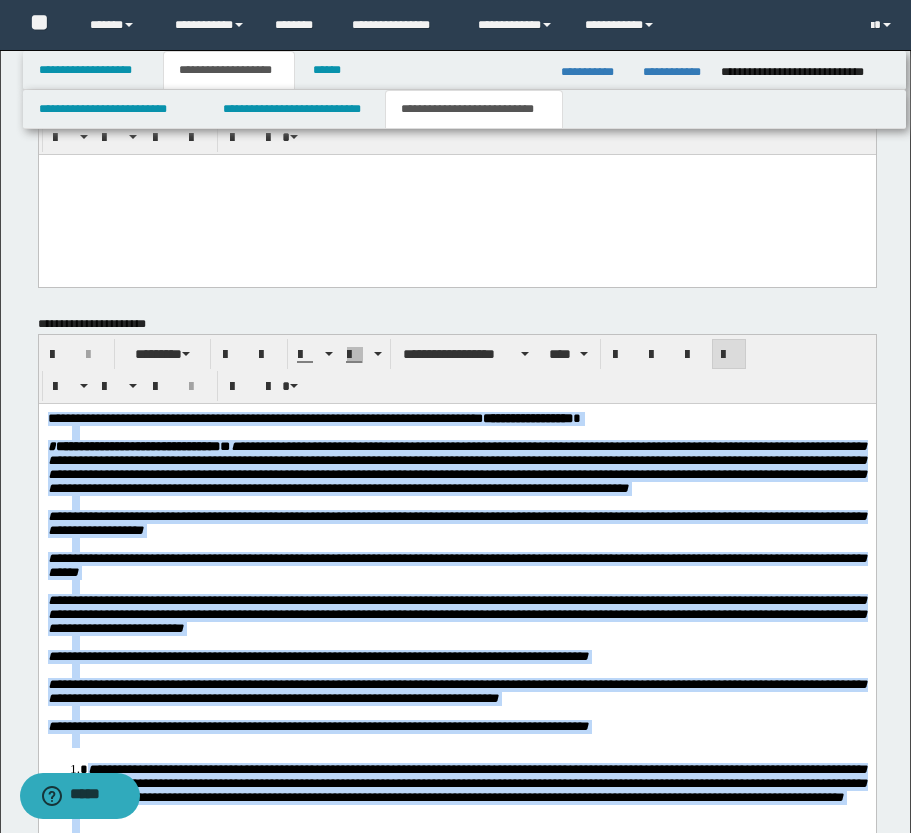 scroll, scrollTop: 1427, scrollLeft: 0, axis: vertical 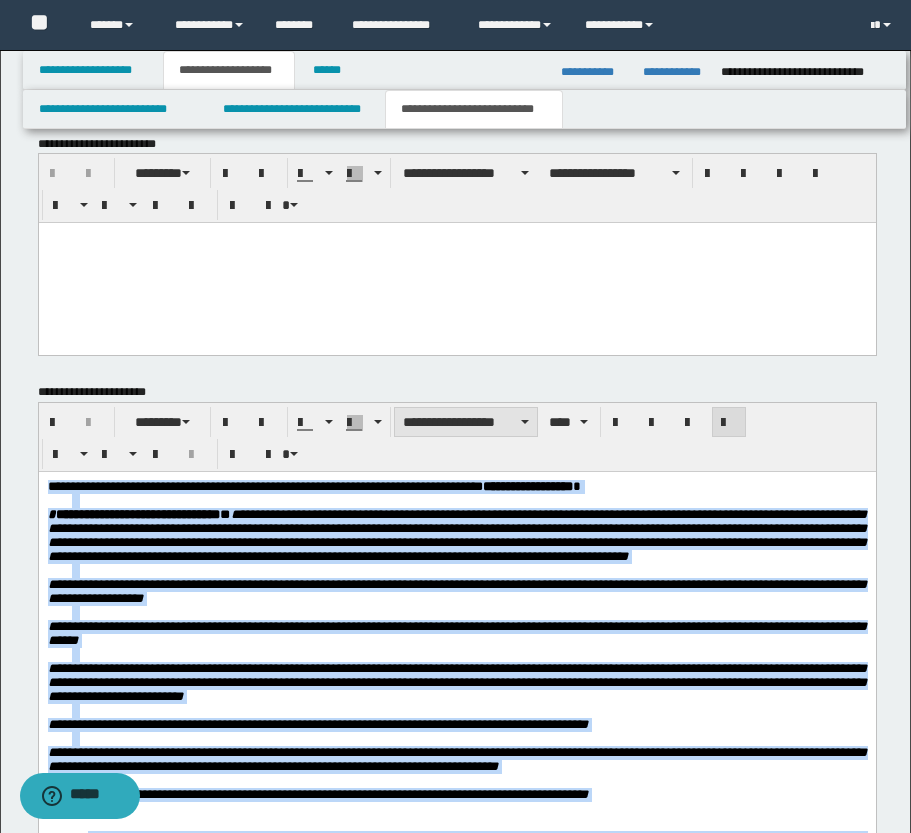 click on "**********" at bounding box center [466, 422] 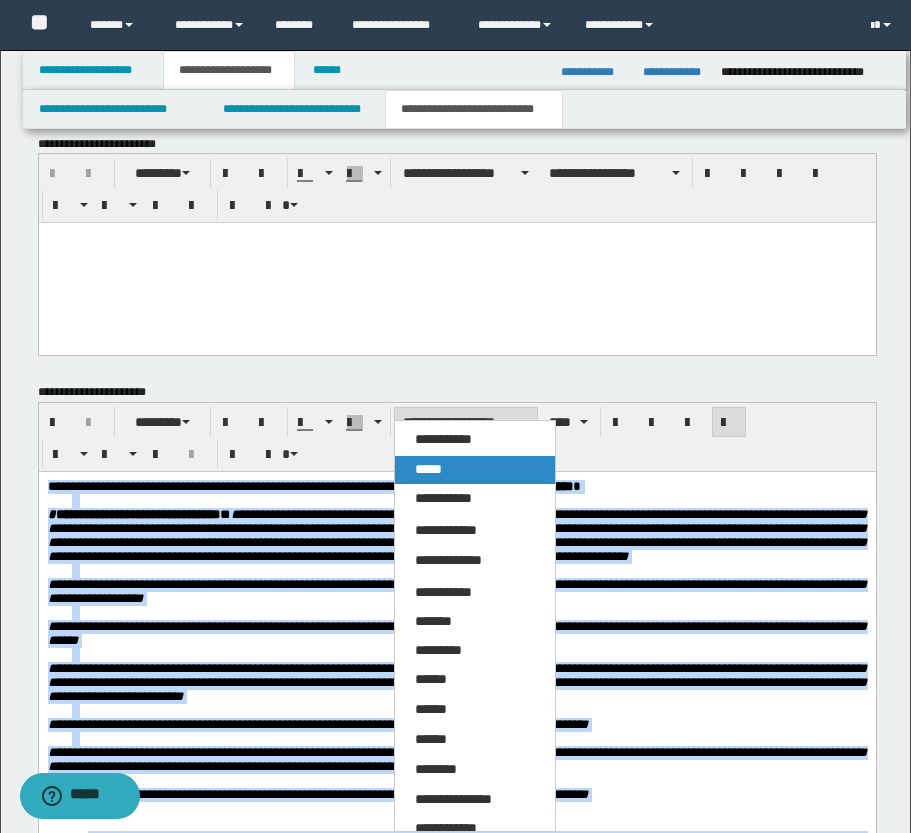 click on "*****" at bounding box center (475, 470) 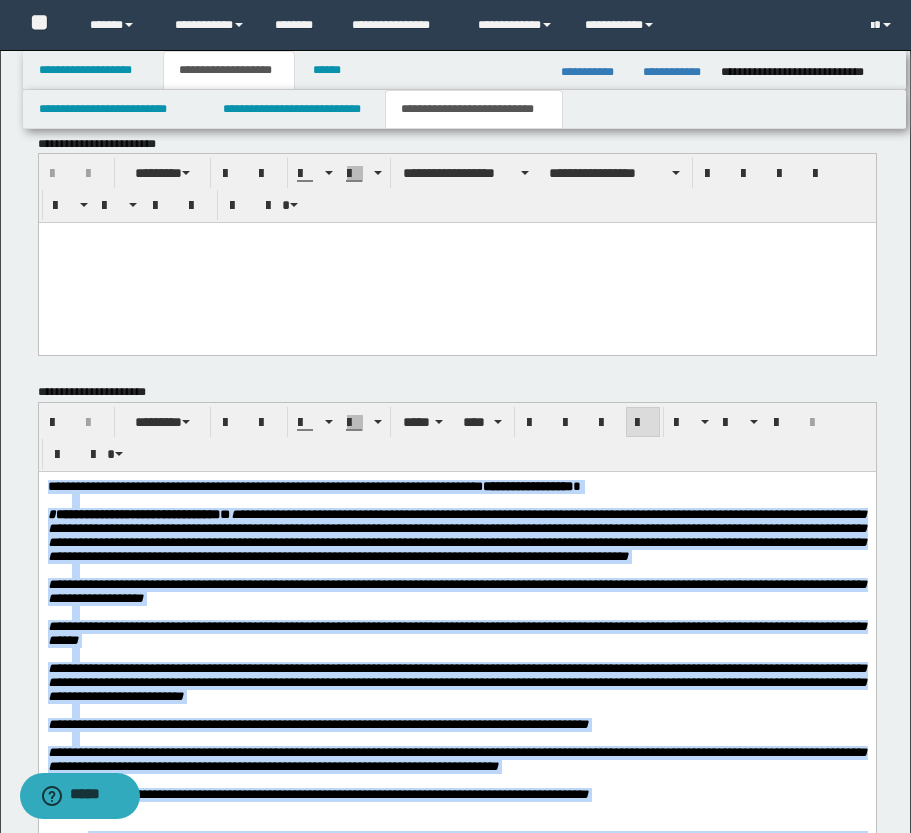 click at bounding box center [468, 501] 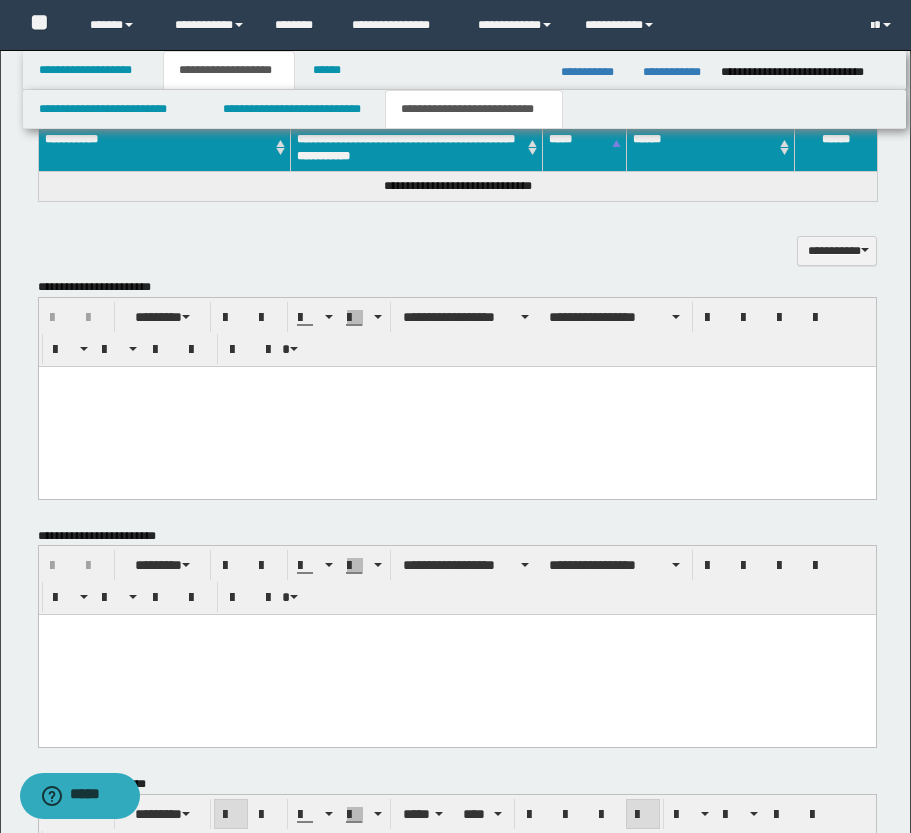 scroll, scrollTop: 1027, scrollLeft: 0, axis: vertical 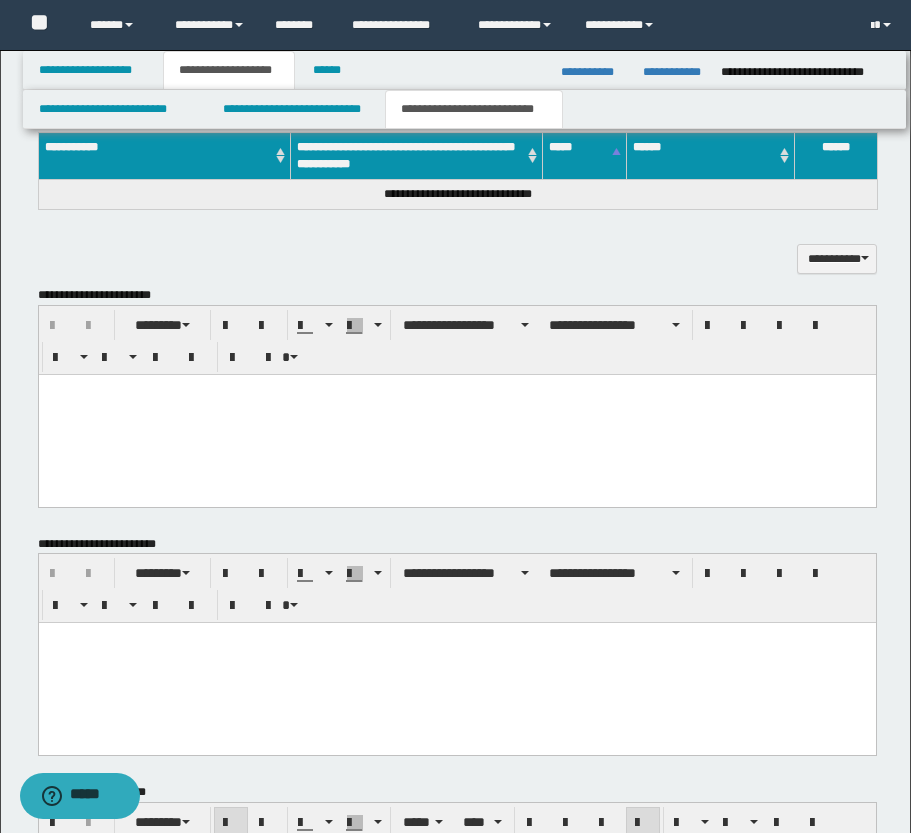 click at bounding box center [456, 389] 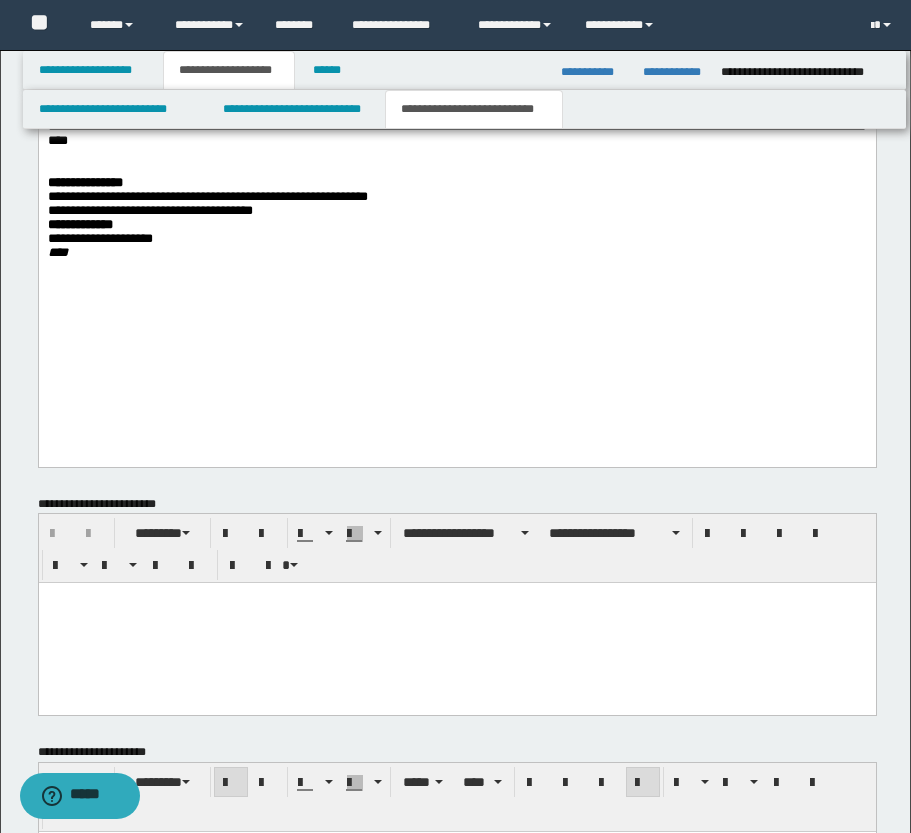 scroll, scrollTop: 1727, scrollLeft: 0, axis: vertical 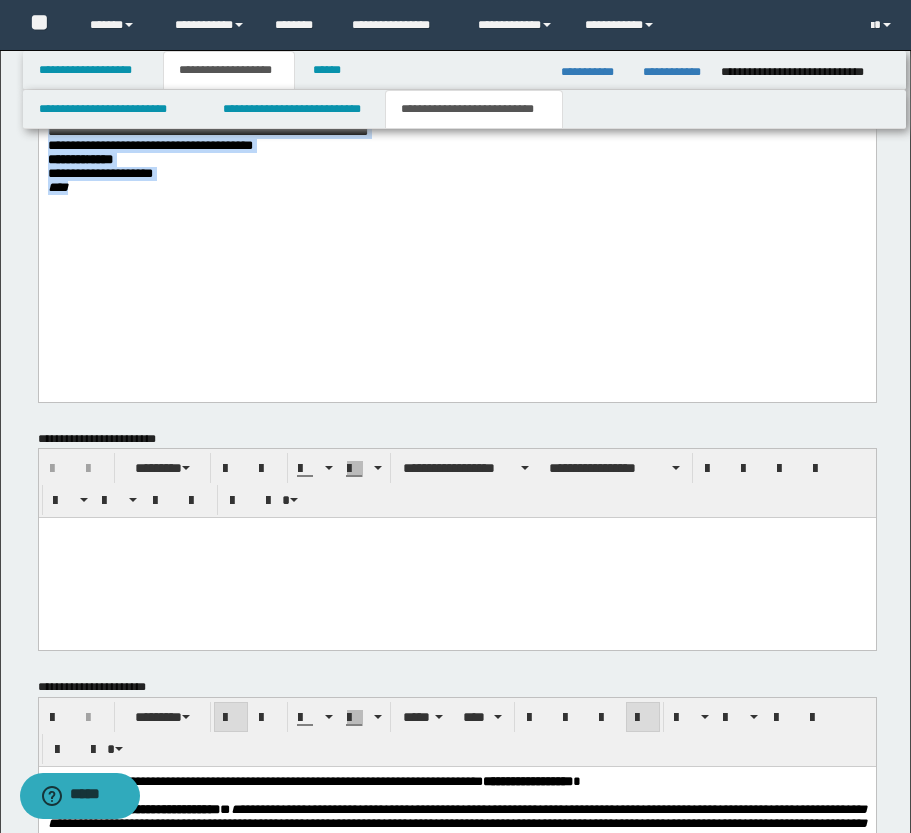 drag, startPoint x: 45, startPoint y: -314, endPoint x: 285, endPoint y: 521, distance: 868.80664 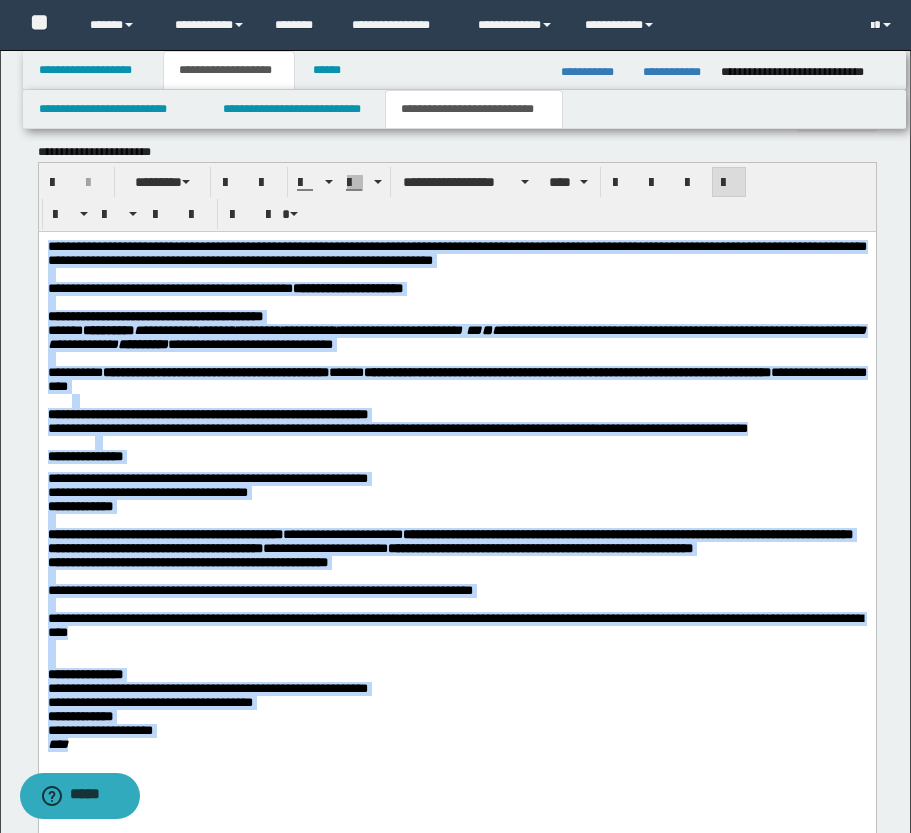 scroll, scrollTop: 1127, scrollLeft: 0, axis: vertical 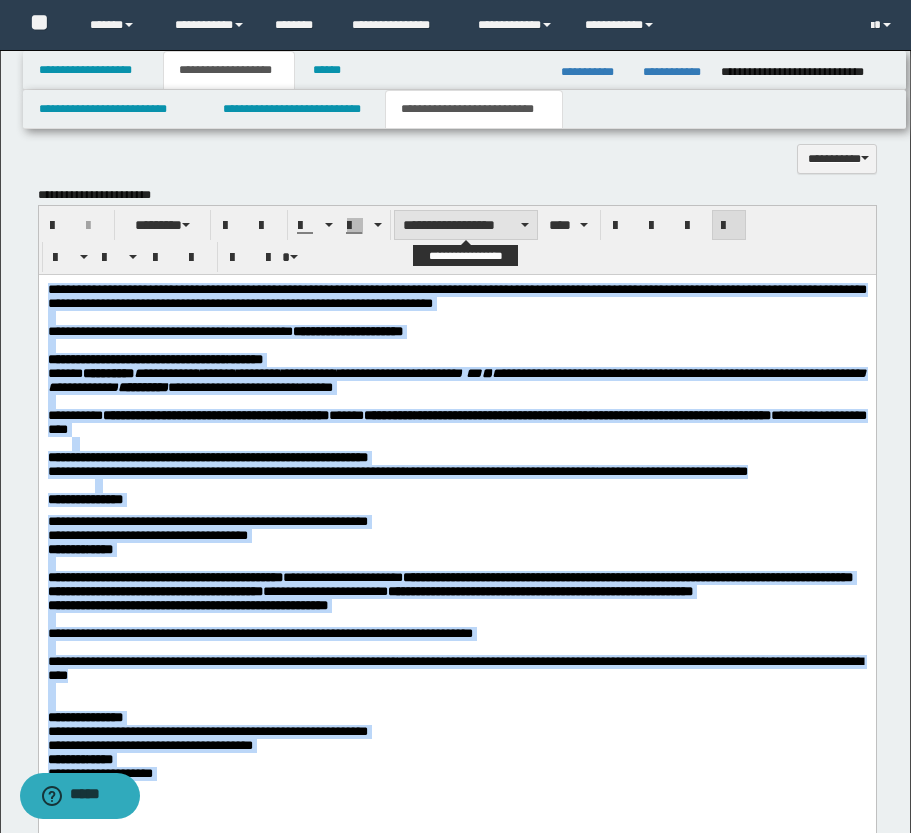 click at bounding box center (525, 225) 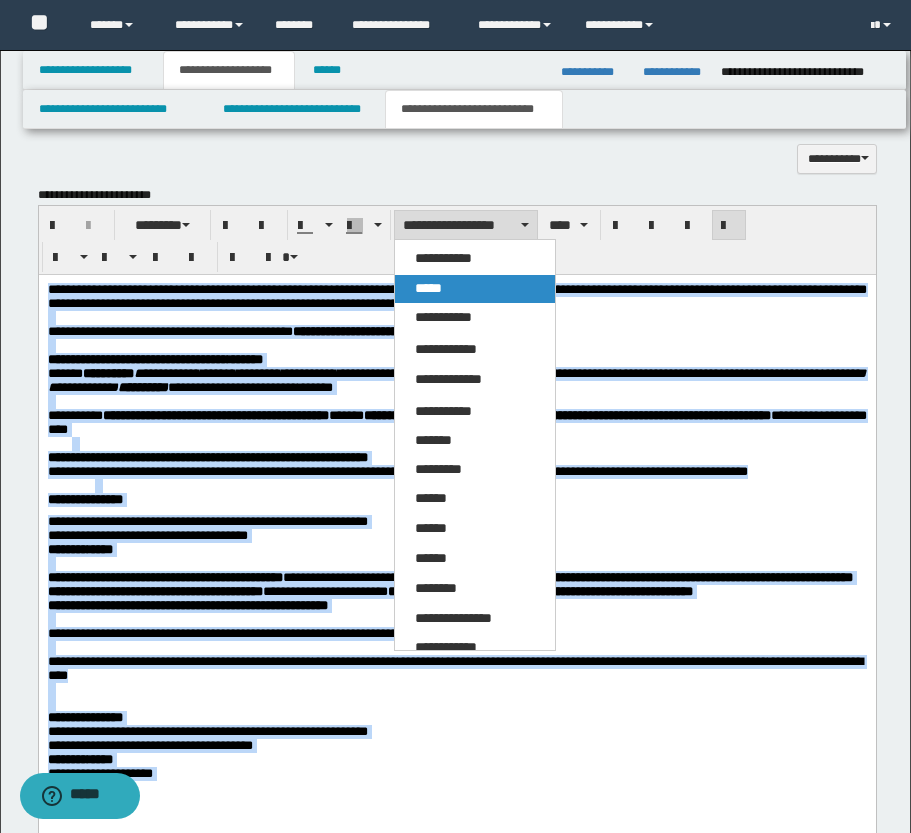 click on "*****" at bounding box center (475, 289) 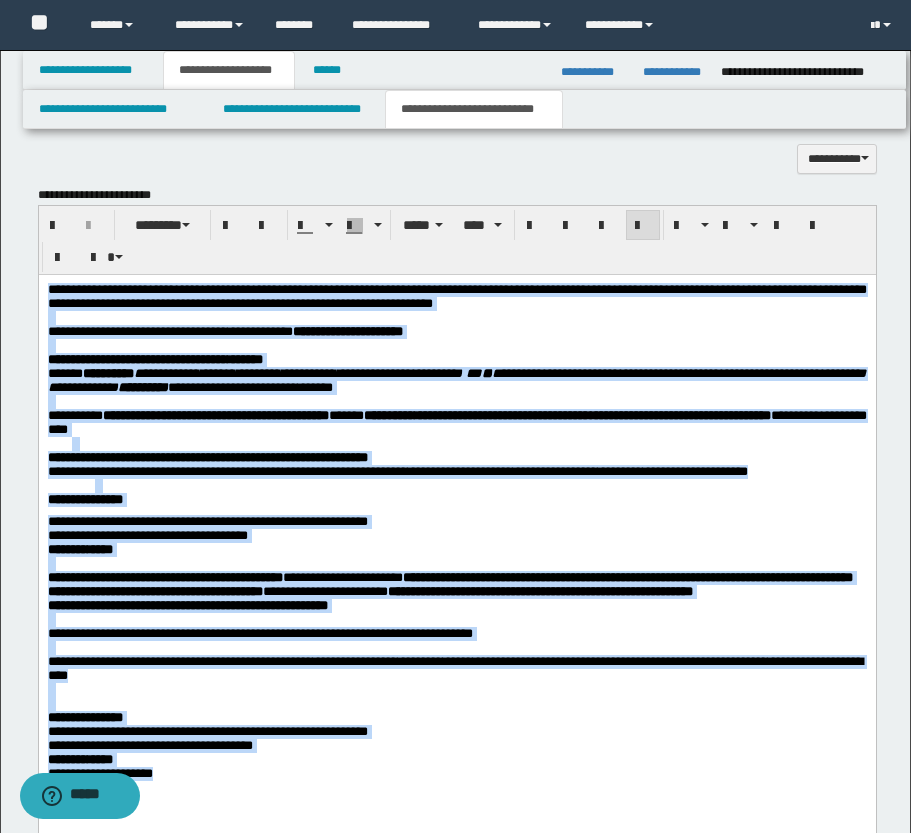 click at bounding box center (456, 345) 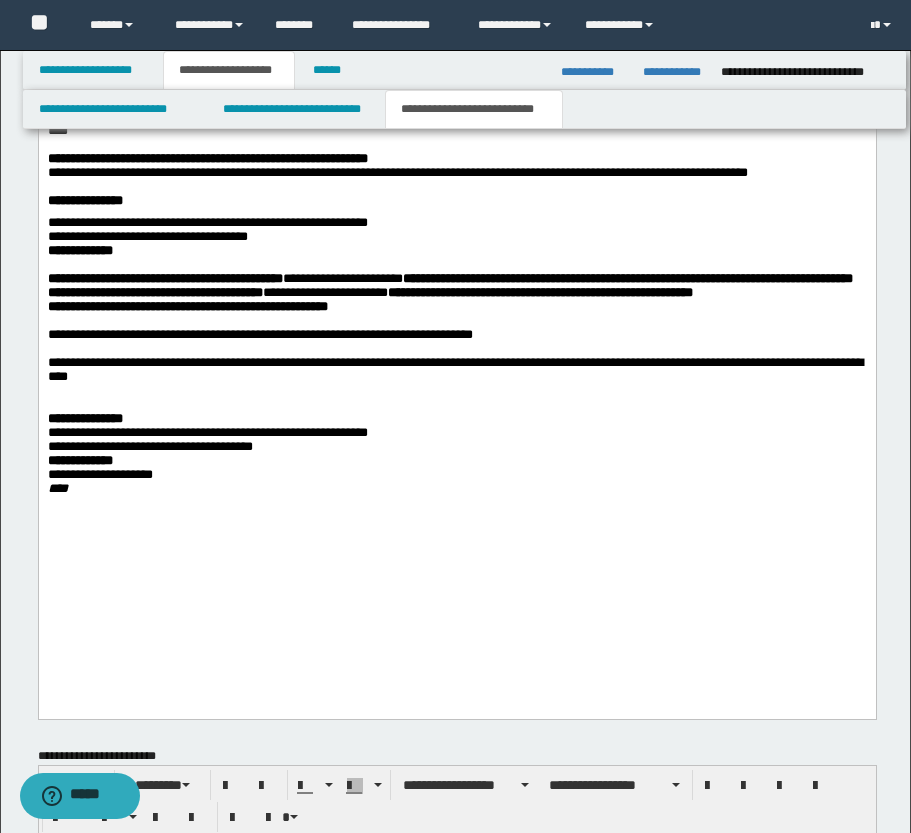 scroll, scrollTop: 1427, scrollLeft: 0, axis: vertical 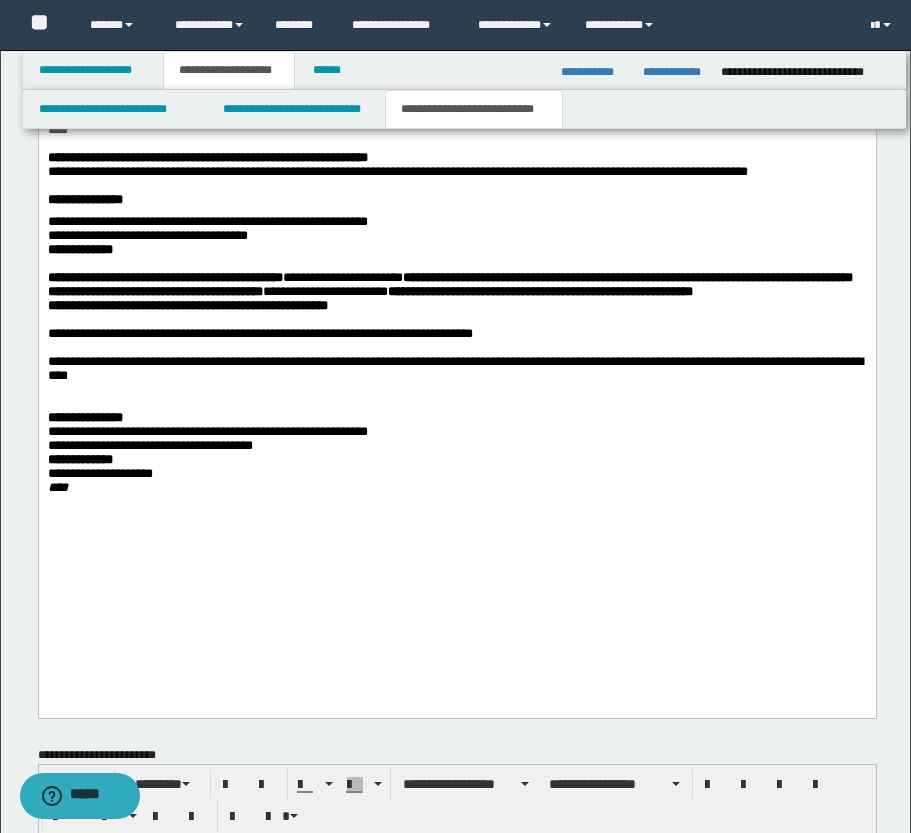click on "**********" at bounding box center (84, 417) 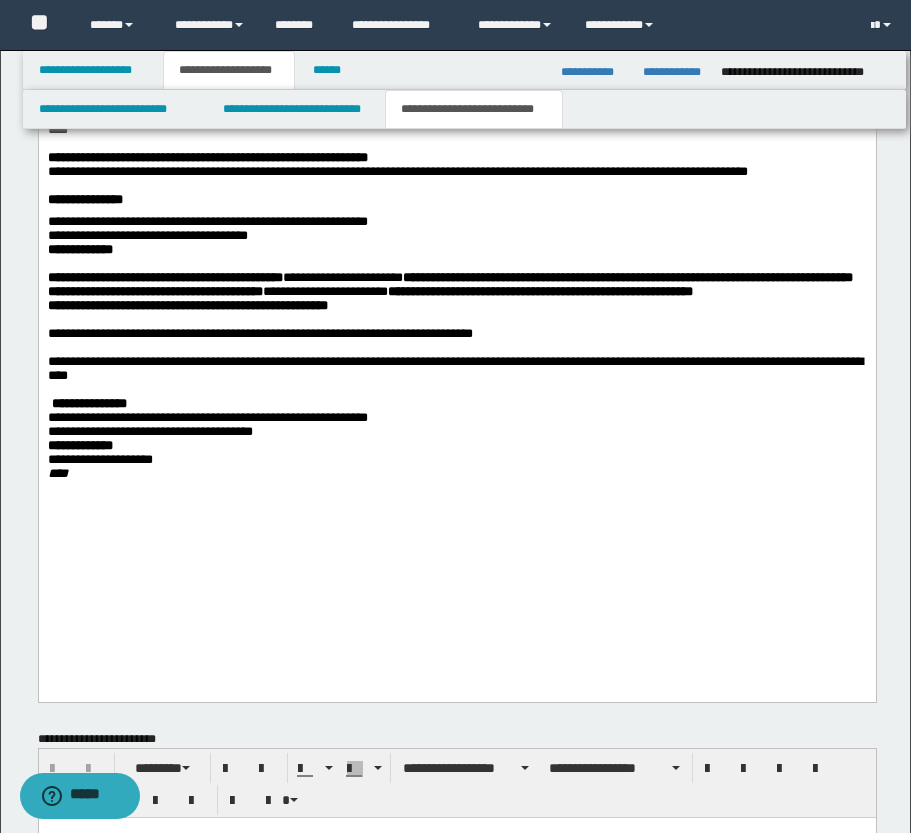 type 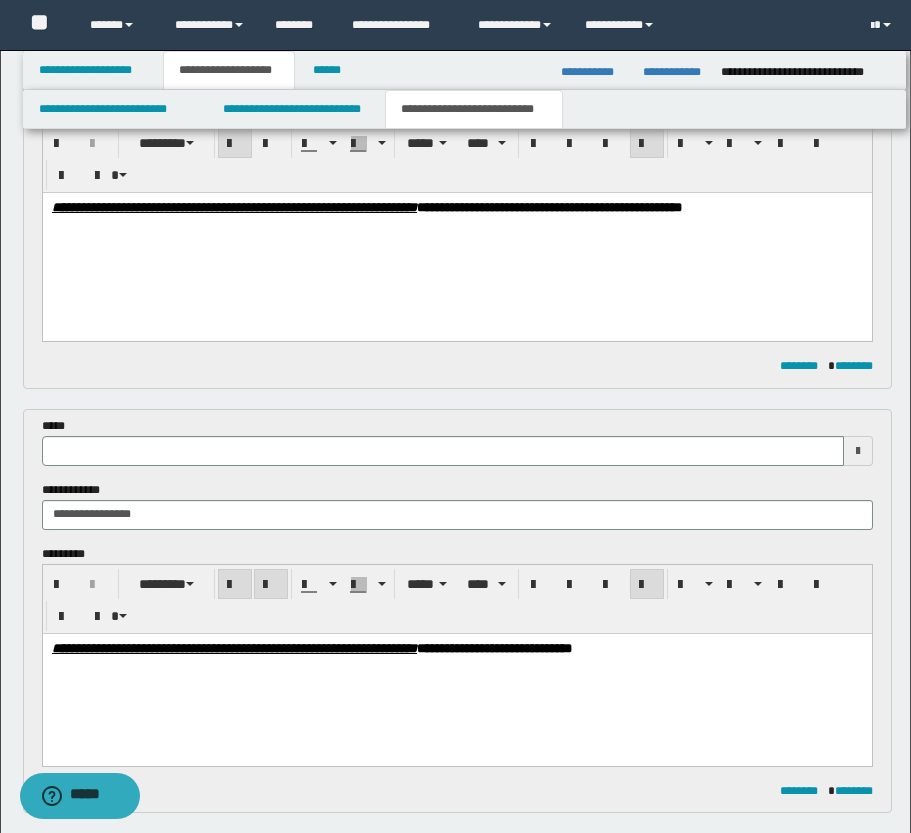 scroll, scrollTop: 27, scrollLeft: 0, axis: vertical 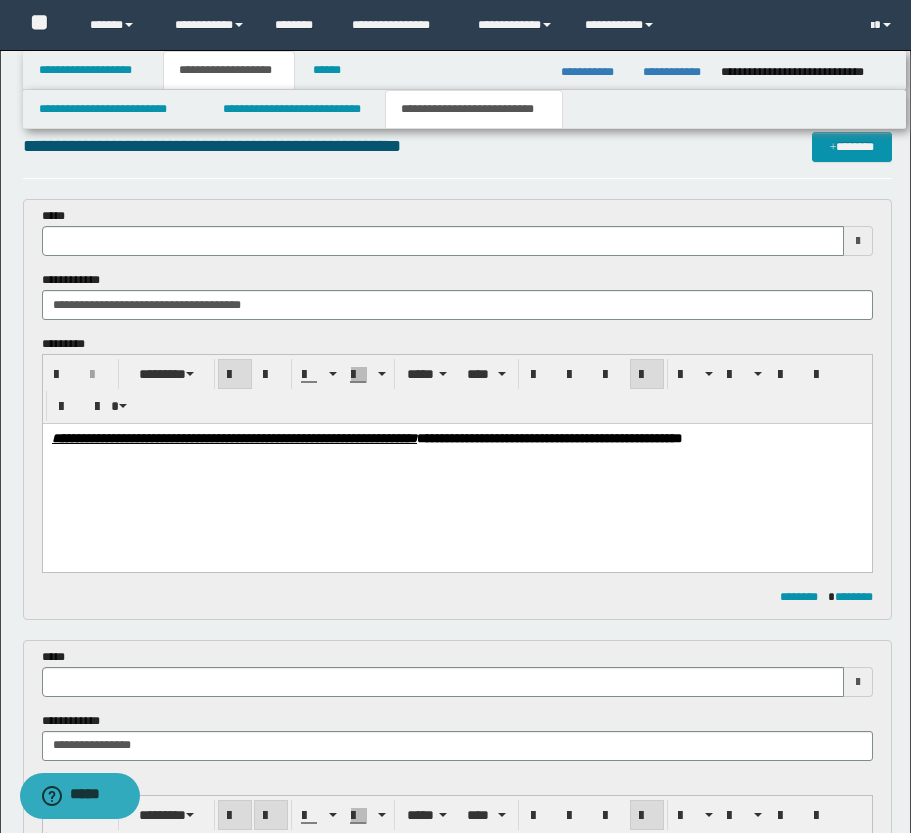 type 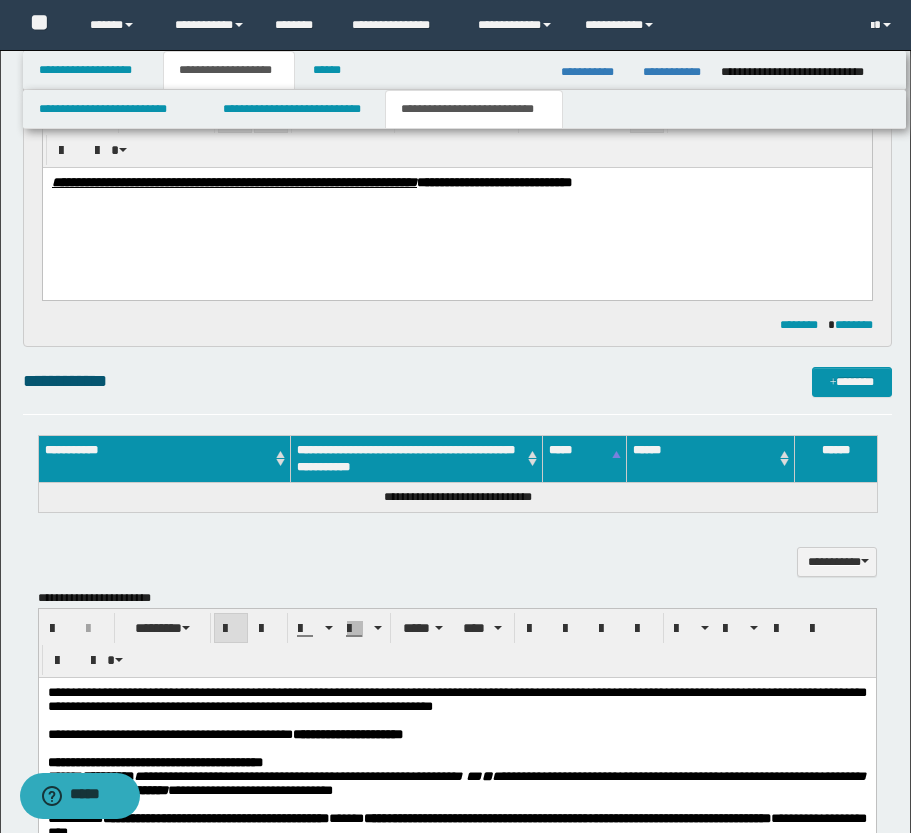 scroll, scrollTop: 727, scrollLeft: 0, axis: vertical 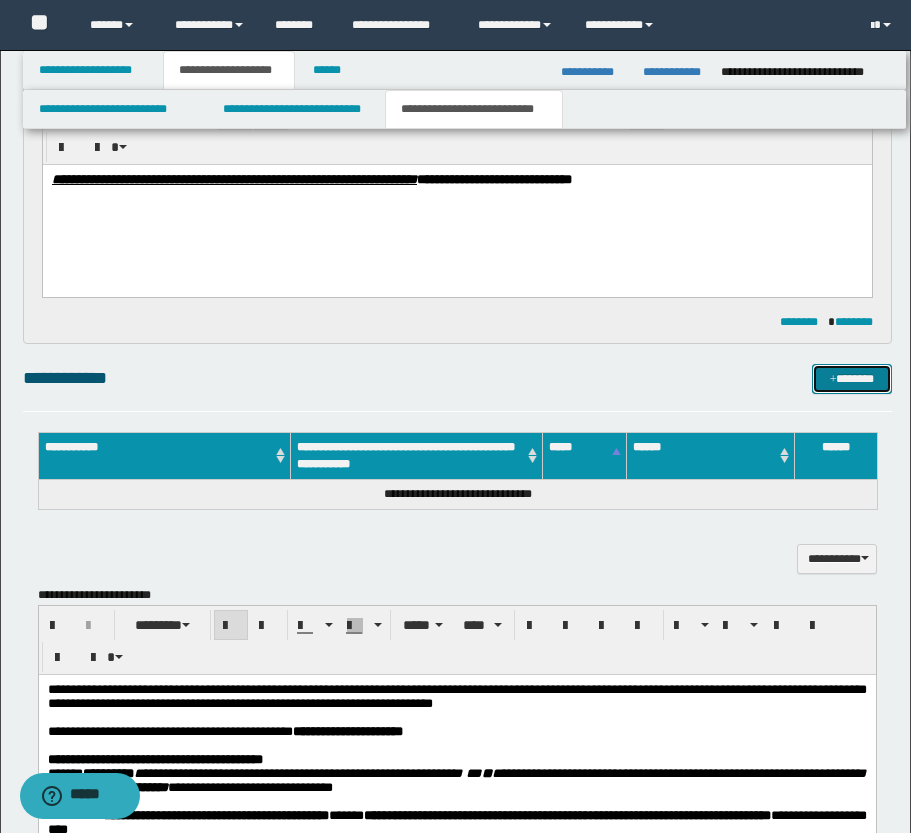 click at bounding box center (833, 380) 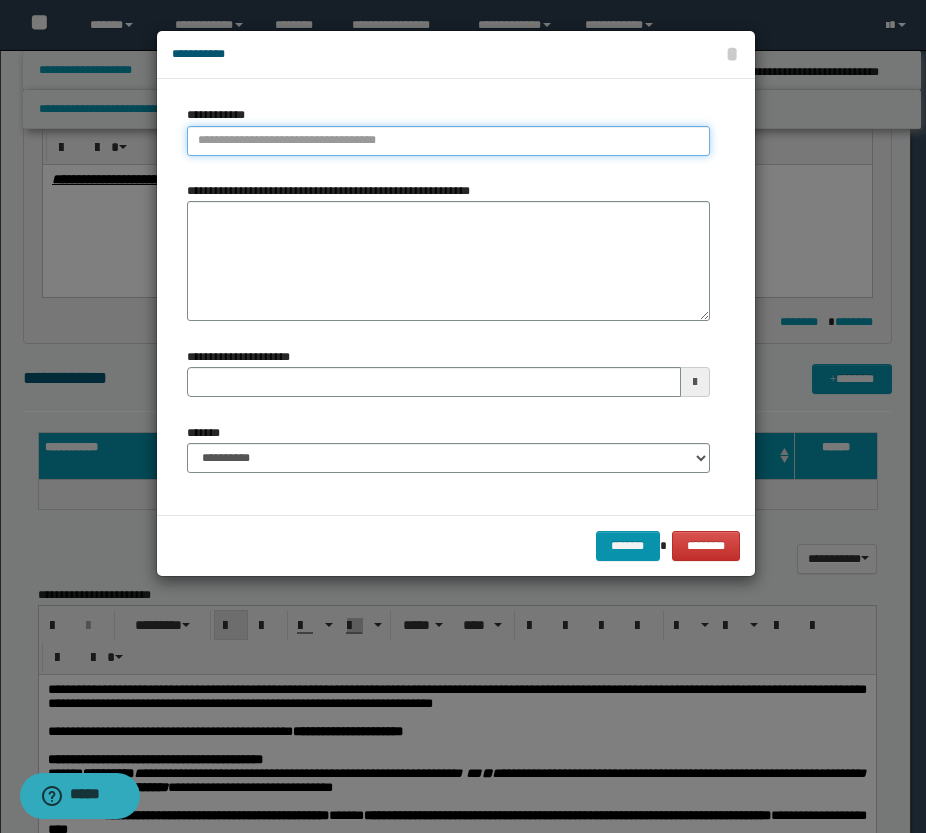 click on "**********" at bounding box center [448, 141] 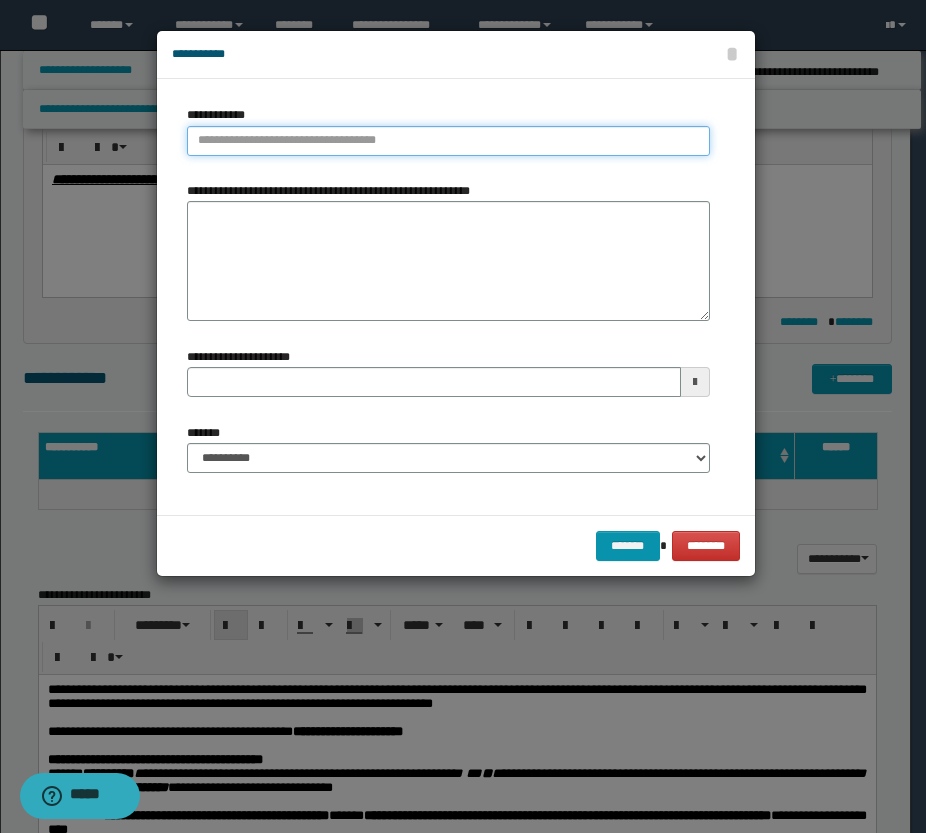 paste on "****" 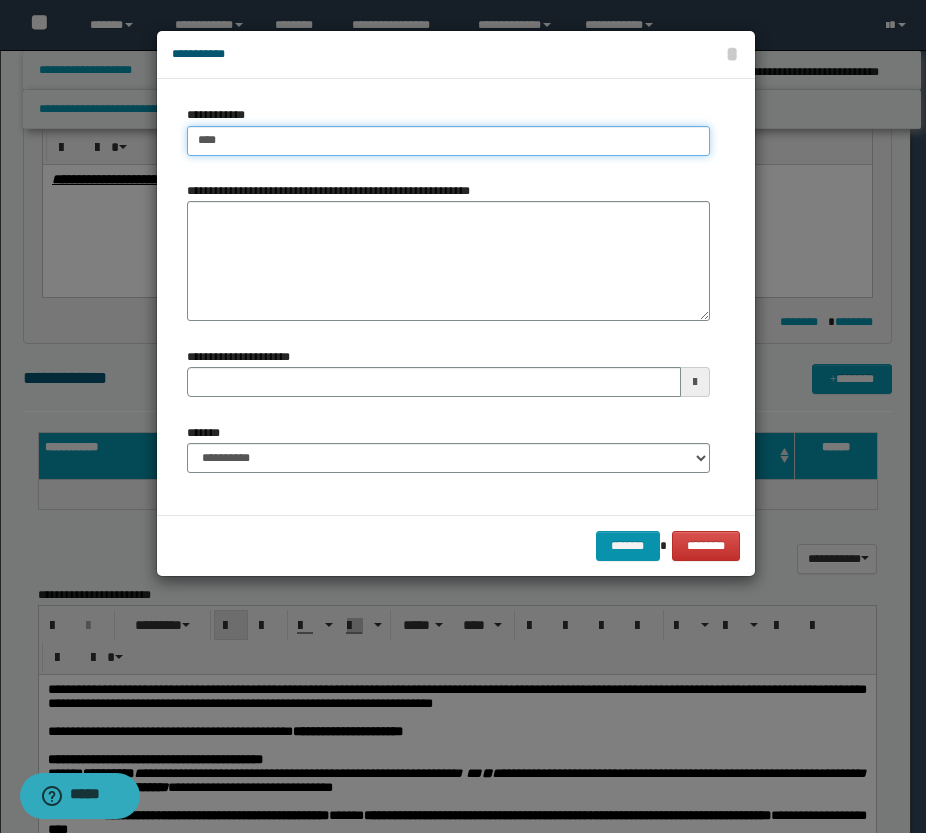 type on "****" 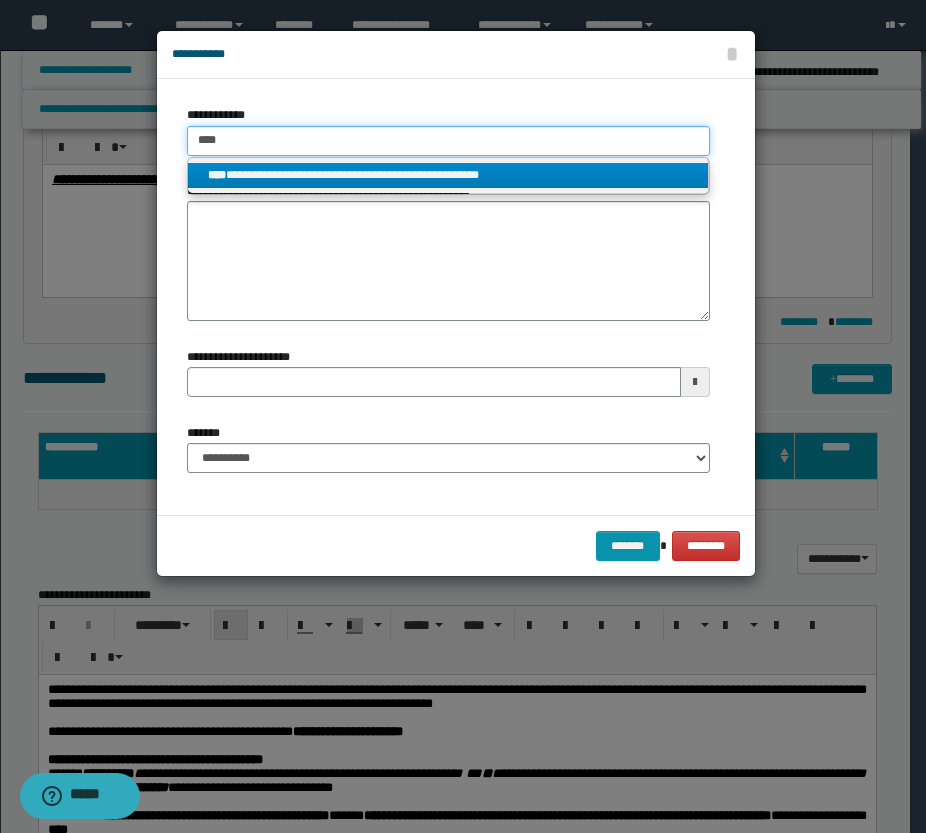 type on "****" 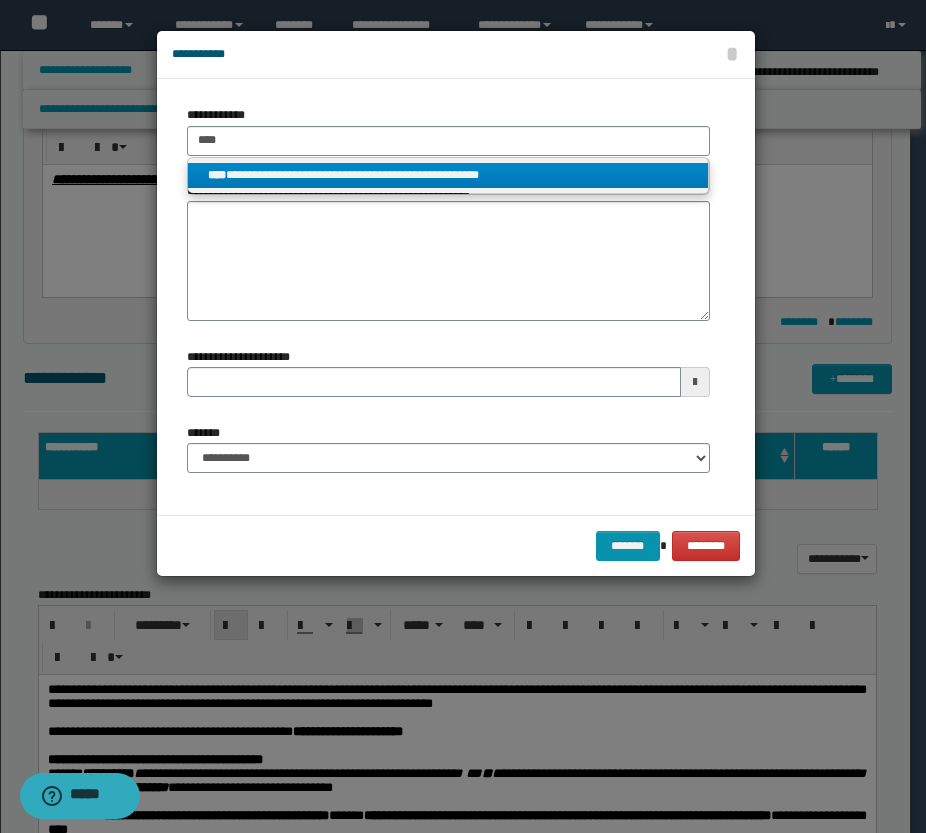 click on "**********" at bounding box center [448, 175] 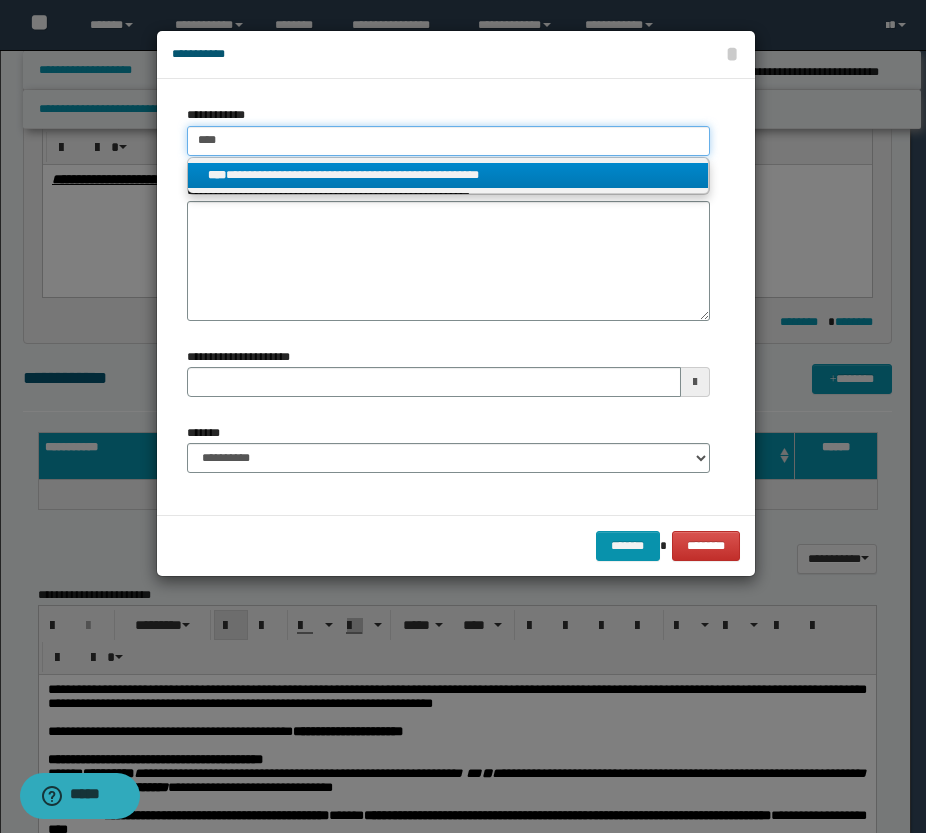 type 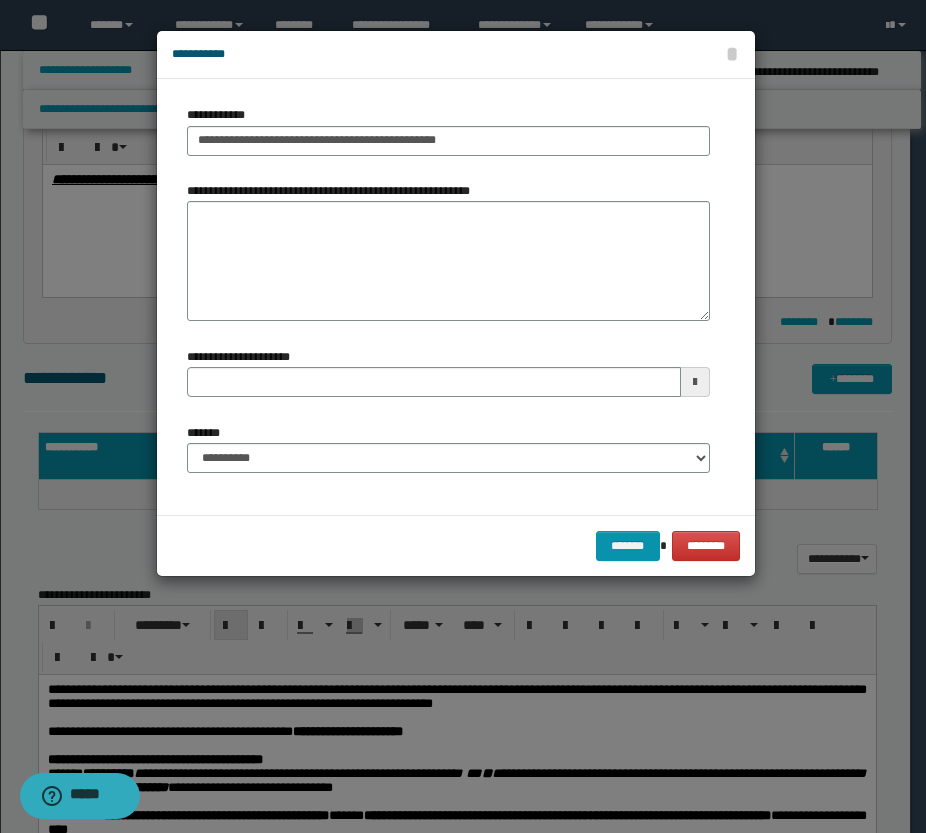 type 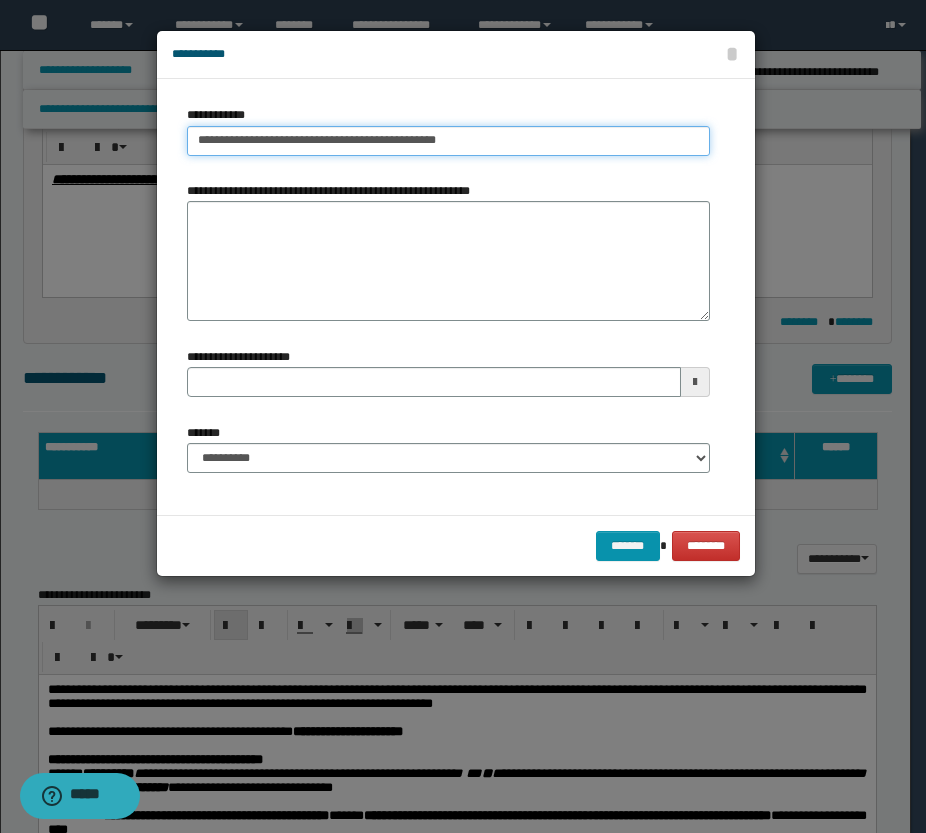 type on "**********" 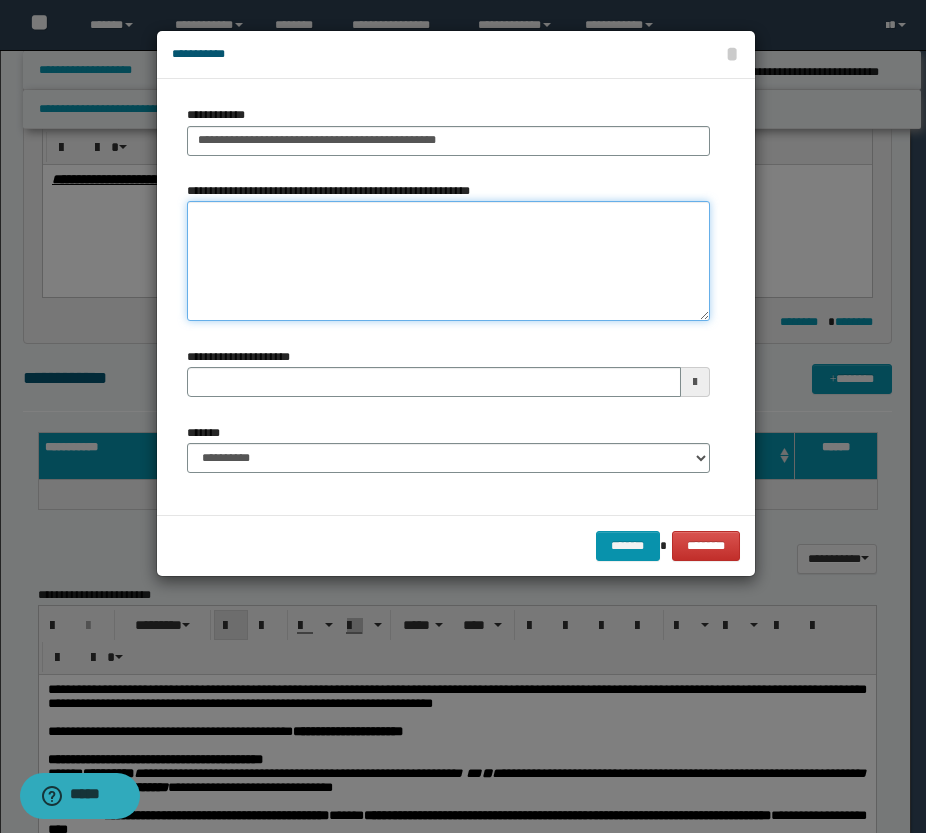 type 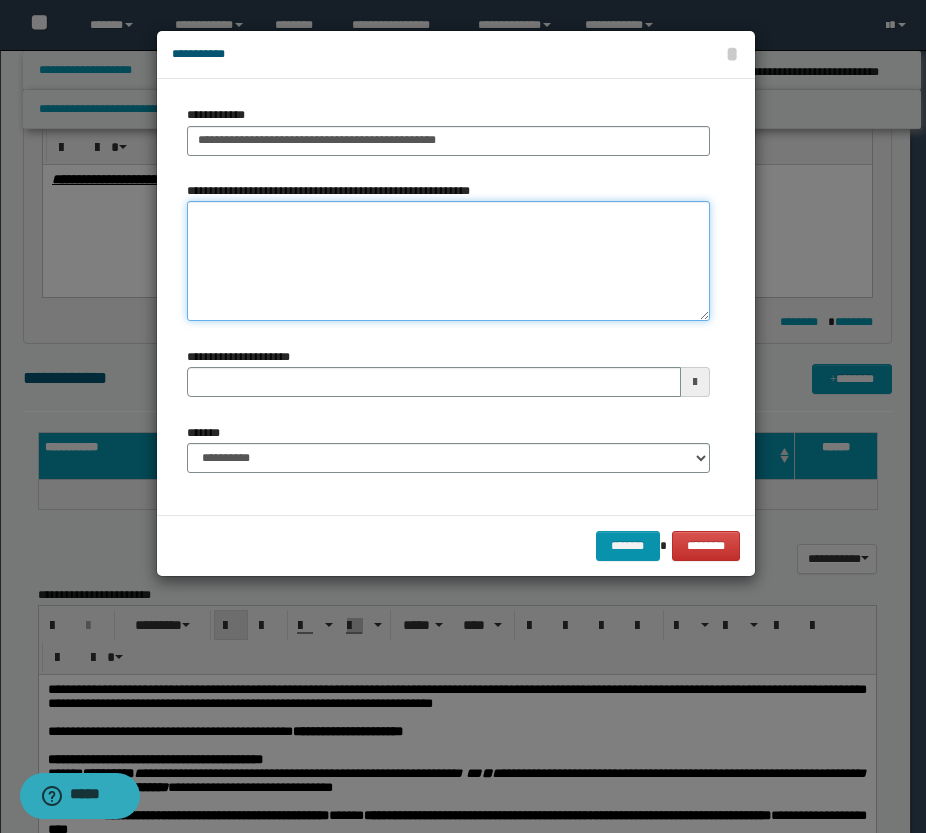 click on "**********" at bounding box center (448, 261) 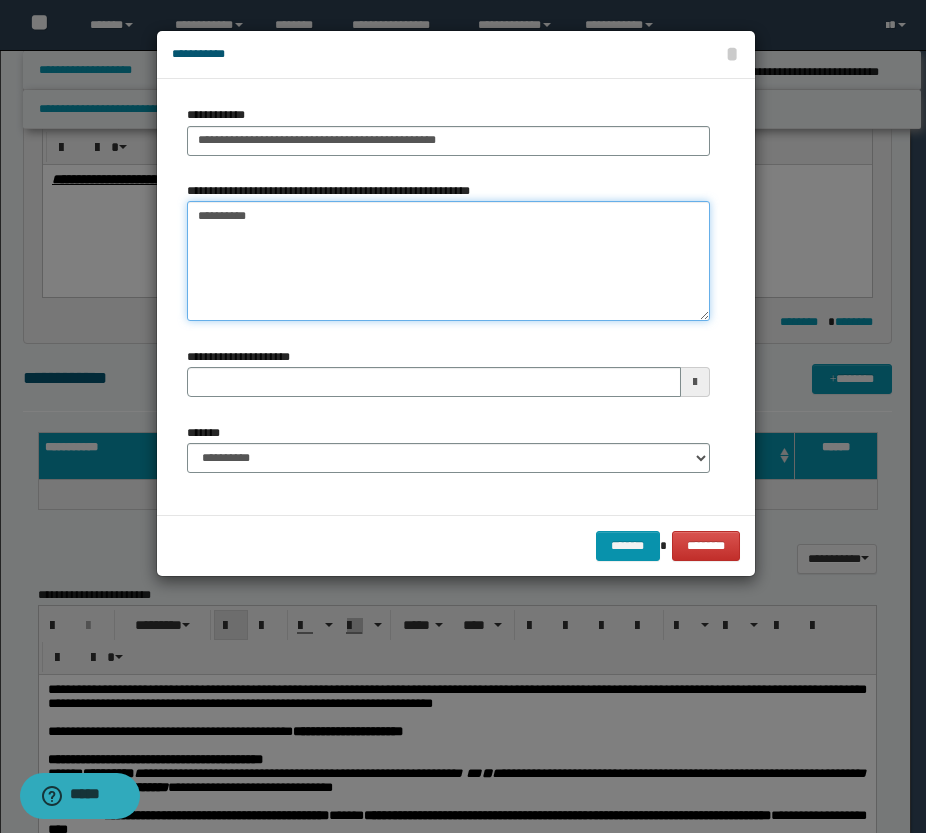type on "*********" 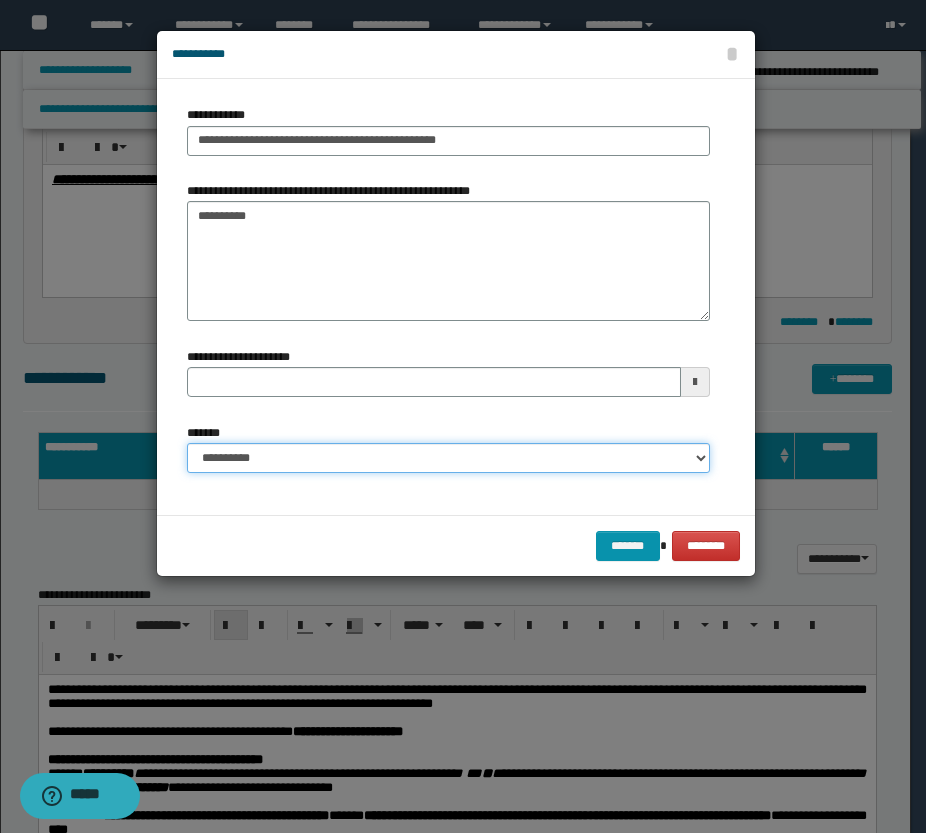 click on "**********" at bounding box center [448, 458] 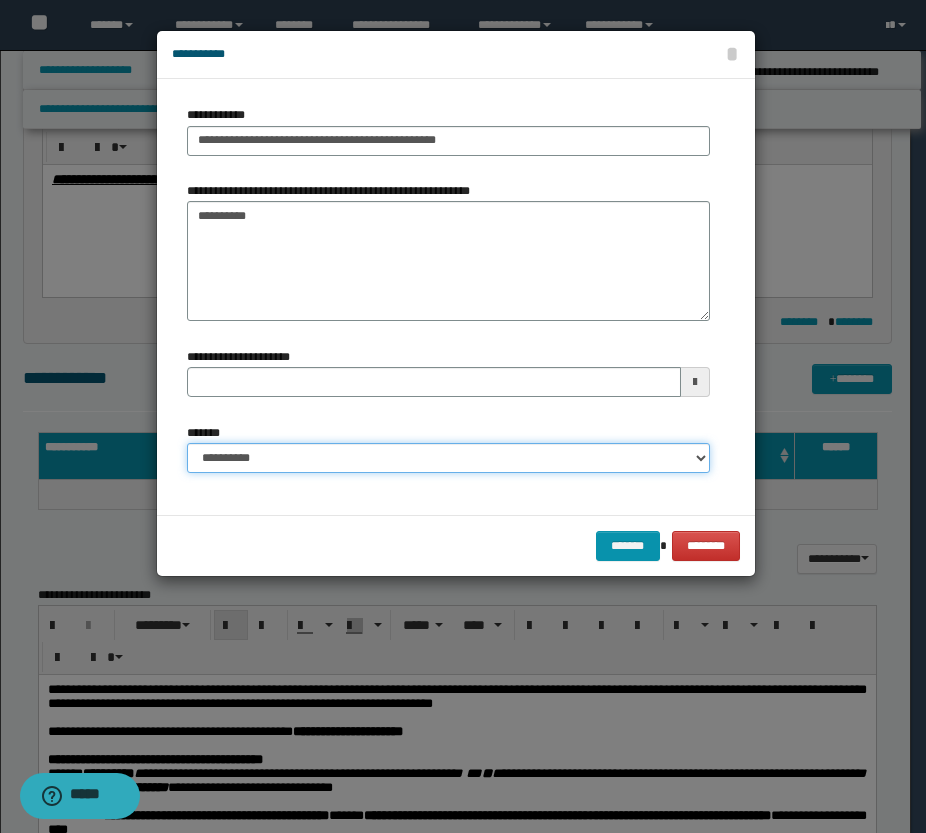 select on "*" 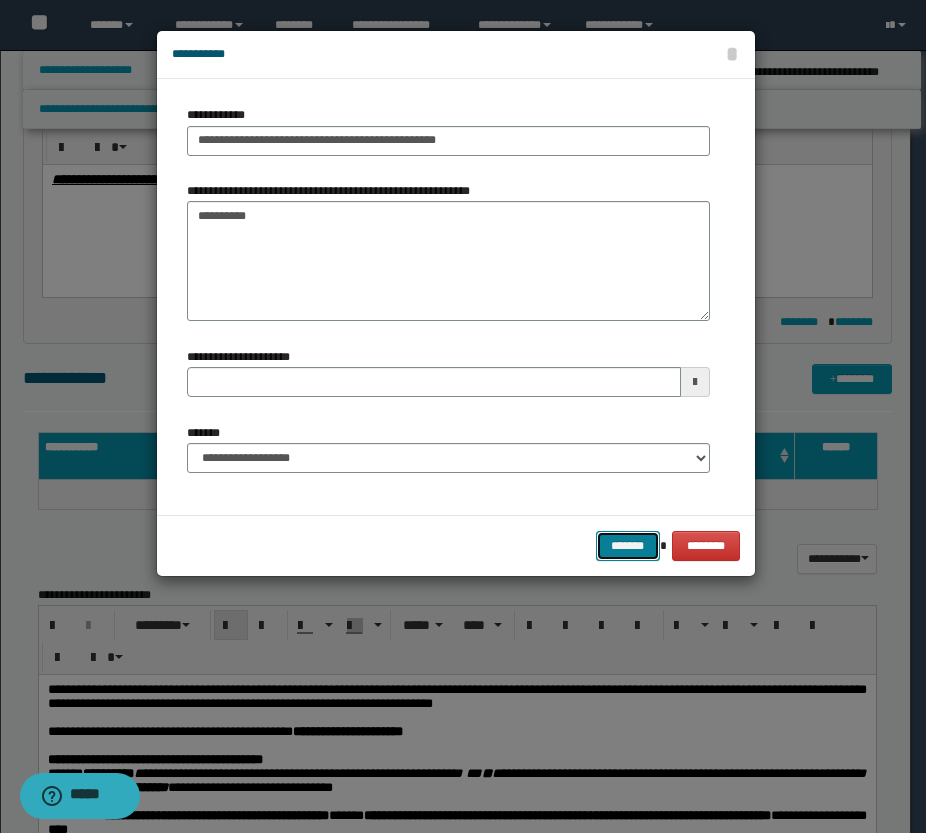 click on "*******" at bounding box center [628, 546] 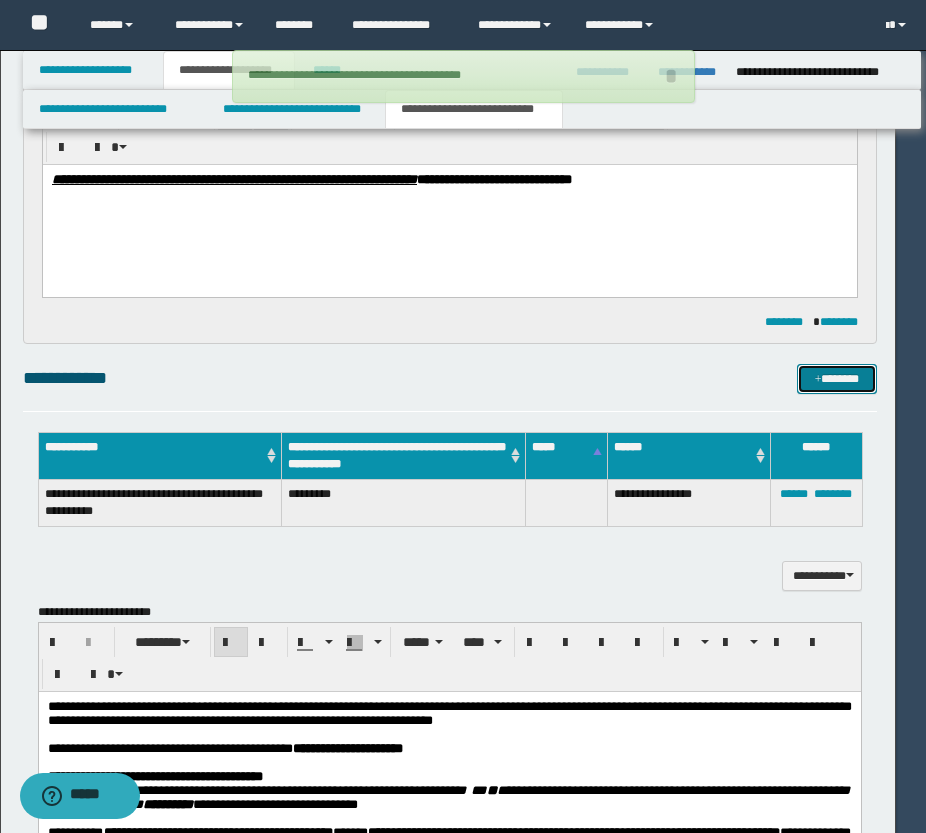 type 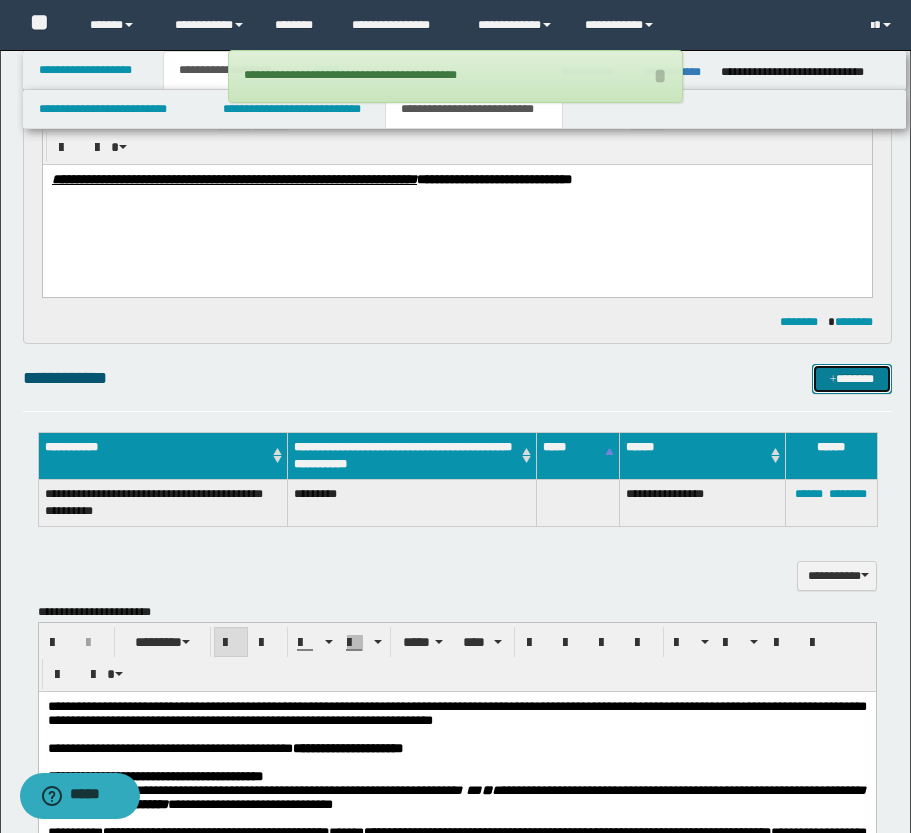 click at bounding box center [833, 380] 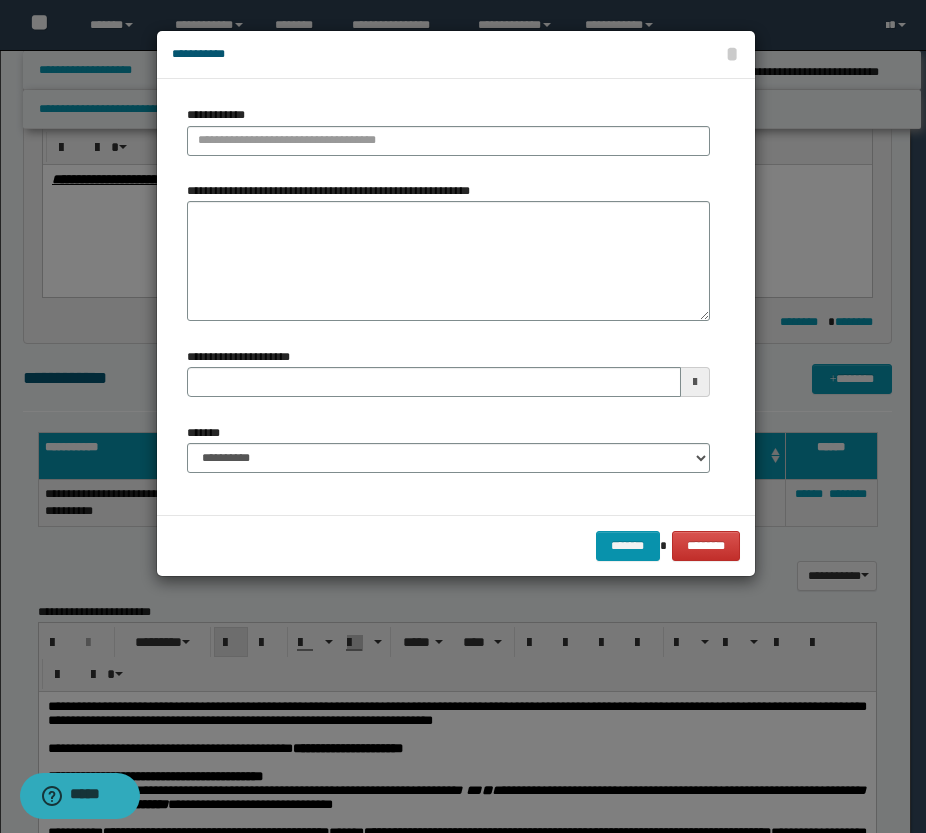 type 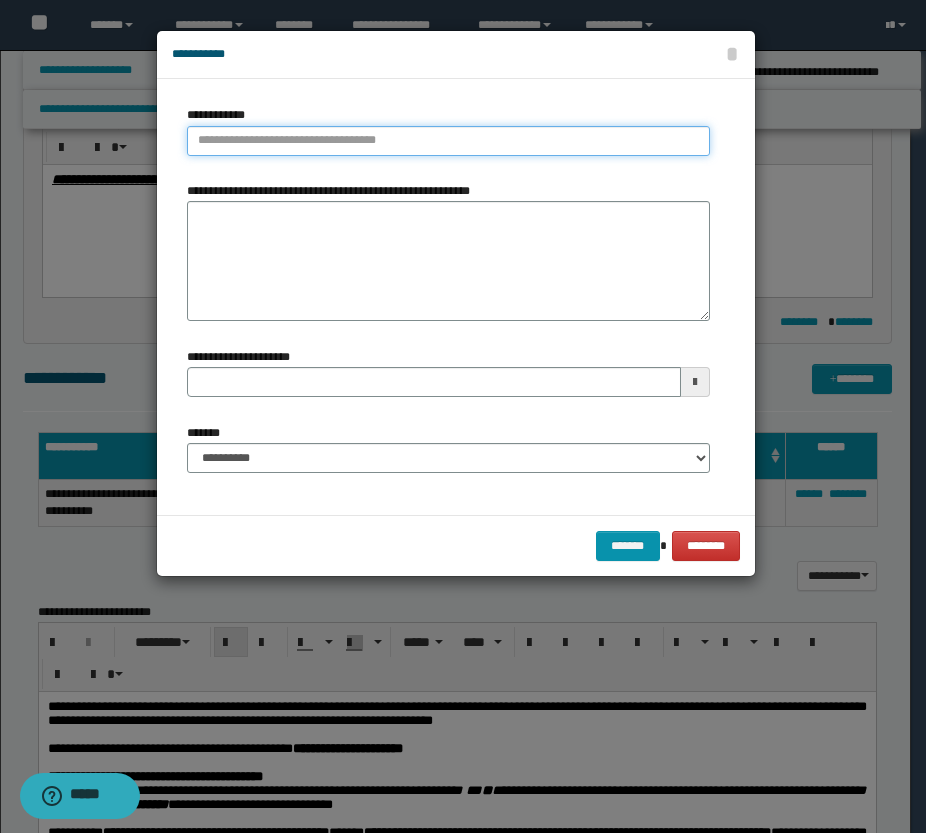 type on "**********" 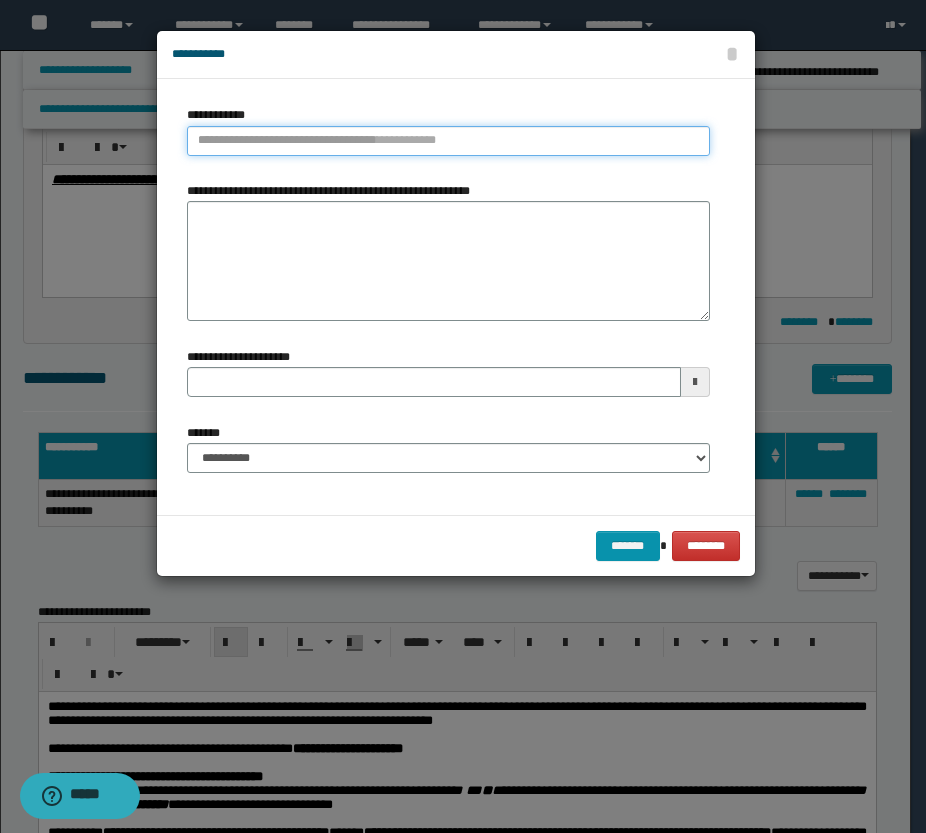 click on "**********" at bounding box center [448, 141] 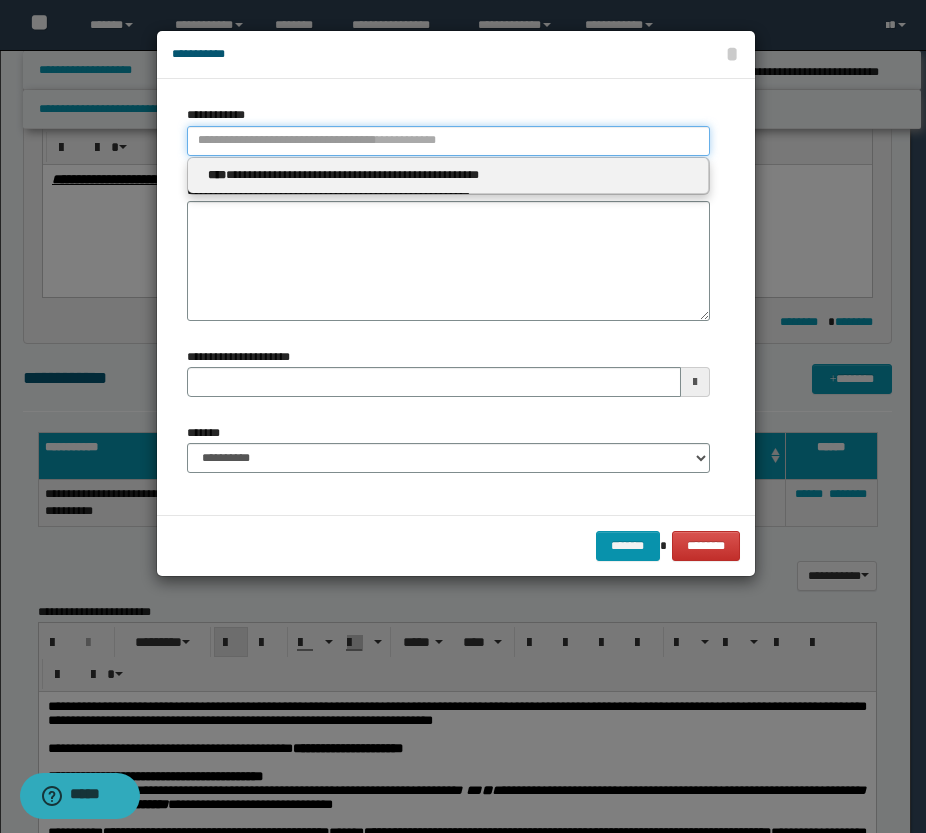 paste on "****" 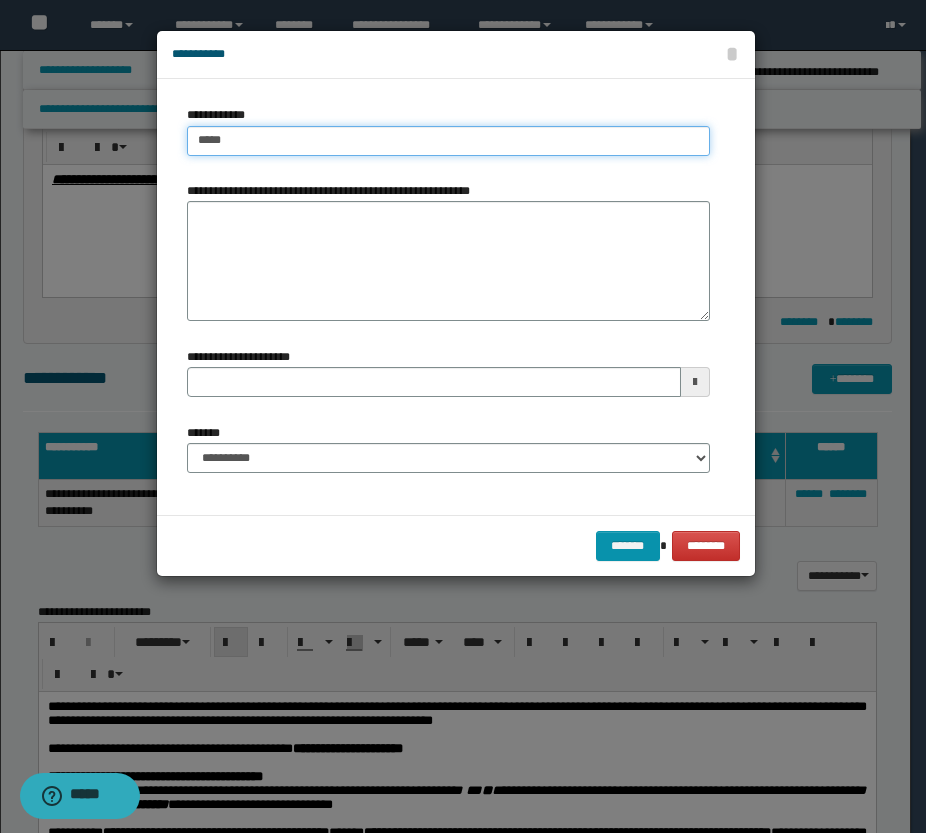 type 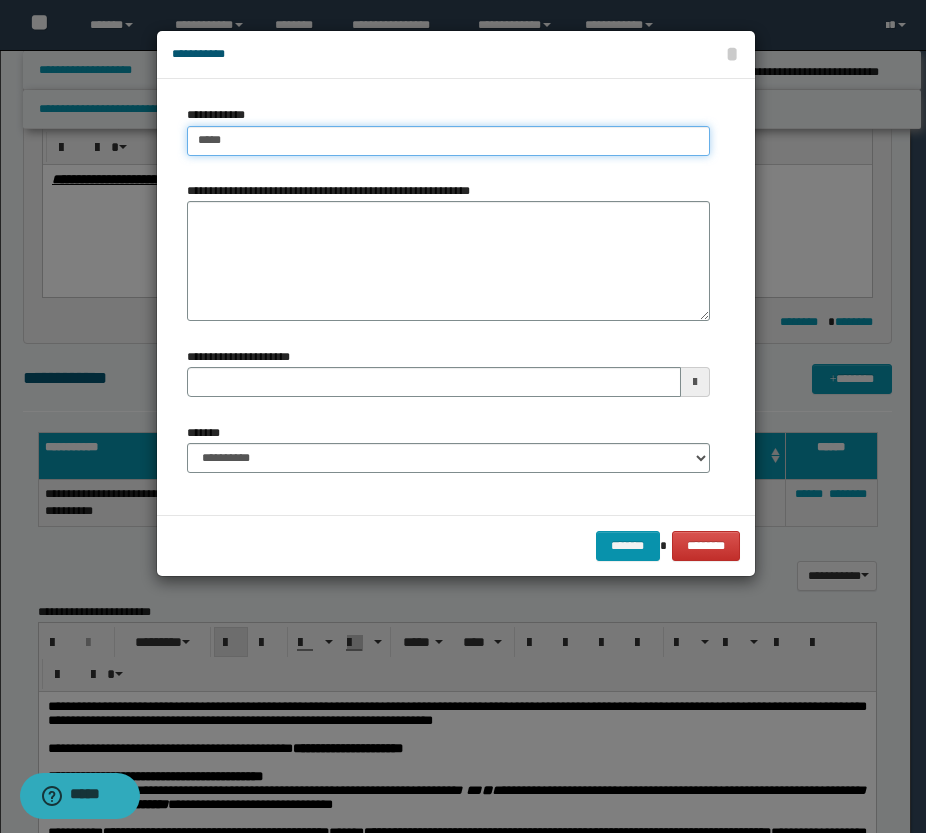 type on "****" 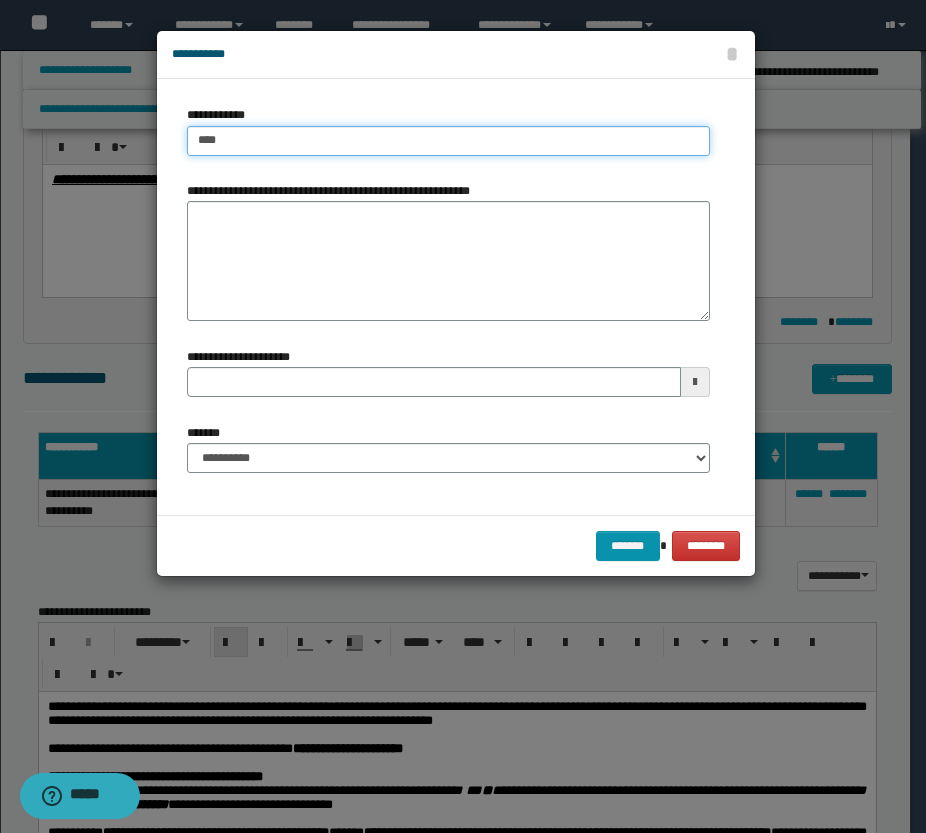 type on "****" 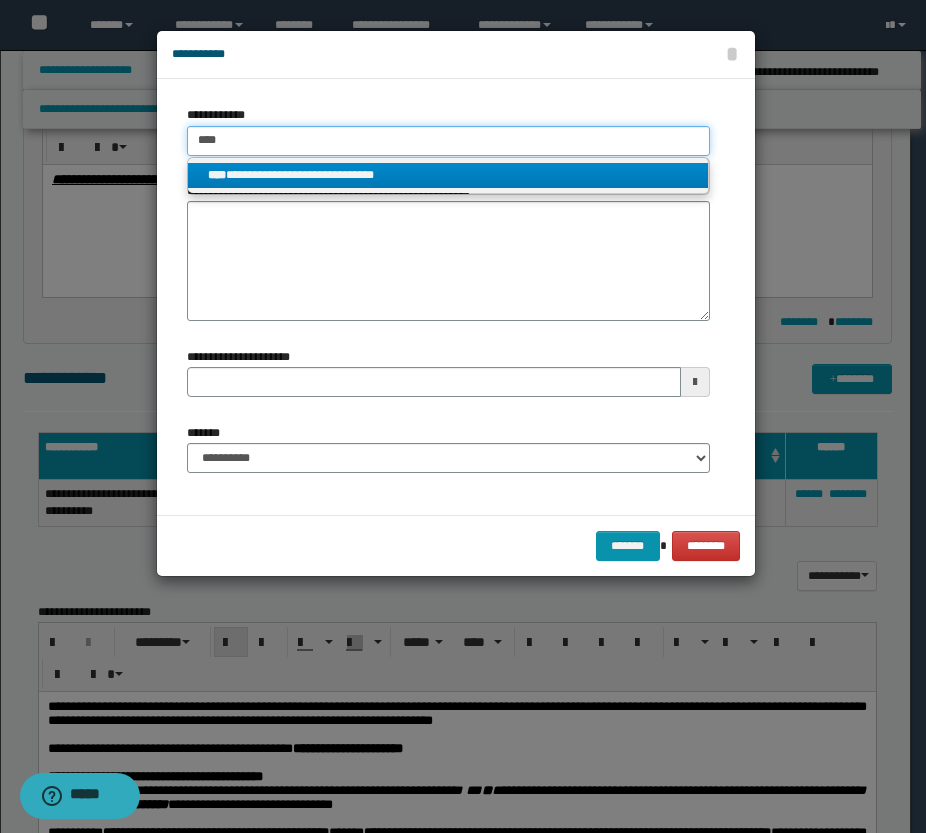 type on "****" 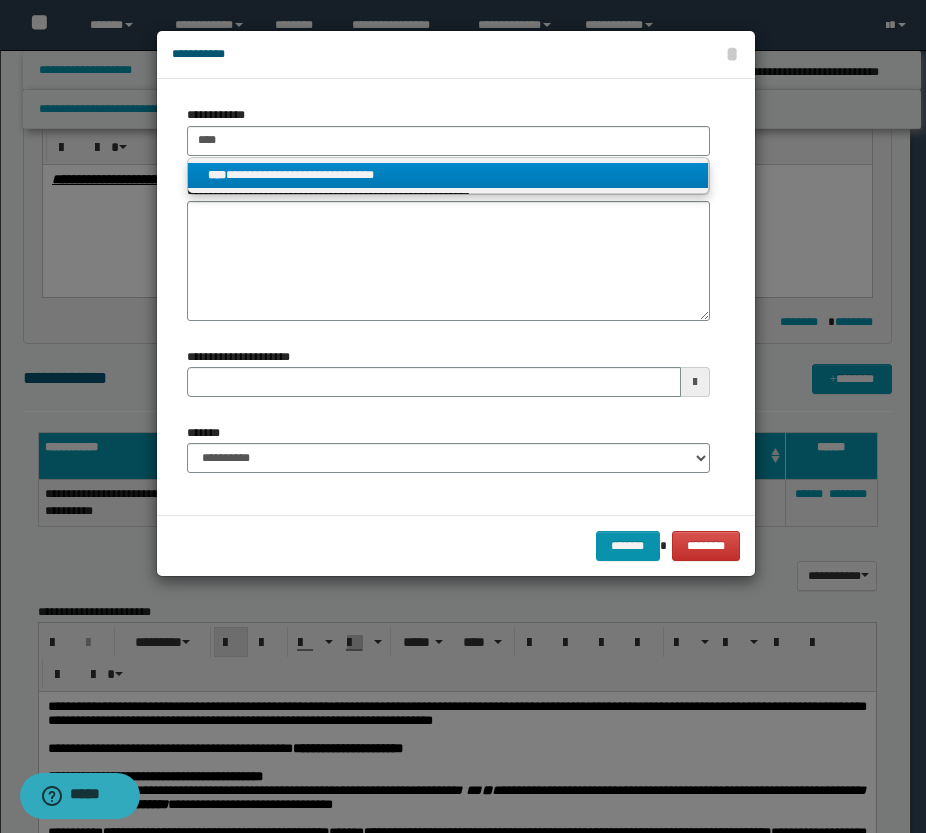 click on "**********" at bounding box center (448, 175) 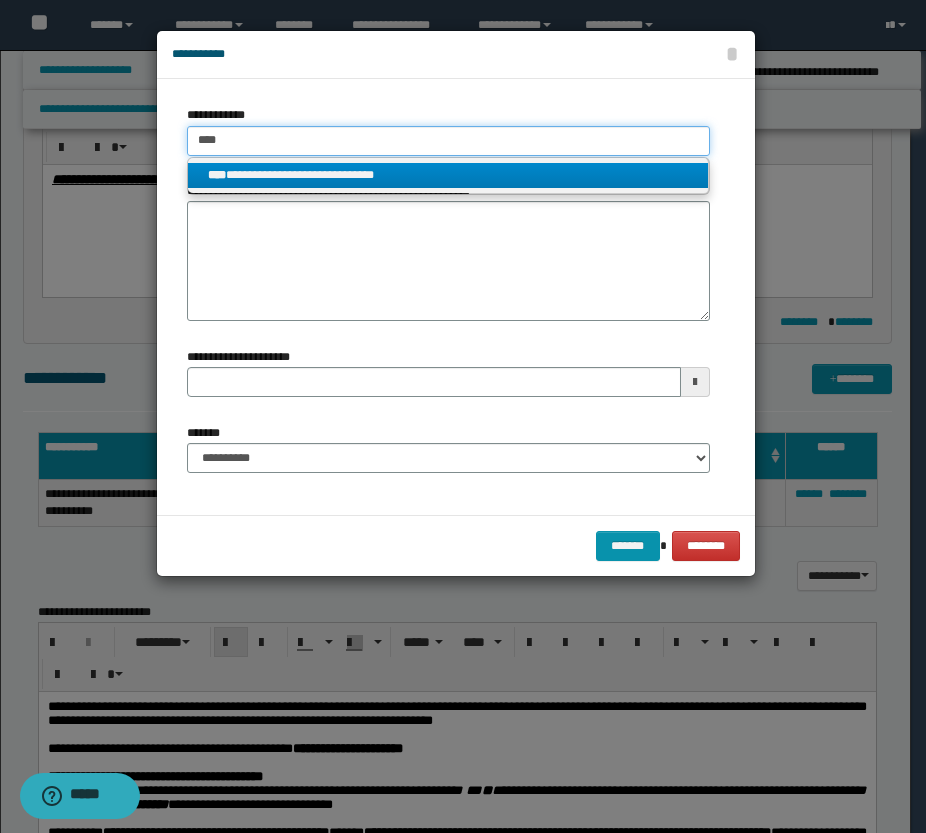 type 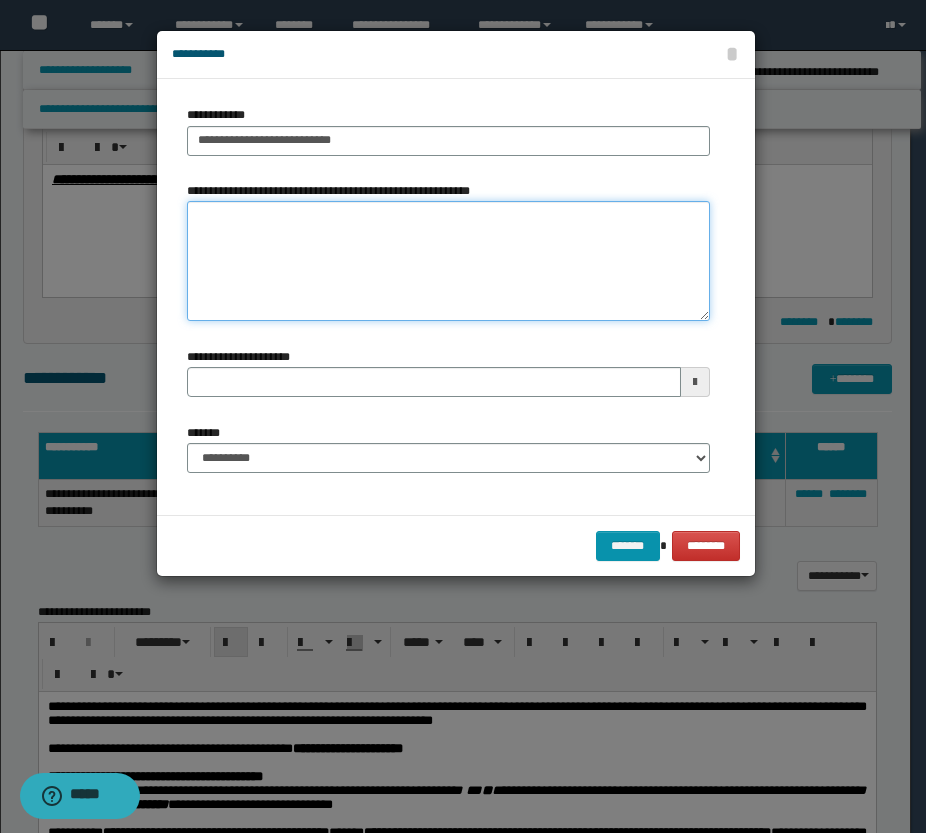 type 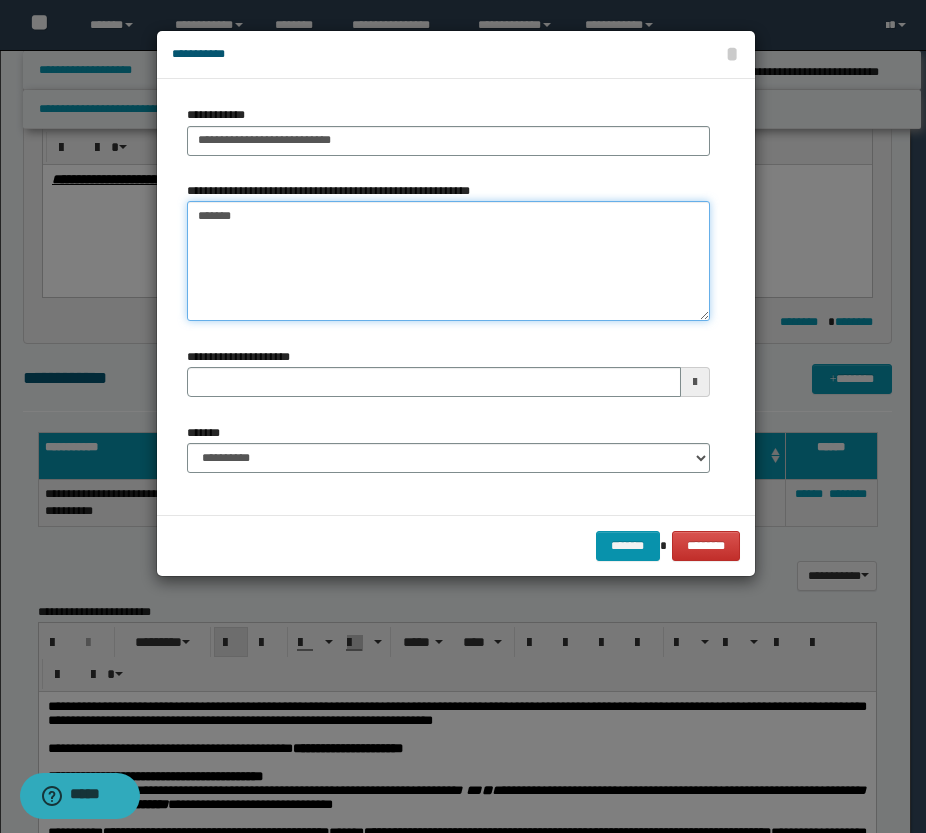 type on "*******" 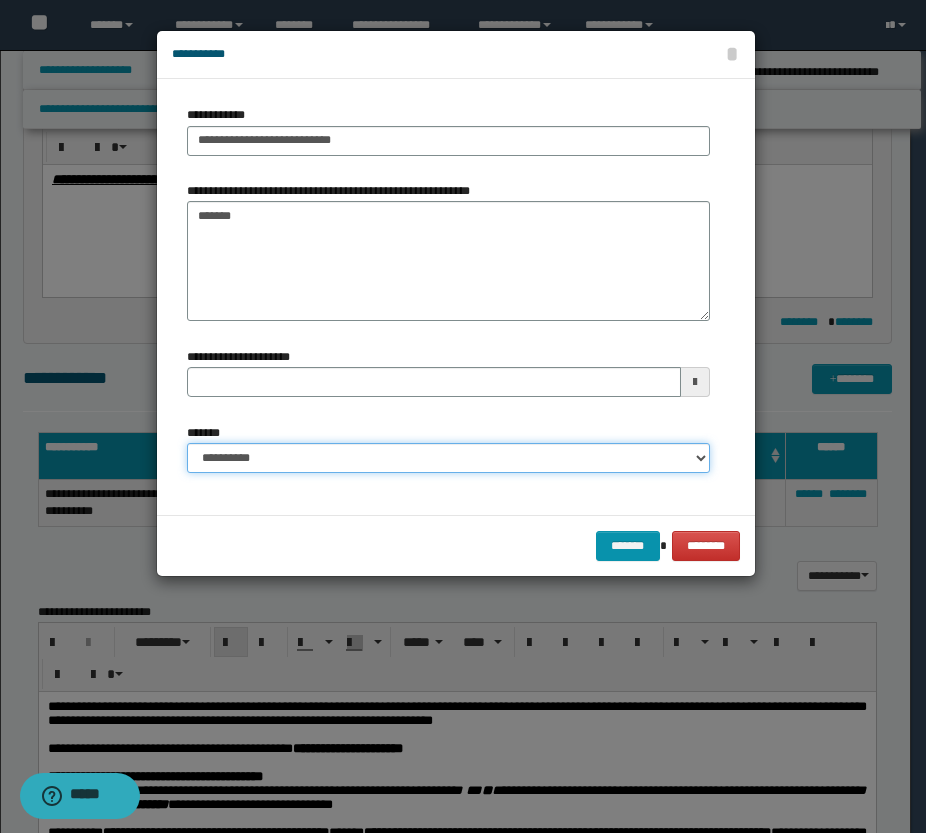 click on "**********" at bounding box center [448, 458] 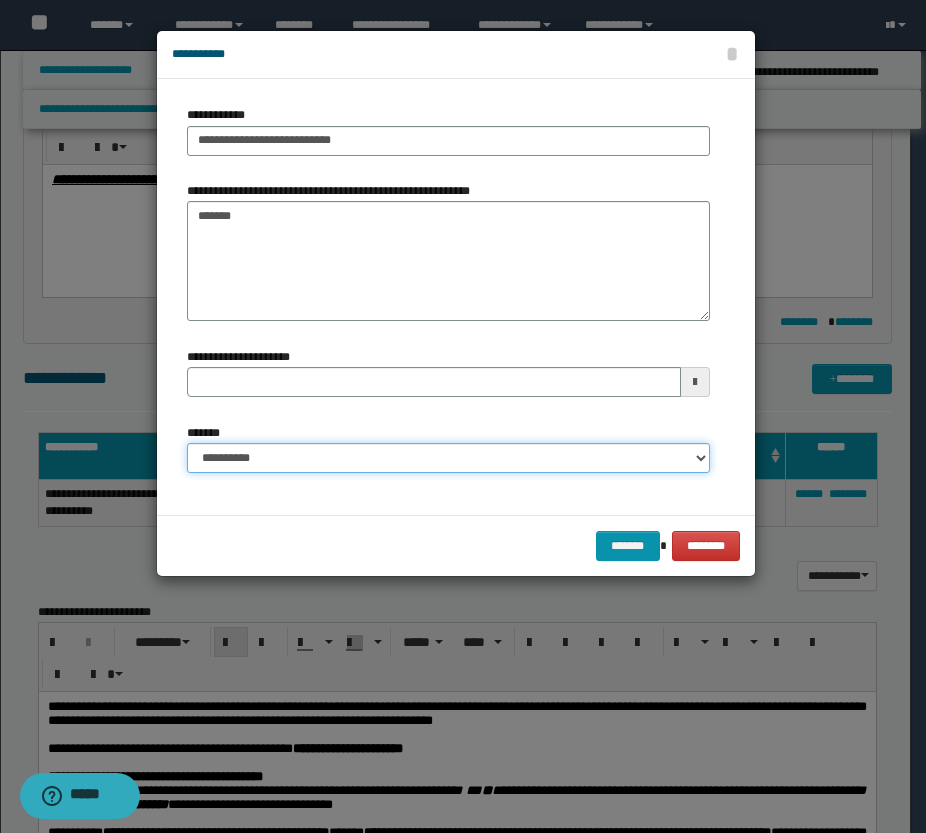 select on "*" 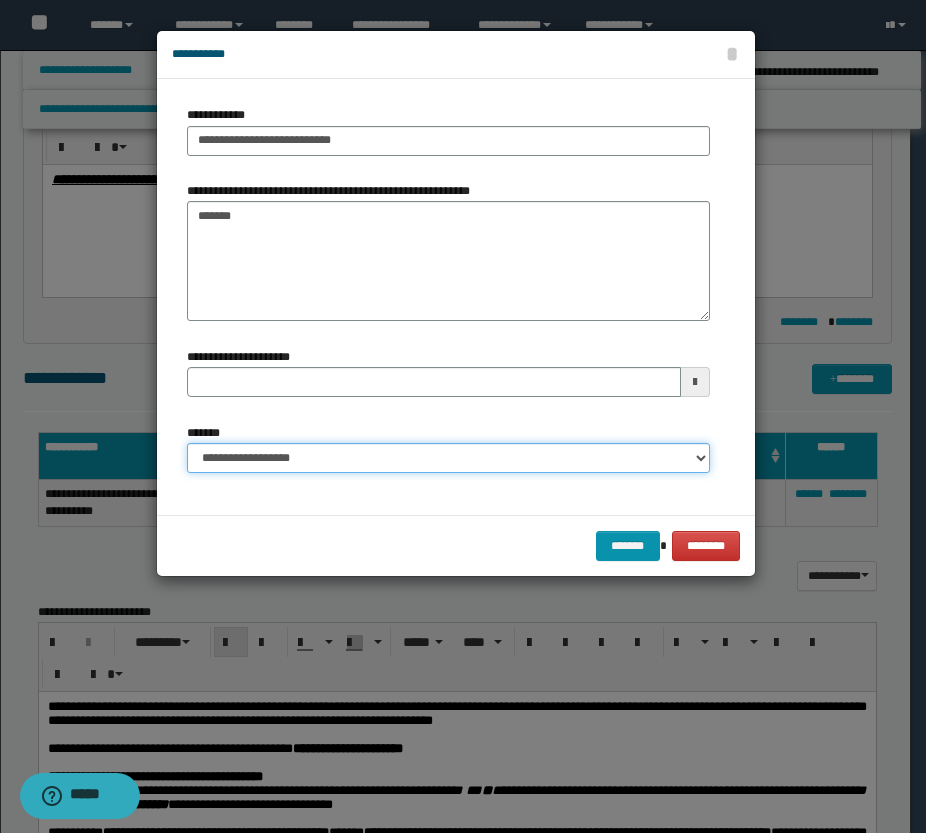 click on "**********" at bounding box center (448, 458) 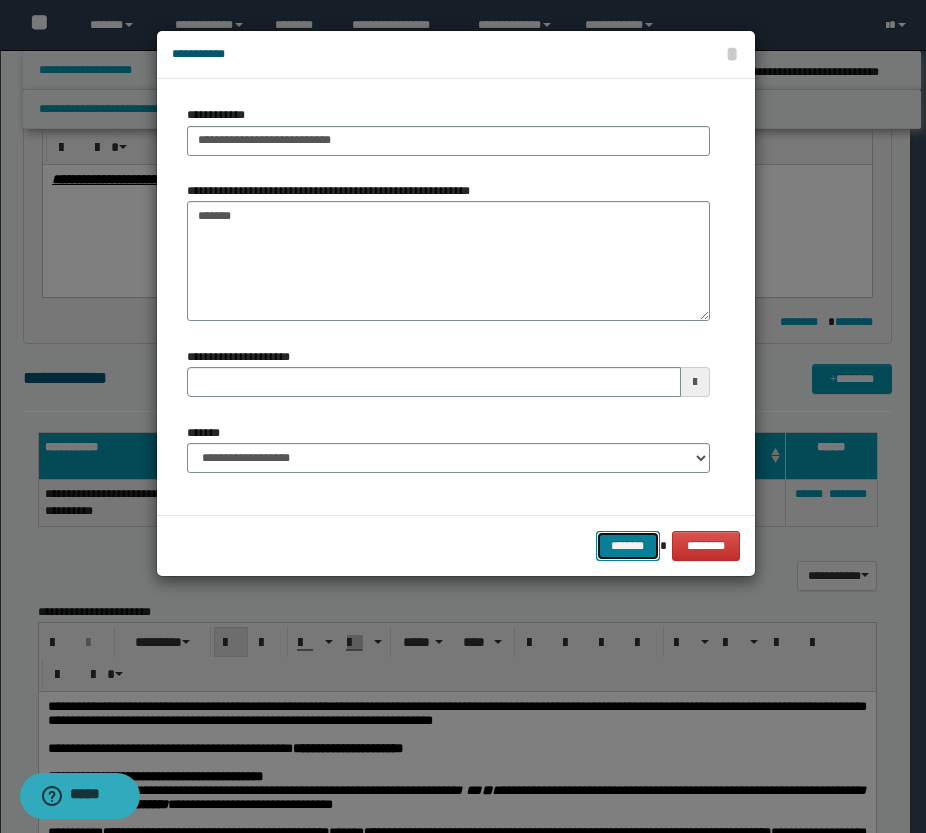 click on "*******" at bounding box center [628, 546] 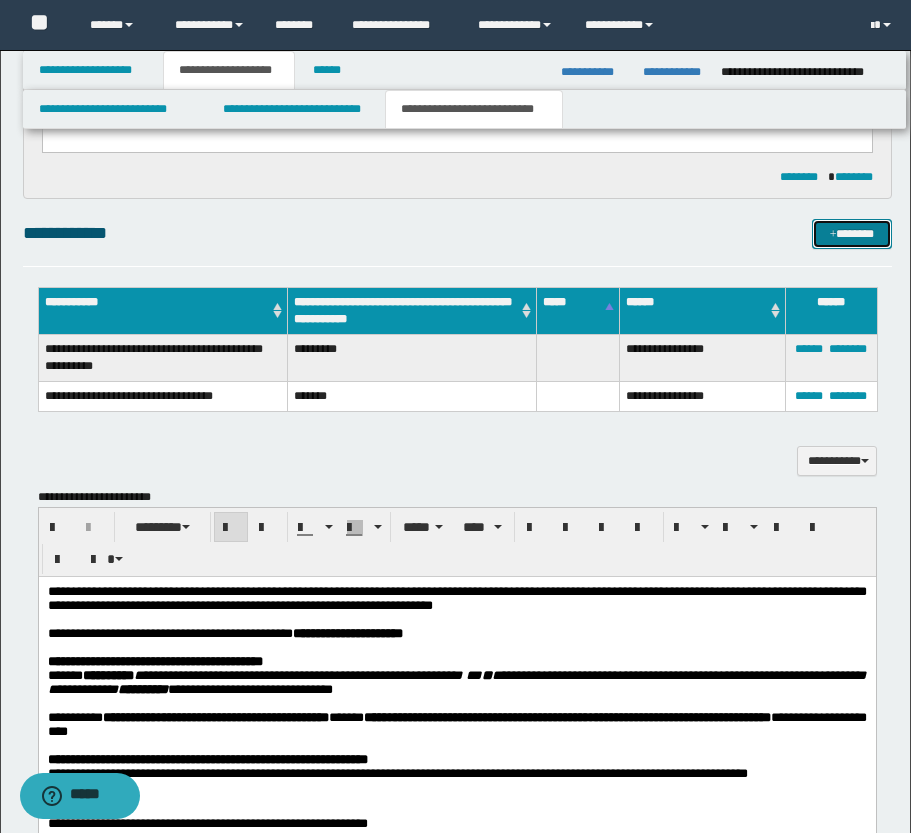 scroll, scrollTop: 827, scrollLeft: 0, axis: vertical 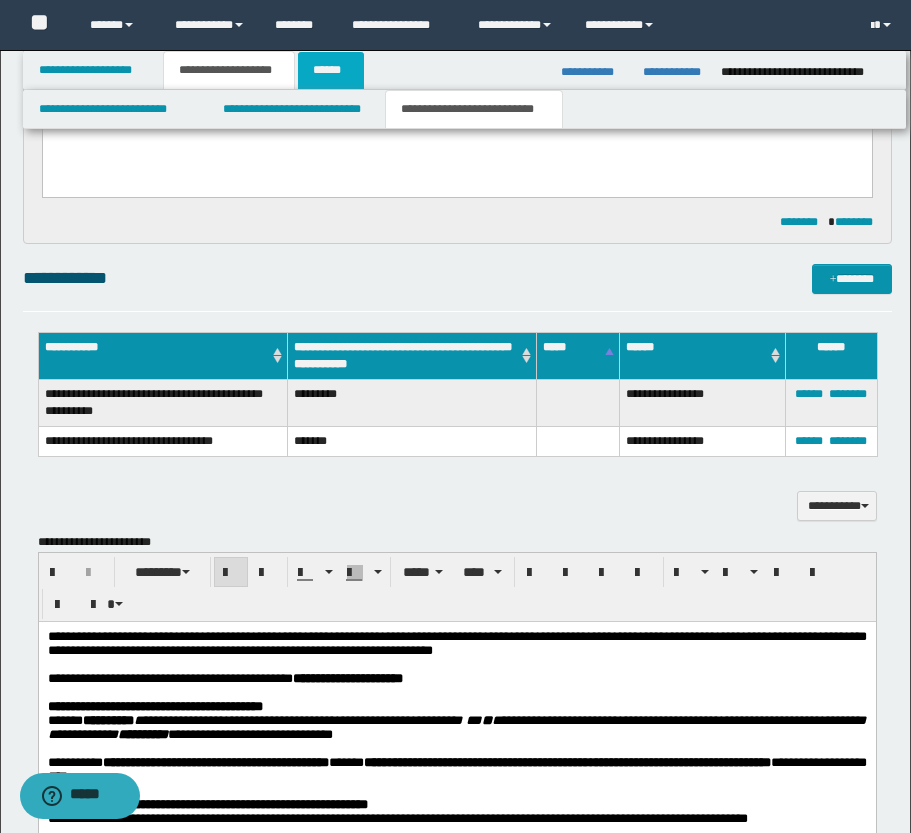 click on "******" at bounding box center (331, 70) 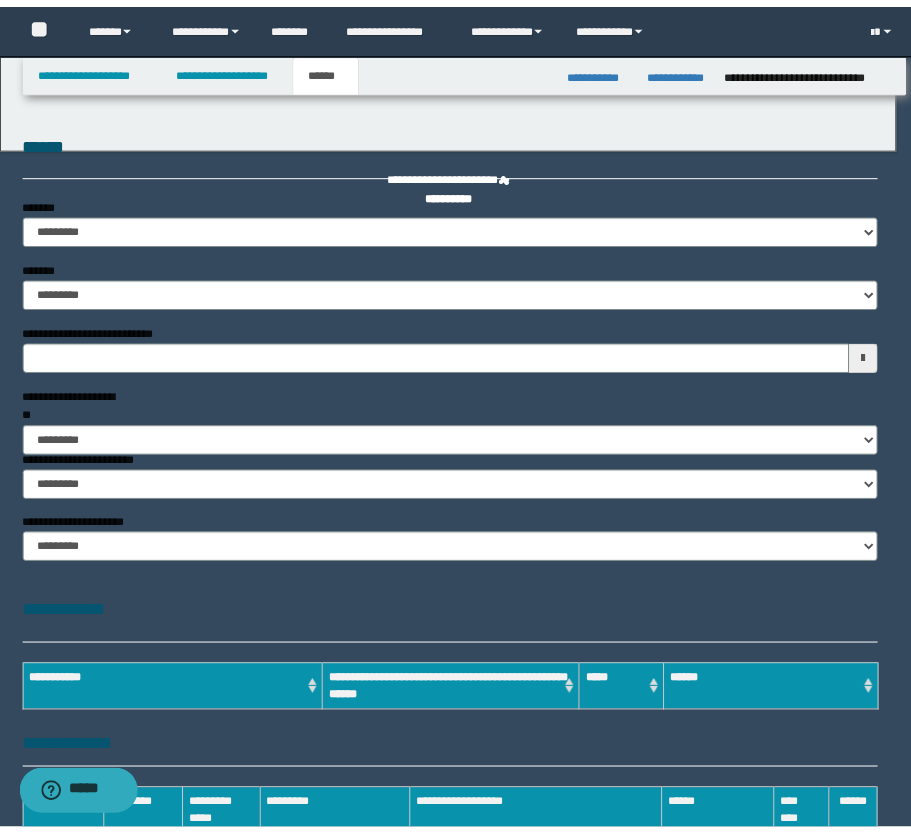 scroll, scrollTop: 0, scrollLeft: 0, axis: both 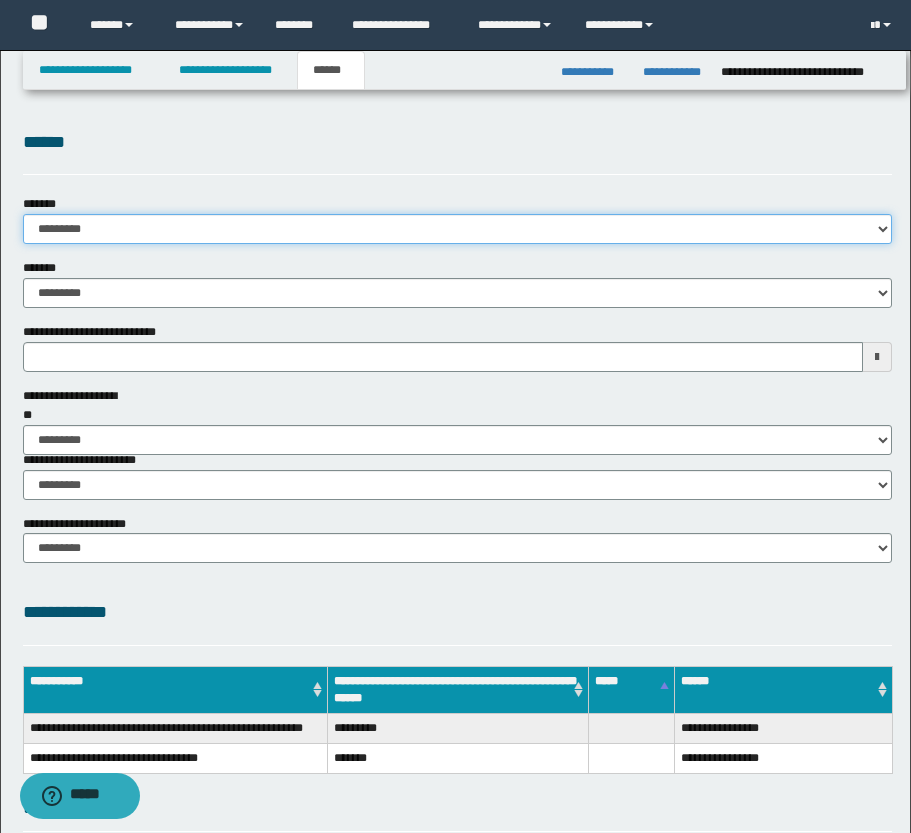 click on "**********" at bounding box center (457, 229) 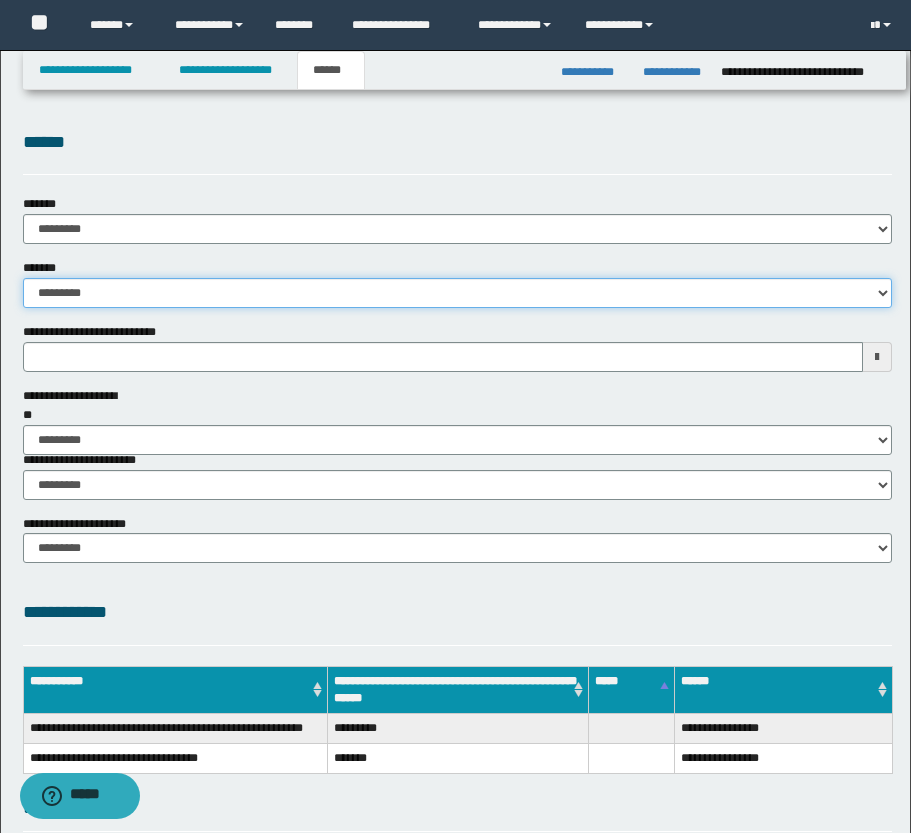 click on "**********" at bounding box center [457, 293] 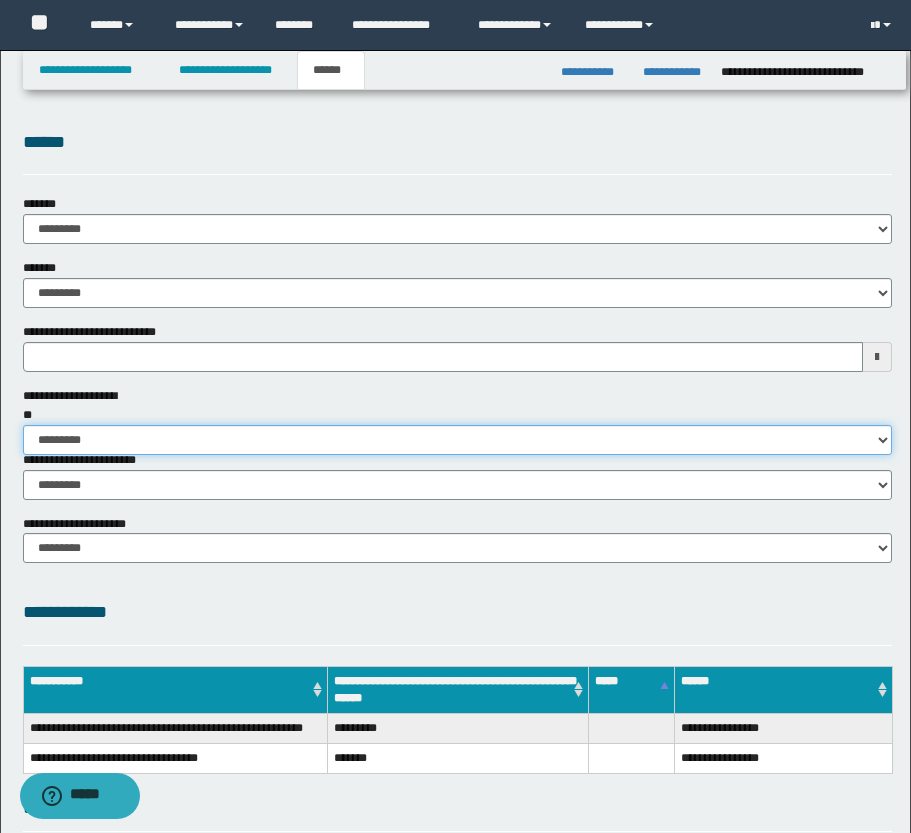 click on "*********
**
**" at bounding box center (457, 440) 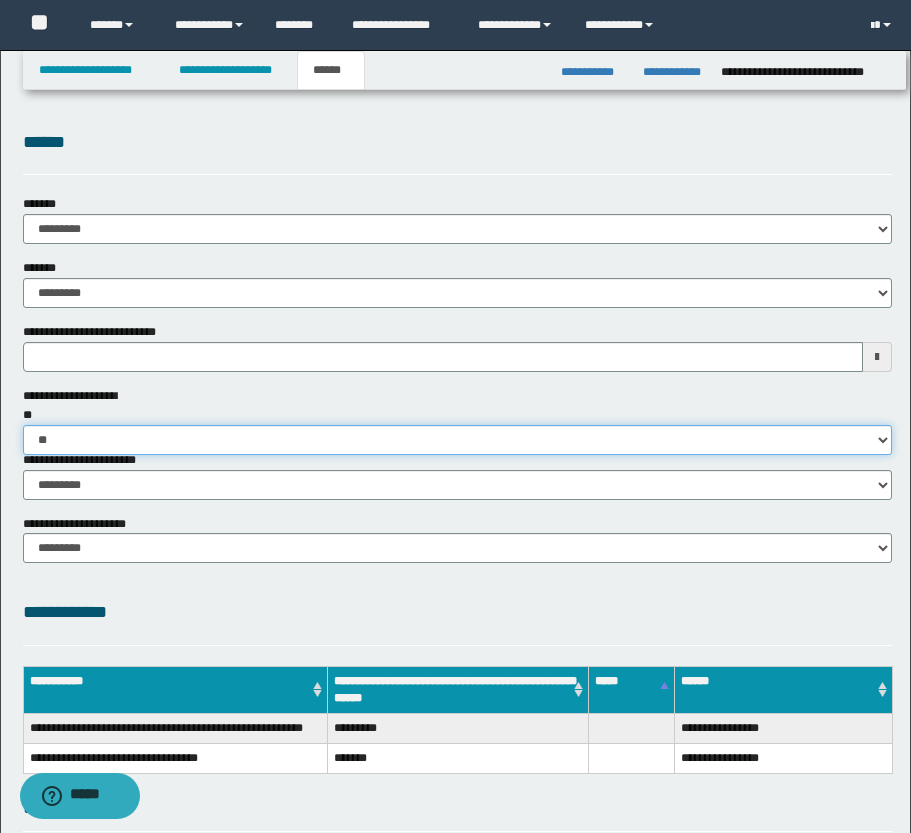 click on "*********
**
**" at bounding box center [457, 440] 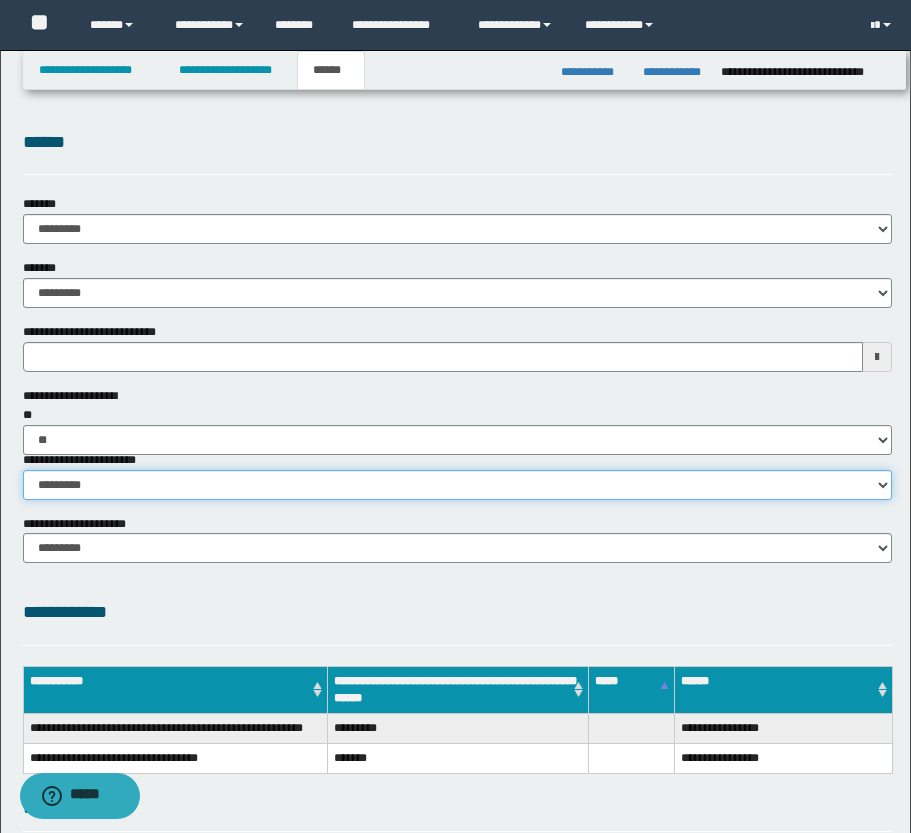 click on "*********
*********
*********" at bounding box center (457, 485) 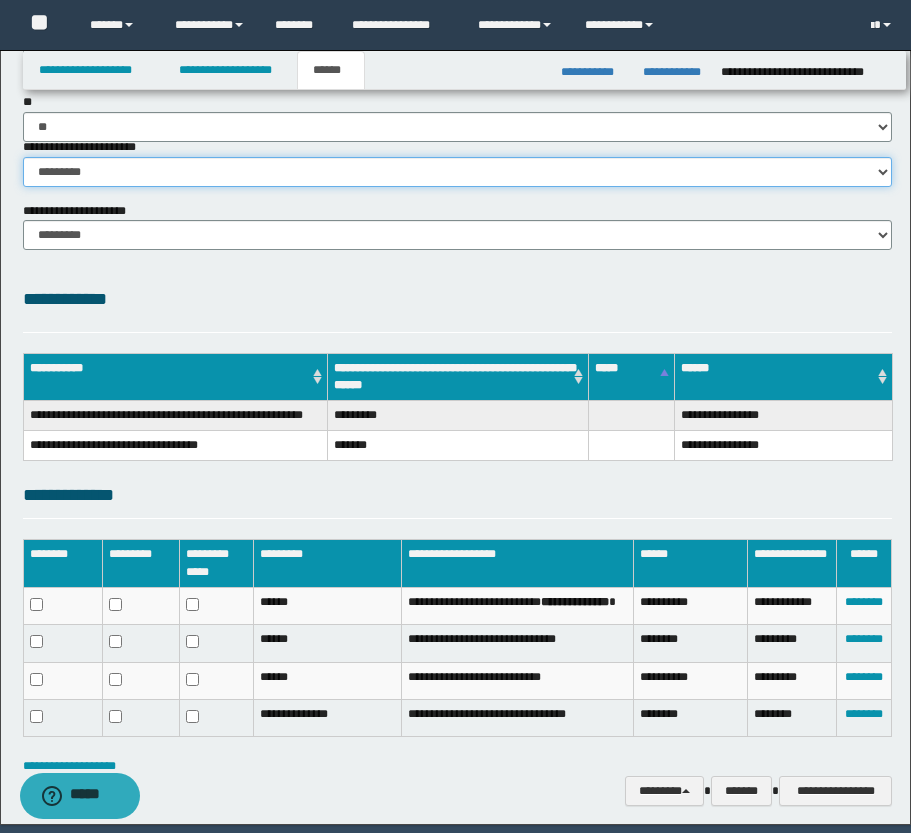scroll, scrollTop: 383, scrollLeft: 0, axis: vertical 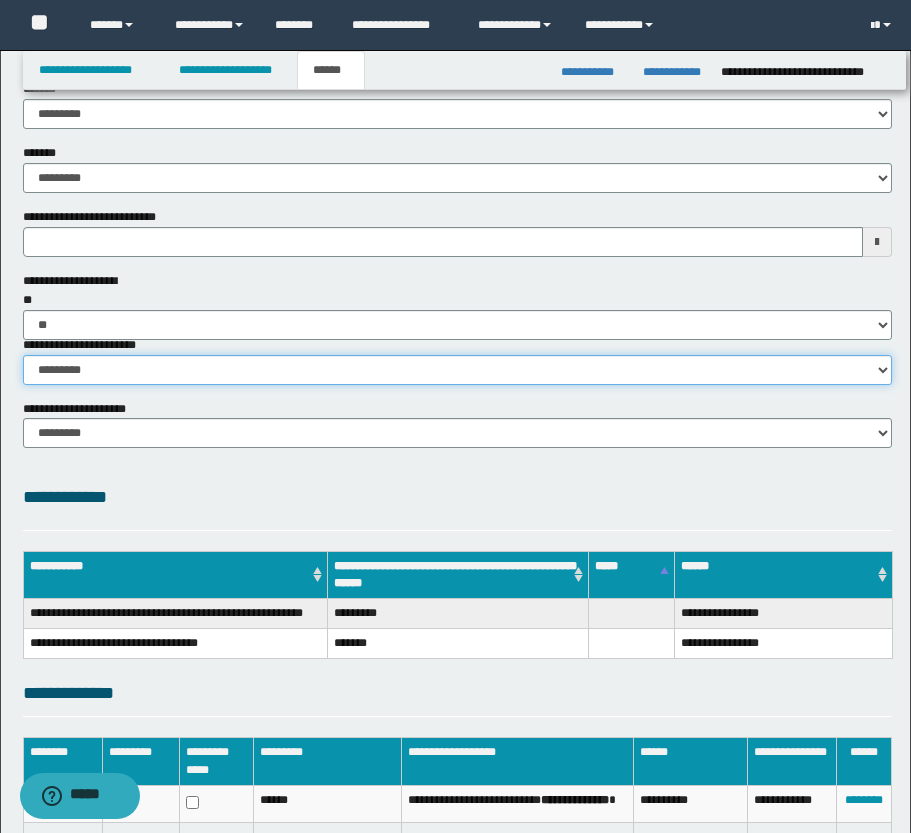 type 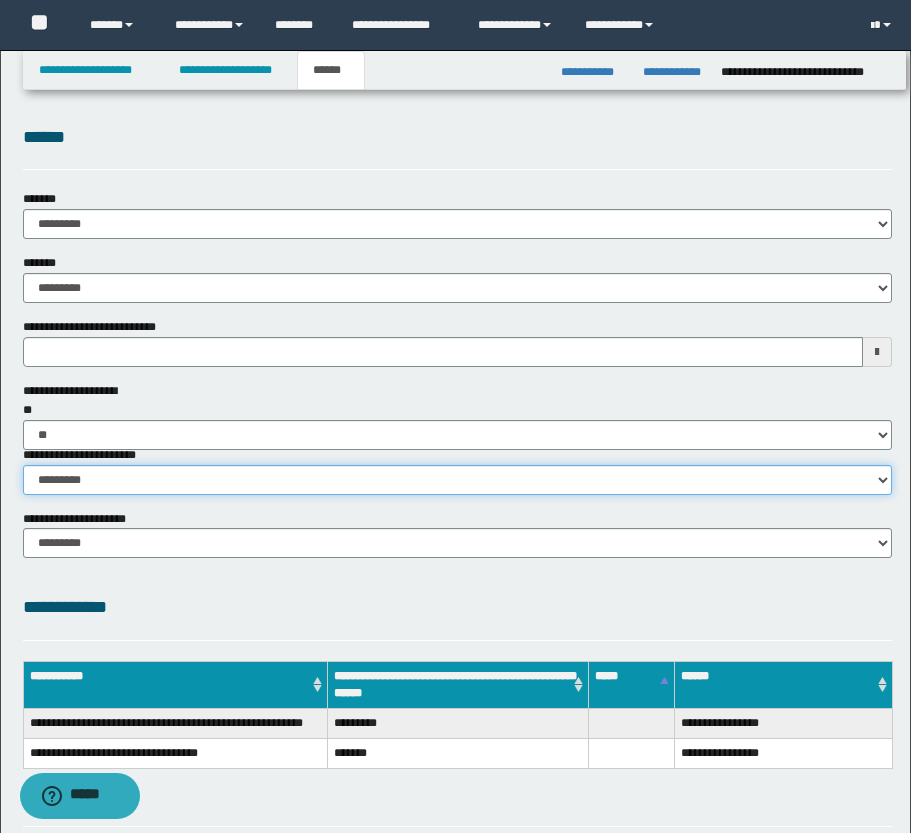 scroll, scrollTop: 0, scrollLeft: 0, axis: both 